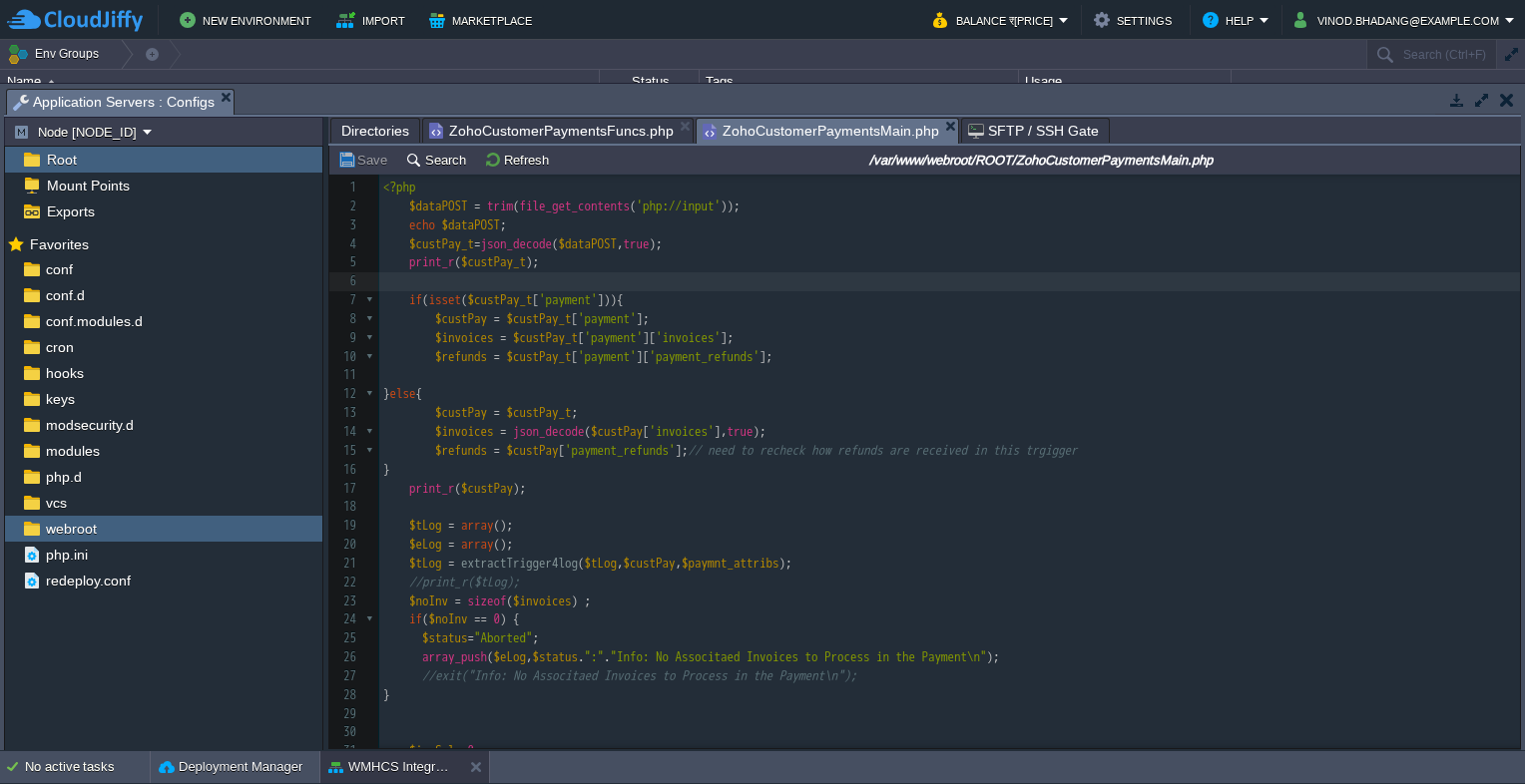 scroll, scrollTop: 0, scrollLeft: 0, axis: both 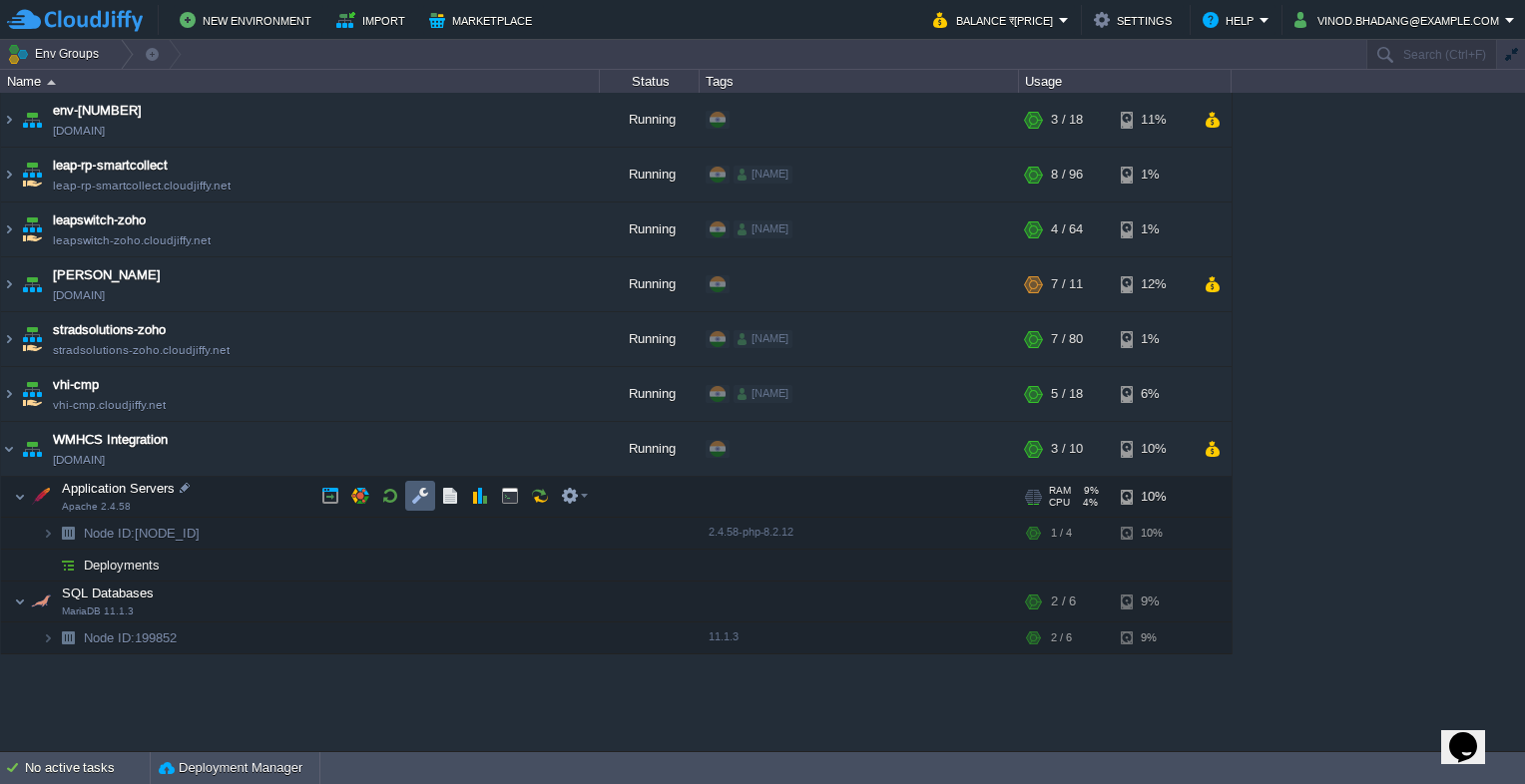click at bounding box center (420, 496) 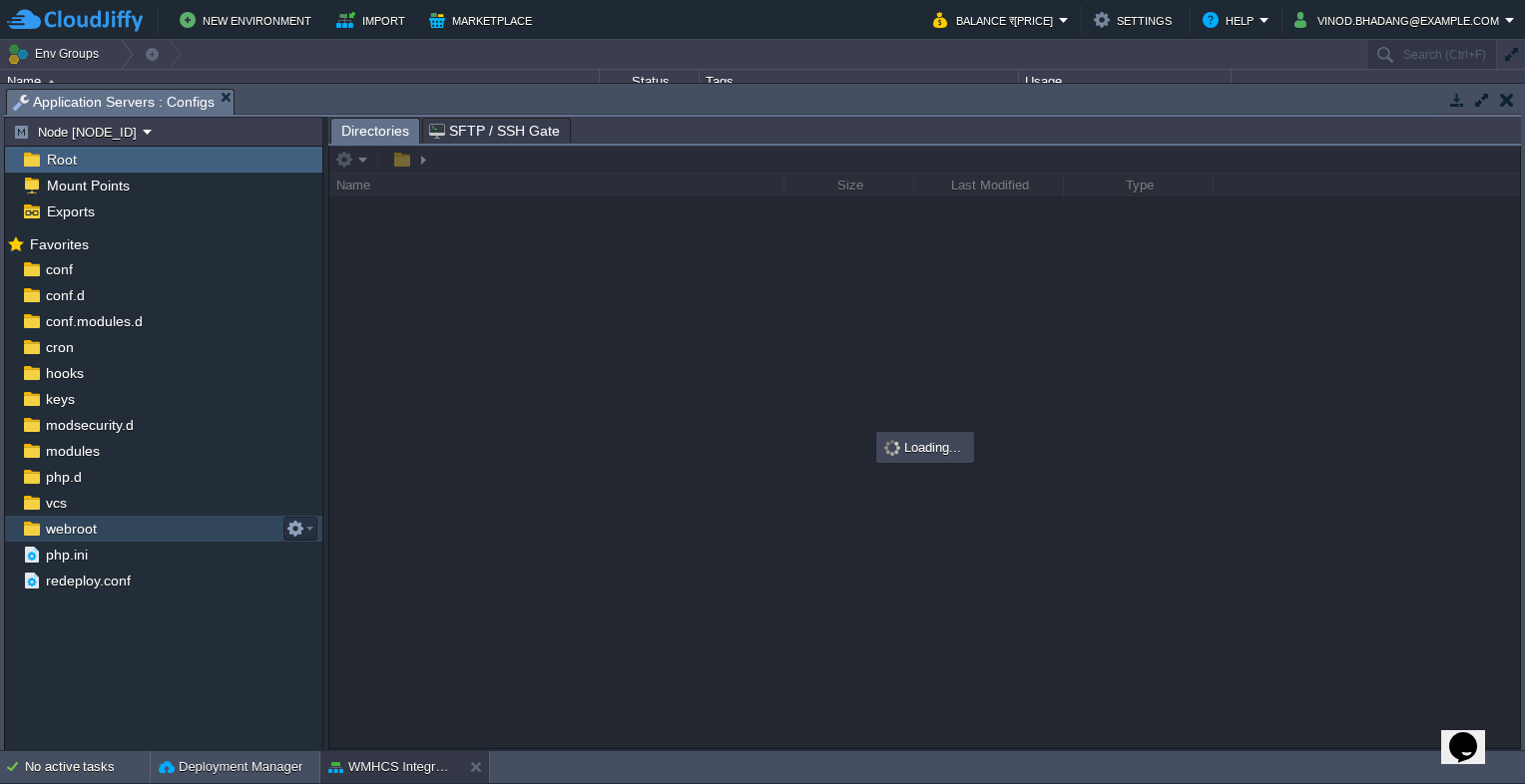 click on "webroot" at bounding box center (71, 529) 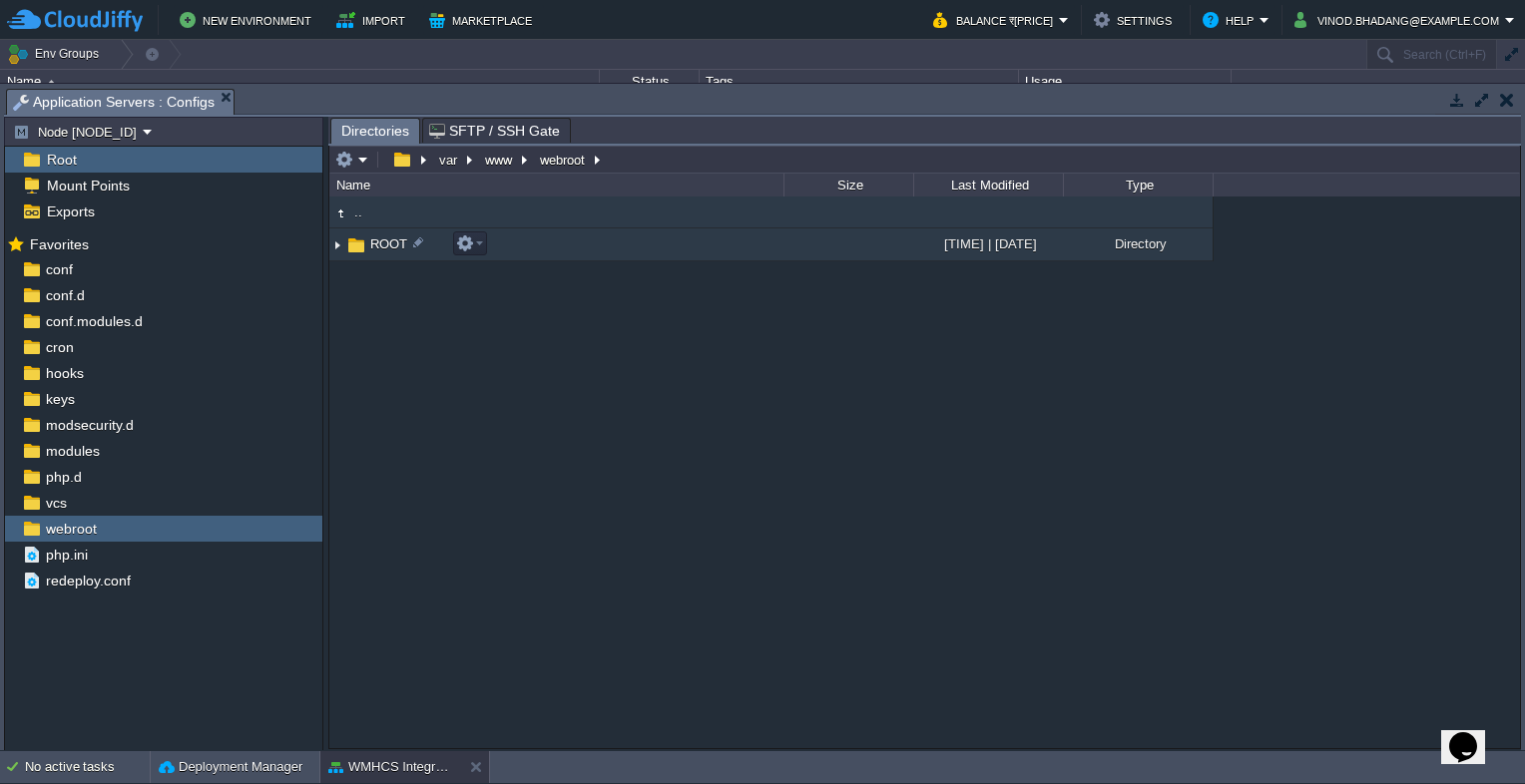 click on "ROOT" at bounding box center [388, 243] 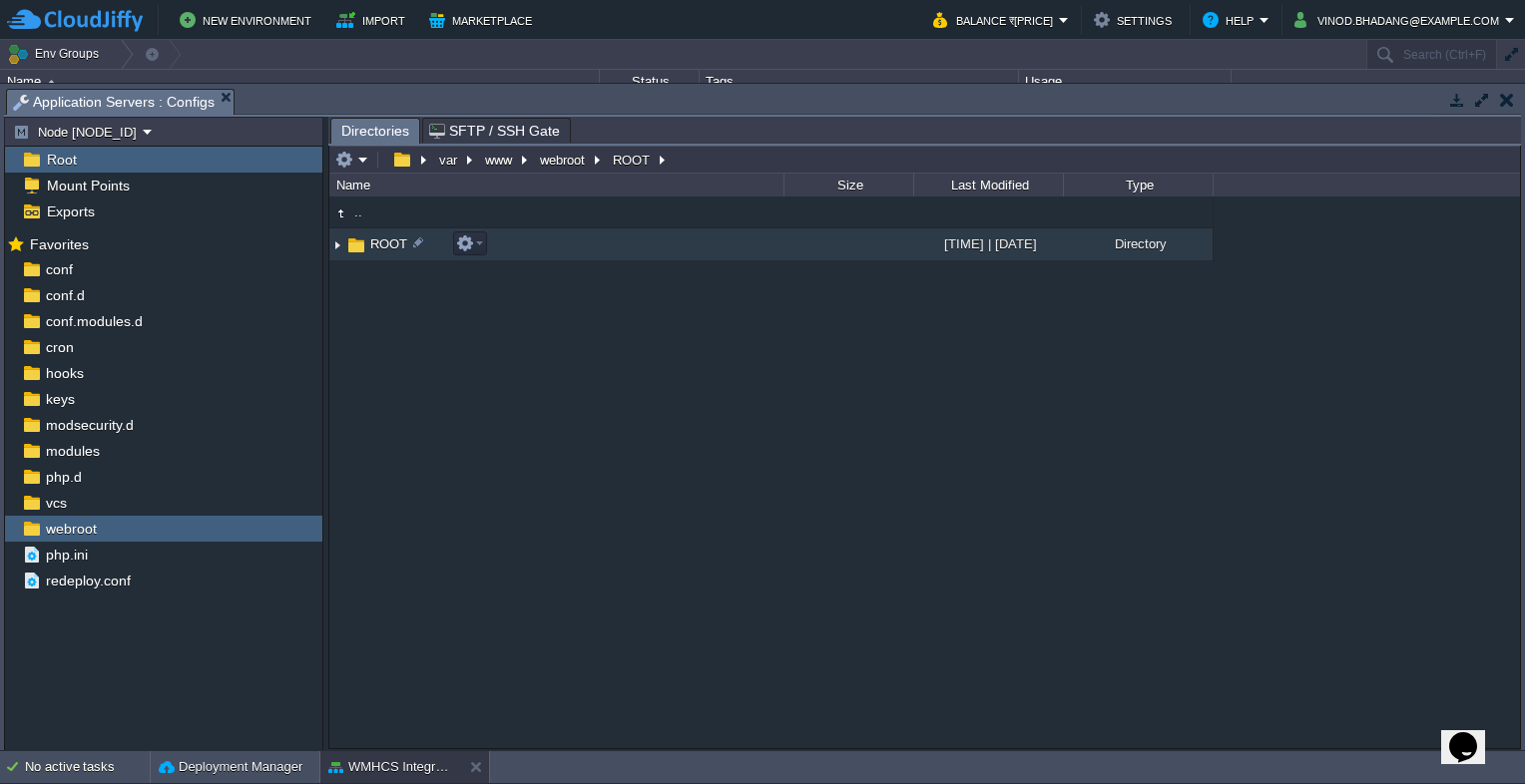 click on "ROOT" at bounding box center [388, 243] 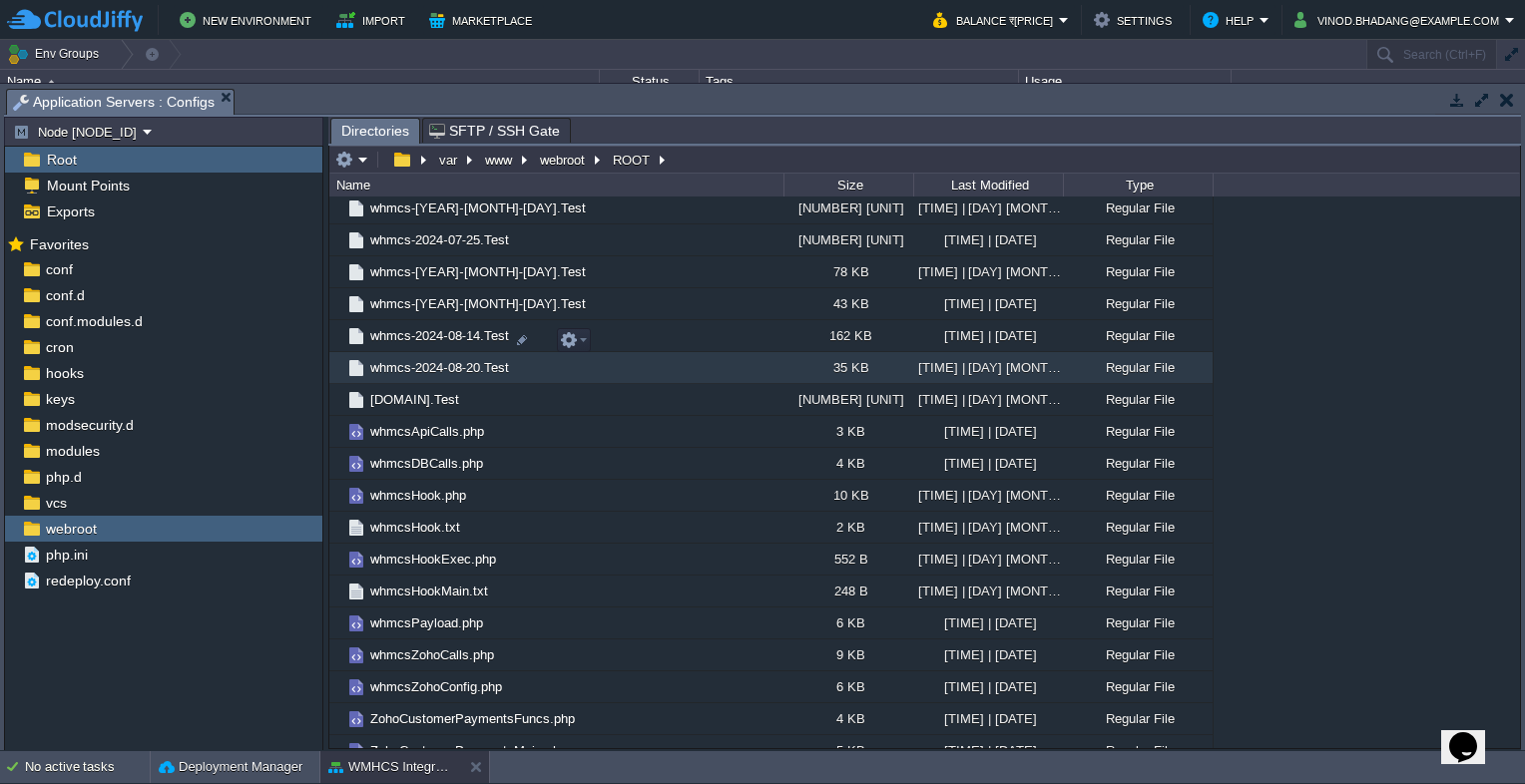 scroll, scrollTop: 3818, scrollLeft: 0, axis: vertical 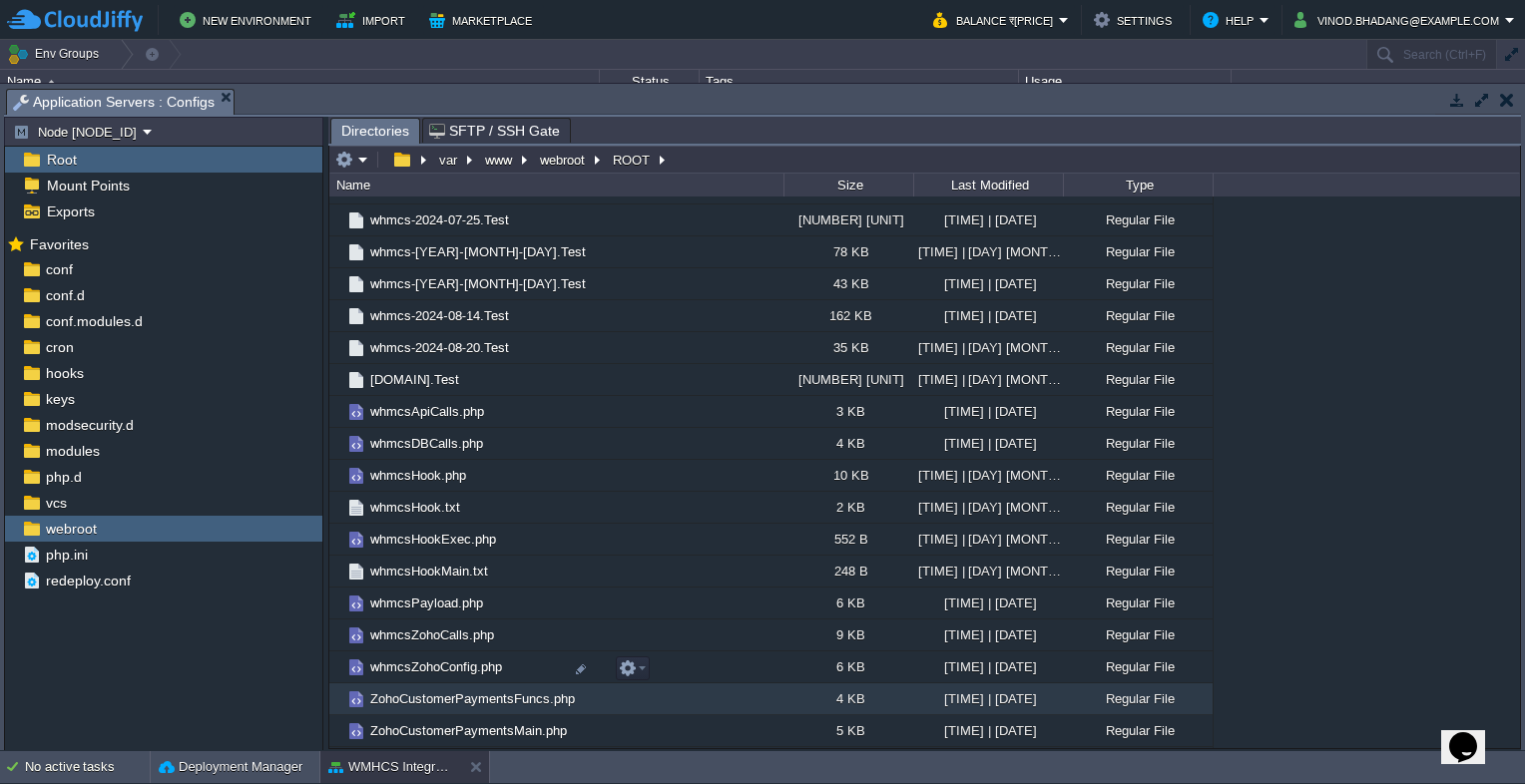 click on "ZohoCustomerPaymentsFuncs.php" at bounding box center (472, 698) 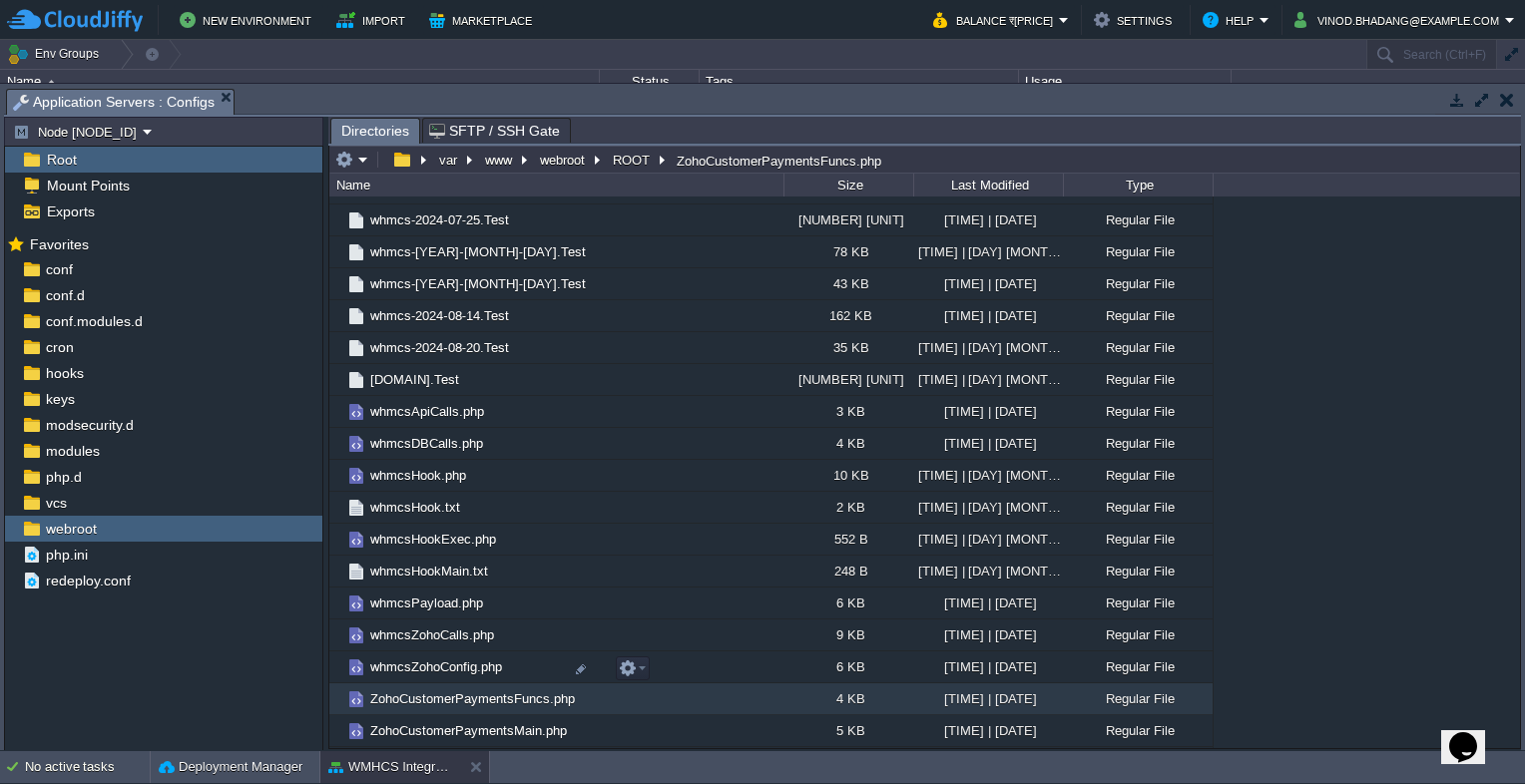 click on "ZohoCustomerPaymentsFuncs.php" at bounding box center [472, 698] 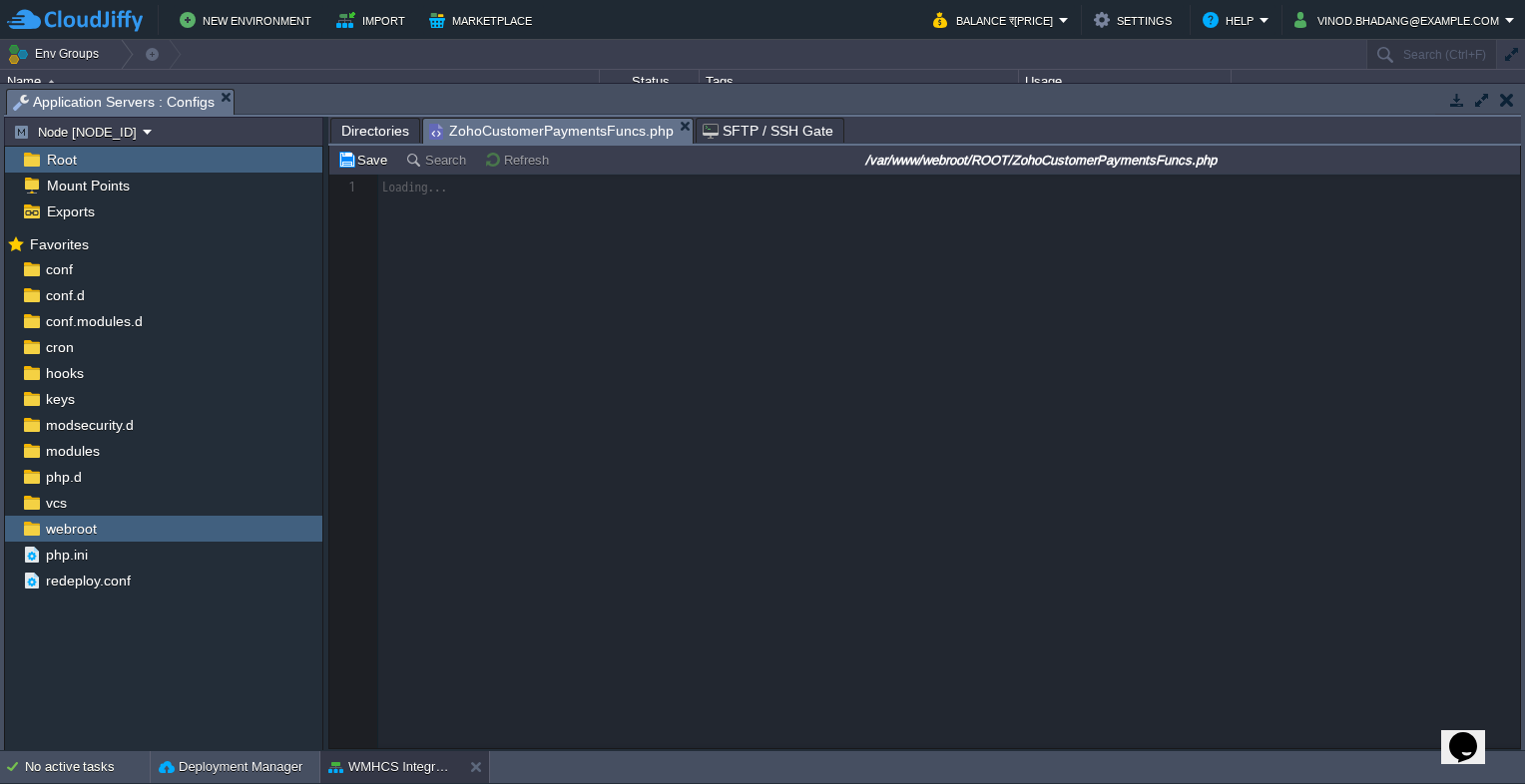 click on "Directories" at bounding box center [375, 131] 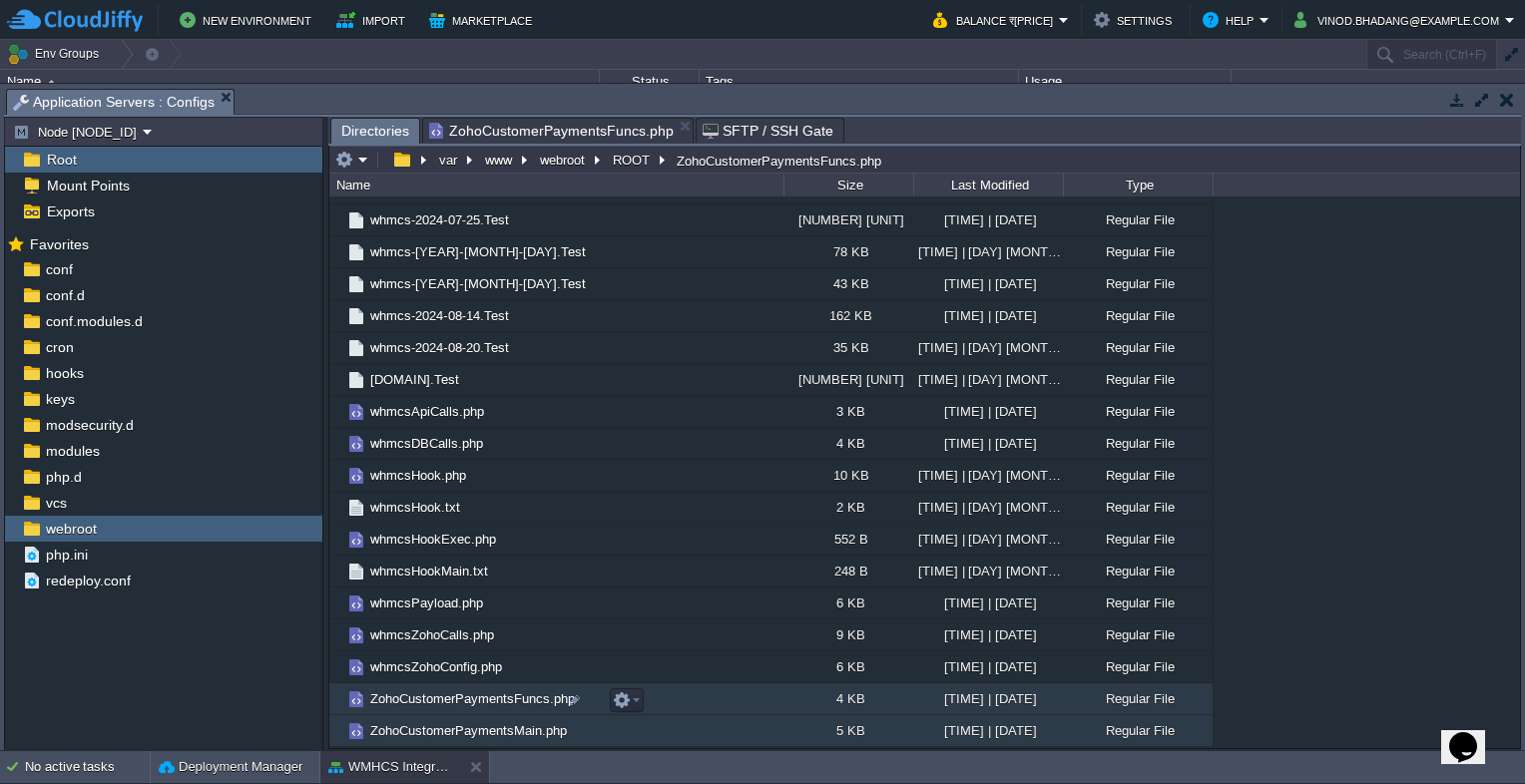 click on "ZohoCustomerPaymentsMain.php" at bounding box center [468, 730] 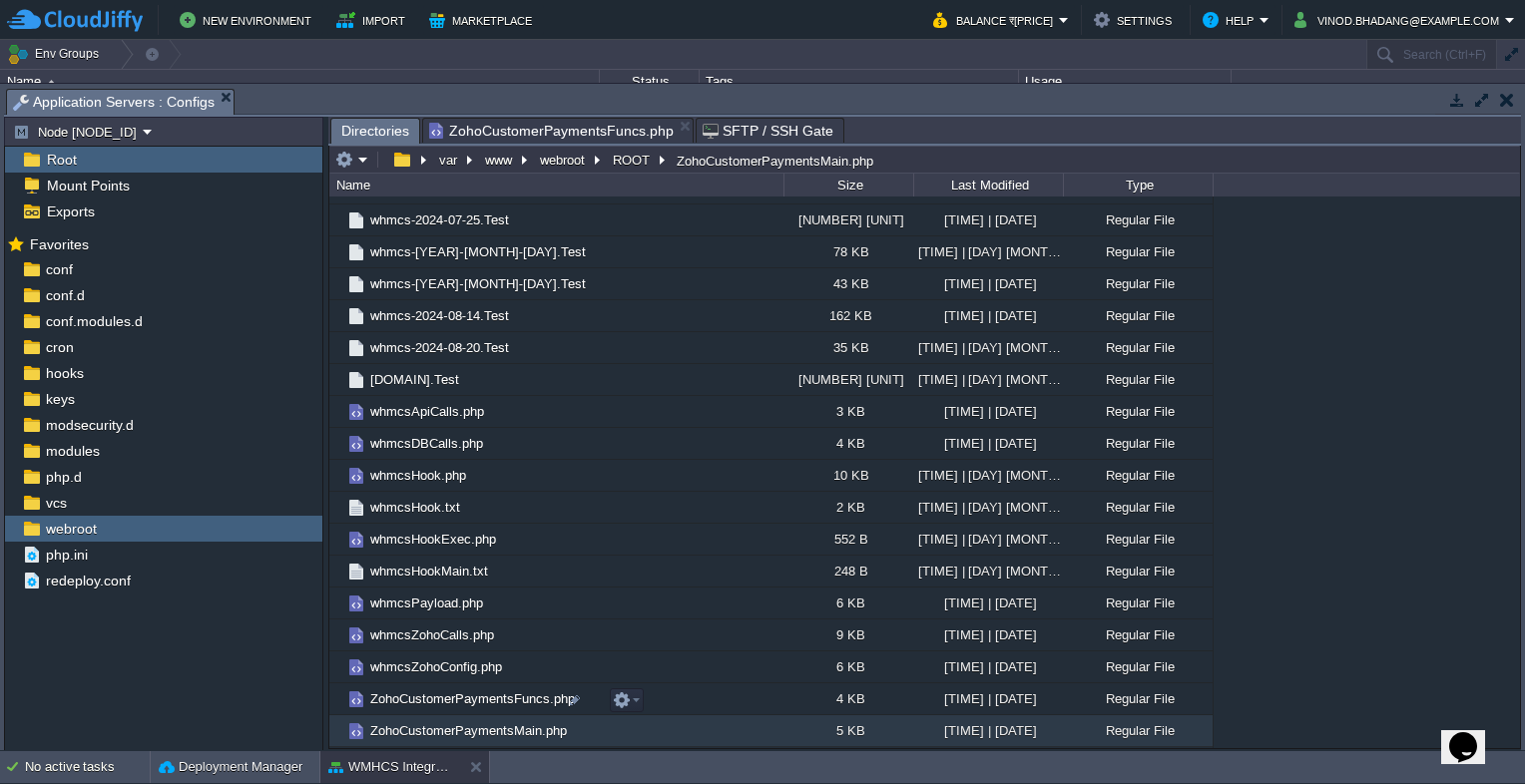 click on "ZohoCustomerPaymentsMain.php" at bounding box center (468, 730) 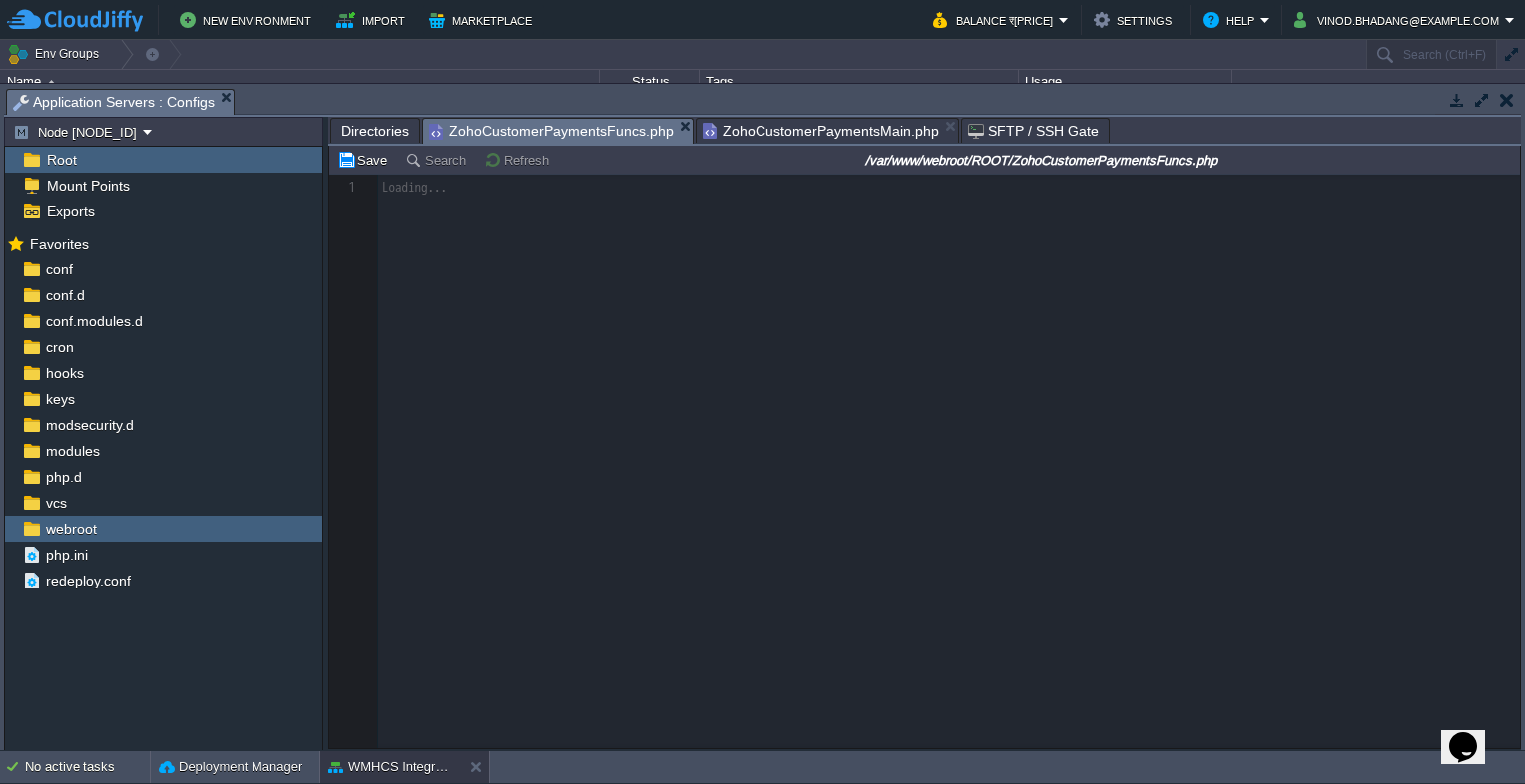 click on "ZohoCustomerPaymentsFuncs.php" at bounding box center (551, 131) 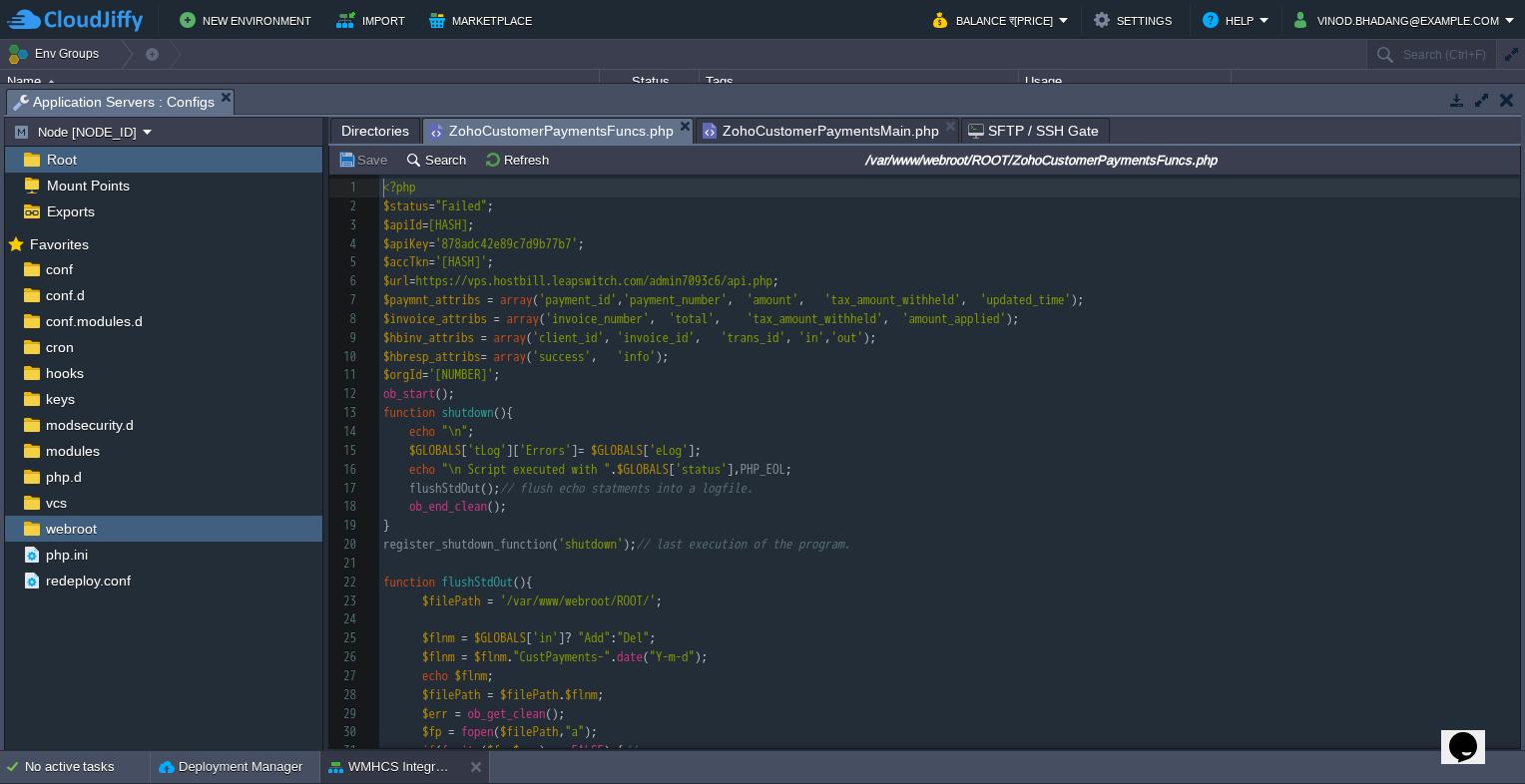 scroll, scrollTop: 6, scrollLeft: 0, axis: vertical 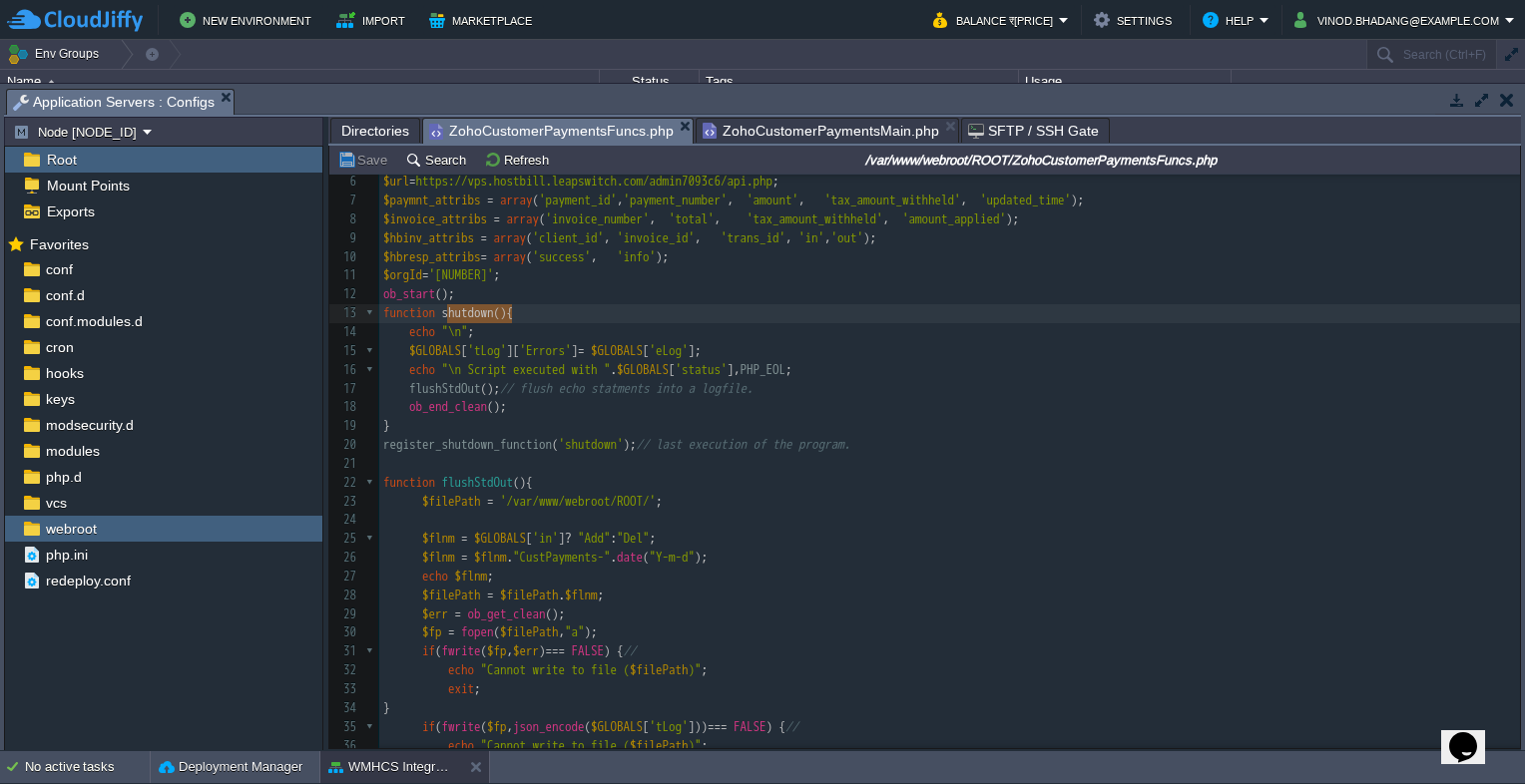 type on "shutdown(){" 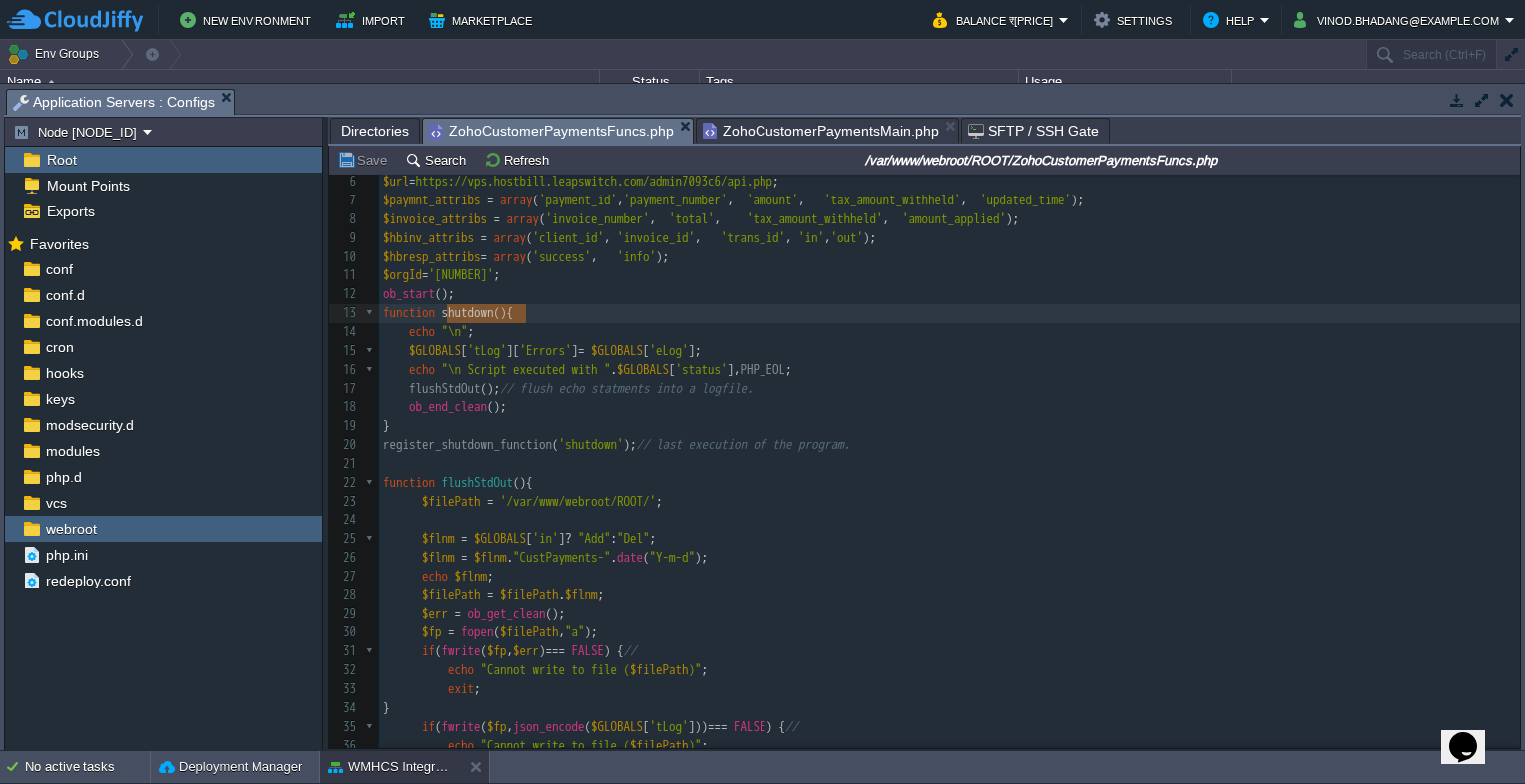 drag, startPoint x: 449, startPoint y: 313, endPoint x: 516, endPoint y: 321, distance: 67.47592 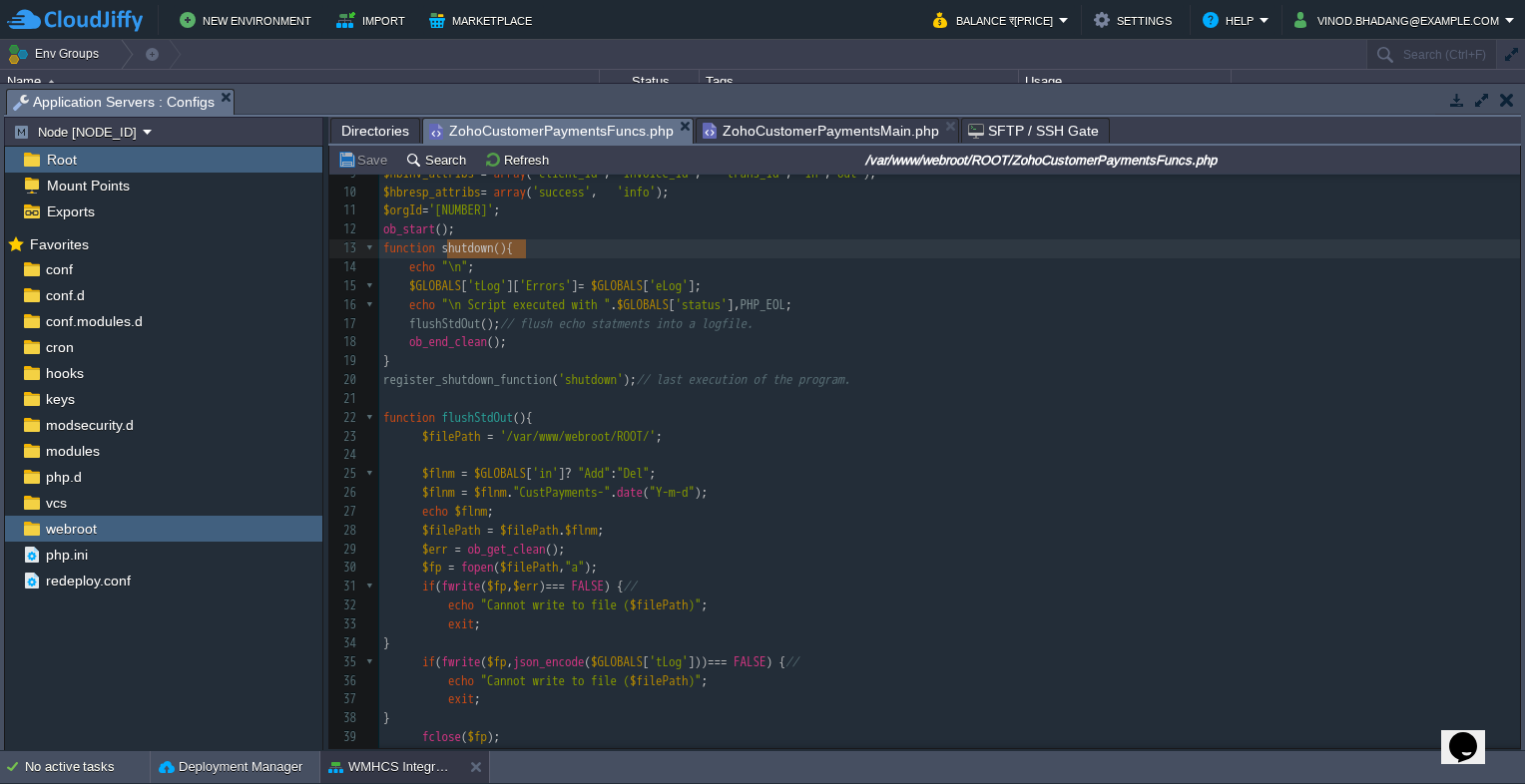 scroll, scrollTop: 289, scrollLeft: 0, axis: vertical 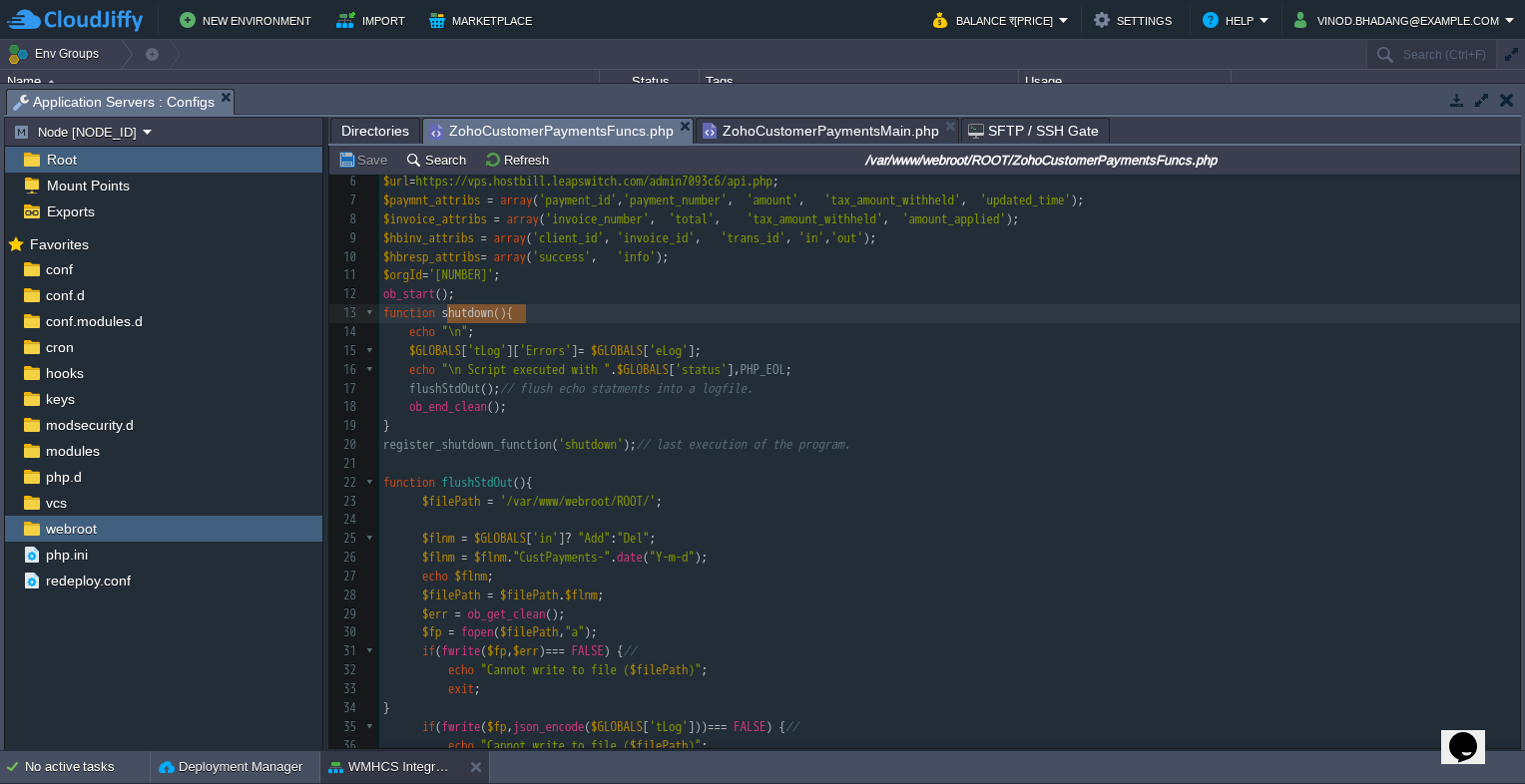 type 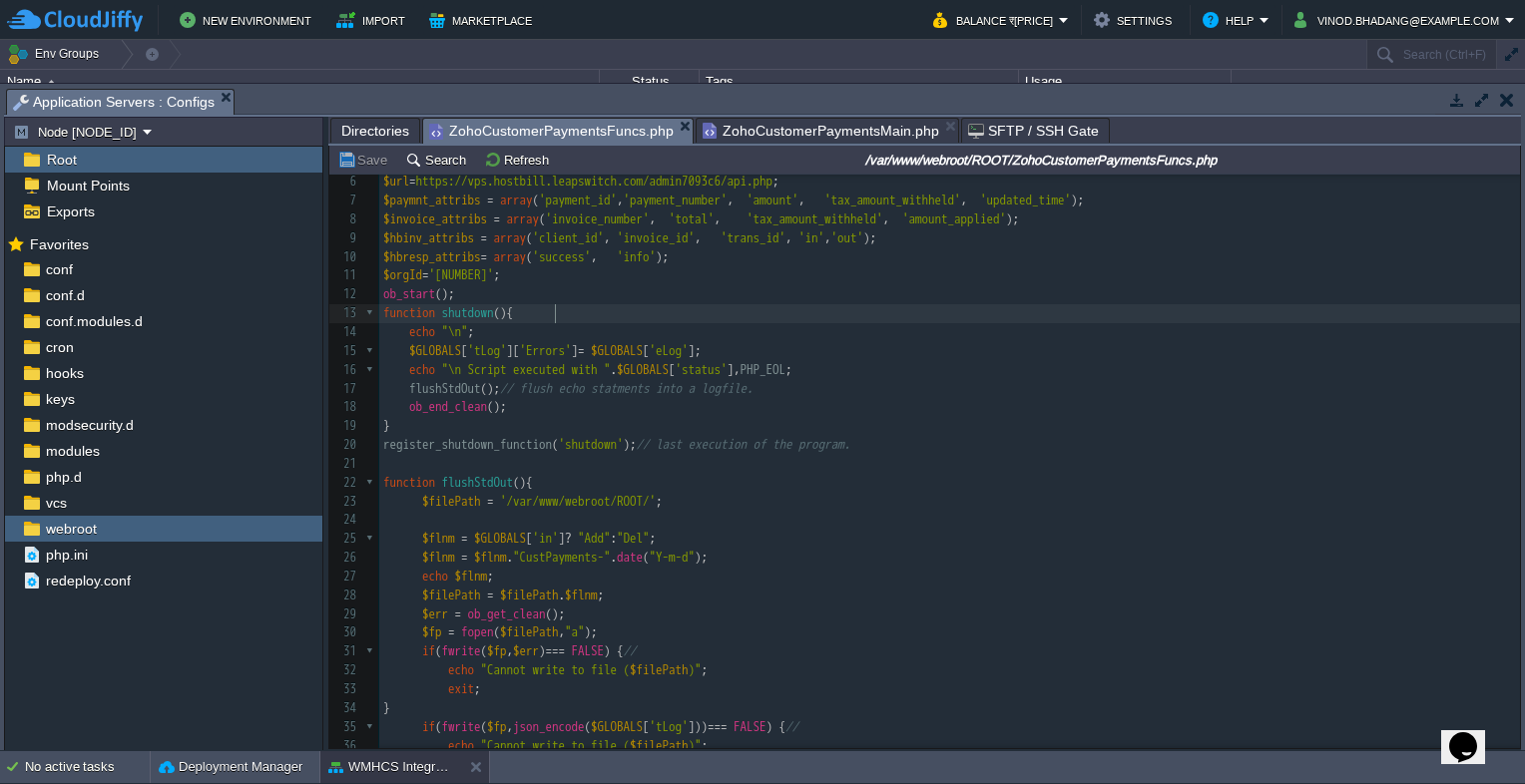 scroll, scrollTop: 145, scrollLeft: 0, axis: vertical 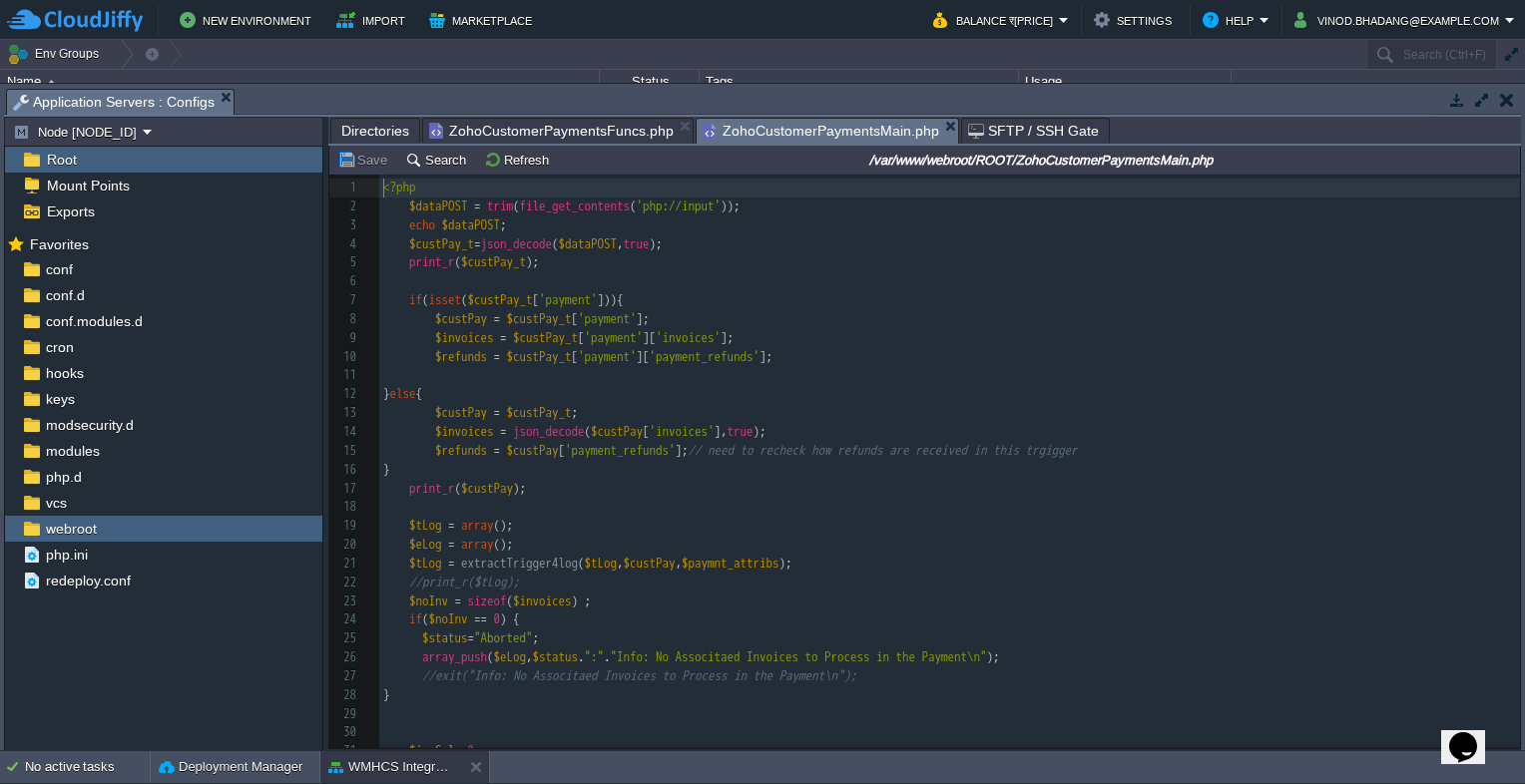 click on "ZohoCustomerPaymentsMain.php" at bounding box center (820, 131) 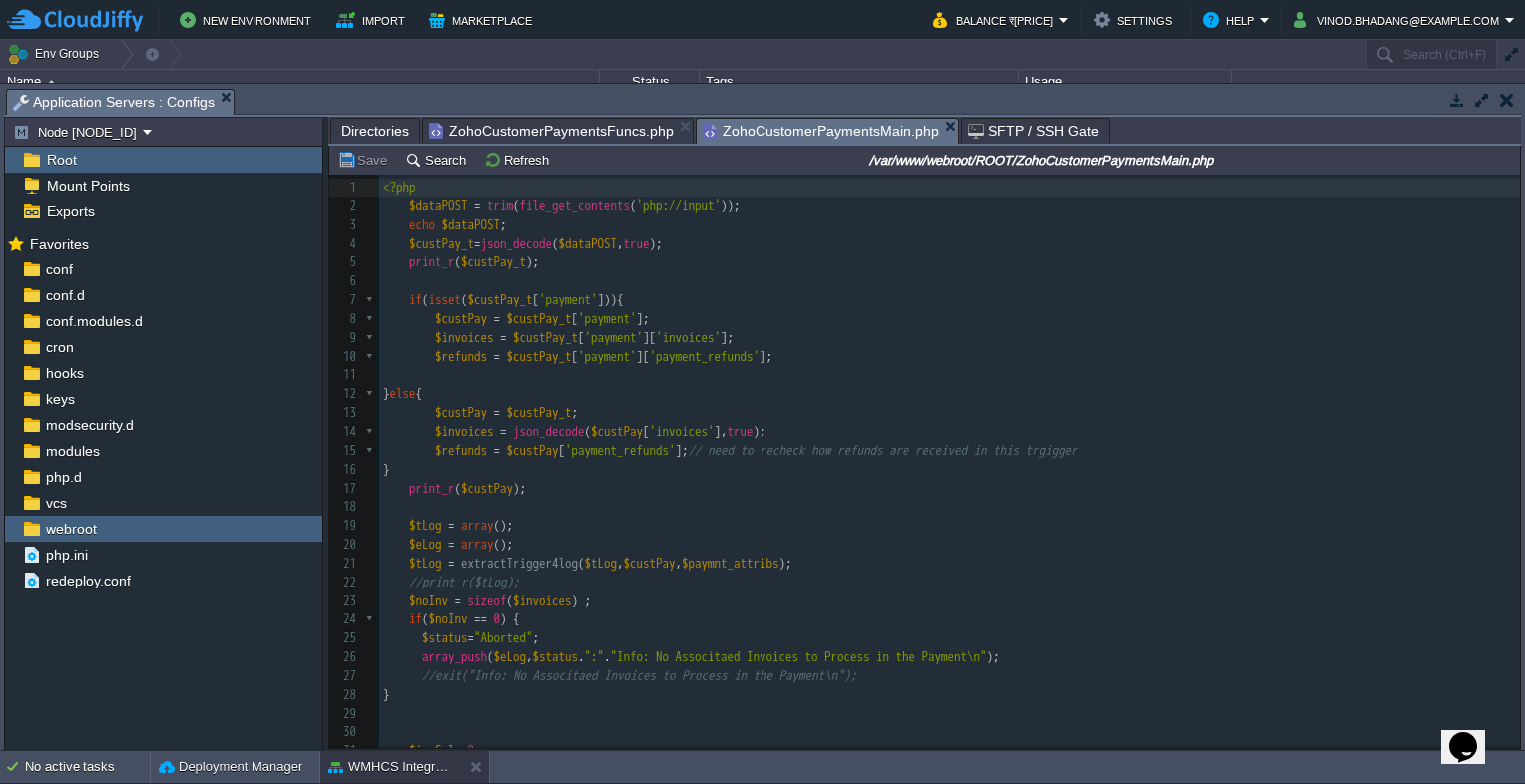 scroll, scrollTop: 97, scrollLeft: 0, axis: vertical 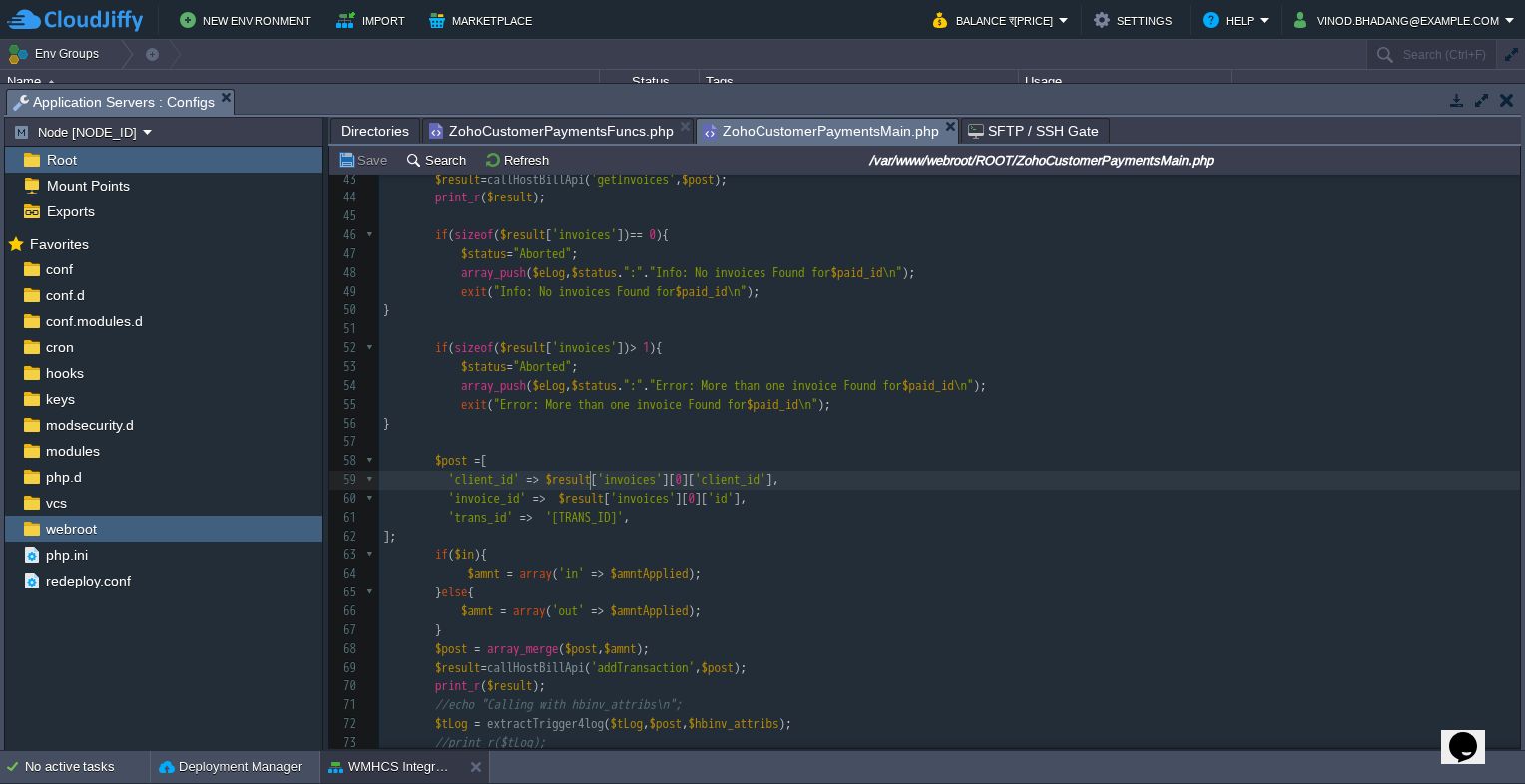 click on "[POST]" at bounding box center (949, 348) 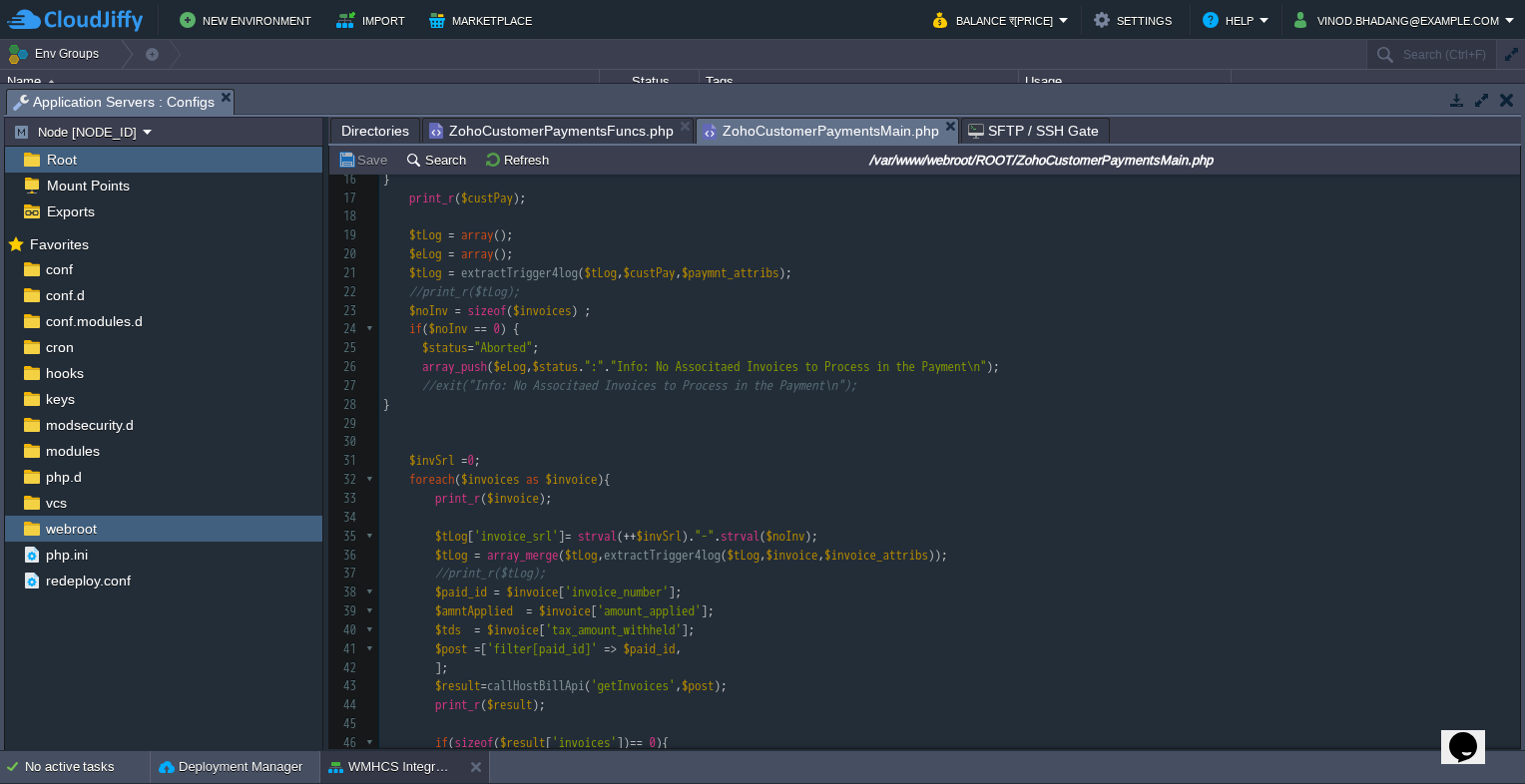 scroll, scrollTop: 100, scrollLeft: 0, axis: vertical 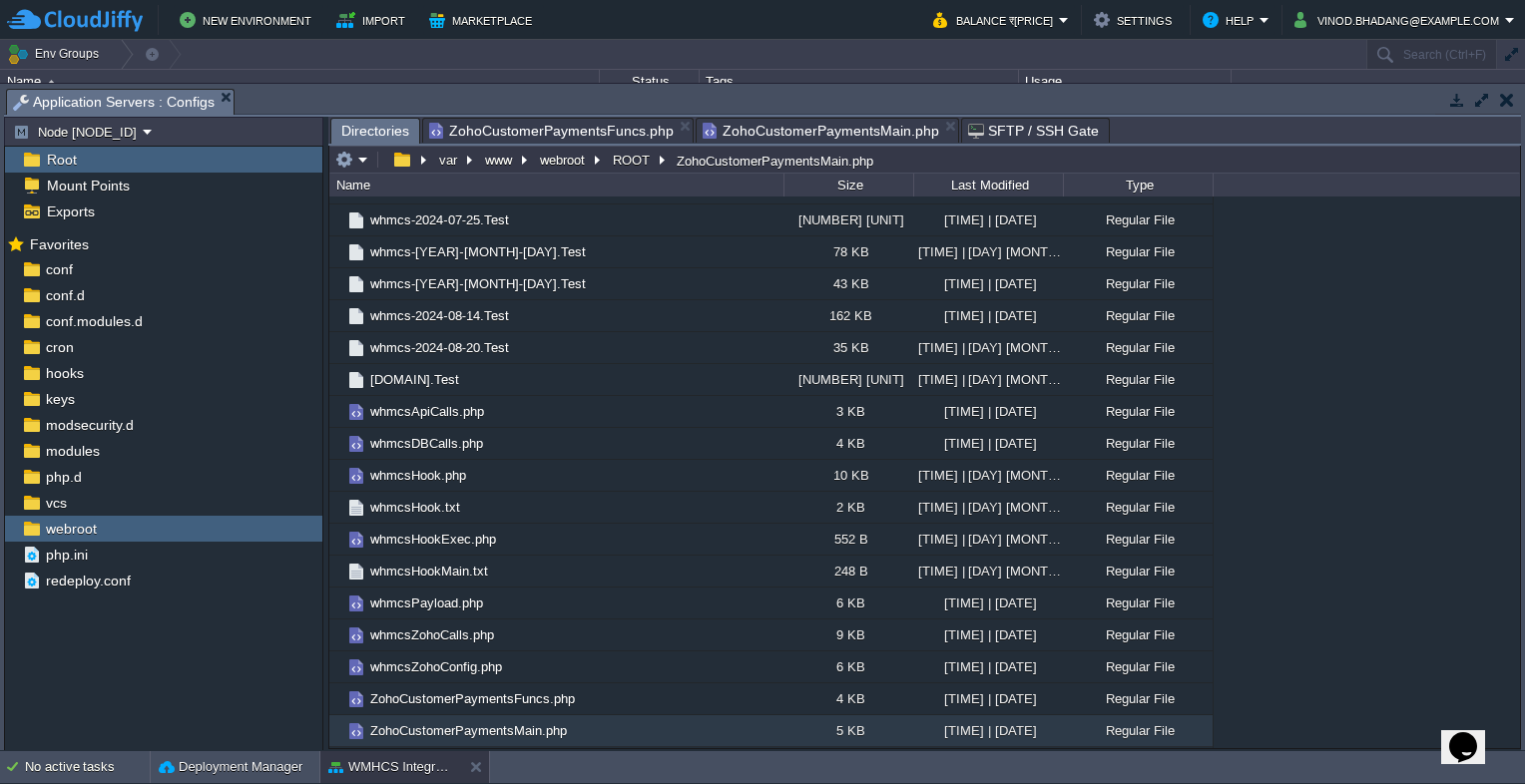 click on "Directories" at bounding box center (375, 131) 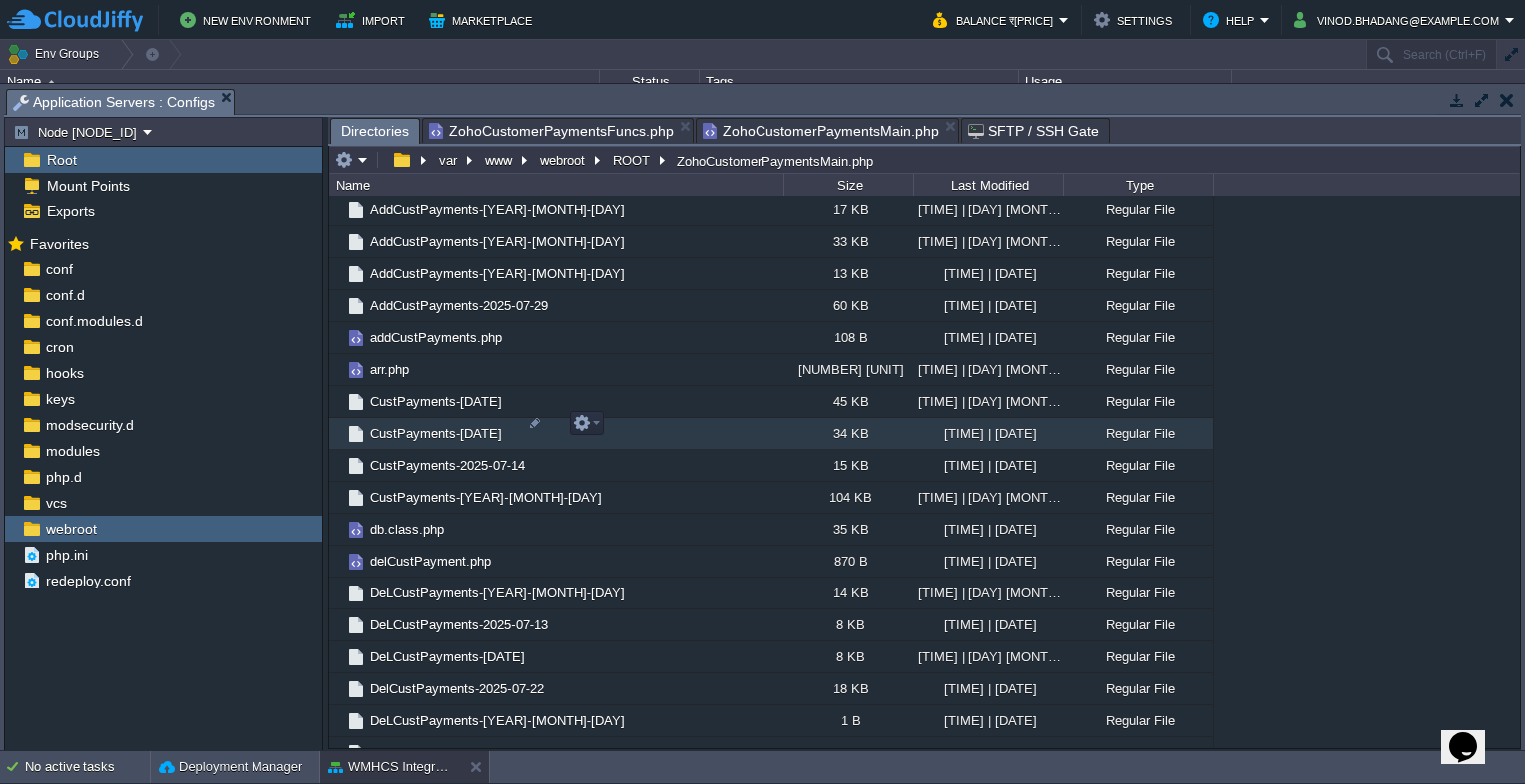 scroll, scrollTop: 826, scrollLeft: 0, axis: vertical 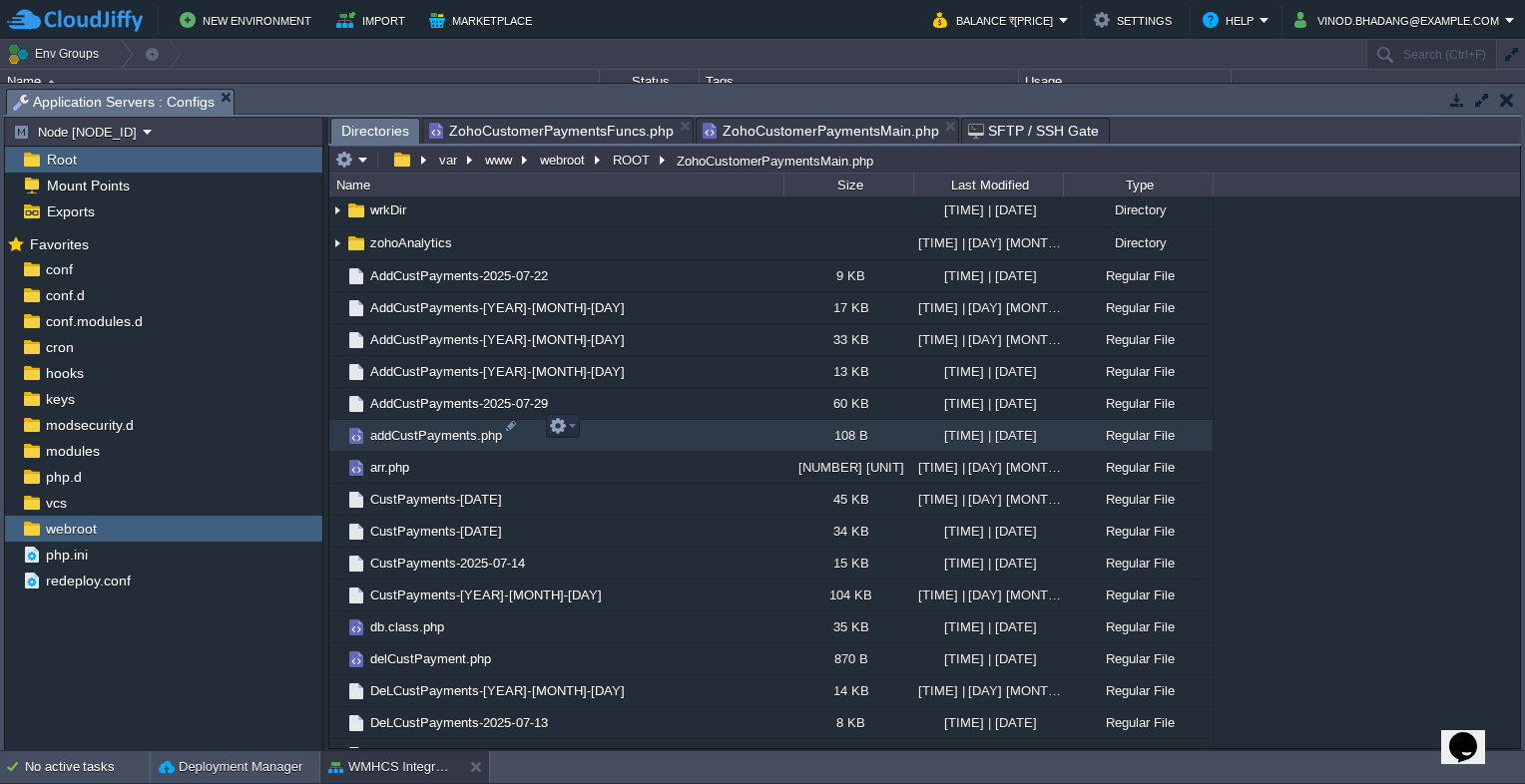 click on "addCustPayments.php" at bounding box center (436, 435) 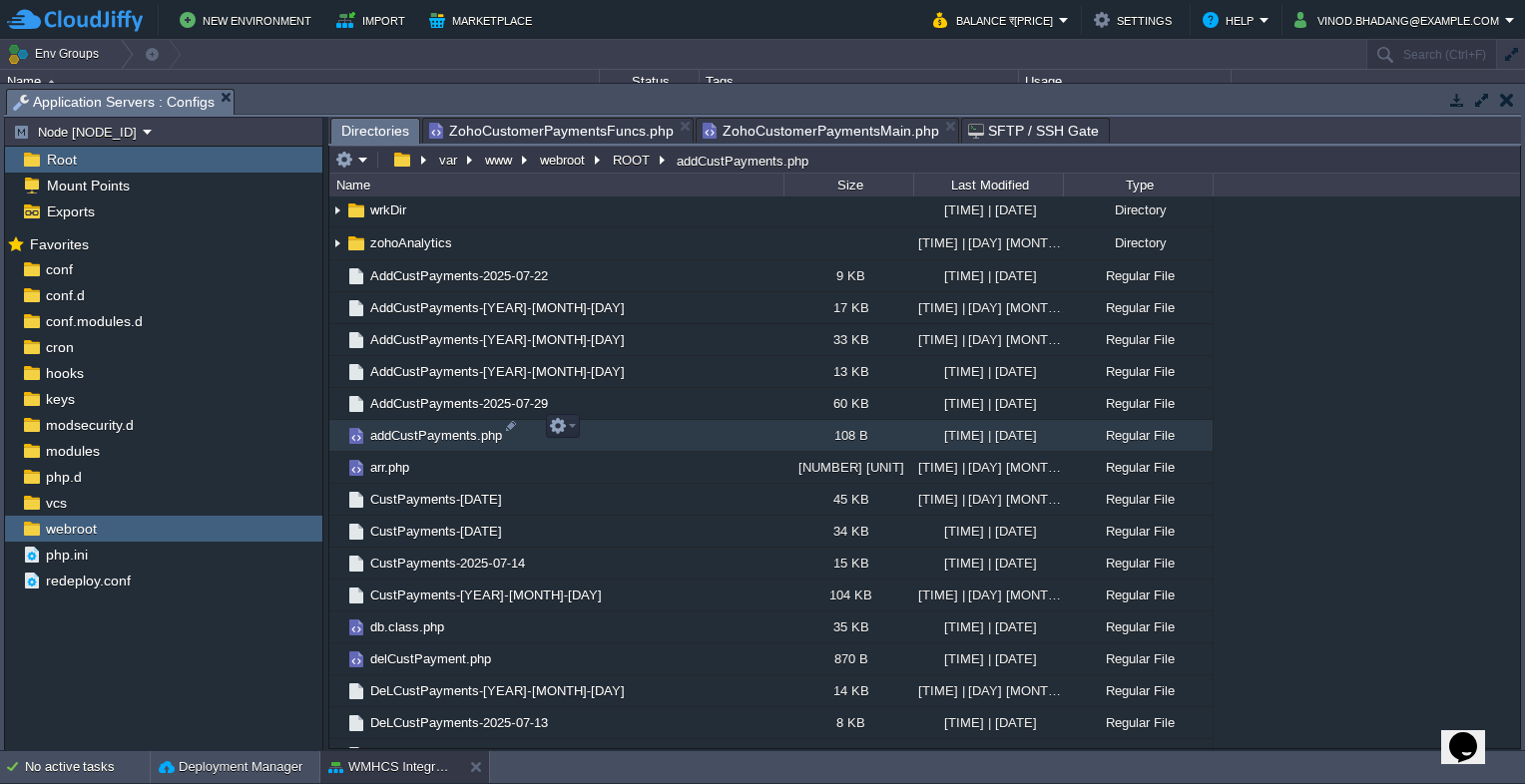 click on "addCustPayments.php" at bounding box center [436, 435] 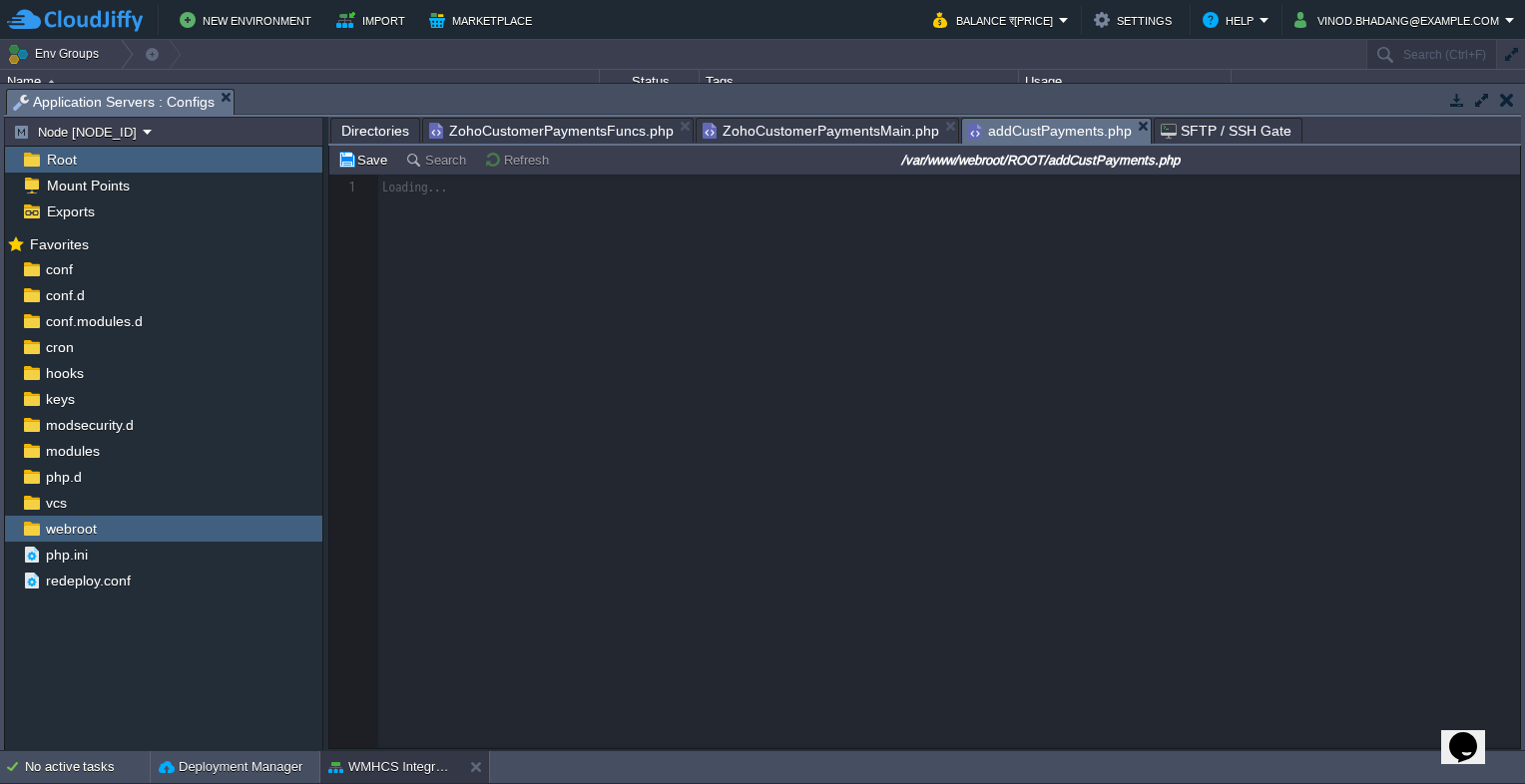 scroll, scrollTop: 6, scrollLeft: 0, axis: vertical 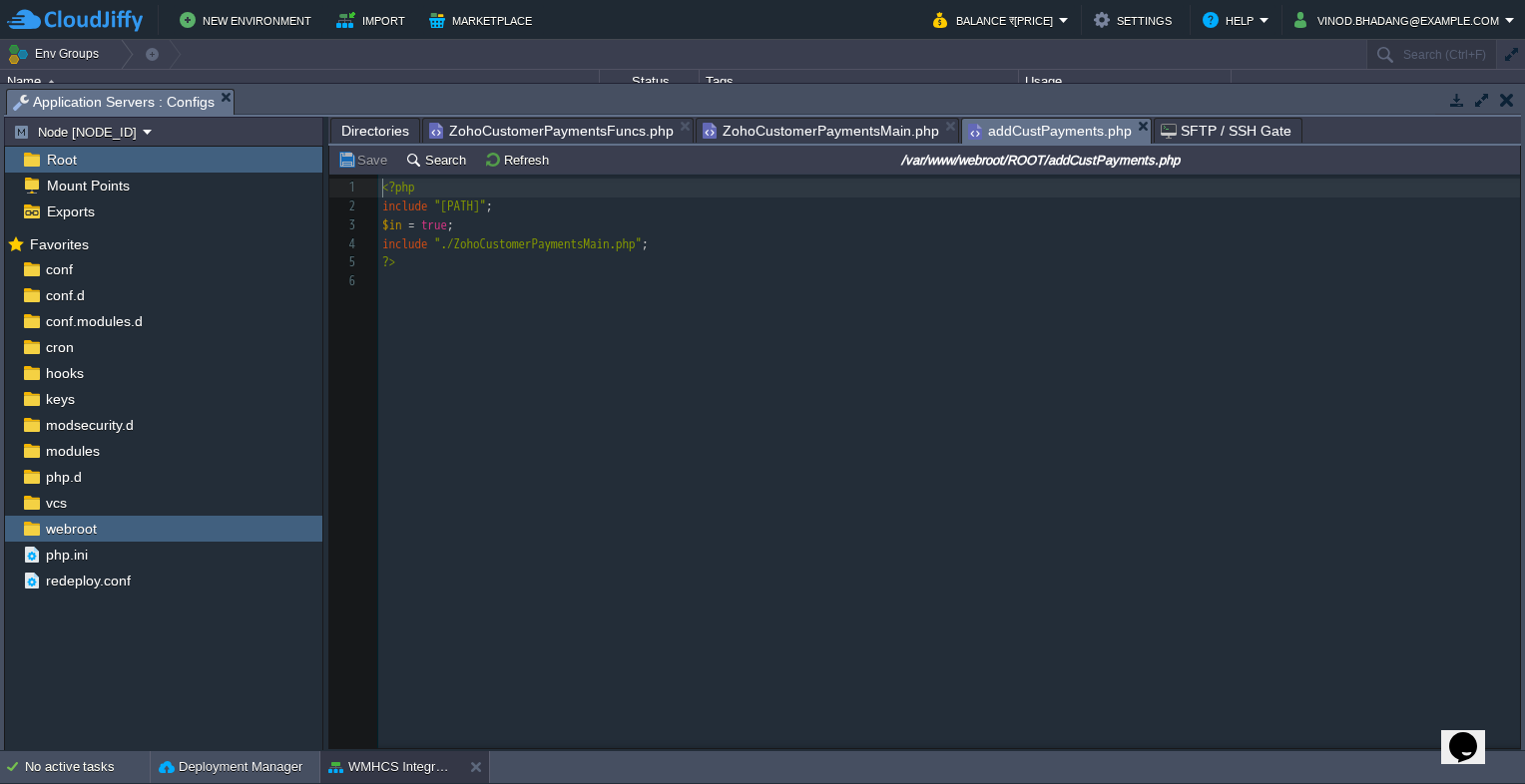 click on "ZohoCustomerPaymentsFuncs.php" at bounding box center (551, 131) 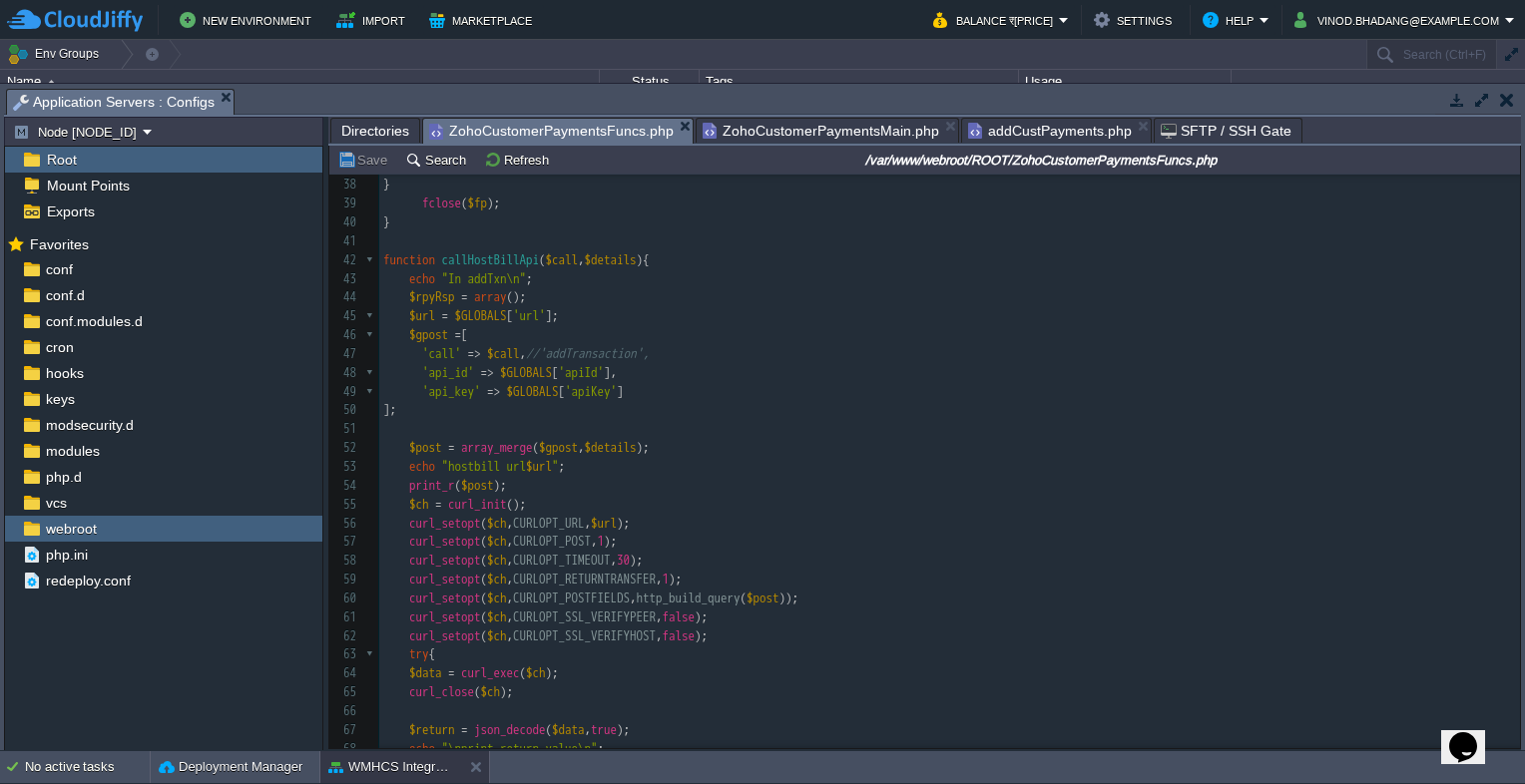 scroll, scrollTop: 479, scrollLeft: 0, axis: vertical 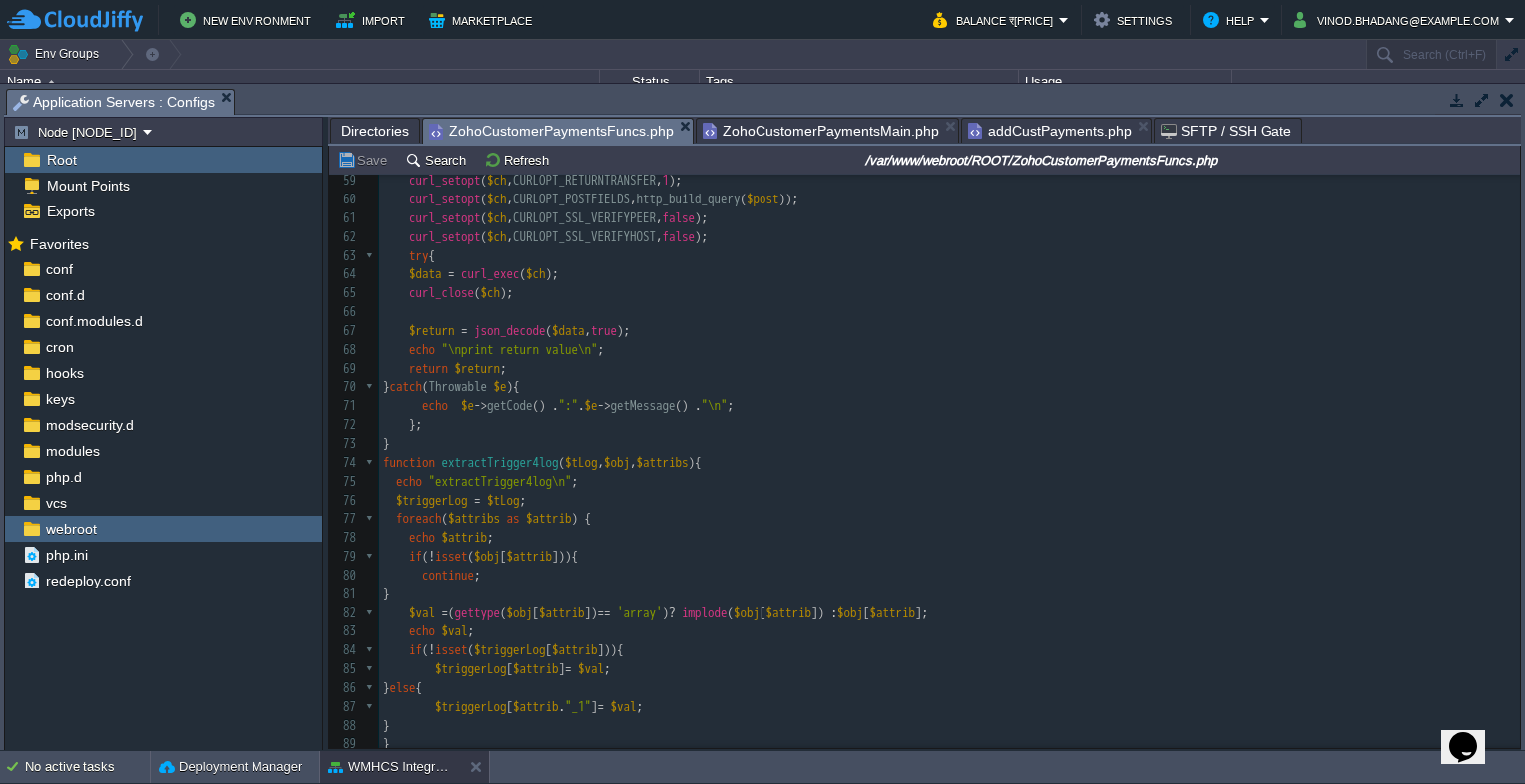 click on "ZohoCustomerPaymentsMain.php" at bounding box center (820, 131) 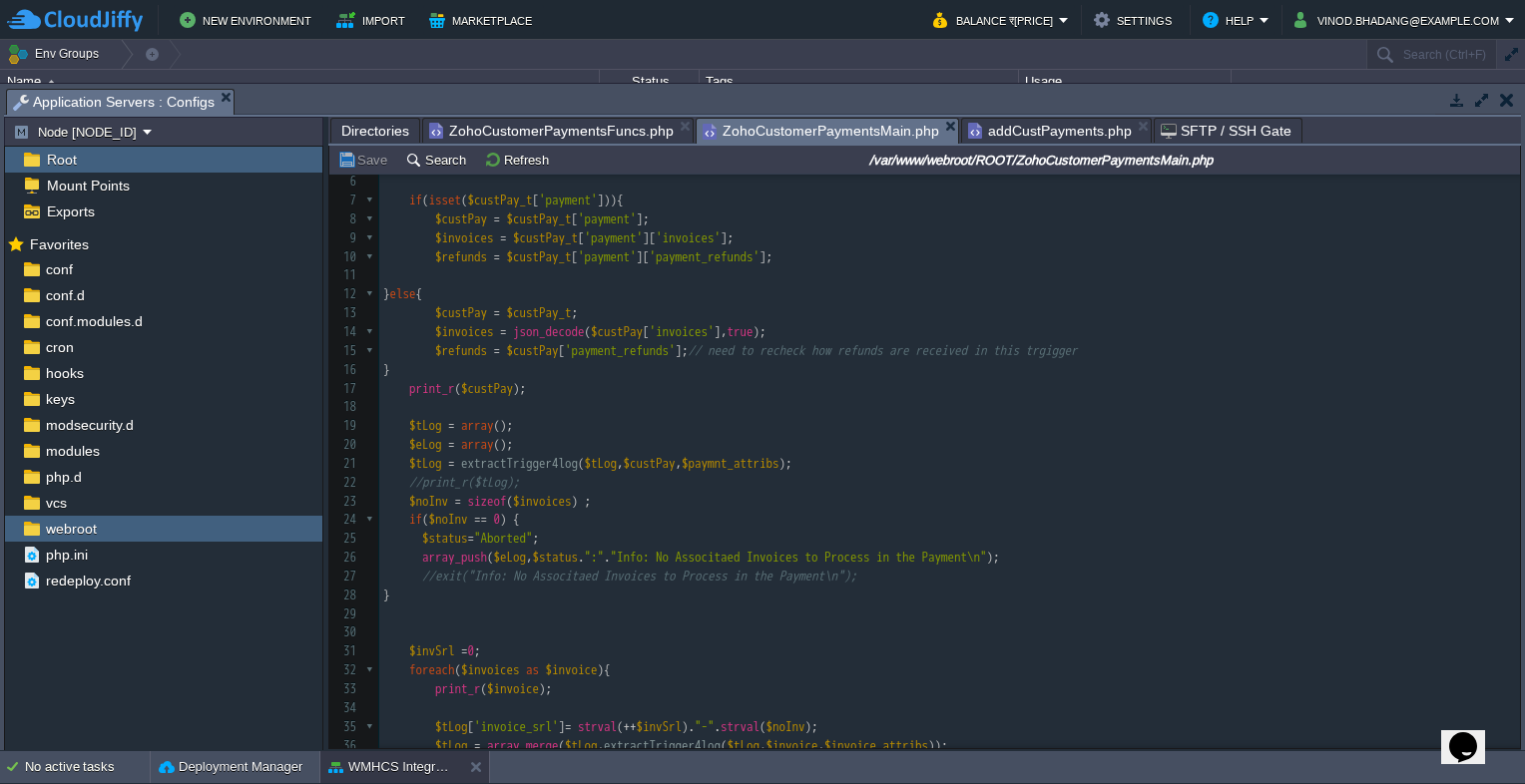 scroll, scrollTop: 1, scrollLeft: 0, axis: vertical 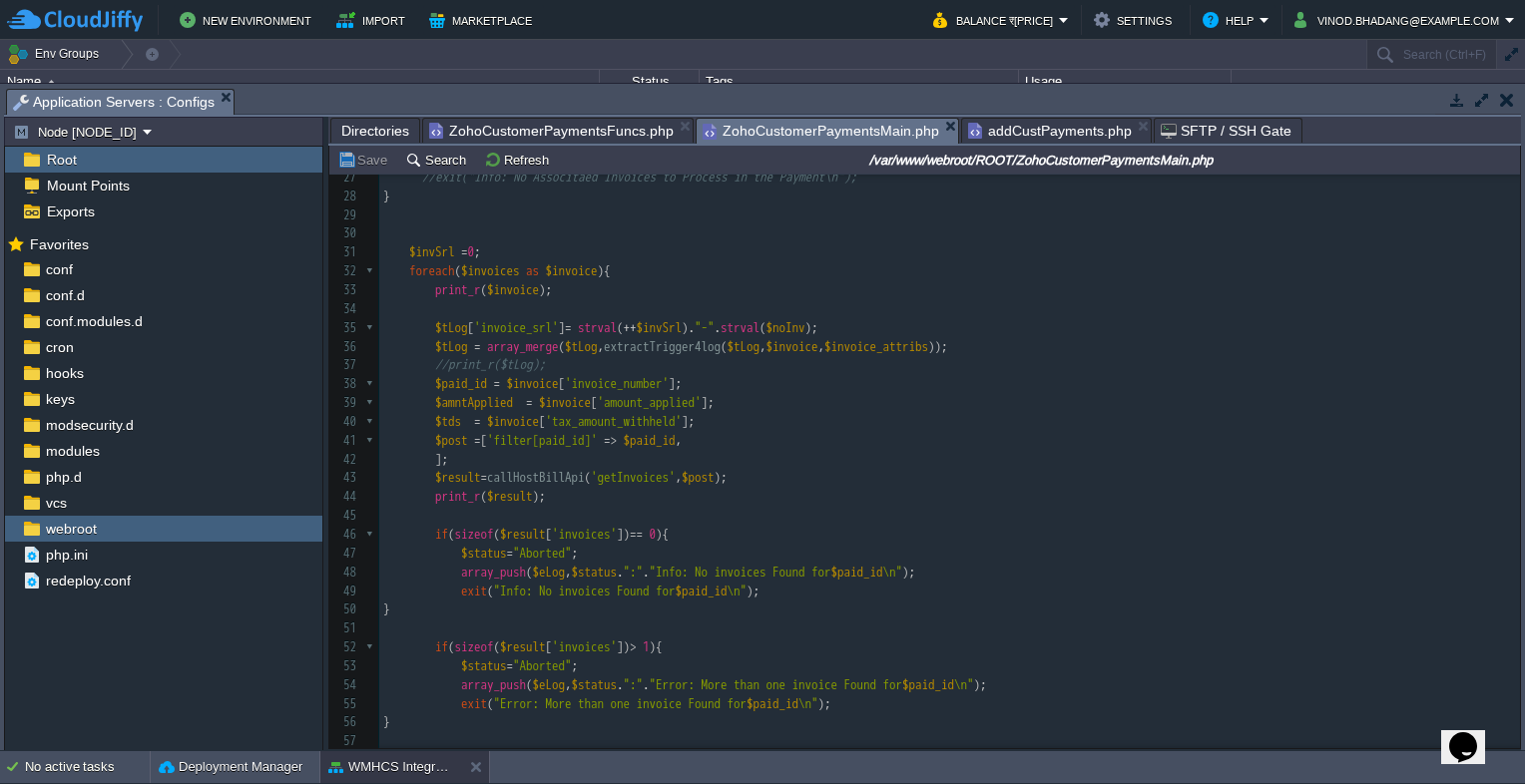 click on "ZohoCustomerPaymentsFuncs.php" at bounding box center (551, 131) 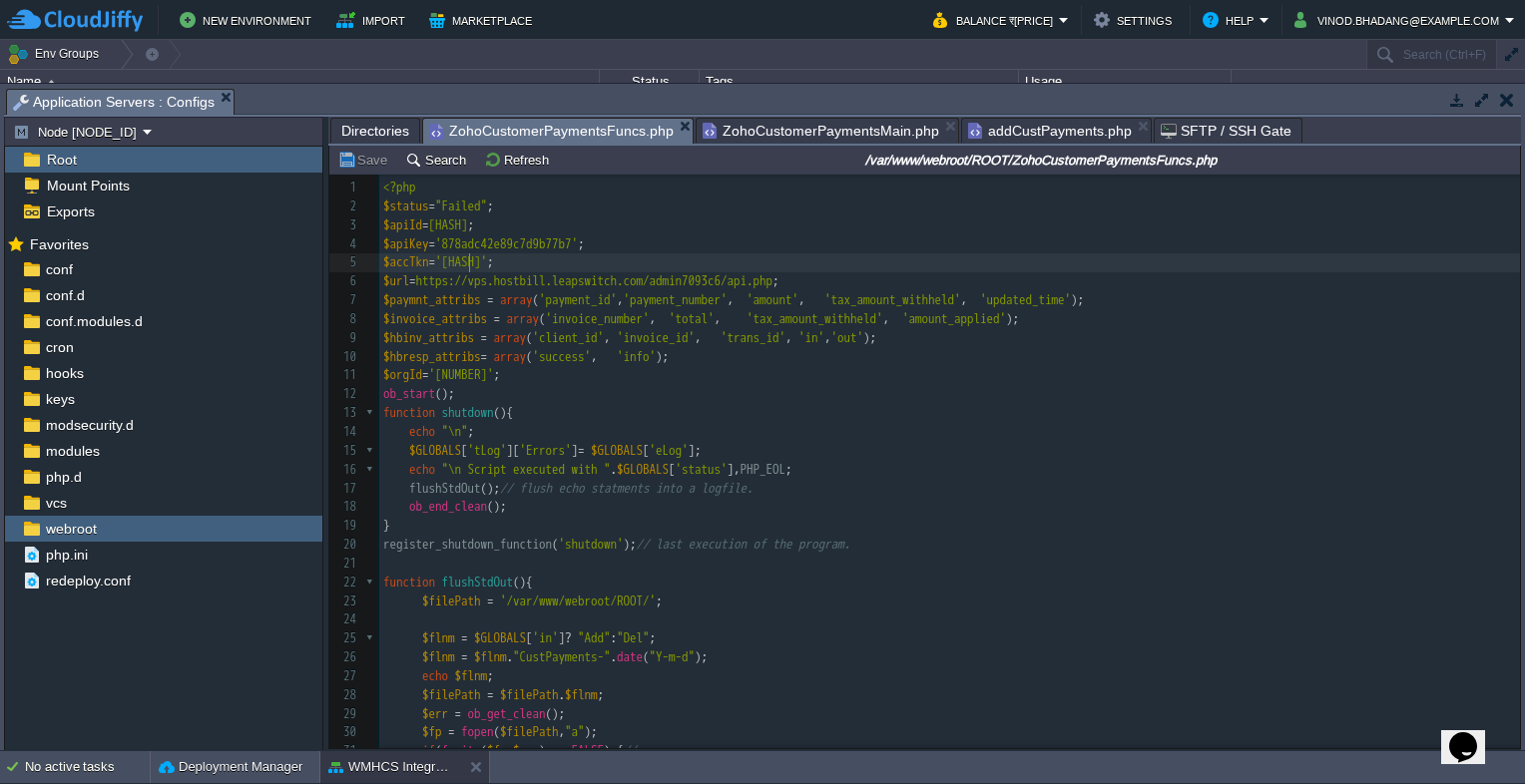 click on "x 1 <?php 2 $status = "Failed" ; 3 $apiId = 'c6ae0676b68eb0b9913a' ; 4 $apiKey = '878adc42e89c7d9b77b7' ; 5 $accTkn = '1000.427f34a64d3d426e7bb44a2e2801b68a.48931e2e2a114c6003d365cefd3accd6' ; 6 $url = 'https://vps.hostbill.leapswitch.com/admin7093c6/api.php' ; 7 $paymnt_attribs = array ( 'payment_id' , 'payment_number' , 'amount' , 'tax_amount_withheld' , 'updated_time' ); 8 $invoice_attribs = array ( 'invoice_number' , 'total' , 'tax_amount_withheld' , 'amount_applied' ); 9 $hbinv_attribs = array ( 'client_id' , 'invoice_id' , 'trans_id' , 'in' , 'out' ); 10 $hbresp_attribs = array ( 'success' , 'info' ); 11 $orgId = '60025377190' ; 12 ob_start (); 13 function shutdown (){ 14 echo "\n" ; 15 $GLOBALS [ 'tLog' ][ 'Errors' ] = $GLOBALS [ 'eLog' ]; 16 echo "\n Script executed with " . $GLOBALS [ 'status' ], PHP_EOL ; 17 flushStdOut (); // flush echo statments into a logfile. 18 ob_end_clean (); 19 } 20 ( 'shutdown' );" at bounding box center [949, 555] 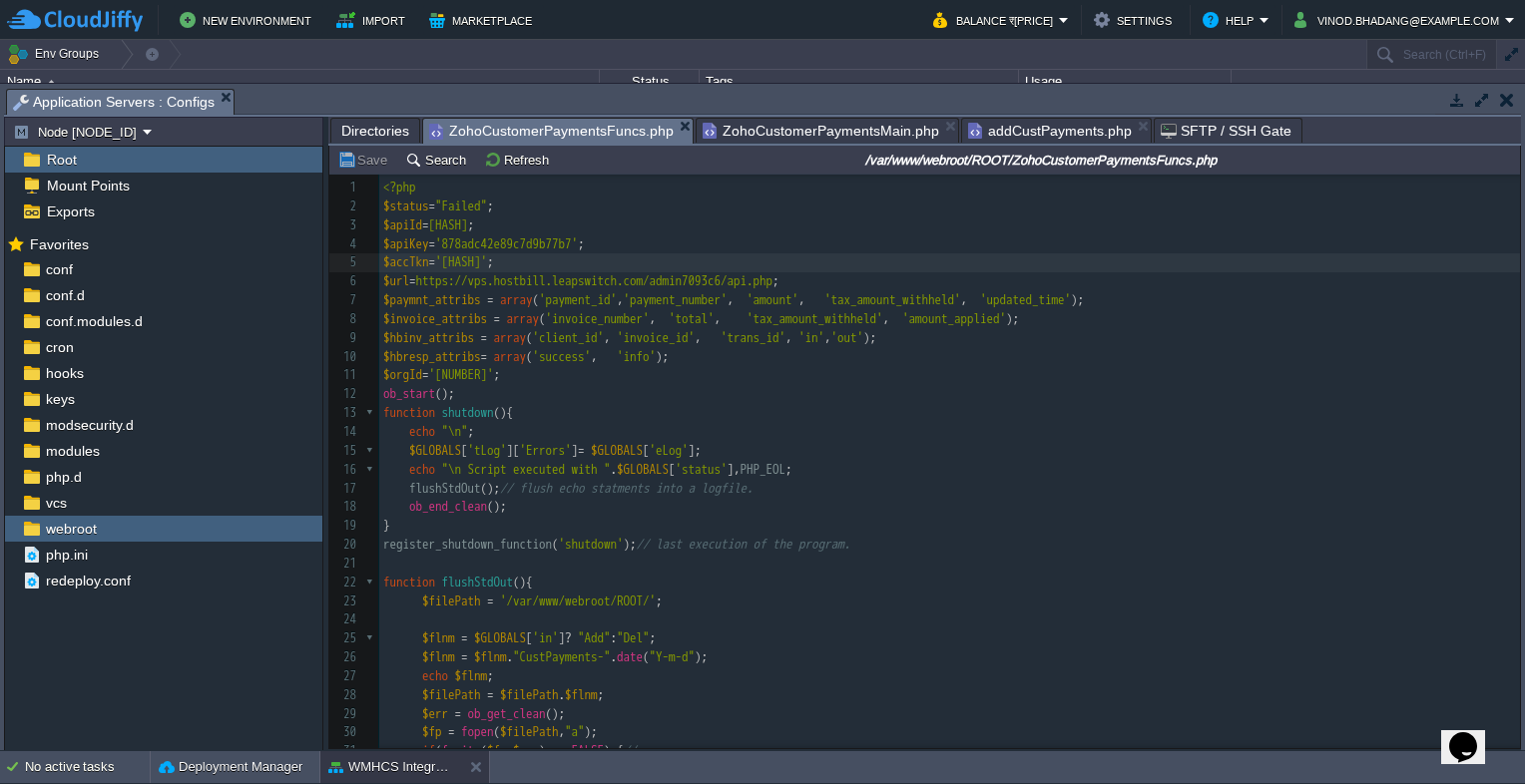 click on "x 1 <?php 2 $status = "Failed" ; 3 $apiId = 'c6ae0676b68eb0b9913a' ; 4 $apiKey = '878adc42e89c7d9b77b7' ; 5 $accTkn = '1000.427f34a64d3d426e7bb44a2e2801b68a.48931e2e2a114c6003d365cefd3accd6' ; 6 $url = 'https://vps.hostbill.leapswitch.com/admin7093c6/api.php' ; 7 $paymnt_attribs = array ( 'payment_id' , 'payment_number' , 'amount' , 'tax_amount_withheld' , 'updated_time' ); 8 $invoice_attribs = array ( 'invoice_number' , 'total' , 'tax_amount_withheld' , 'amount_applied' ); 9 $hbinv_attribs = array ( 'client_id' , 'invoice_id' , 'trans_id' , 'in' , 'out' ); 10 $hbresp_attribs = array ( 'success' , 'info' ); 11 $orgId = '60025377190' ; 12 ob_start (); 13 function shutdown (){ 14 echo "\n" ; 15 $GLOBALS [ 'tLog' ][ 'Errors' ] = $GLOBALS [ 'eLog' ]; 16 echo "\n Script executed with " . $GLOBALS [ 'status' ], PHP_EOL ; 17 flushStdOut (); // flush echo statments into a logfile. 18 ob_end_clean (); 19 } 20 ( 'shutdown' );" at bounding box center (949, 555) 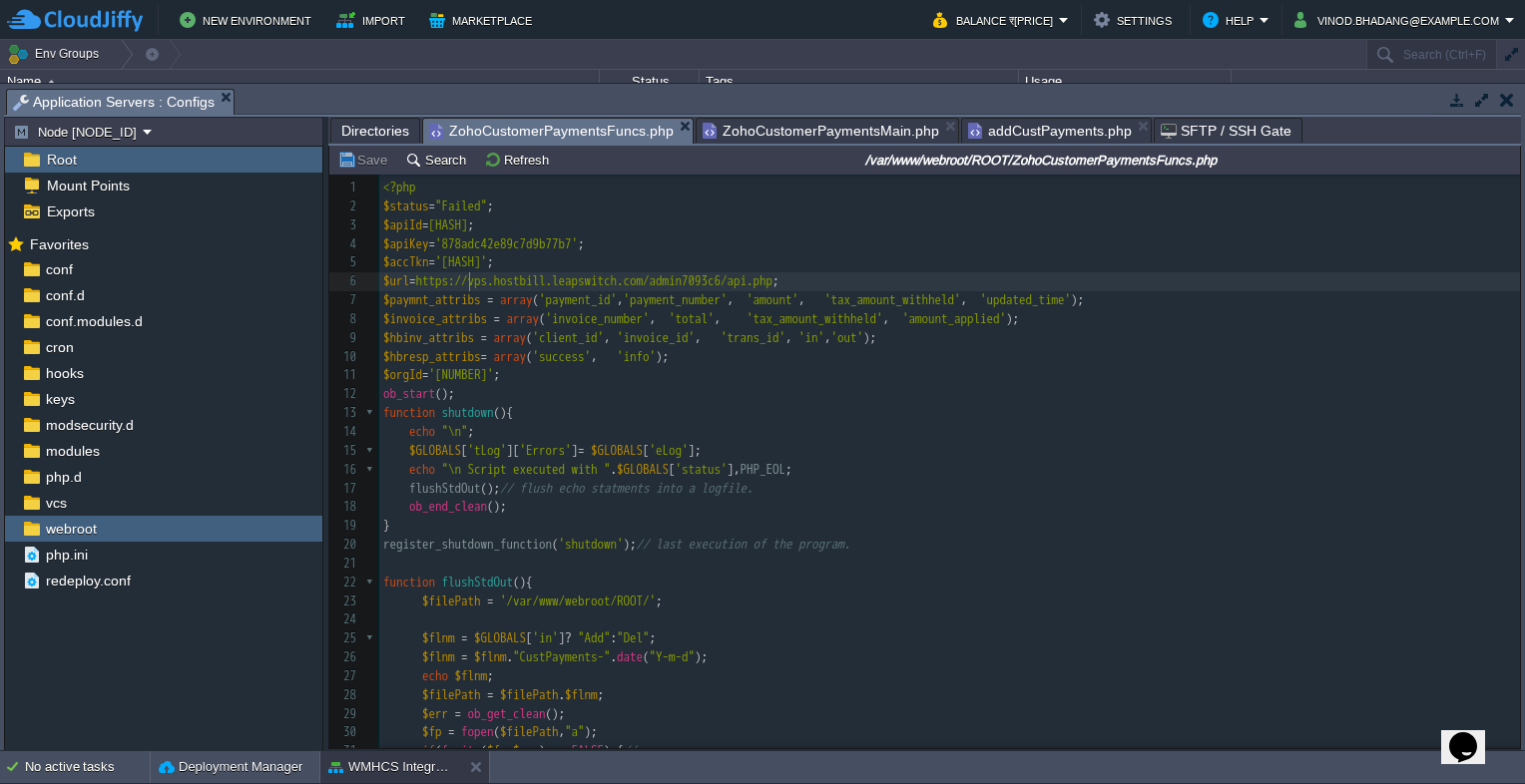 click on "x 1 <?php 2 $status = "Failed" ; 3 $apiId = 'c6ae0676b68eb0b9913a' ; 4 $apiKey = '878adc42e89c7d9b77b7' ; 5 $accTkn = '1000.427f34a64d3d426e7bb44a2e2801b68a.48931e2e2a114c6003d365cefd3accd6' ; 6 $url = 'https://vps.hostbill.leapswitch.com/admin7093c6/api.php' ; 7 $paymnt_attribs = array ( 'payment_id' , 'payment_number' , 'amount' , 'tax_amount_withheld' , 'updated_time' ); 8 $invoice_attribs = array ( 'invoice_number' , 'total' , 'tax_amount_withheld' , 'amount_applied' ); 9 $hbinv_attribs = array ( 'client_id' , 'invoice_id' , 'trans_id' , 'in' , 'out' ); 10 $hbresp_attribs = array ( 'success' , 'info' ); 11 $orgId = '60025377190' ; 12 ob_start (); 13 function shutdown (){ 14 echo "\n" ; 15 $GLOBALS [ 'tLog' ][ 'Errors' ] = $GLOBALS [ 'eLog' ]; 16 echo "\n Script executed with " . $GLOBALS [ 'status' ], PHP_EOL ; 17 flushStdOut (); // flush echo statments into a logfile. 18 ob_end_clean (); 19 } 20 ( 'shutdown' );" at bounding box center (949, 555) 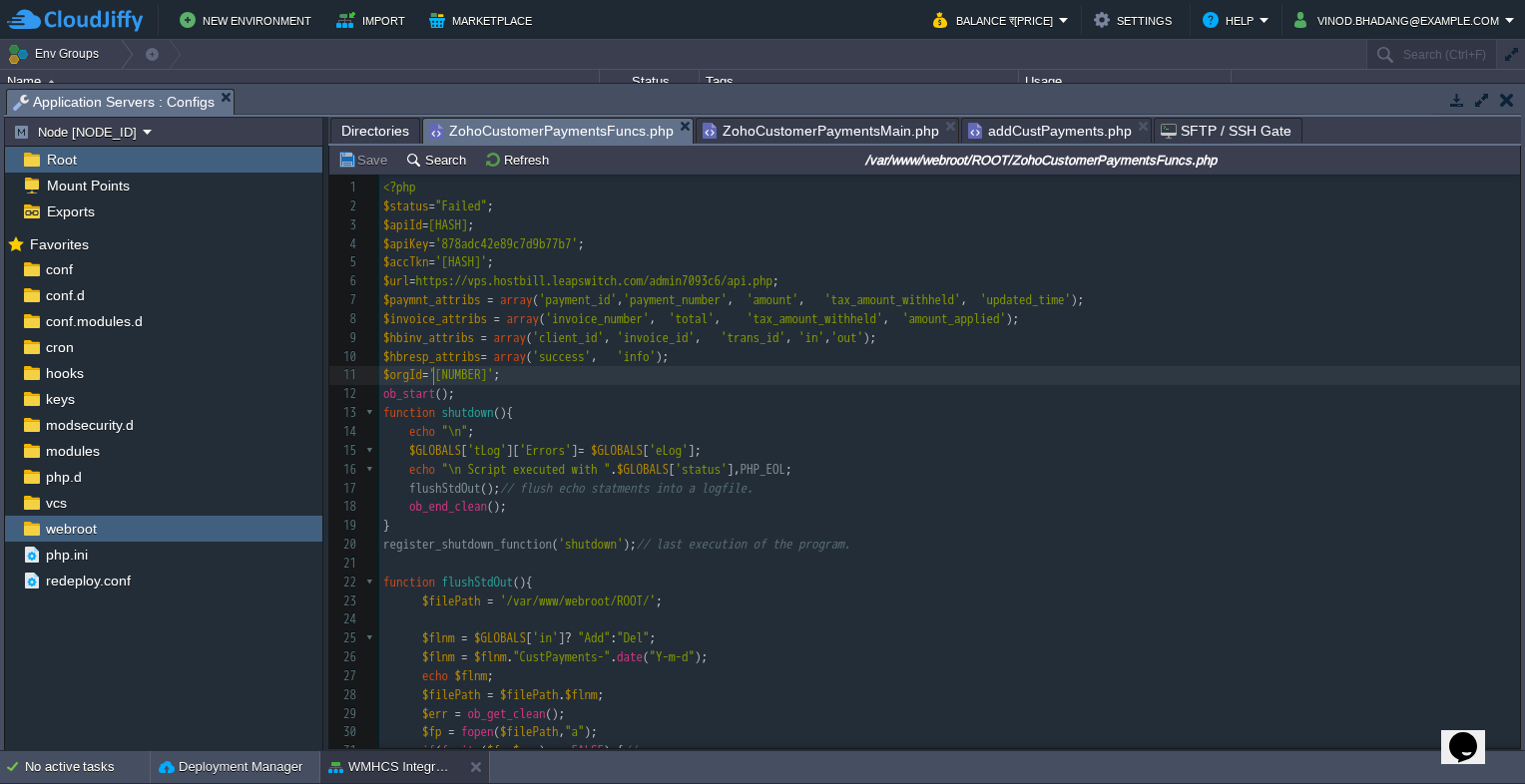 click on "=" at bounding box center [425, 374] 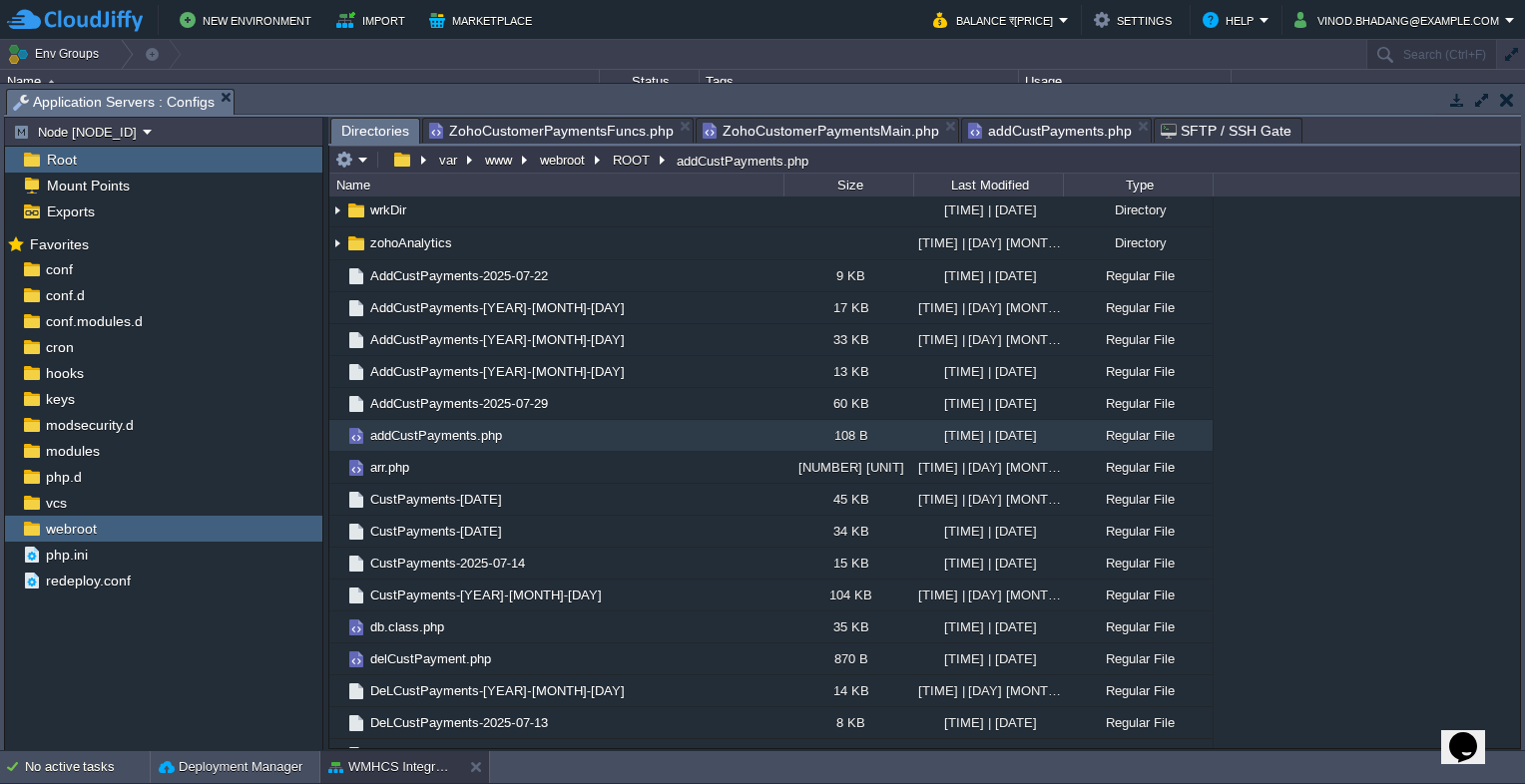 click on "Directories" at bounding box center (375, 131) 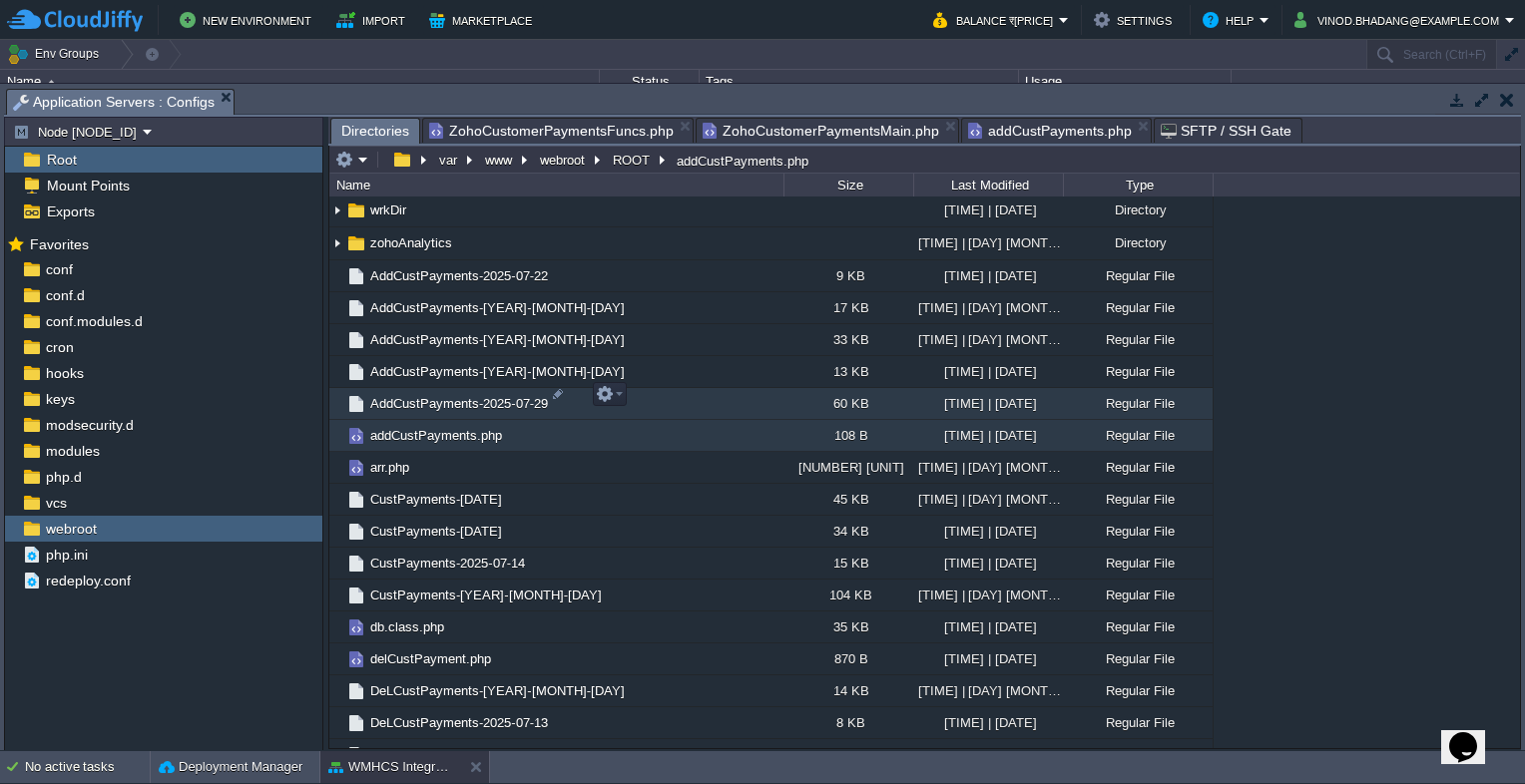 click on "AddCustPayments-2025-07-29" at bounding box center [459, 403] 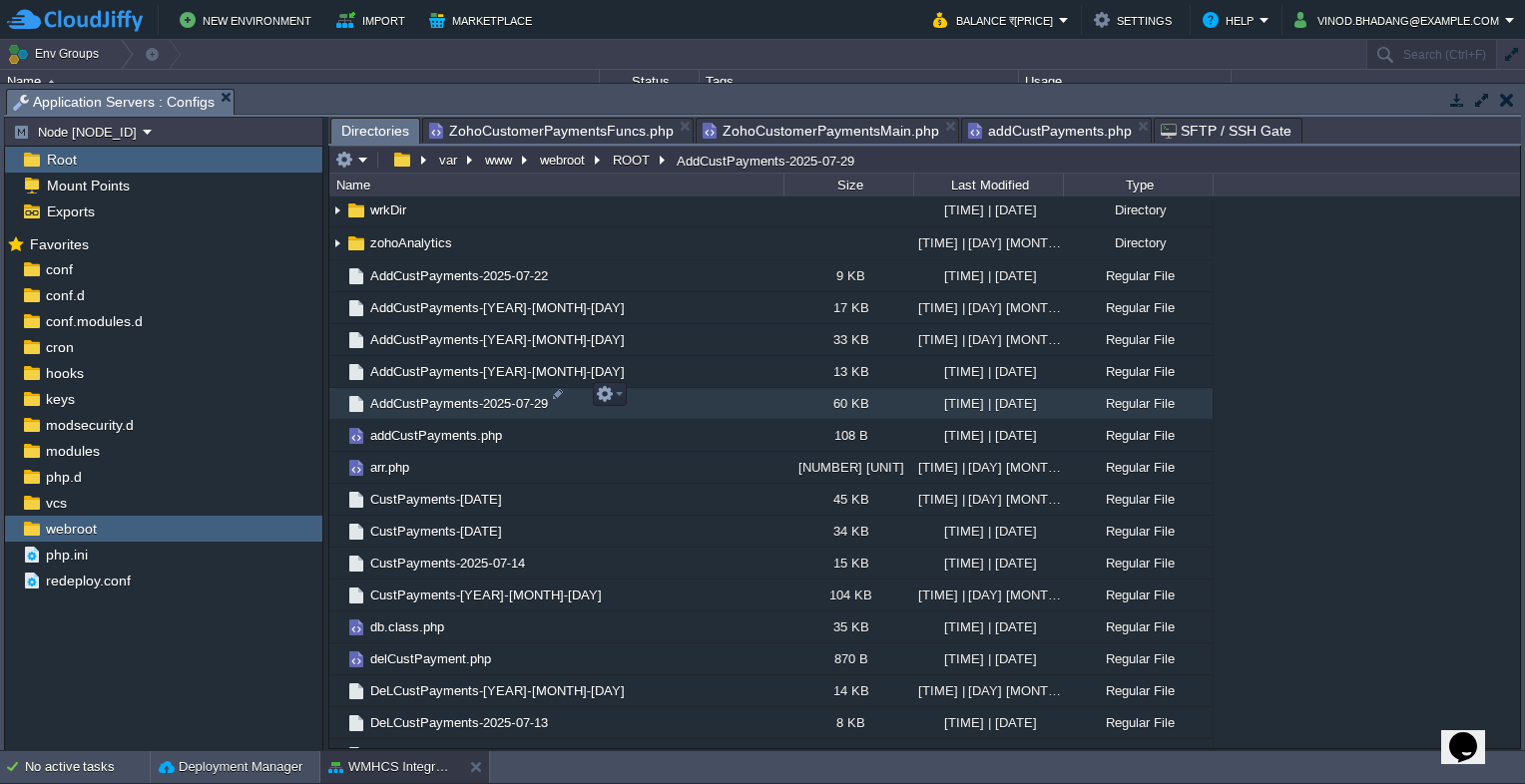 click on "AddCustPayments-2025-07-29" at bounding box center [459, 403] 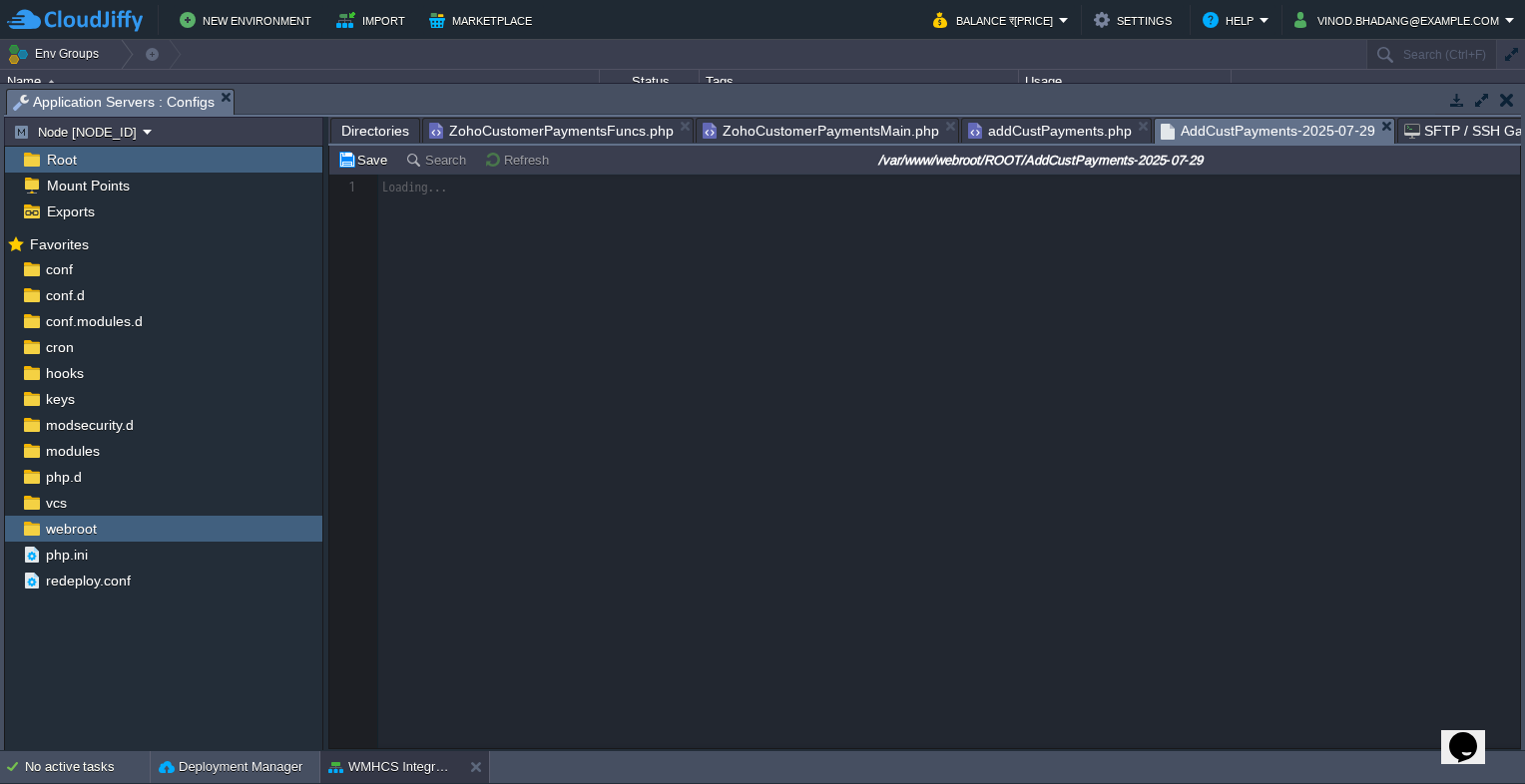 scroll, scrollTop: 6, scrollLeft: 0, axis: vertical 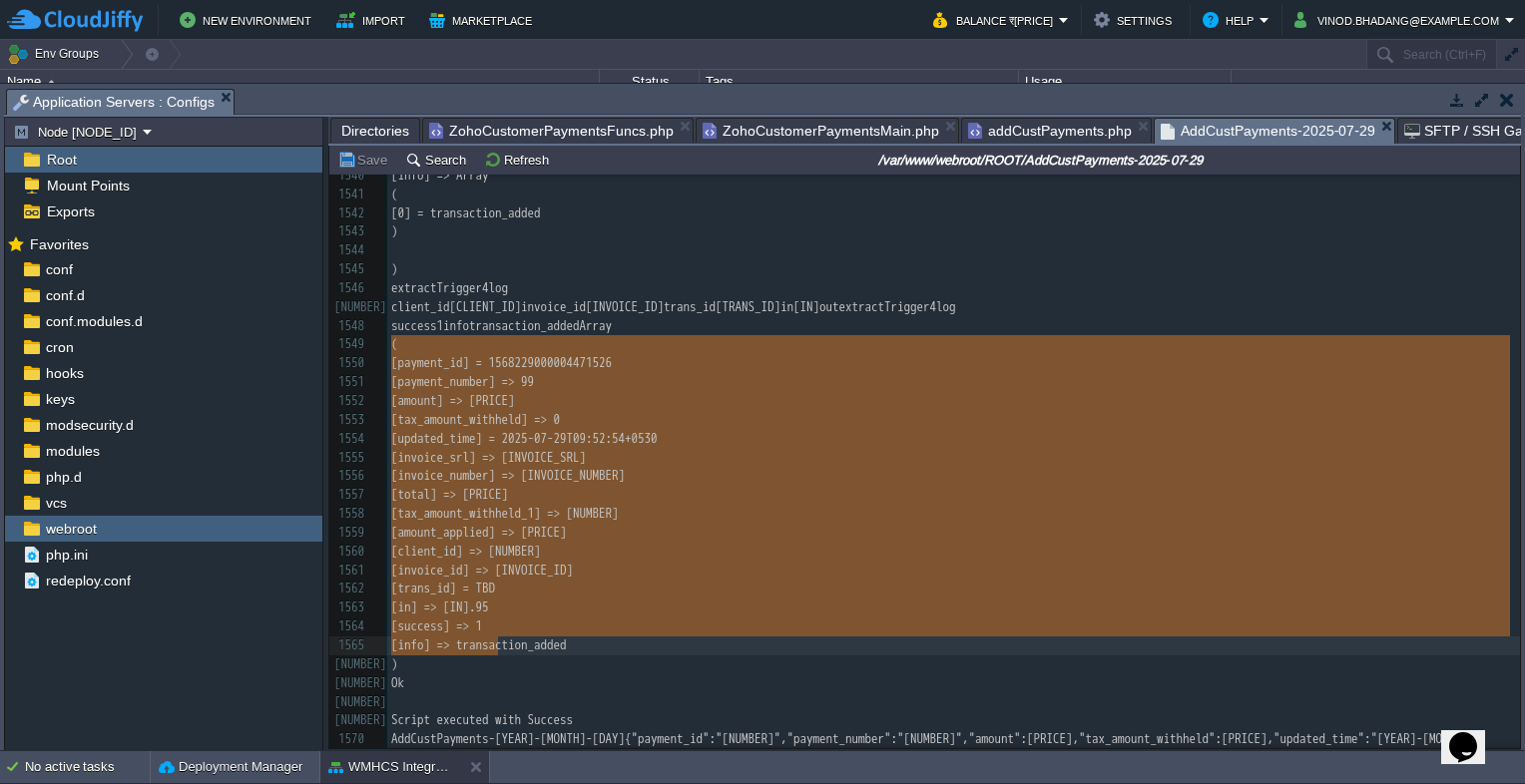 type on "( [payment_id] = 1568229000004471526 [payment_number] = 99 [amount] = 12.95 [tax_amount_withheld] = 0 [updated_time] = 2025-07-29T09:52:54+0530 [invoice_srl] = 1-1 [invoice_number] = XZ20250741 [total] = 12.95 [tax_amount_withheld_1] = 0 [amount_applied] = 12.95 [client_id] = 2 [invoice_id] = 84 [trans_id] = TBD [in] = 12.95 [success] = 1 [info] = transaction_added )" 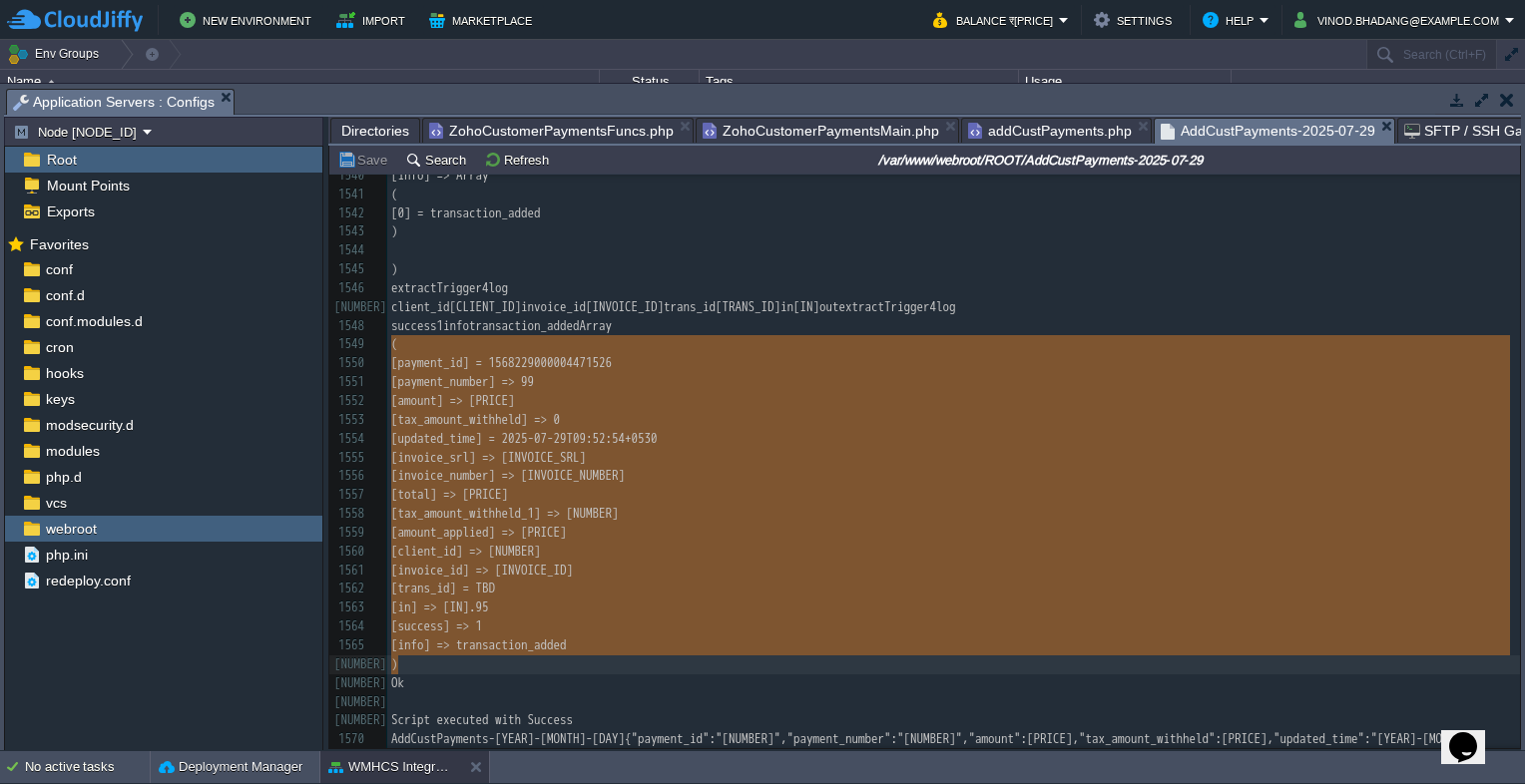 drag, startPoint x: 391, startPoint y: 347, endPoint x: 495, endPoint y: 658, distance: 327.92835 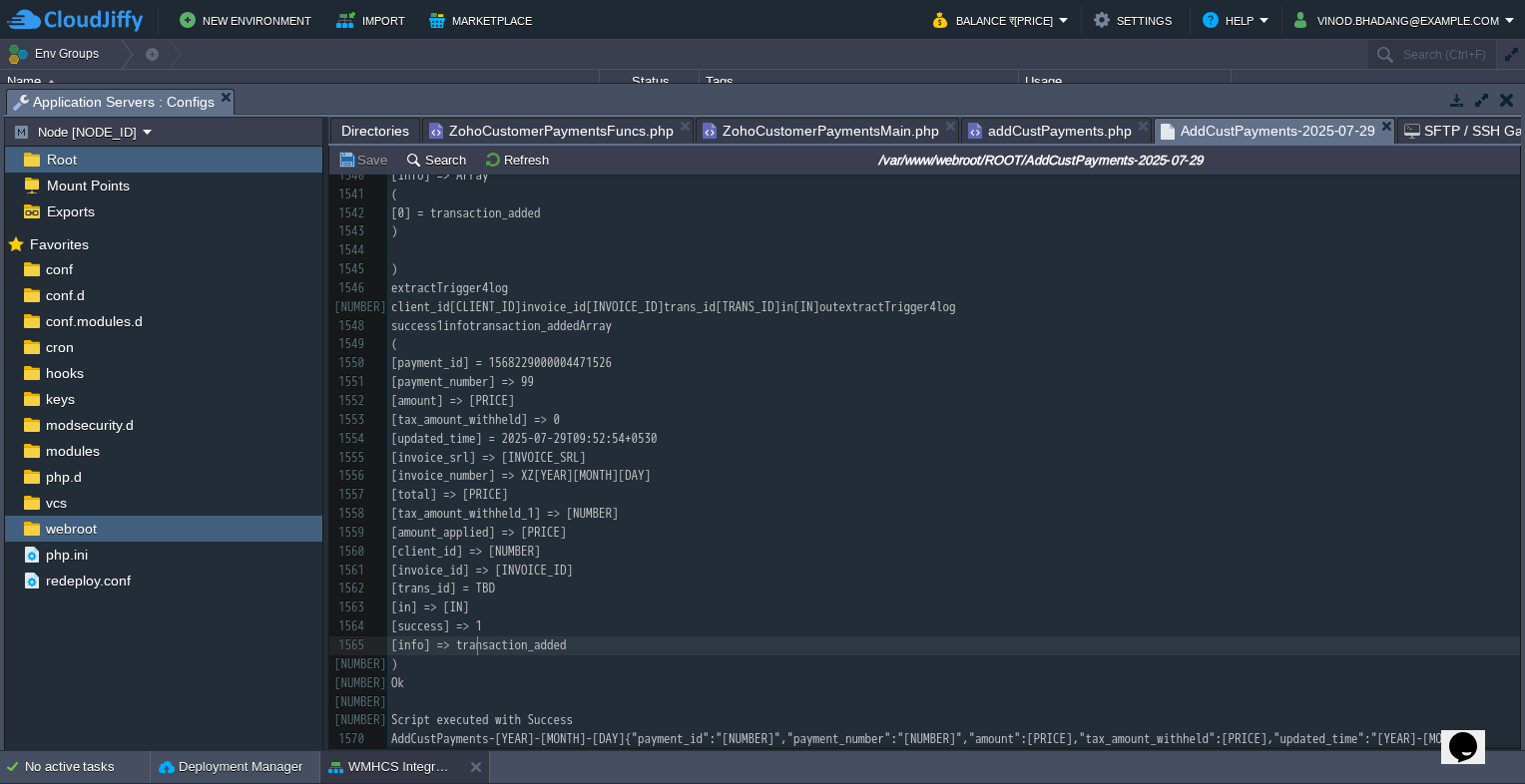 click on "x ​   [NUMBER] ( [NUMBER]     [call] => addTransaction [NUMBER]     [api_id] => [ALPHANUMERIC] [NUMBER]     [api_key] => [ALPHANUMERIC] [NUMBER]     [client_id] => [NUMBER] [NUMBER]     [invoice_id] => [NUMBER] [NUMBER]     [trans_id] => [ALPHANUMERIC] [NUMBER]     [in] => [PRICE] [NUMBER] ) [NUMBER] ​ [NUMBER] print return value [NUMBER] Array [NUMBER] ( [NUMBER]     [success] => [NUMBER] [NUMBER]     [call] => addTransaction [NUMBER]     [server_time] => [NUMBER] [NUMBER]     [info] => Array [NUMBER]         ( [NUMBER]             [0] => transaction_added [NUMBER]         ) [NUMBER] ​ [NUMBER] ) [NUMBER] extractTrigger4log [NUMBER] client_id[NUMBER]invoice_id[NUMBER]trans_id[ALPHANUMERIC]in[PRICE]outextractTrigger4log [NUMBER] success[NUMBER]infotransaction_addedArray [NUMBER] ( [NUMBER]     [payment_id] => [NUMBER] [NUMBER]     [payment_number] => [NUMBER] [NUMBER]     [amount] => [PRICE] [NUMBER]     [tax_amount_withheld] => [NUMBER] [NUMBER]     [updated_time] => [DATETIME] [NUMBER]     [invoice_srl] => [NUMBER]-[NUMBER] [NUMBER]     [invoice_number] => [ALPHANUMERIC] [NUMBER]     [total] => [PRICE] [NUMBER]     [tax_amount_withheld_1] => [NUMBER] [NUMBER] [NUMBER] [NUMBER] [NUMBER] [NUMBER] )" at bounding box center (953, 335) 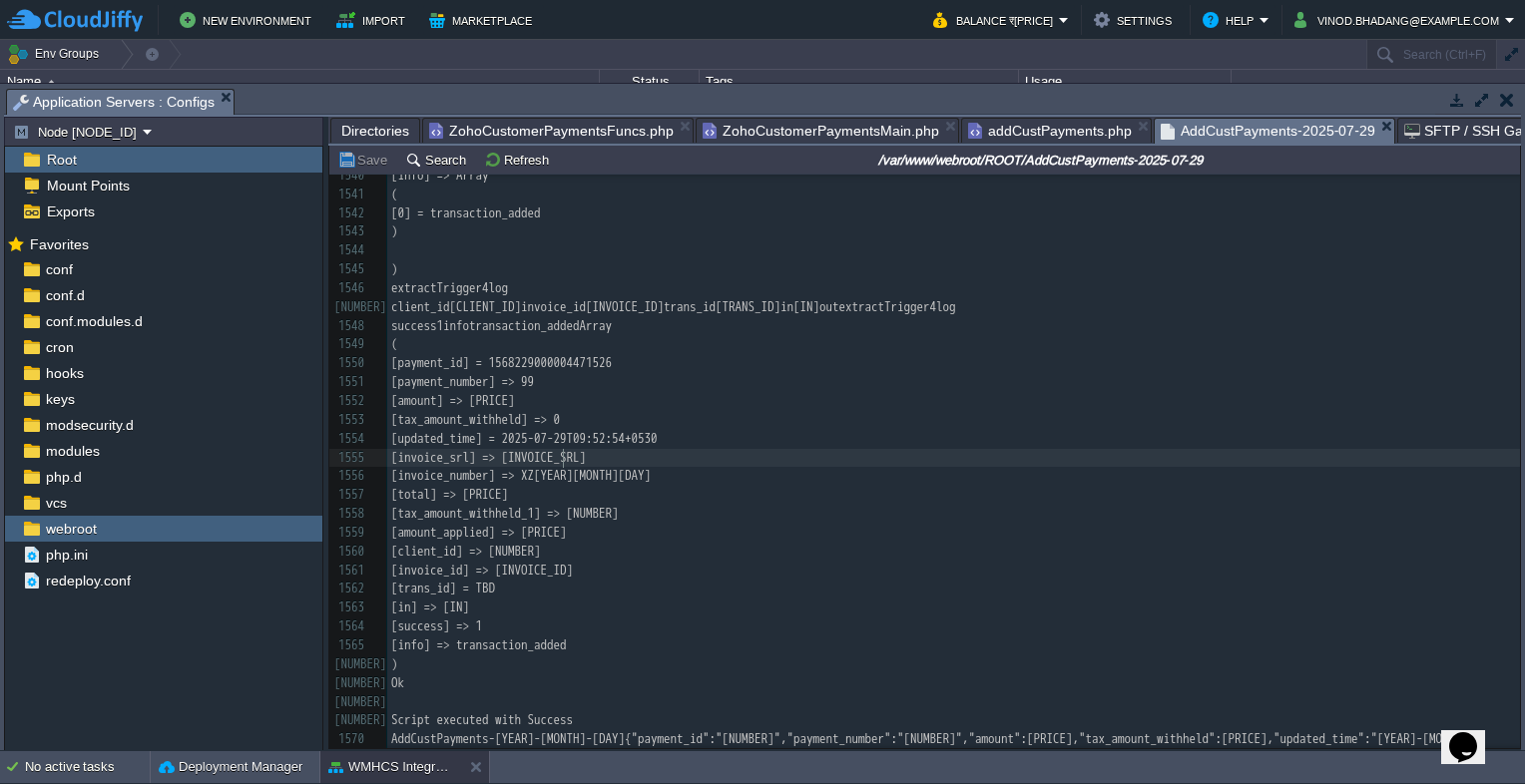 click on "[invoice_srl] => [INVOICE_SRL]" at bounding box center (953, 458) 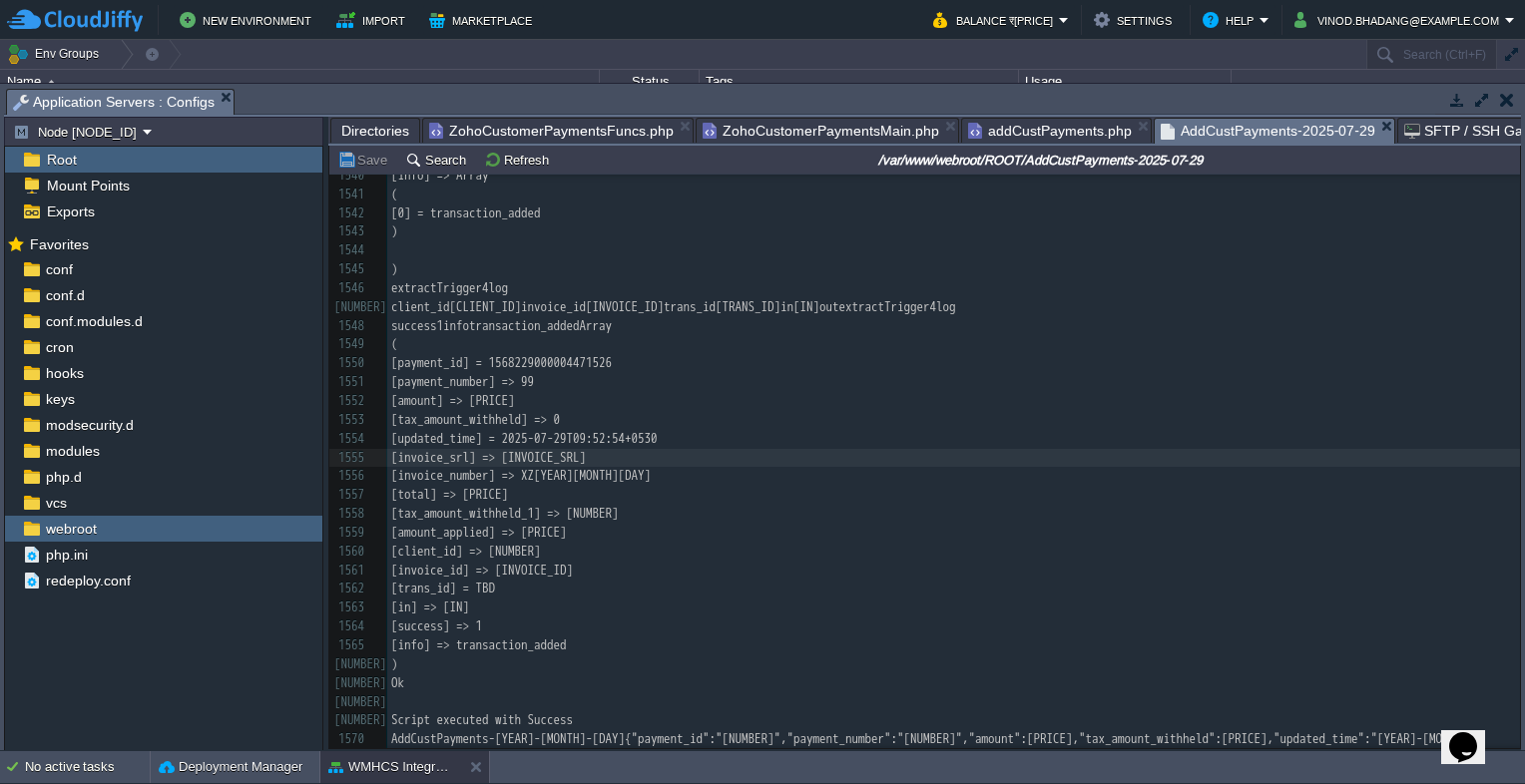 scroll, scrollTop: 30873, scrollLeft: 0, axis: vertical 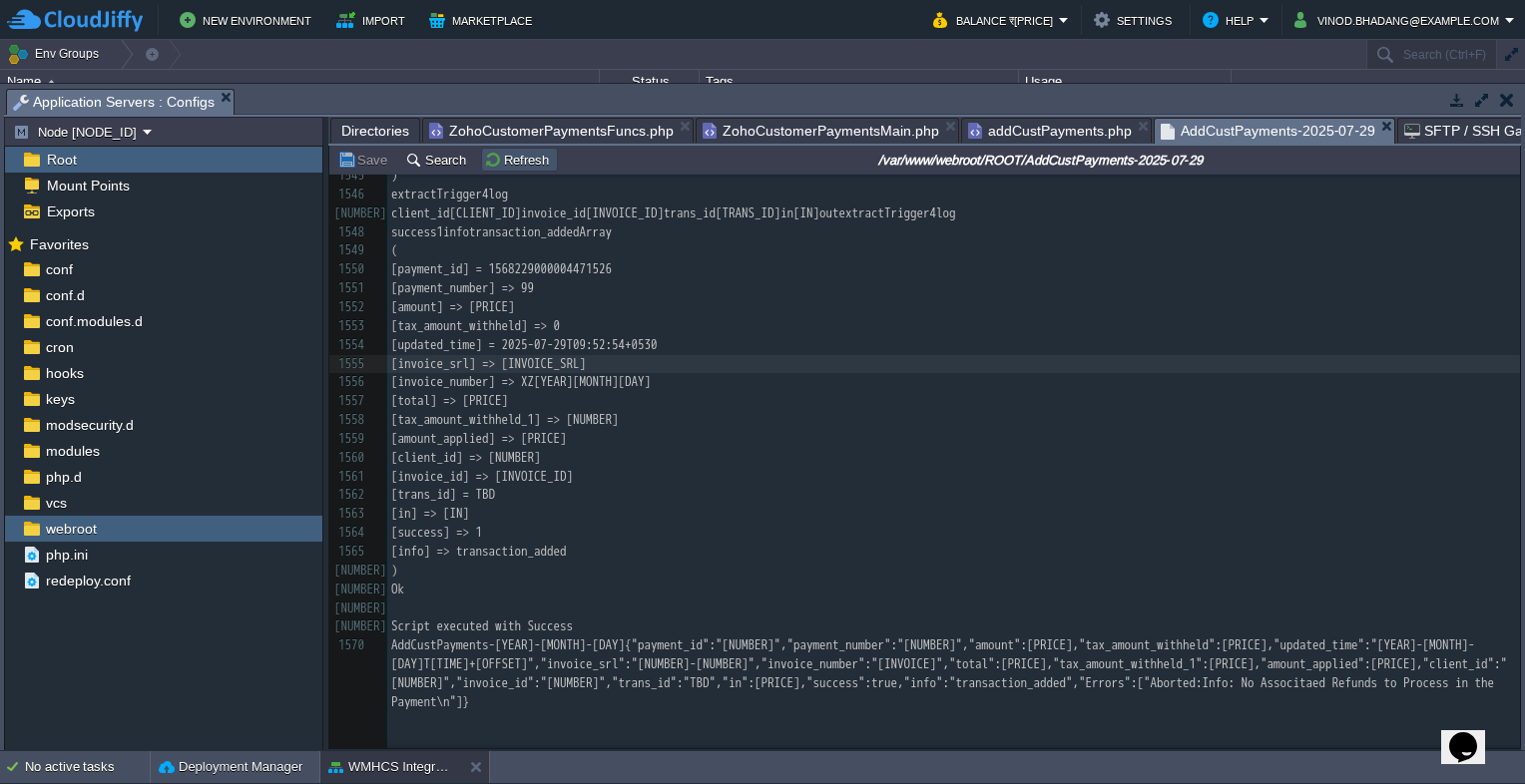 click on "Refresh" at bounding box center [519, 160] 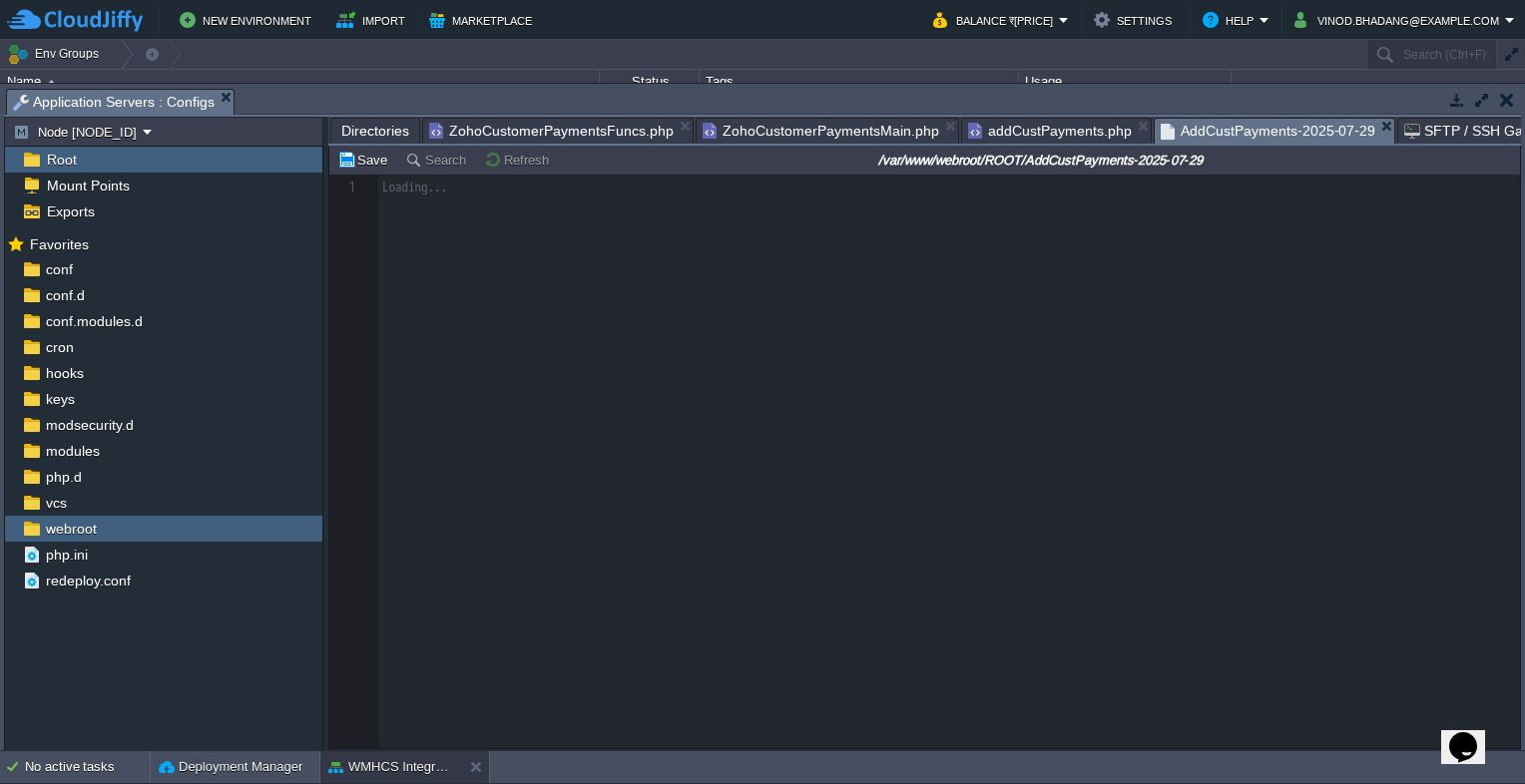 click on "Directories" at bounding box center [375, 131] 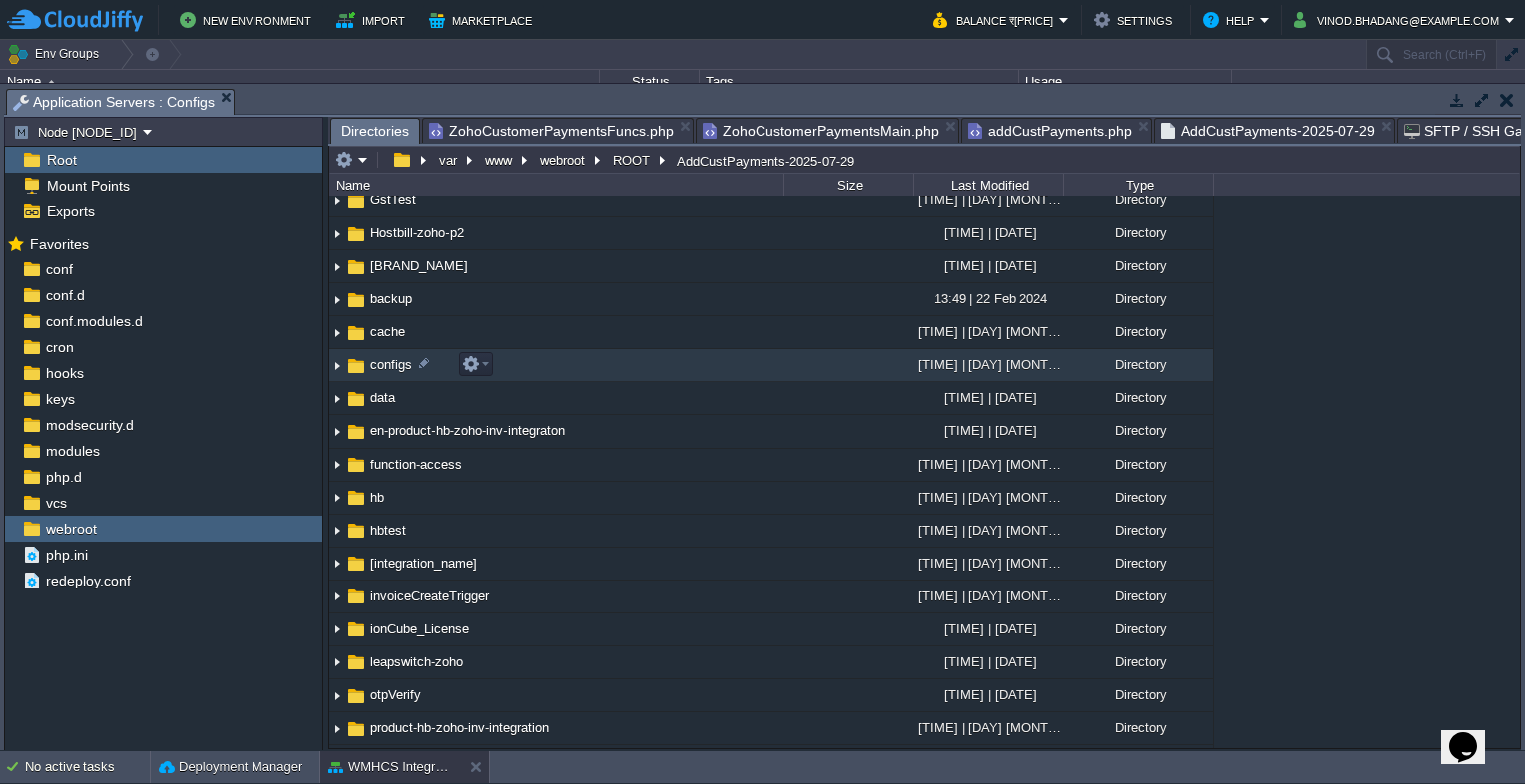 scroll, scrollTop: 0, scrollLeft: 0, axis: both 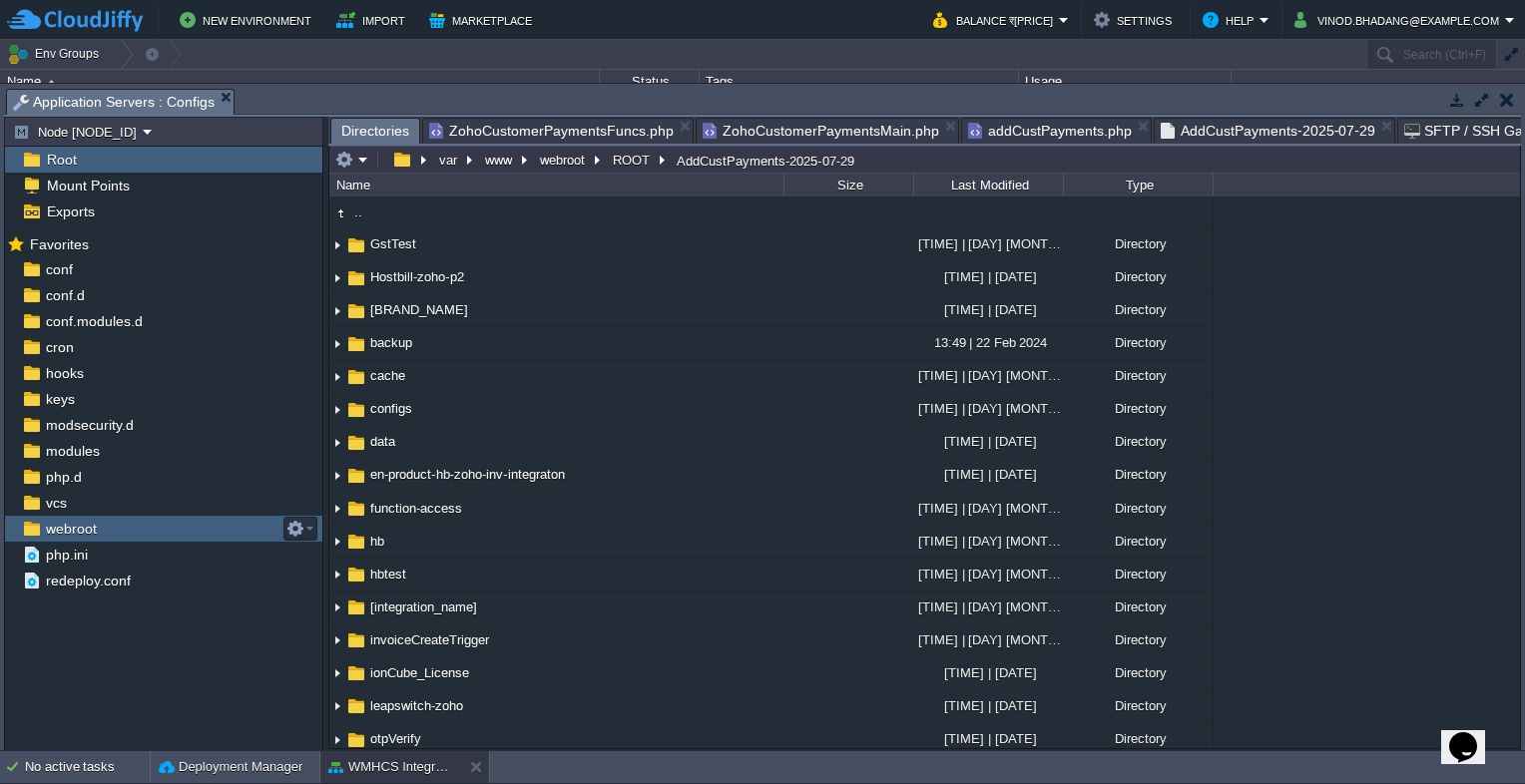 click on "webroot" at bounding box center (164, 529) 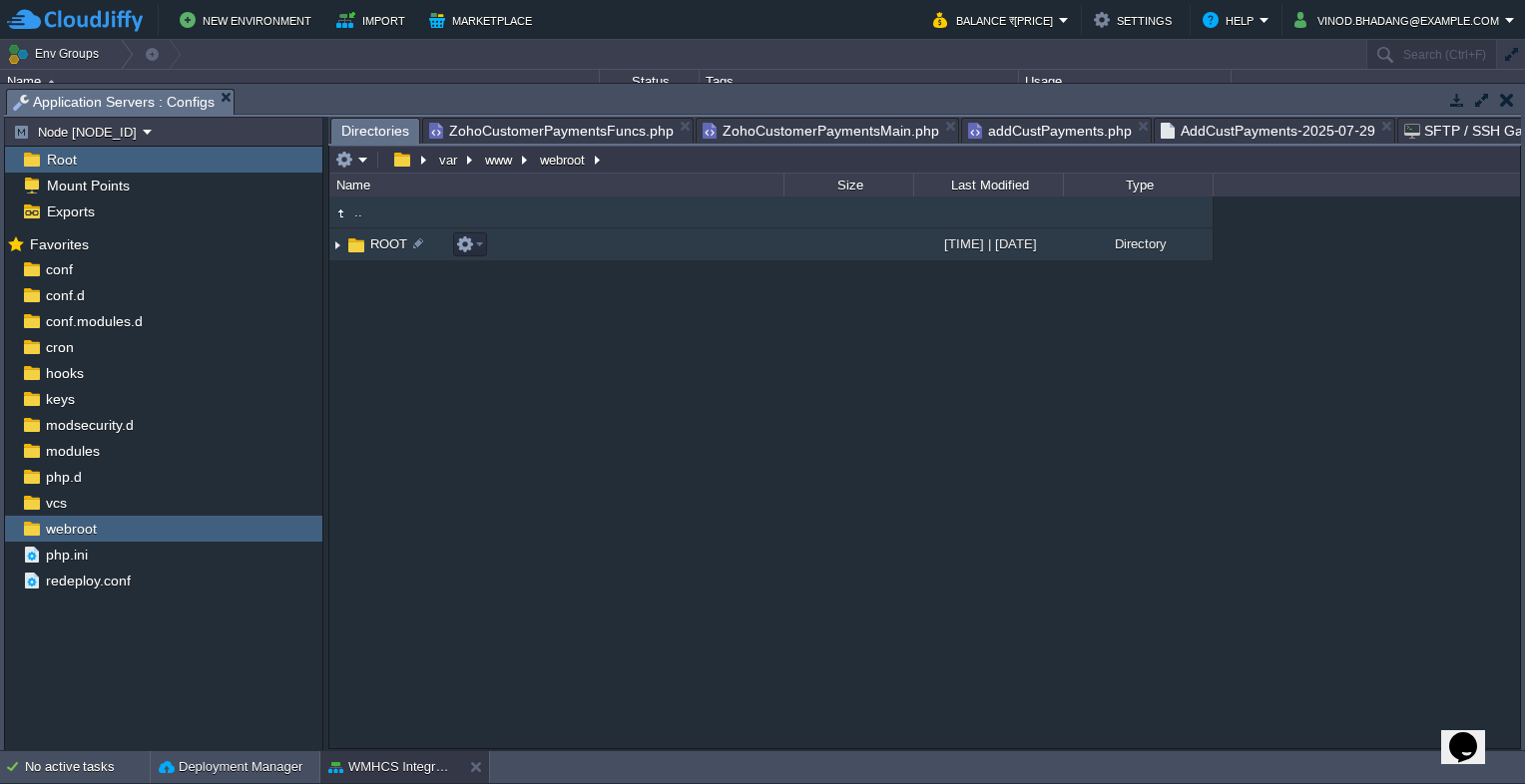 click on "ROOT" at bounding box center (388, 243) 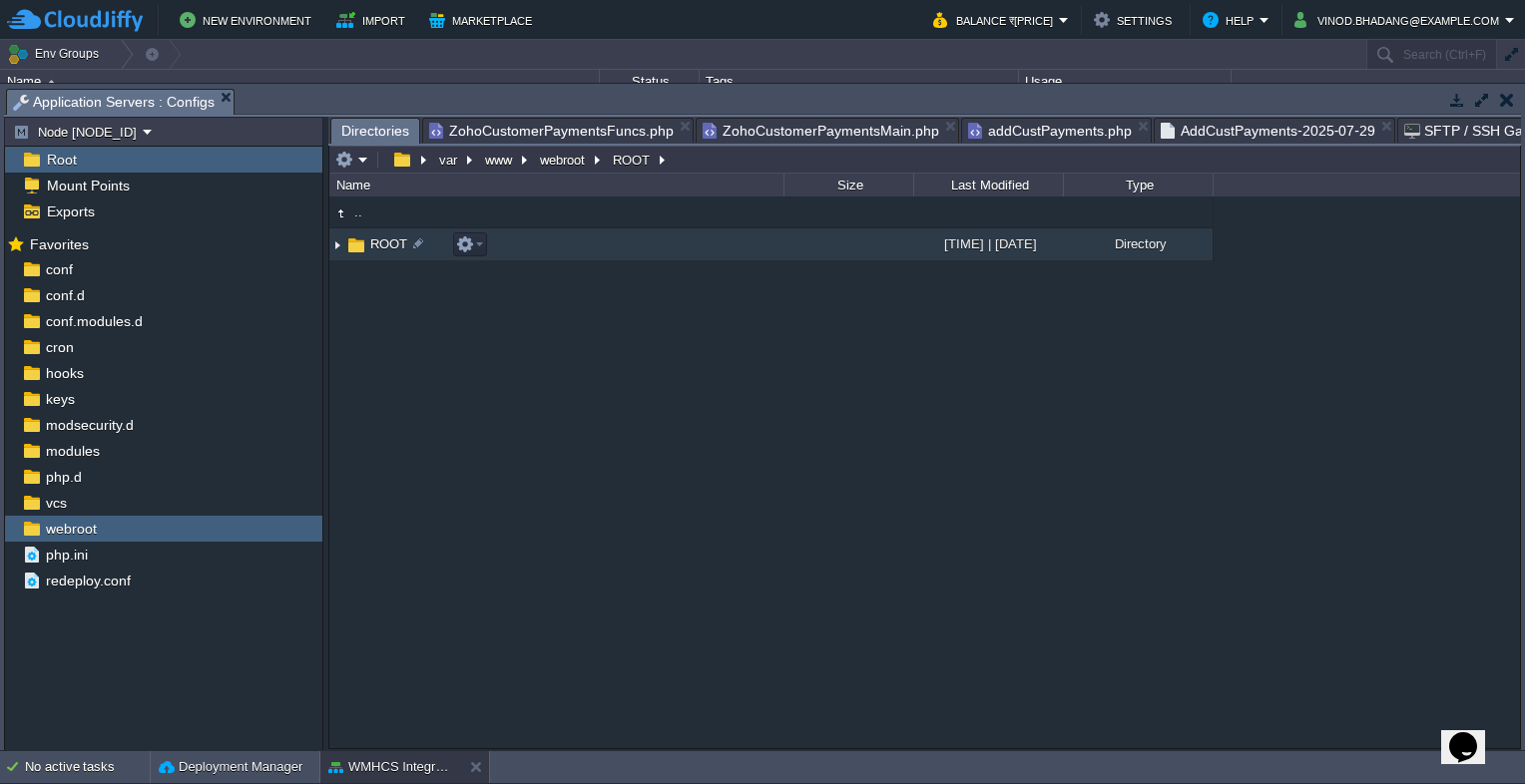 click on "ROOT" at bounding box center [388, 243] 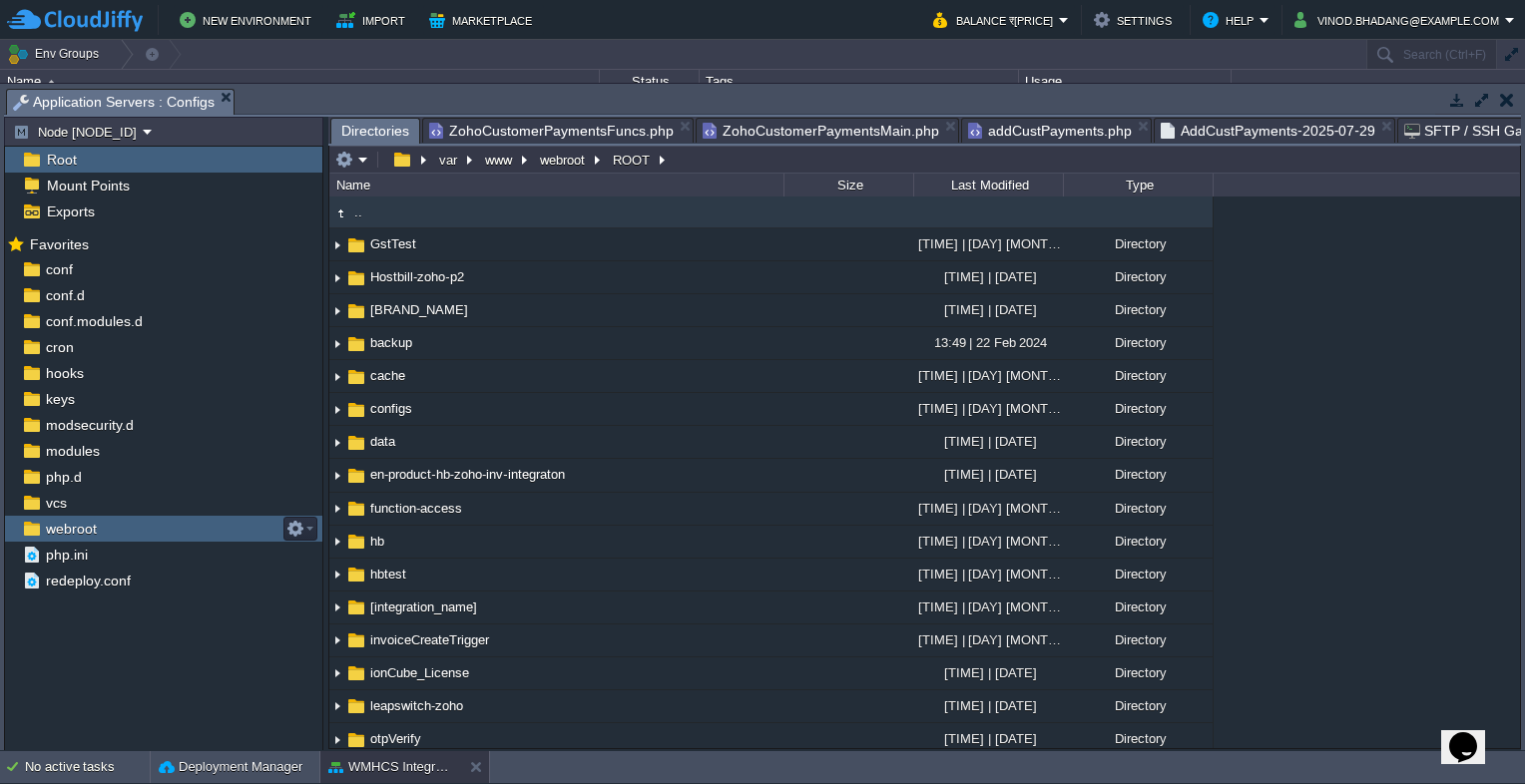 click on "webroot" at bounding box center (71, 529) 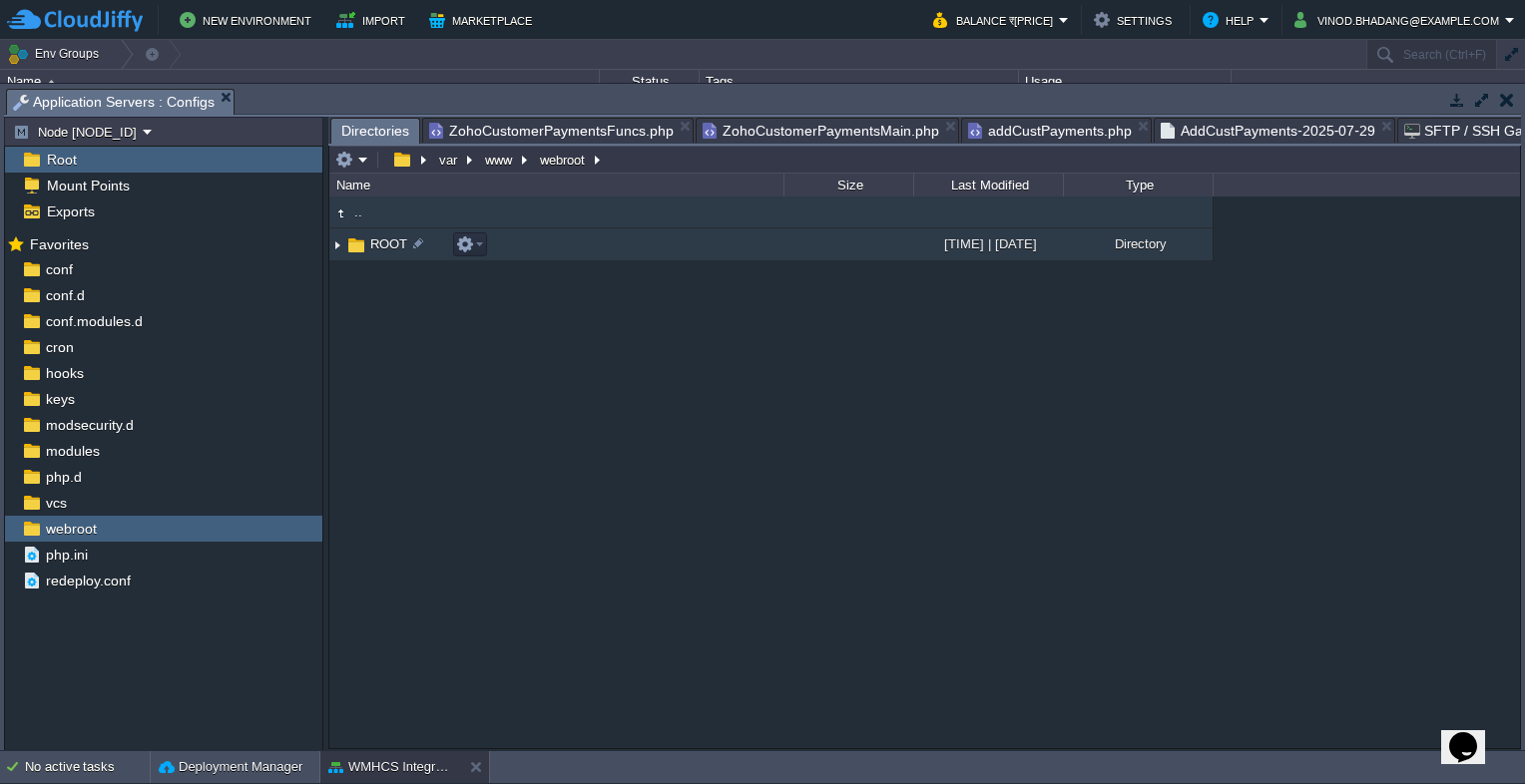 click on "ROOT" at bounding box center (388, 243) 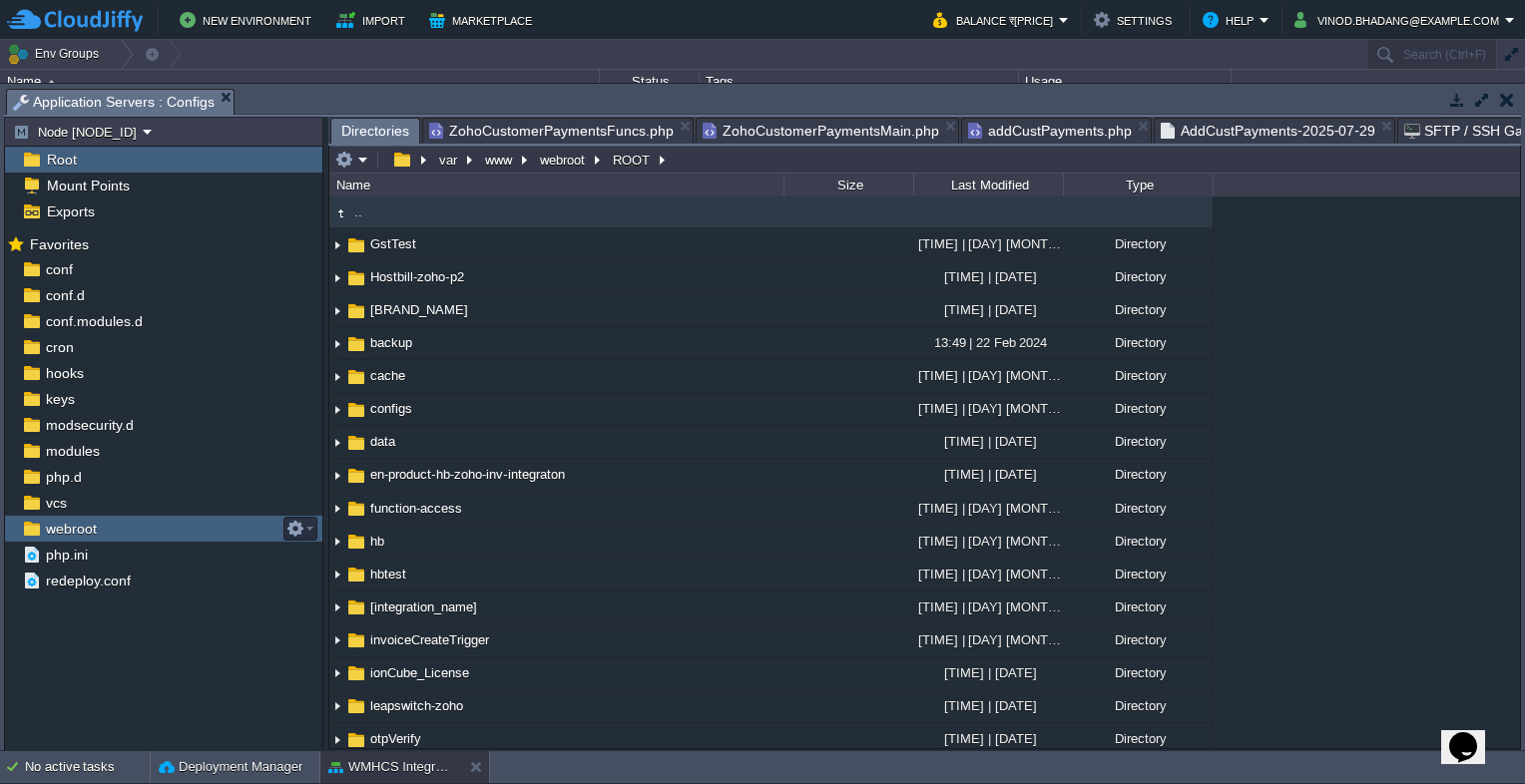 click on "webroot" at bounding box center [71, 529] 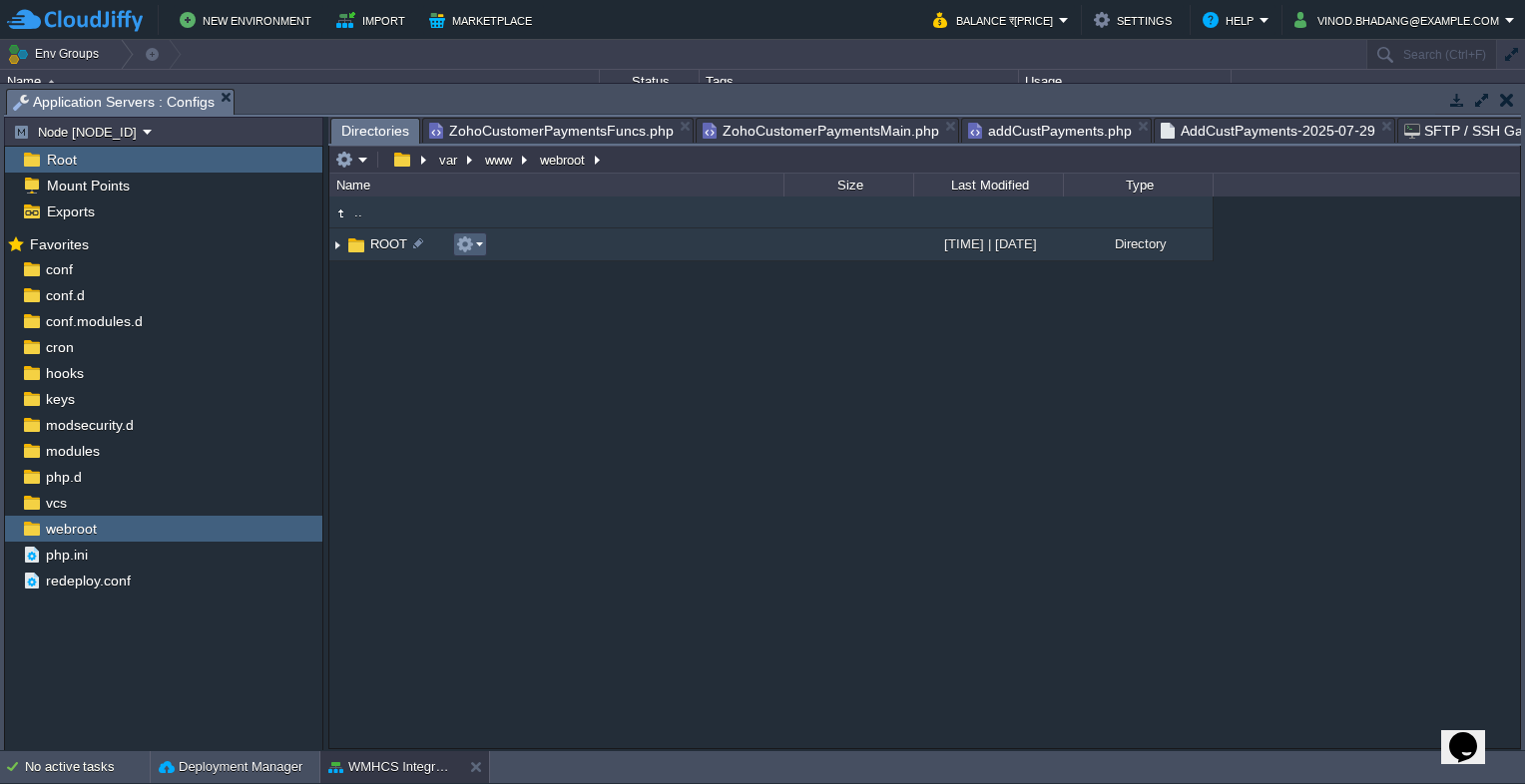 click at bounding box center (469, 244) 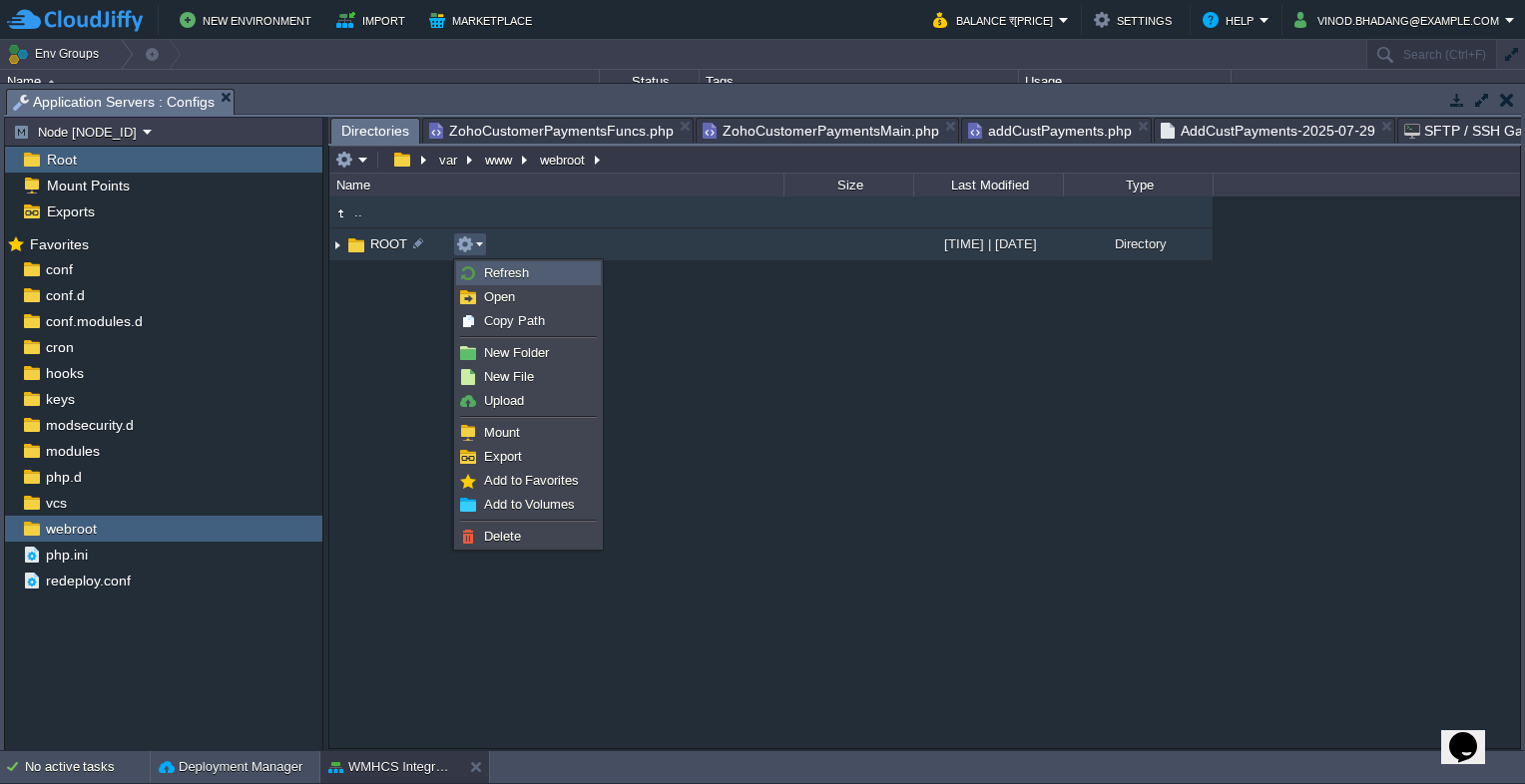 click on "Refresh" at bounding box center [506, 272] 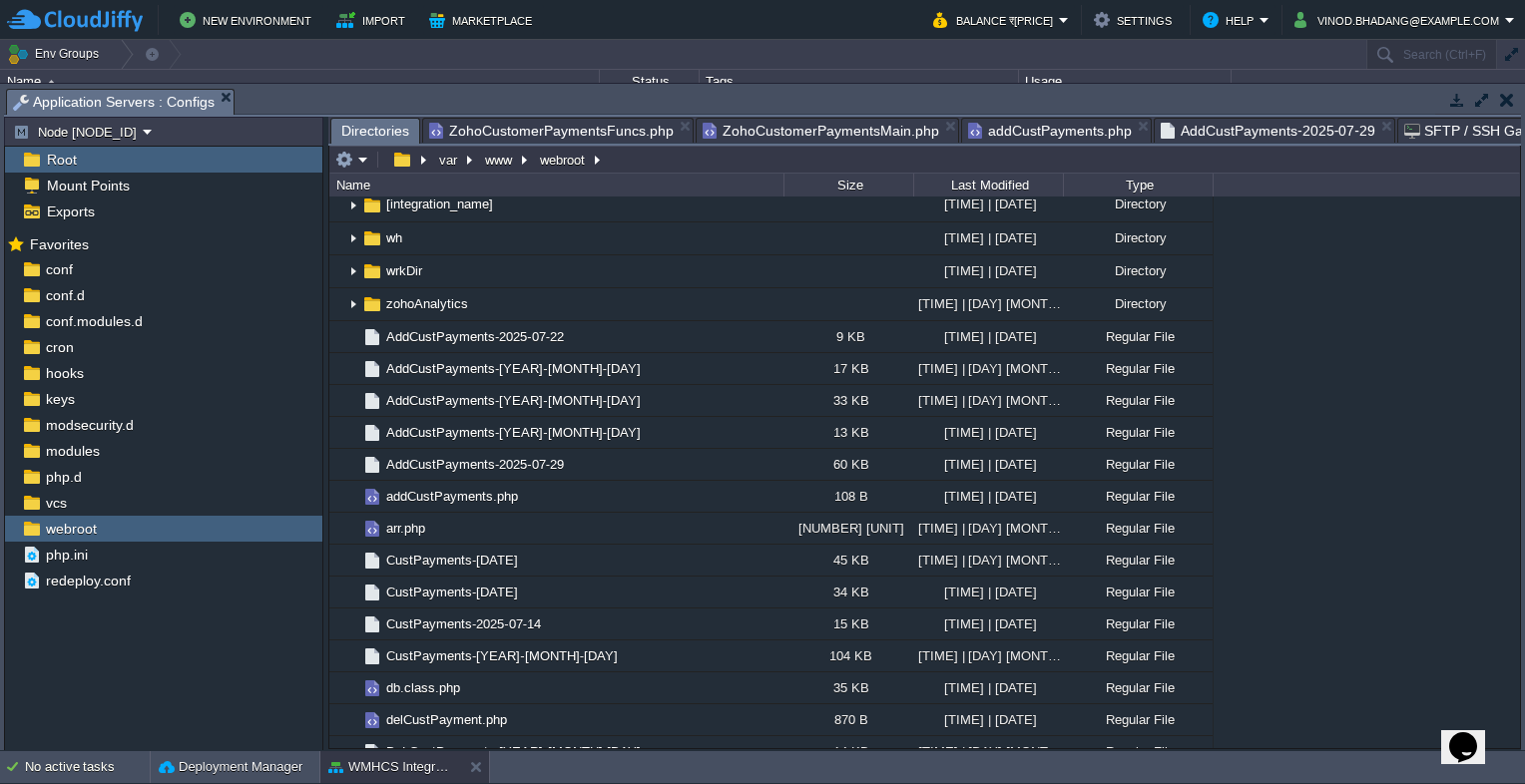 scroll, scrollTop: 199, scrollLeft: 0, axis: vertical 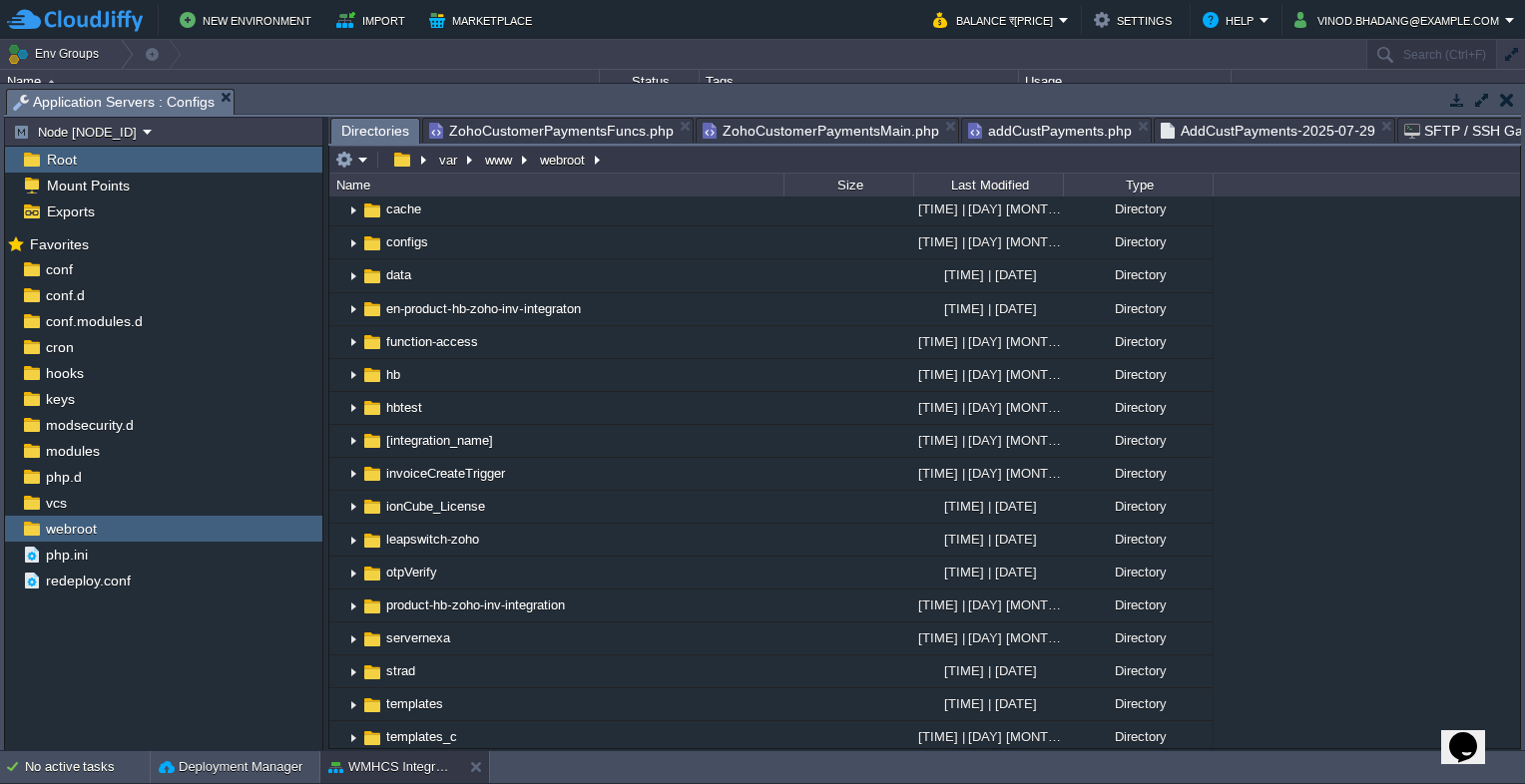 click on "SFTP / SSH Gate" at bounding box center [1469, 131] 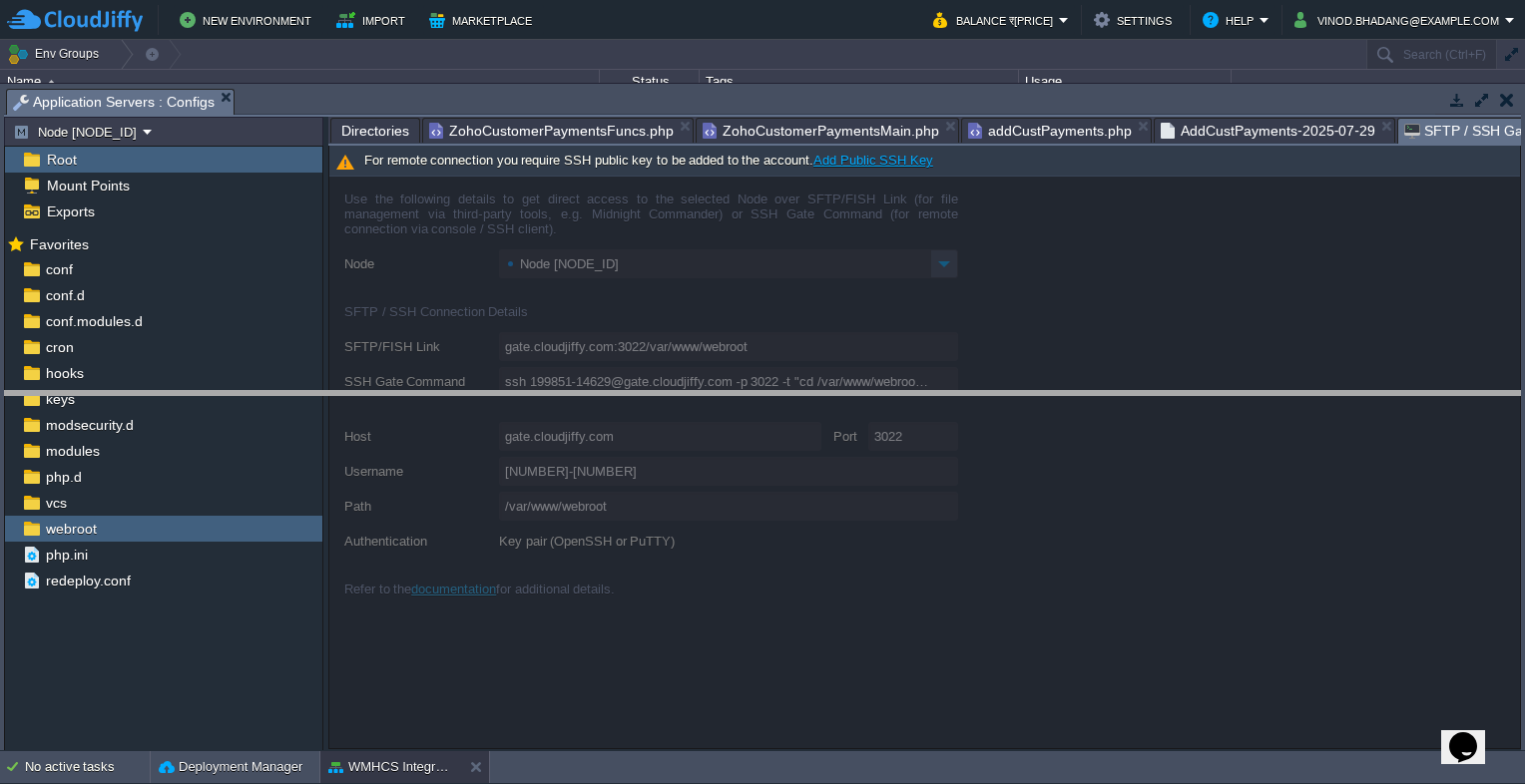 drag, startPoint x: 391, startPoint y: 99, endPoint x: 405, endPoint y: 437, distance: 338.28982 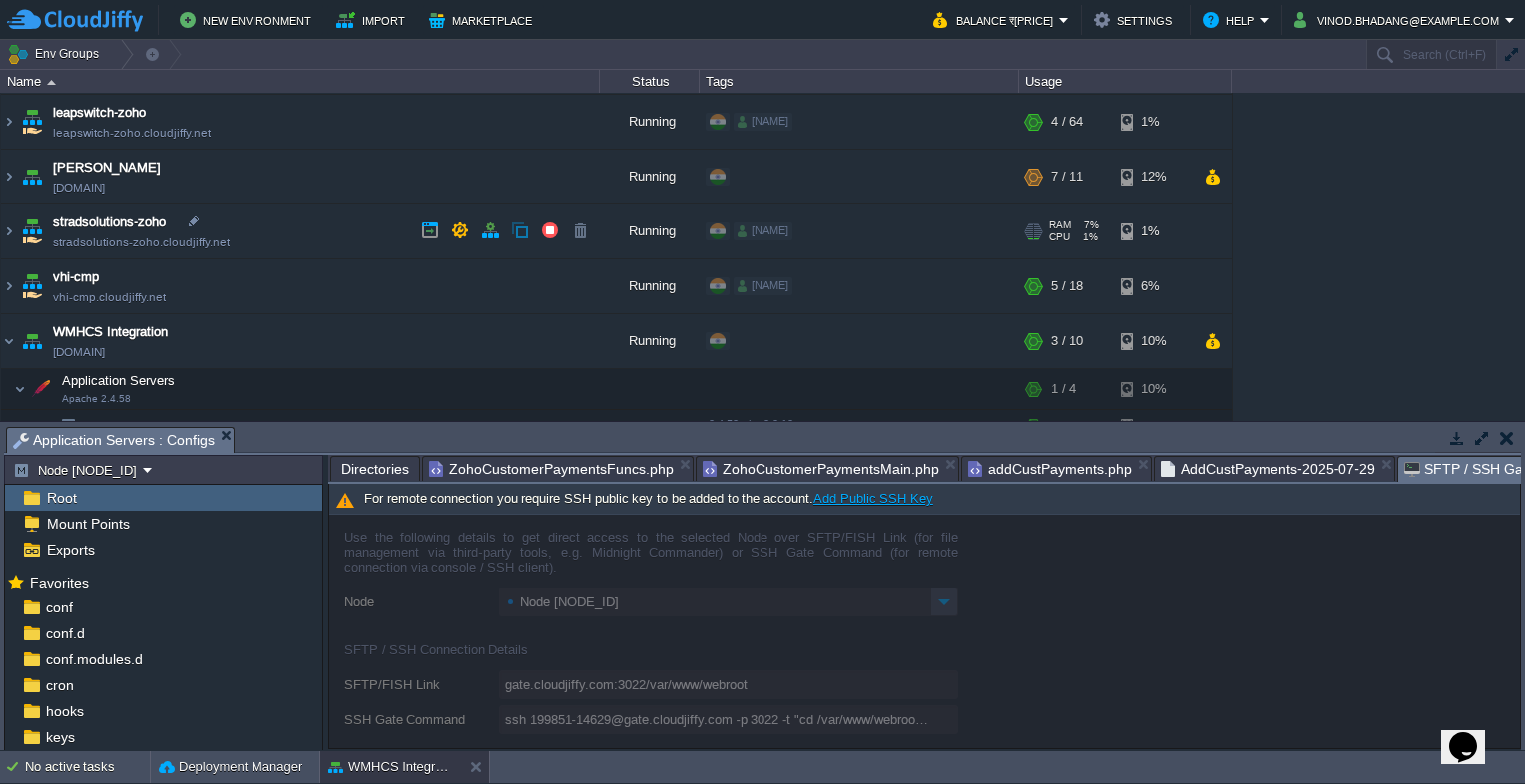 scroll, scrollTop: 230, scrollLeft: 0, axis: vertical 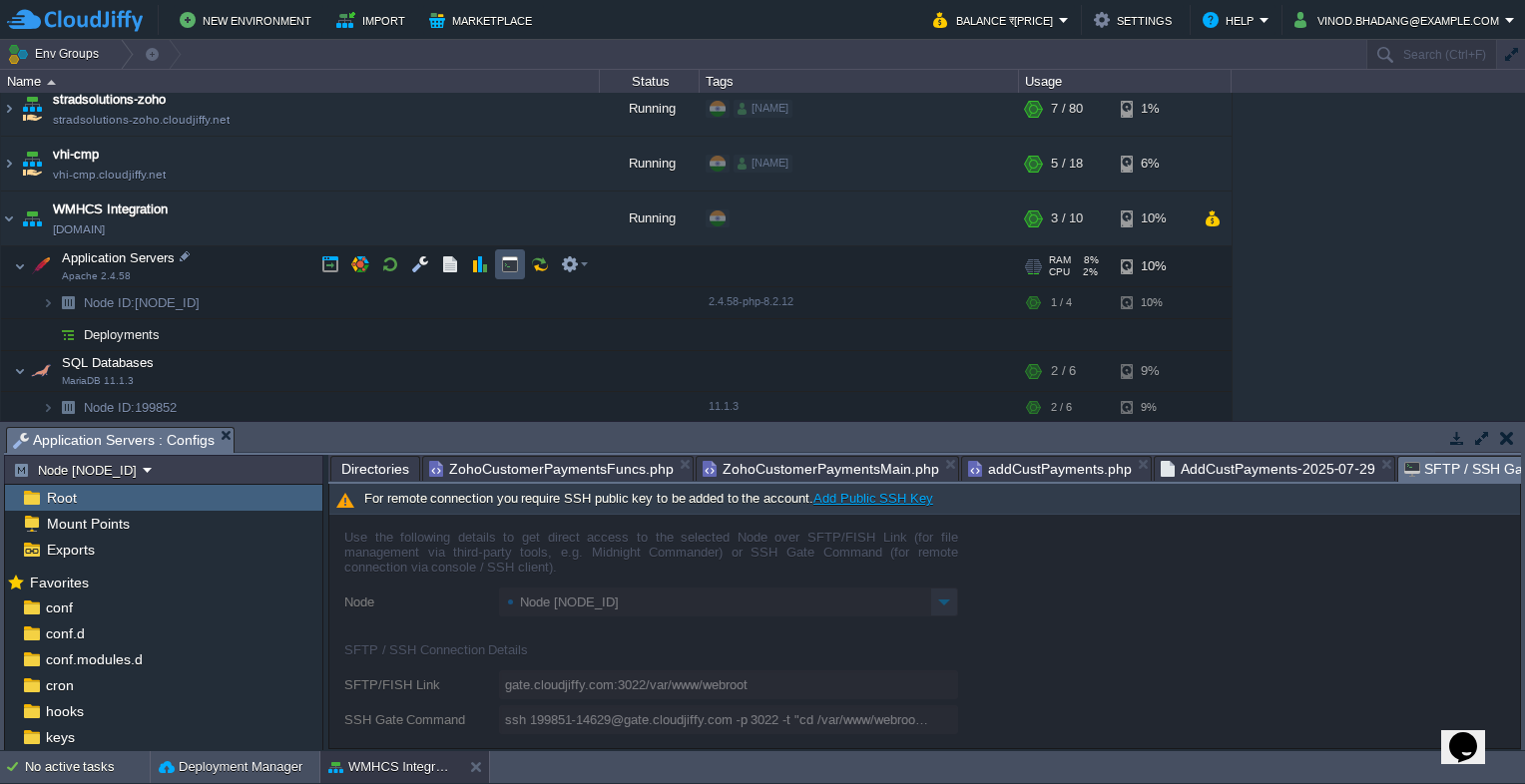 click at bounding box center (510, 264) 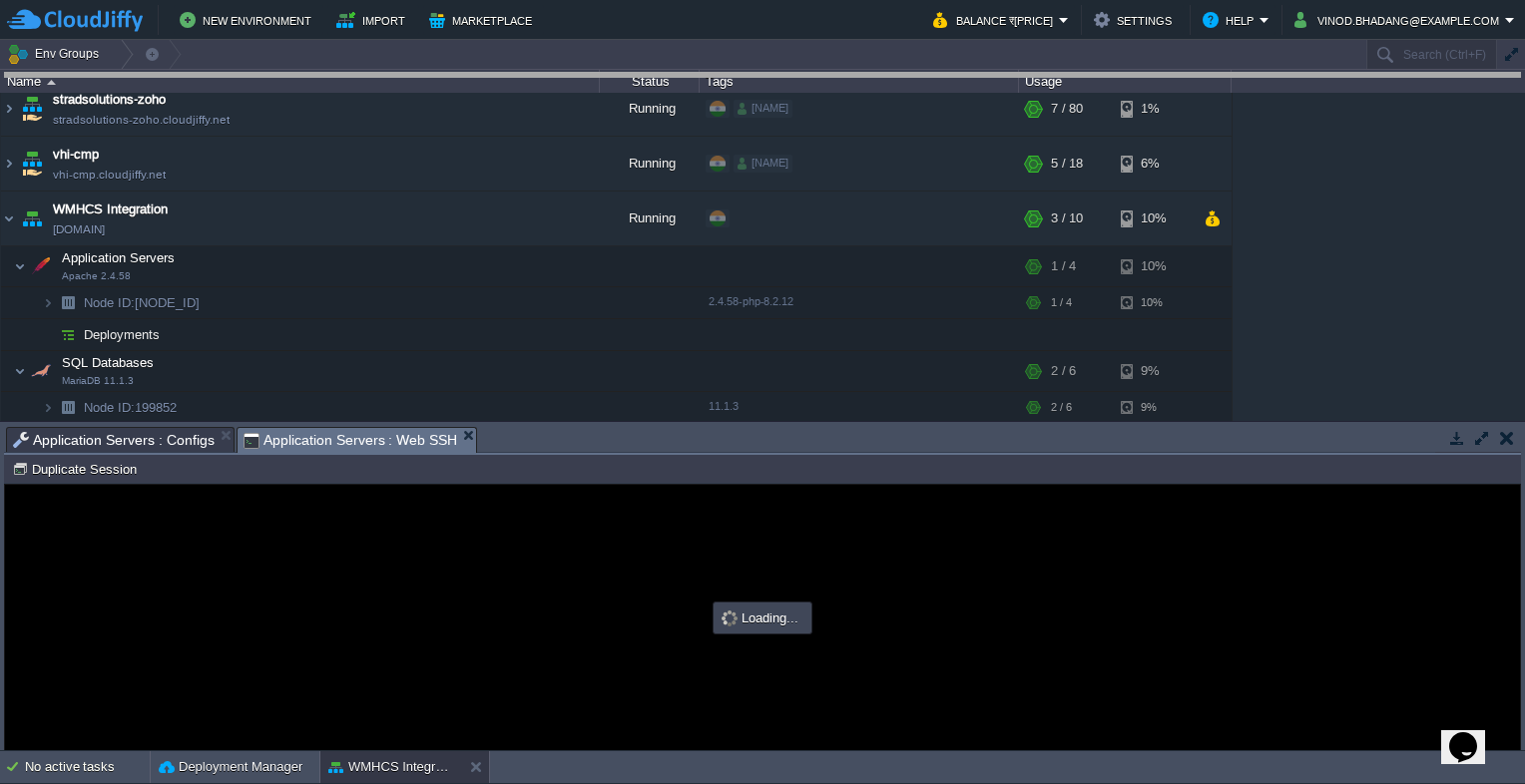 drag, startPoint x: 601, startPoint y: 439, endPoint x: 623, endPoint y: 69, distance: 370.65348 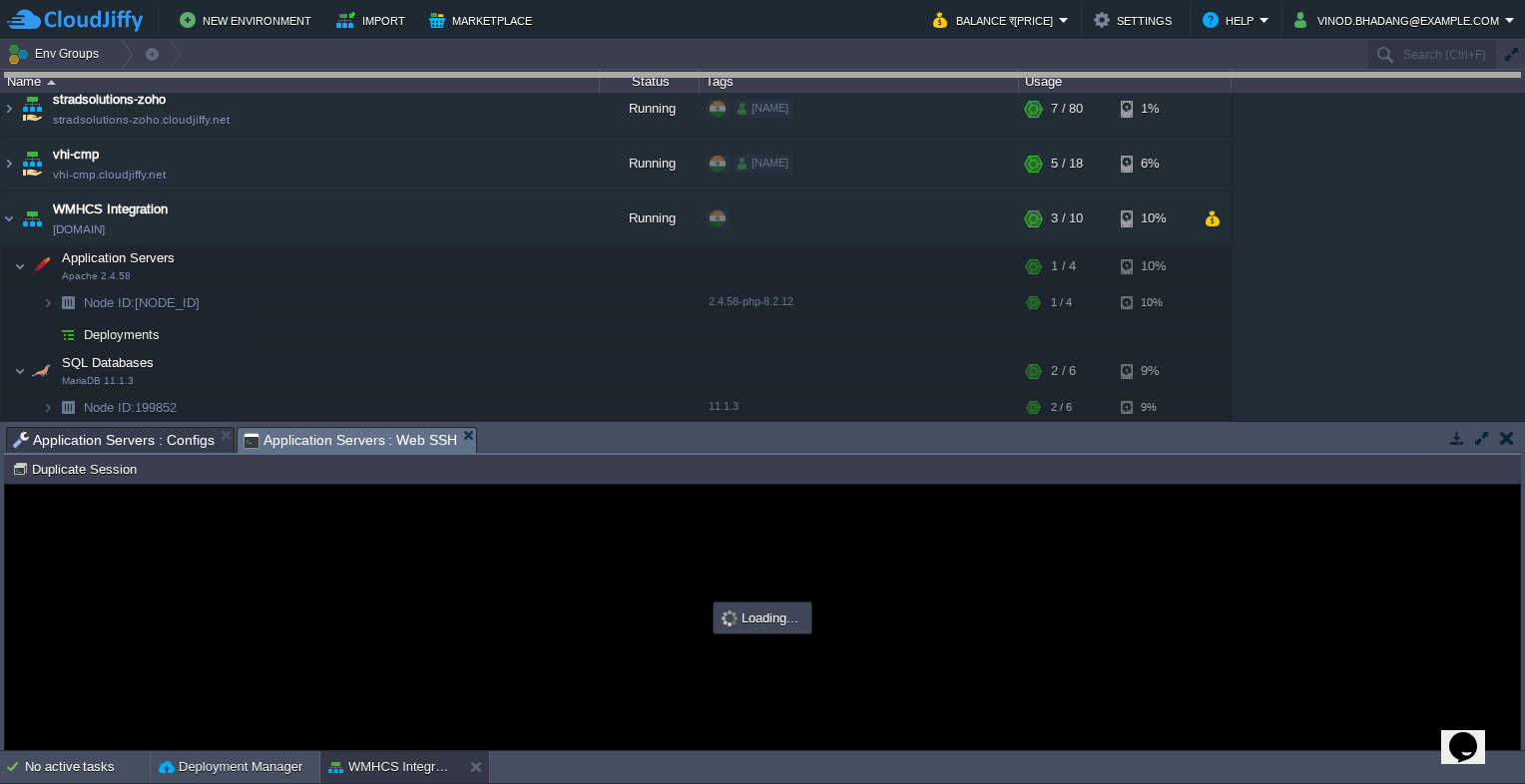 scroll, scrollTop: 225, scrollLeft: 0, axis: vertical 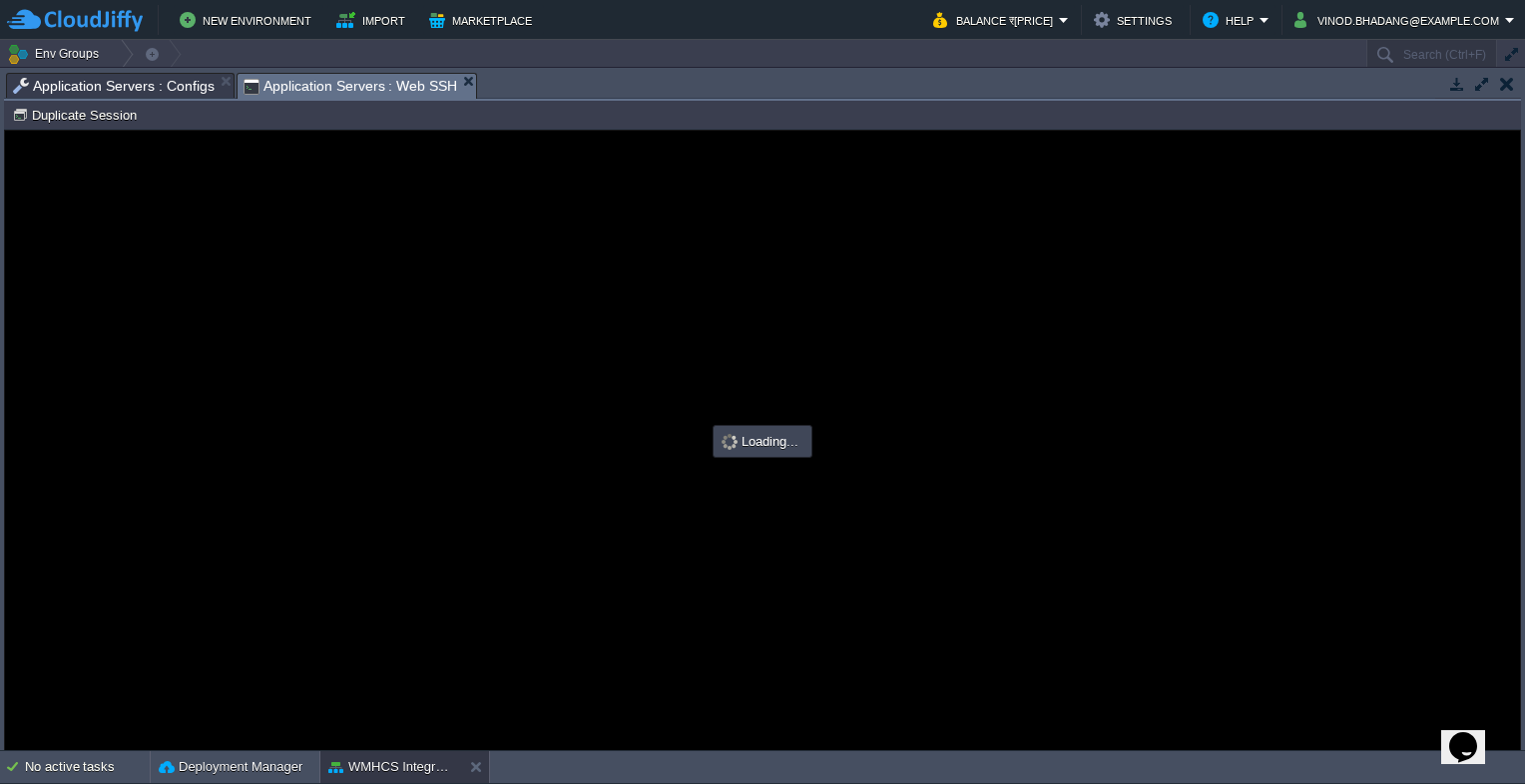 type on "#000000" 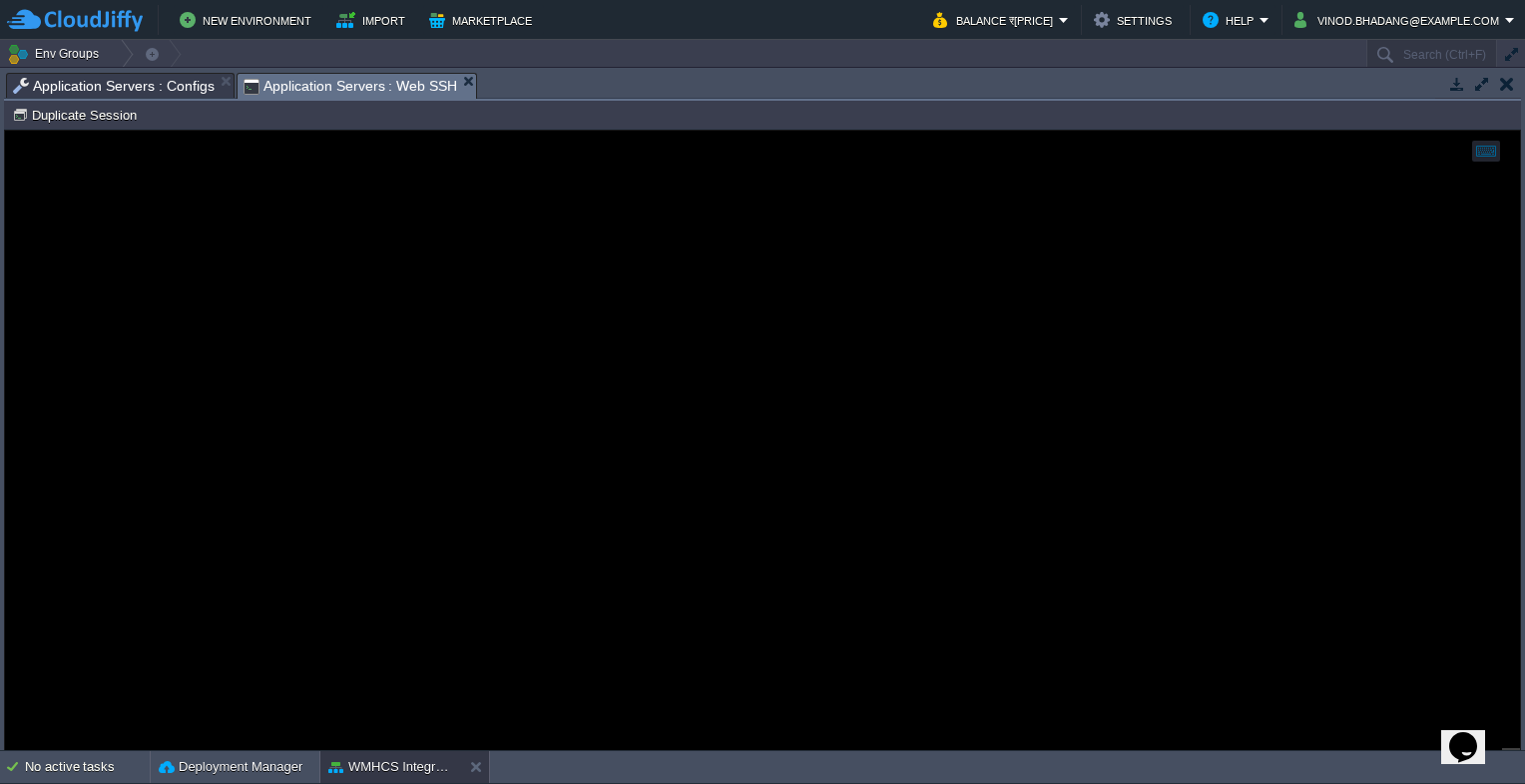 click on "Application Servers : Configs" at bounding box center (114, 86) 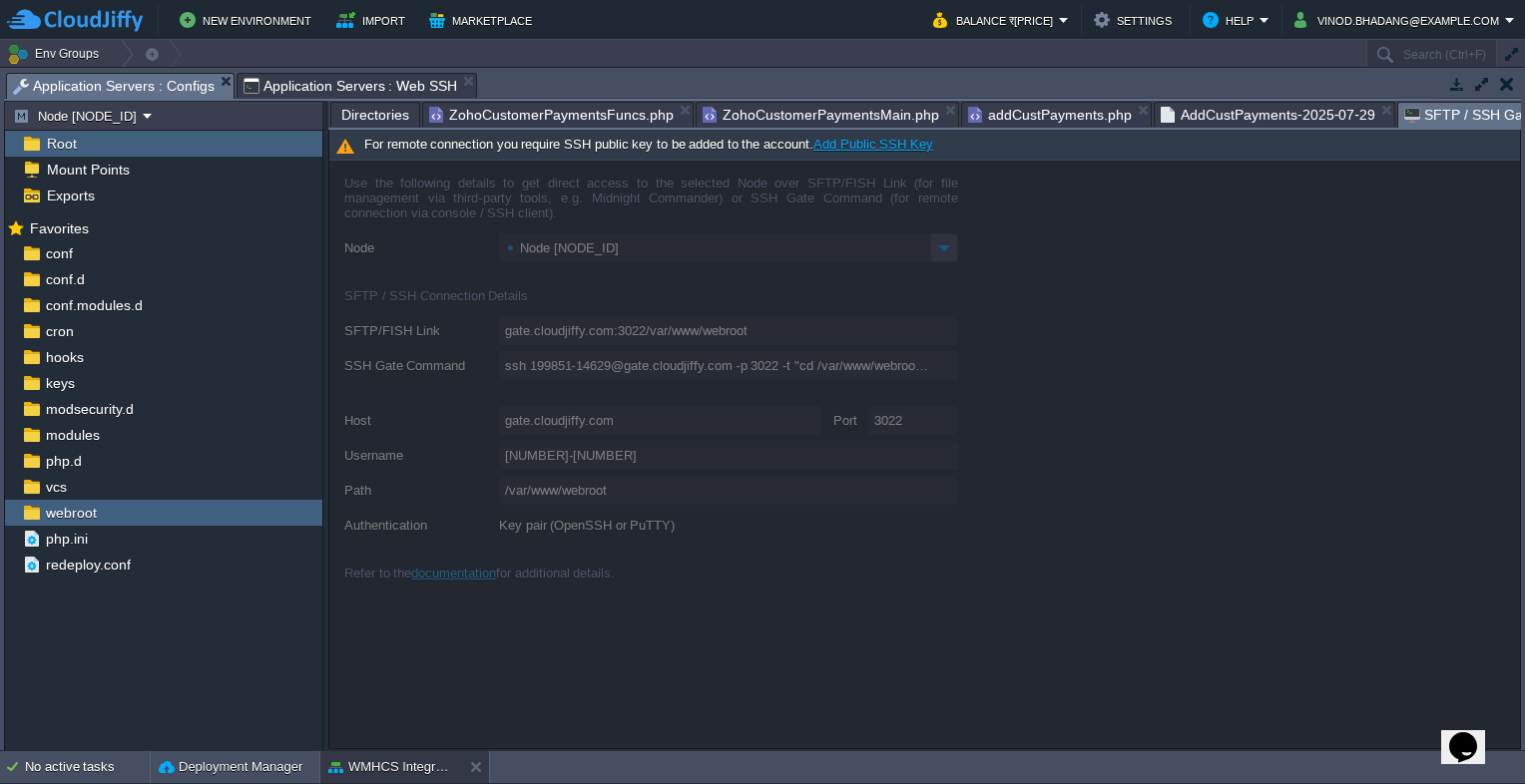 click on "Application Servers : Web SSH" at bounding box center [350, 86] 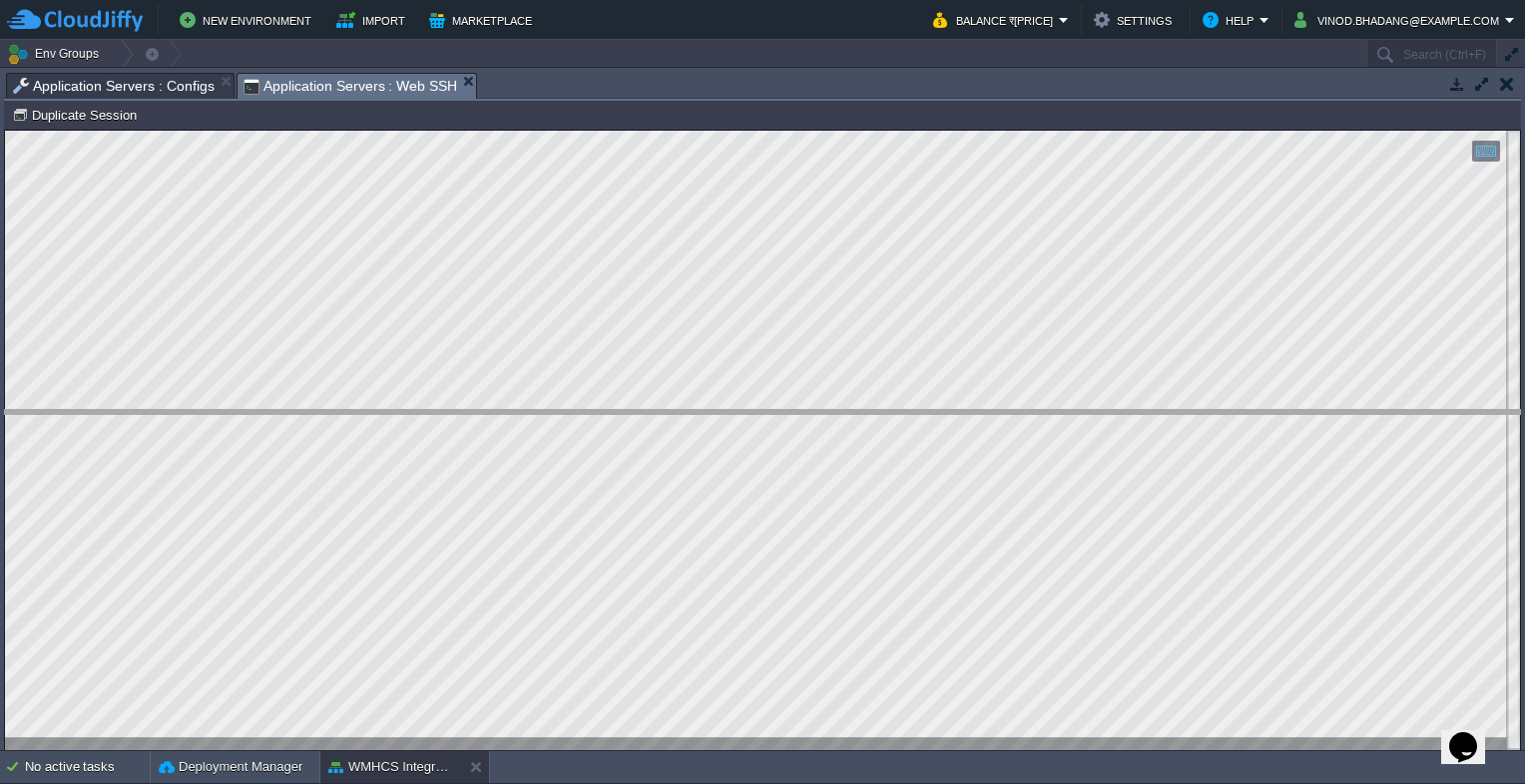drag, startPoint x: 595, startPoint y: 88, endPoint x: 600, endPoint y: 425, distance: 337.037 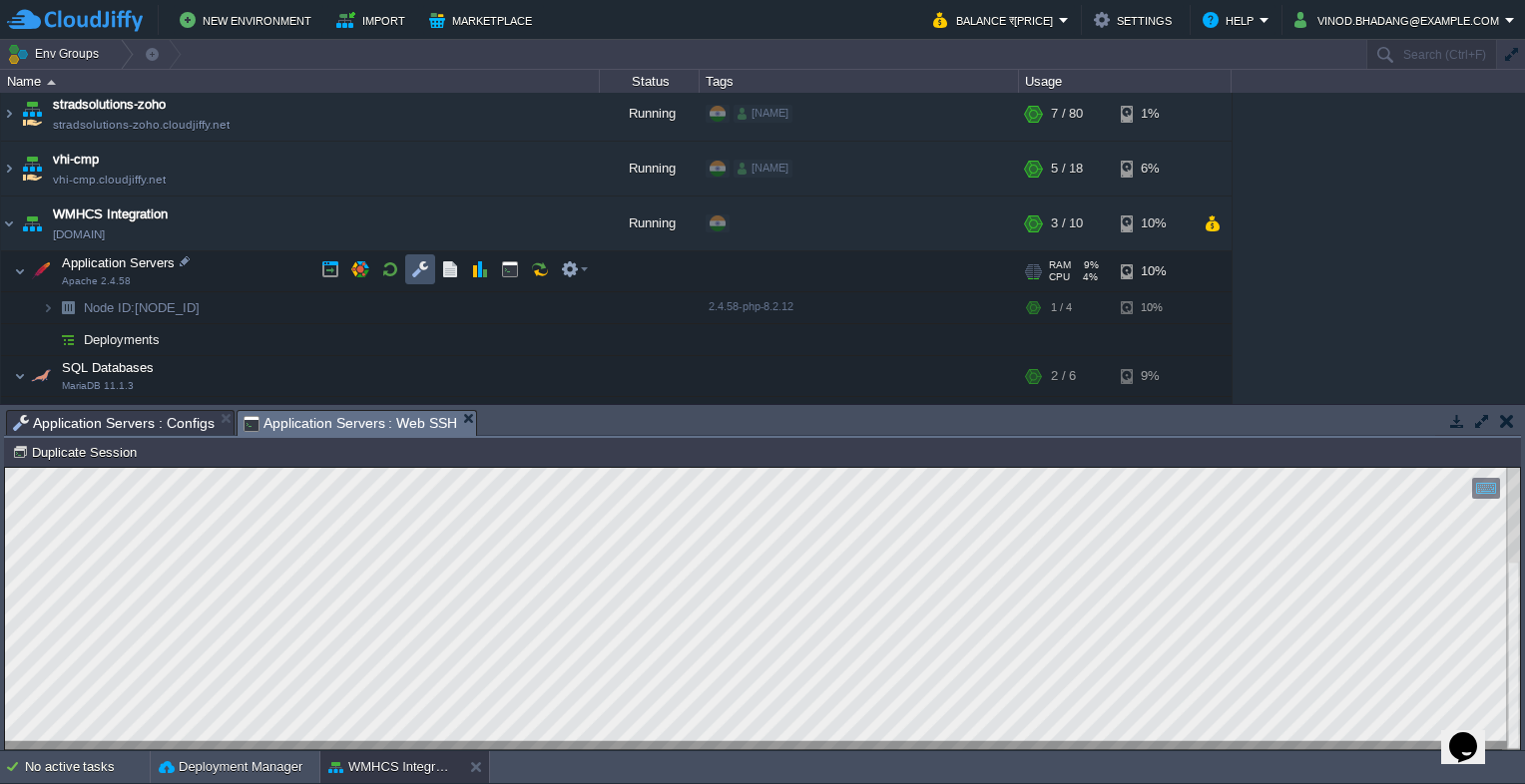 click at bounding box center [420, 269] 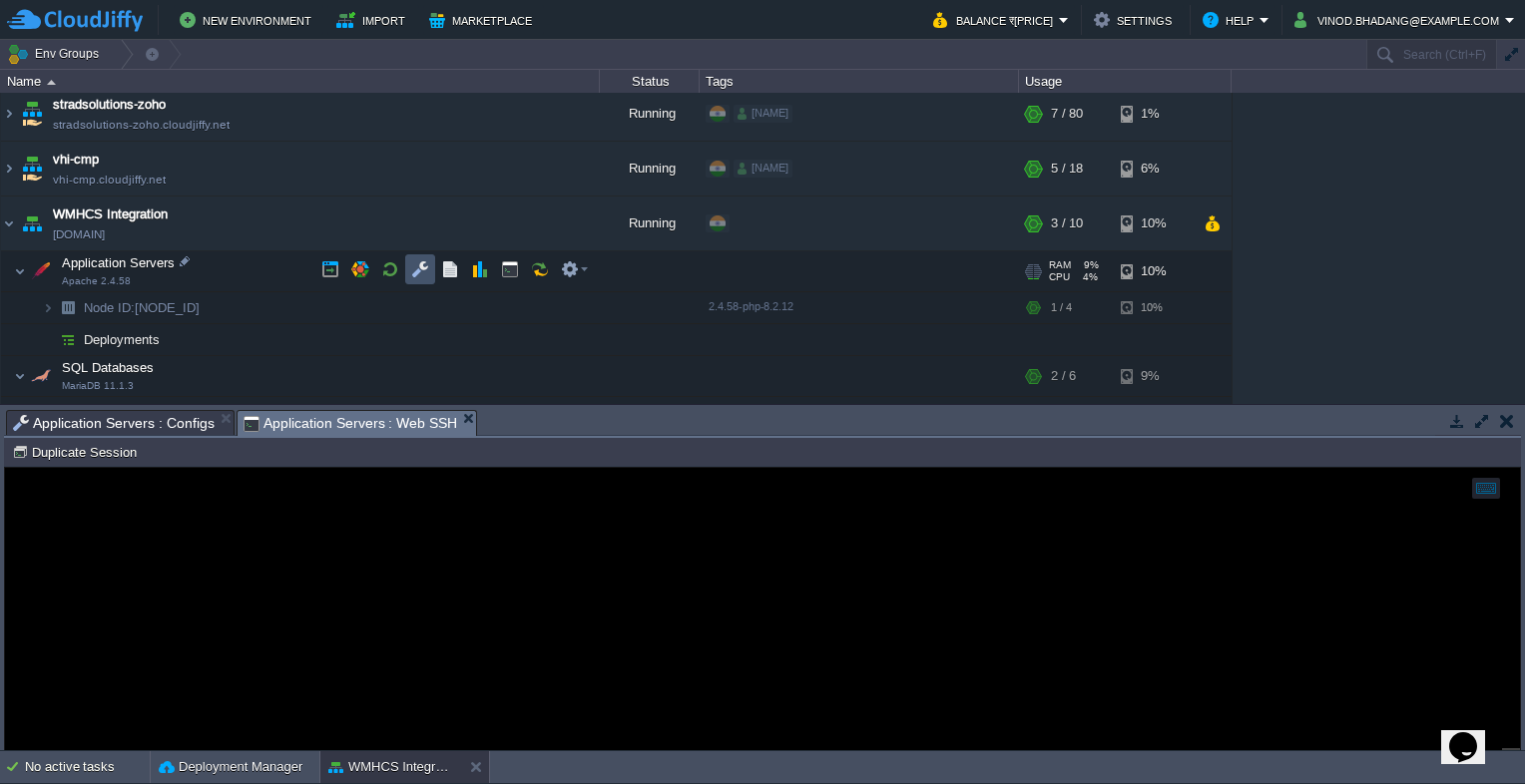click at bounding box center [420, 269] 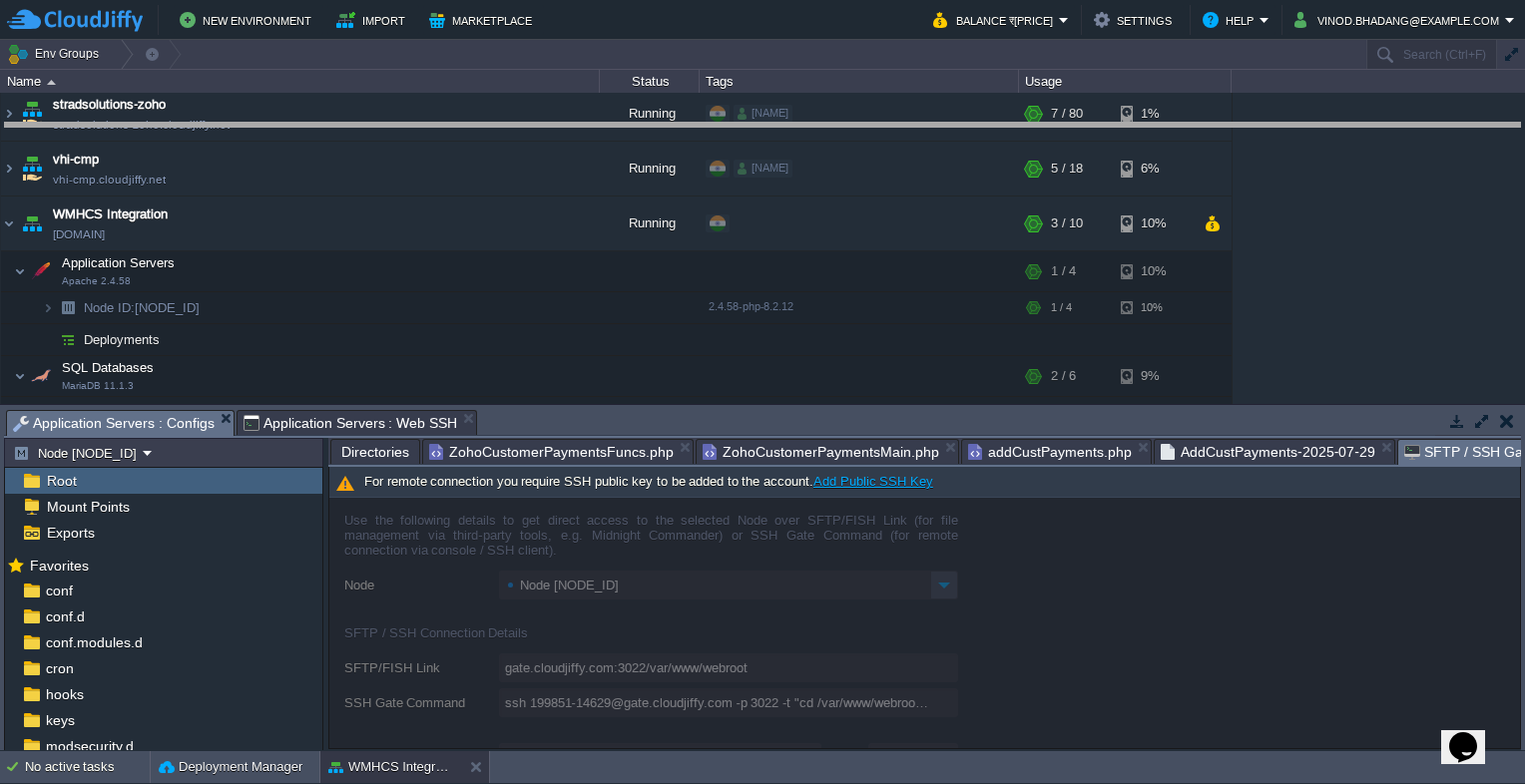 drag, startPoint x: 568, startPoint y: 417, endPoint x: 591, endPoint y: 64, distance: 353.7485 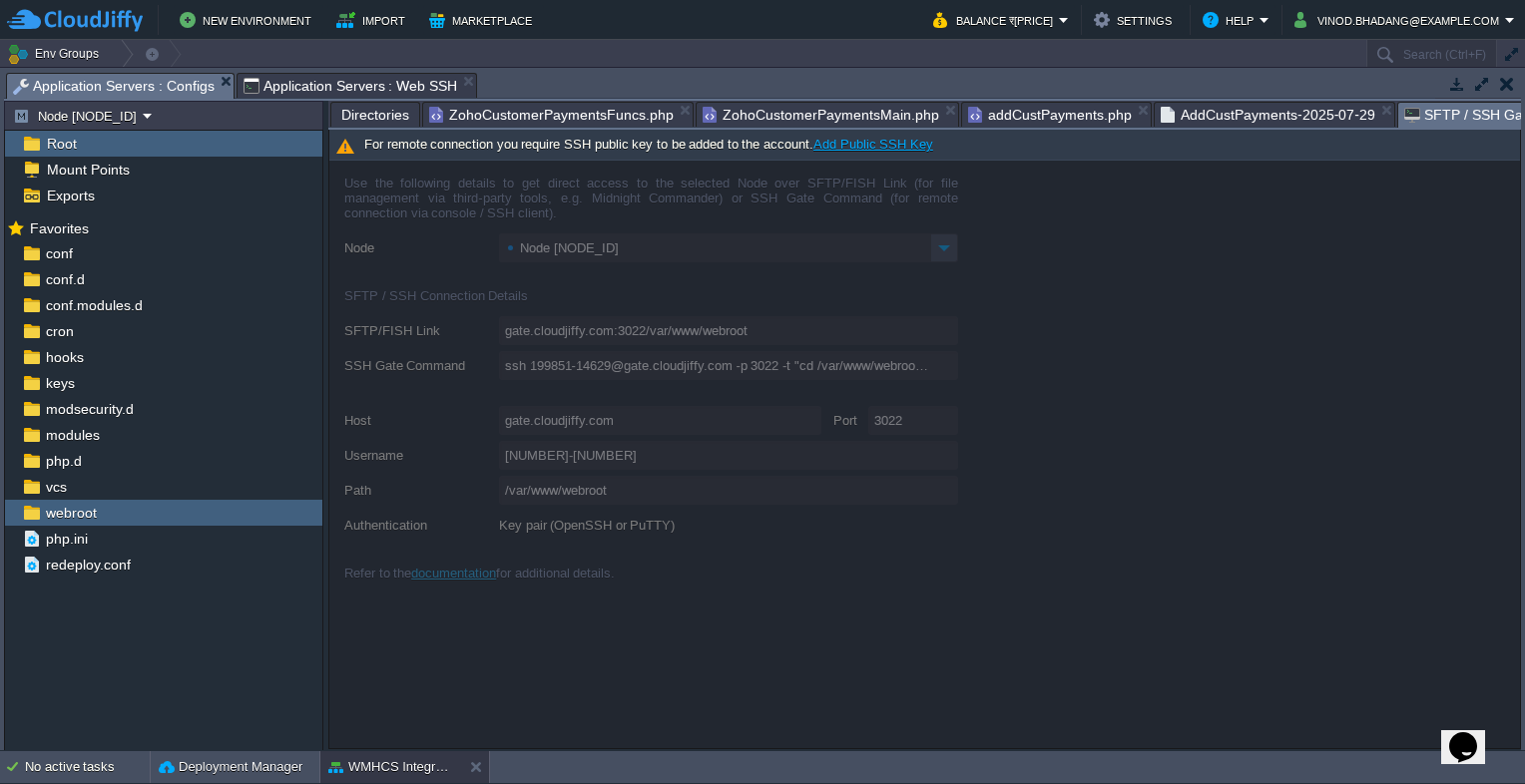 click on "Application Servers : Web SSH" at bounding box center [350, 86] 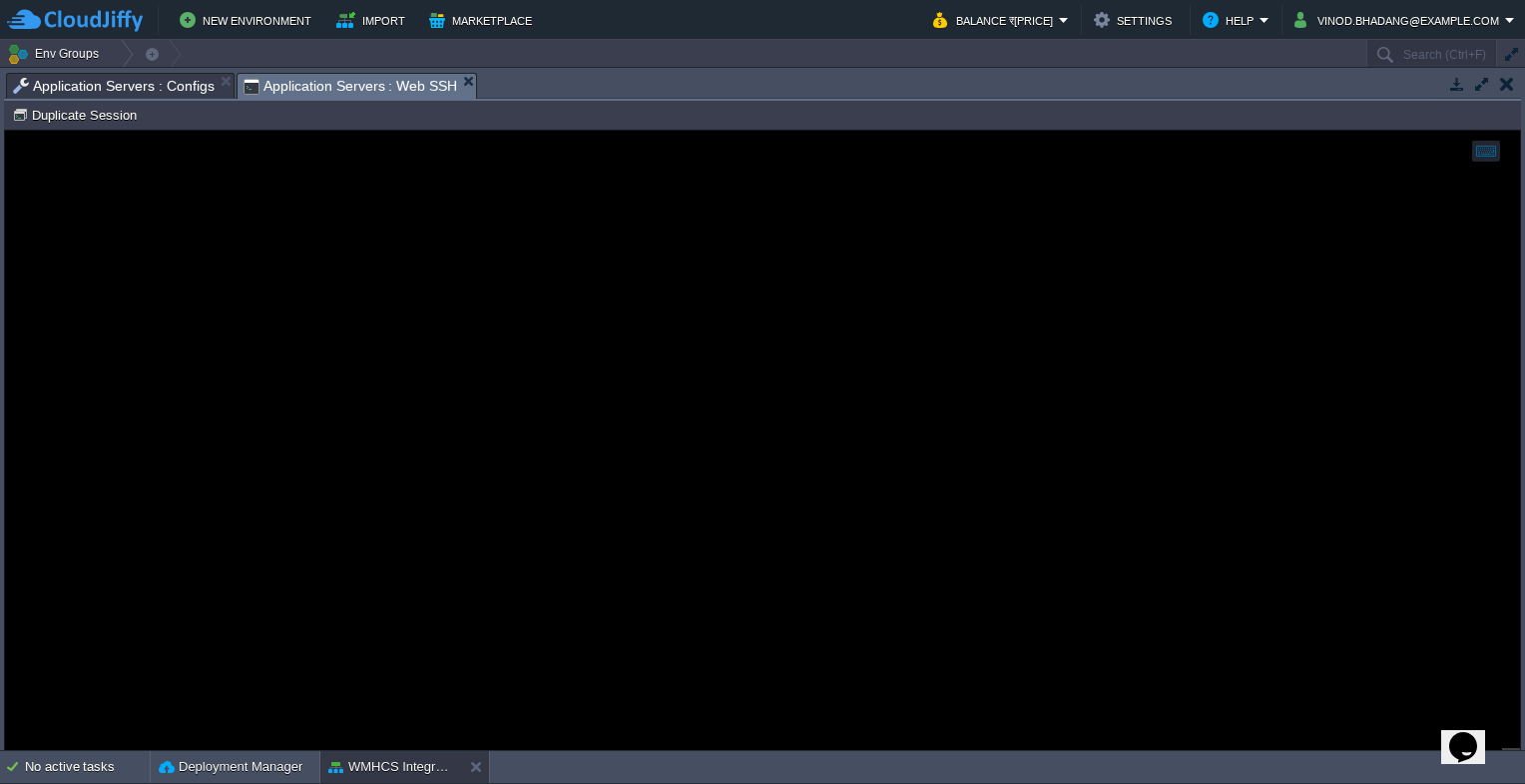 click on "Application Servers : Configs" at bounding box center [114, 86] 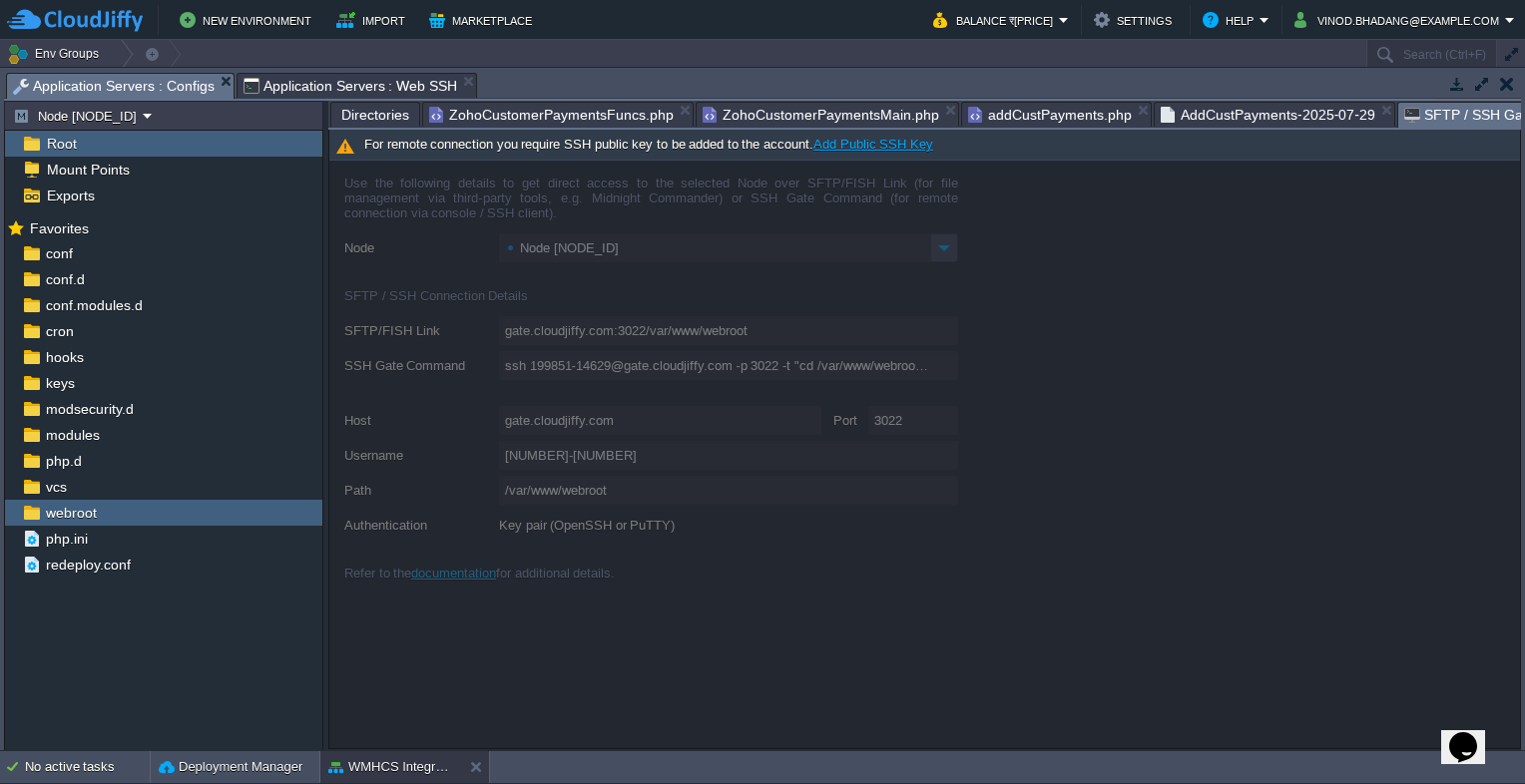 click on "Directories" at bounding box center [375, 115] 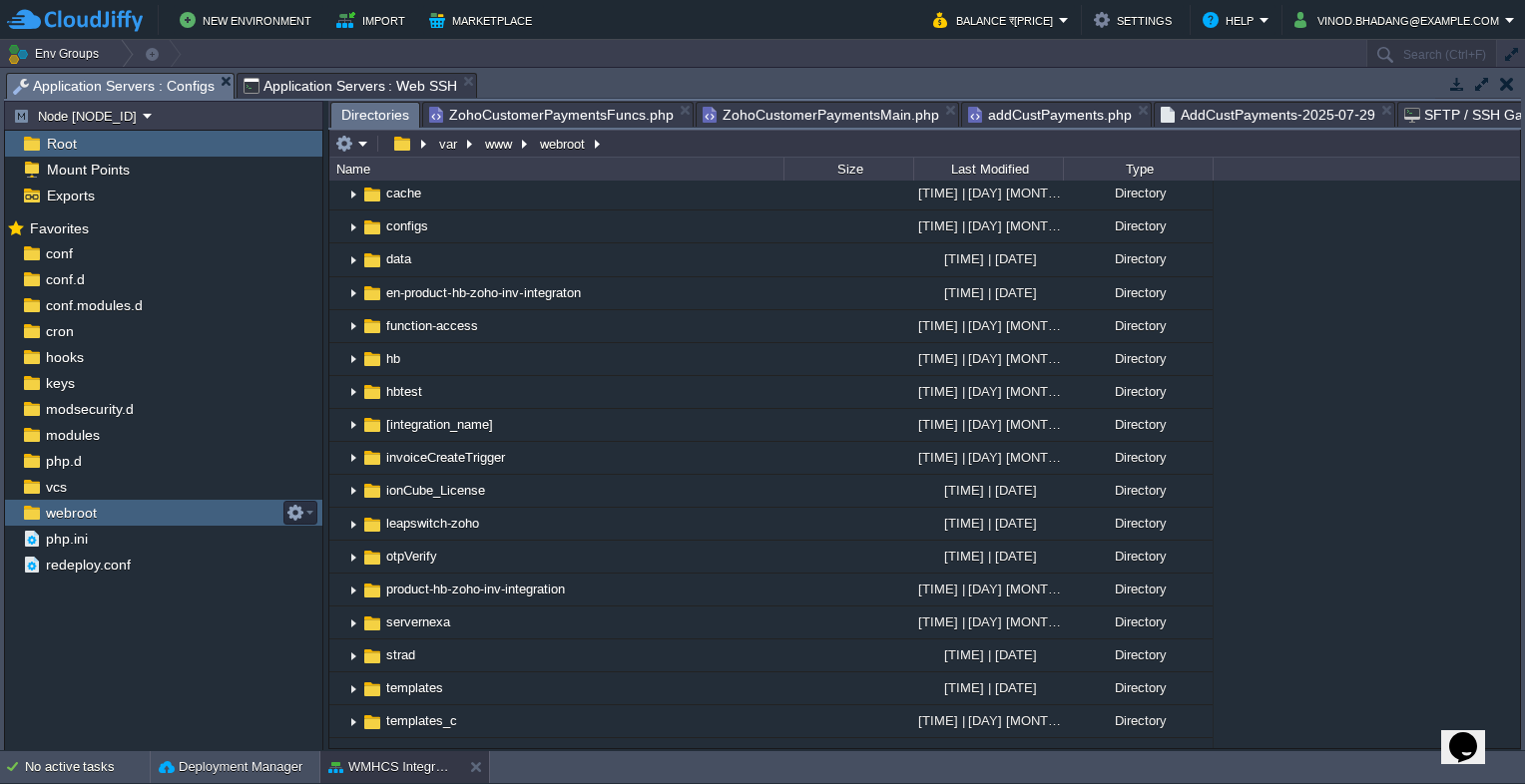 click on "webroot" at bounding box center [71, 513] 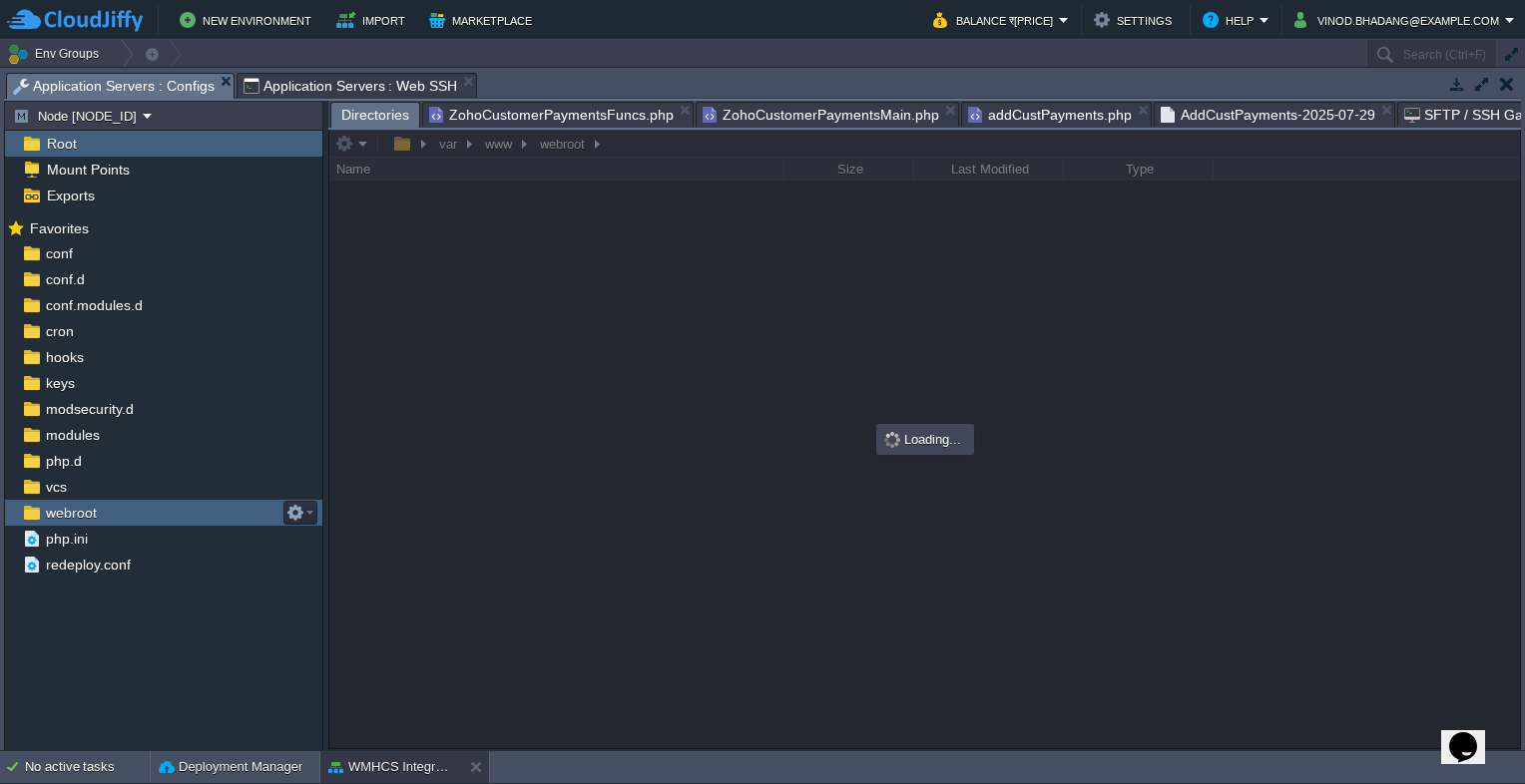 scroll, scrollTop: 0, scrollLeft: 0, axis: both 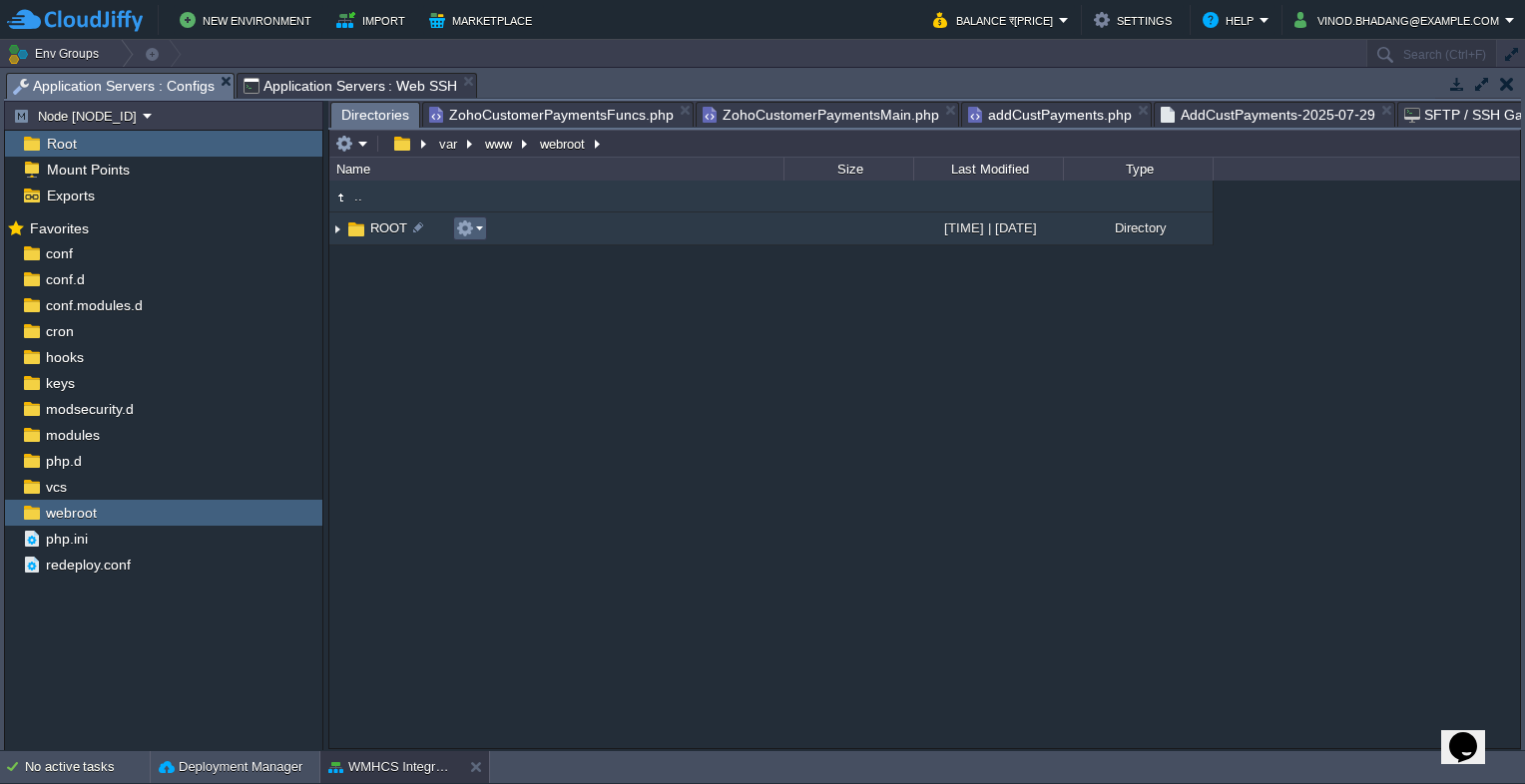click at bounding box center [470, 228] 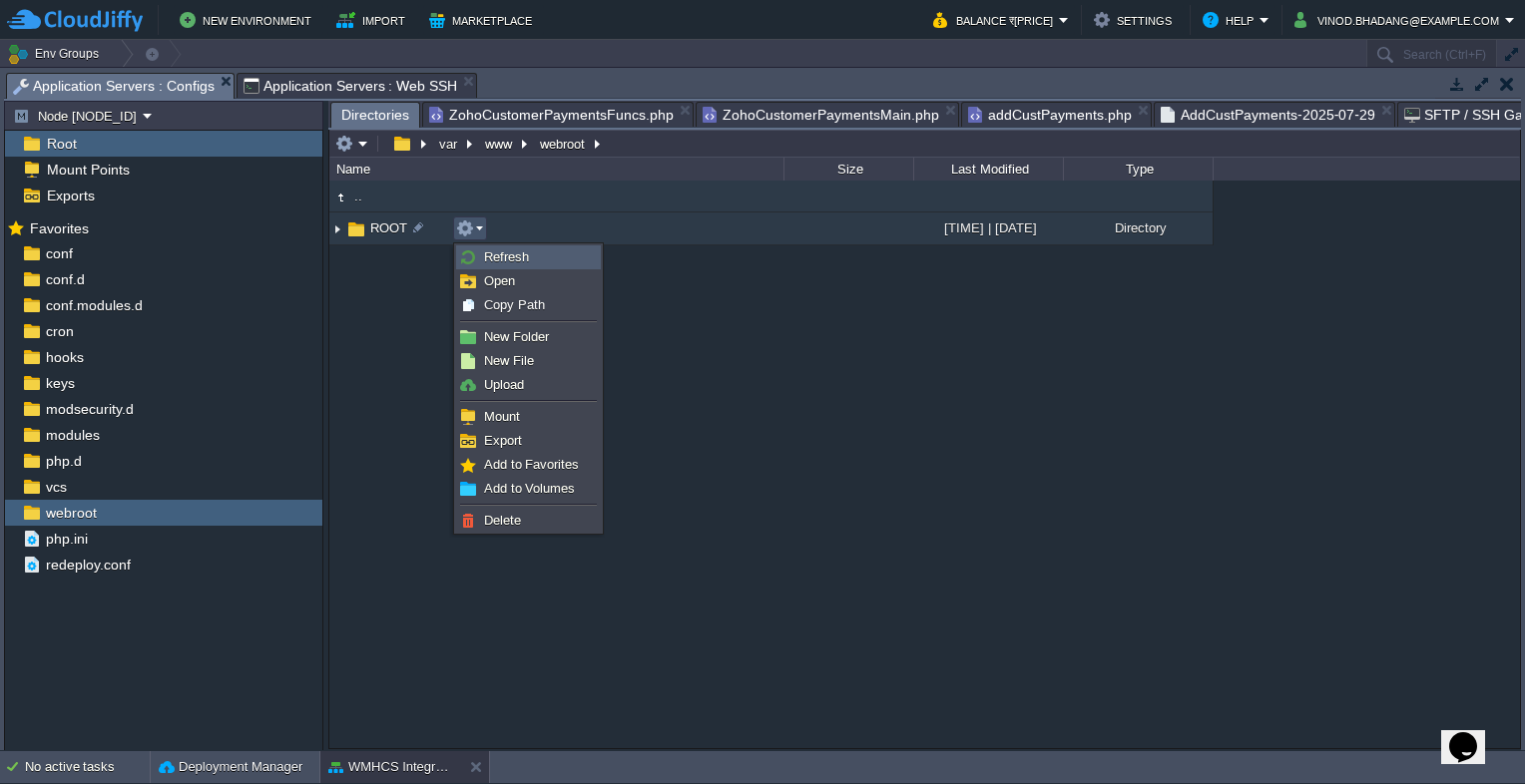 click on "Refresh" at bounding box center (506, 256) 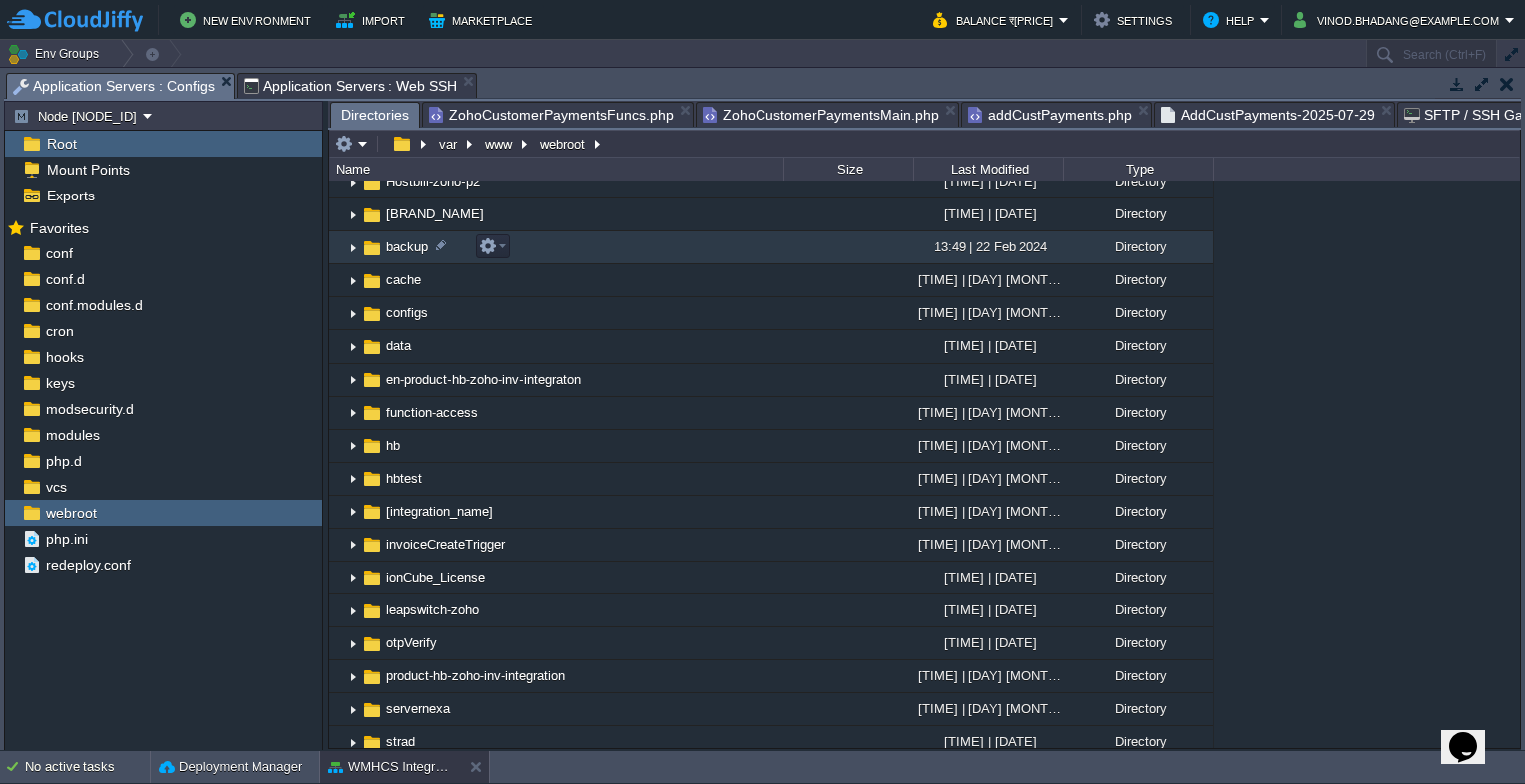 scroll, scrollTop: 0, scrollLeft: 0, axis: both 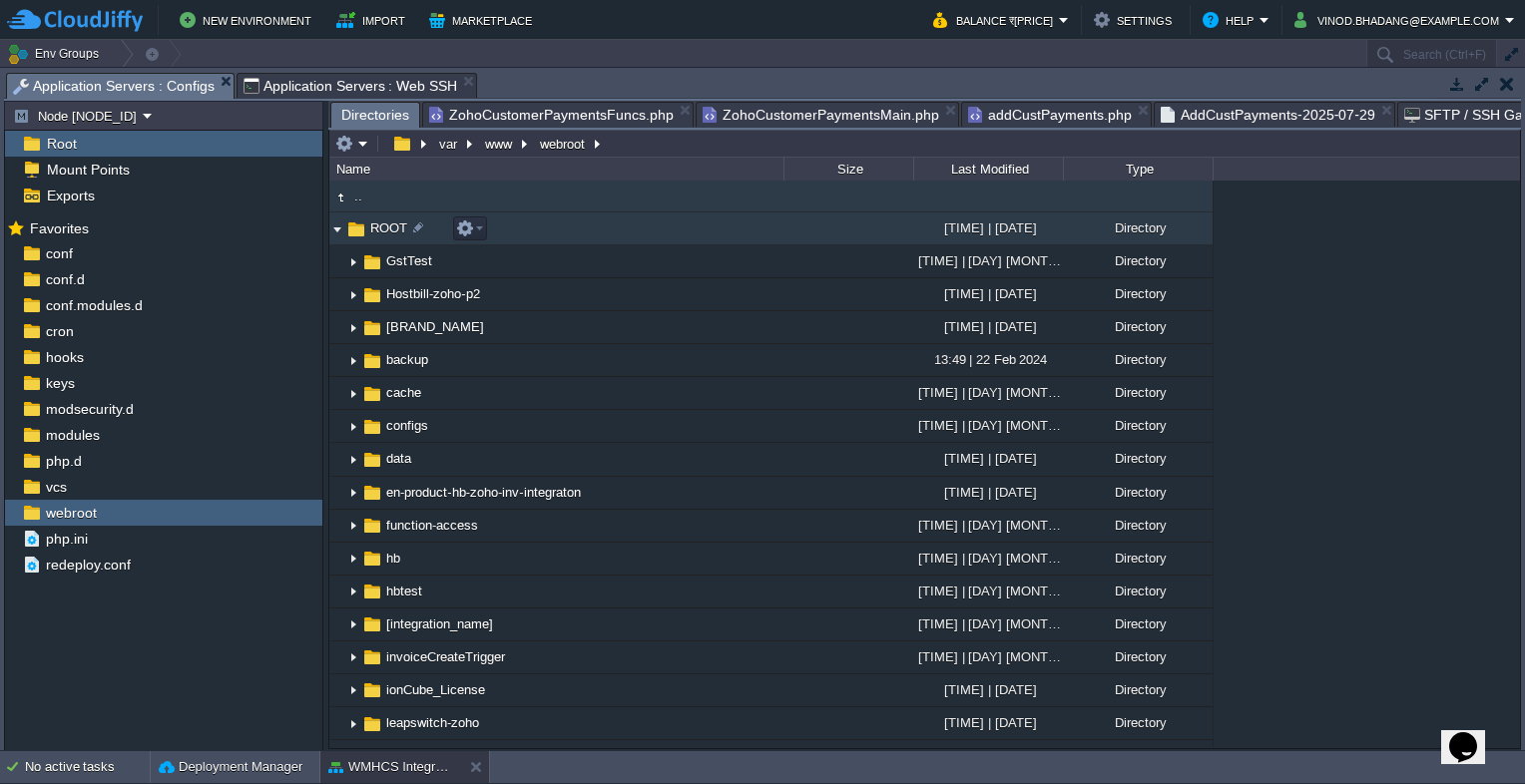 click at bounding box center (337, 228) 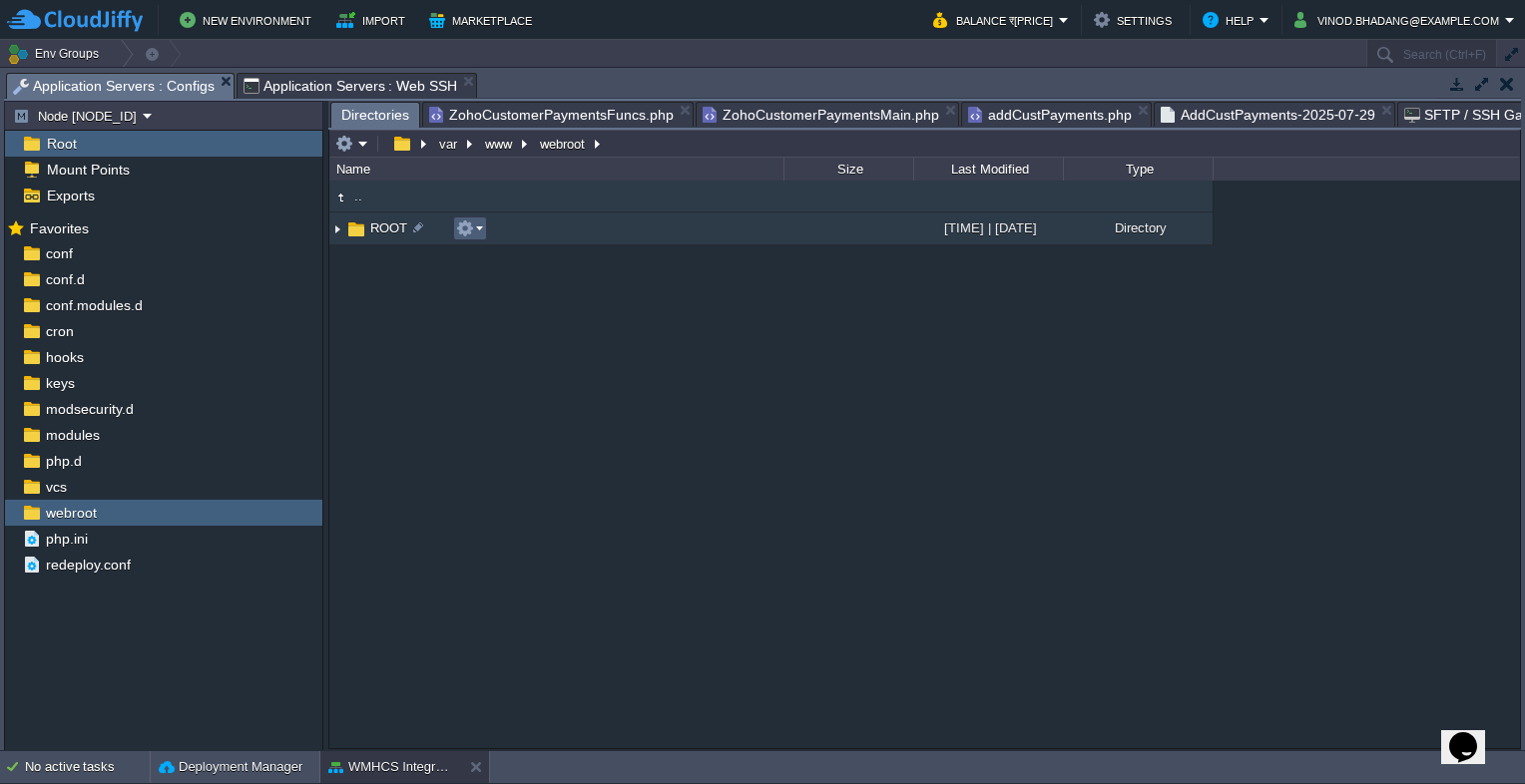 click at bounding box center [469, 228] 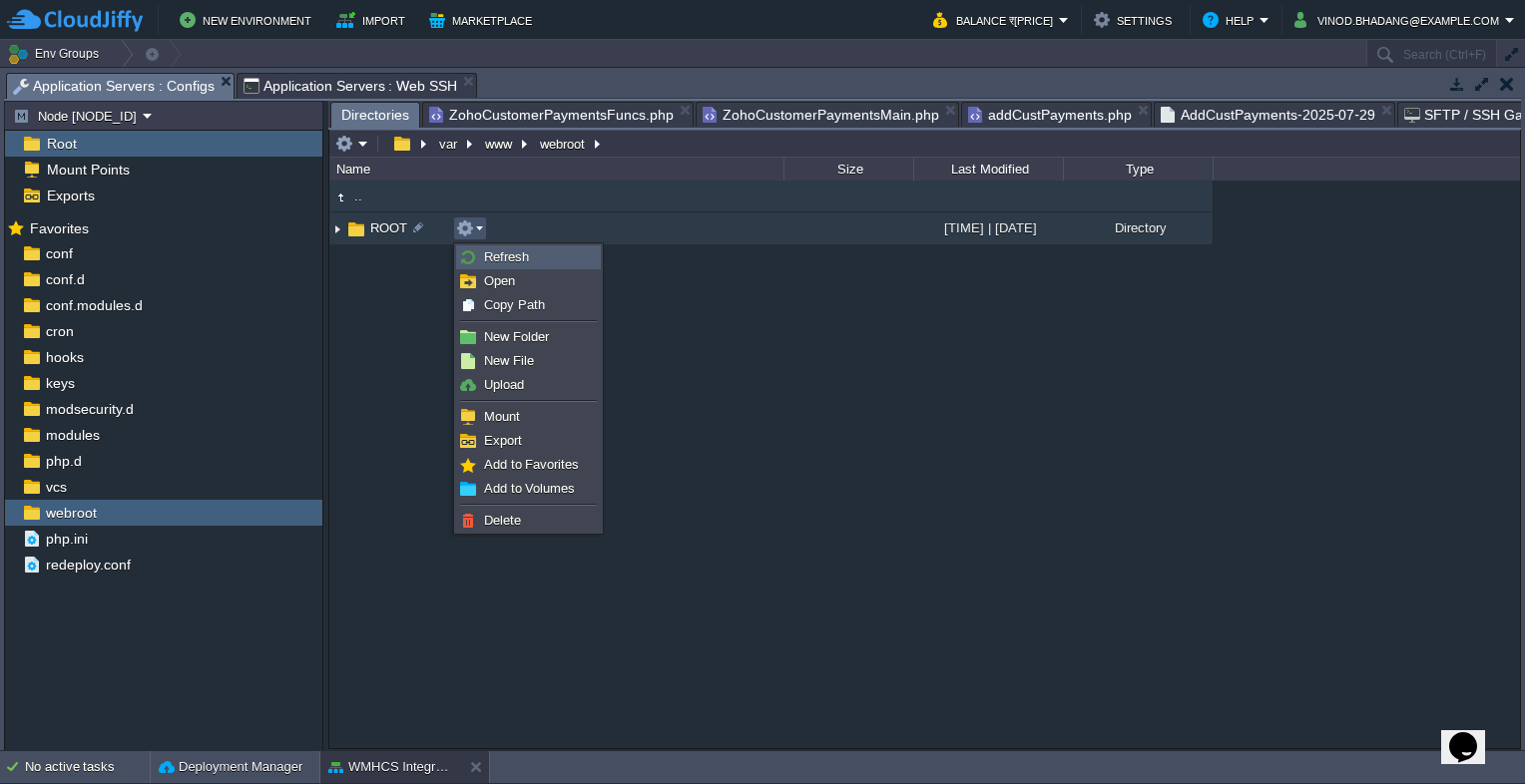 click on "Refresh" at bounding box center (506, 256) 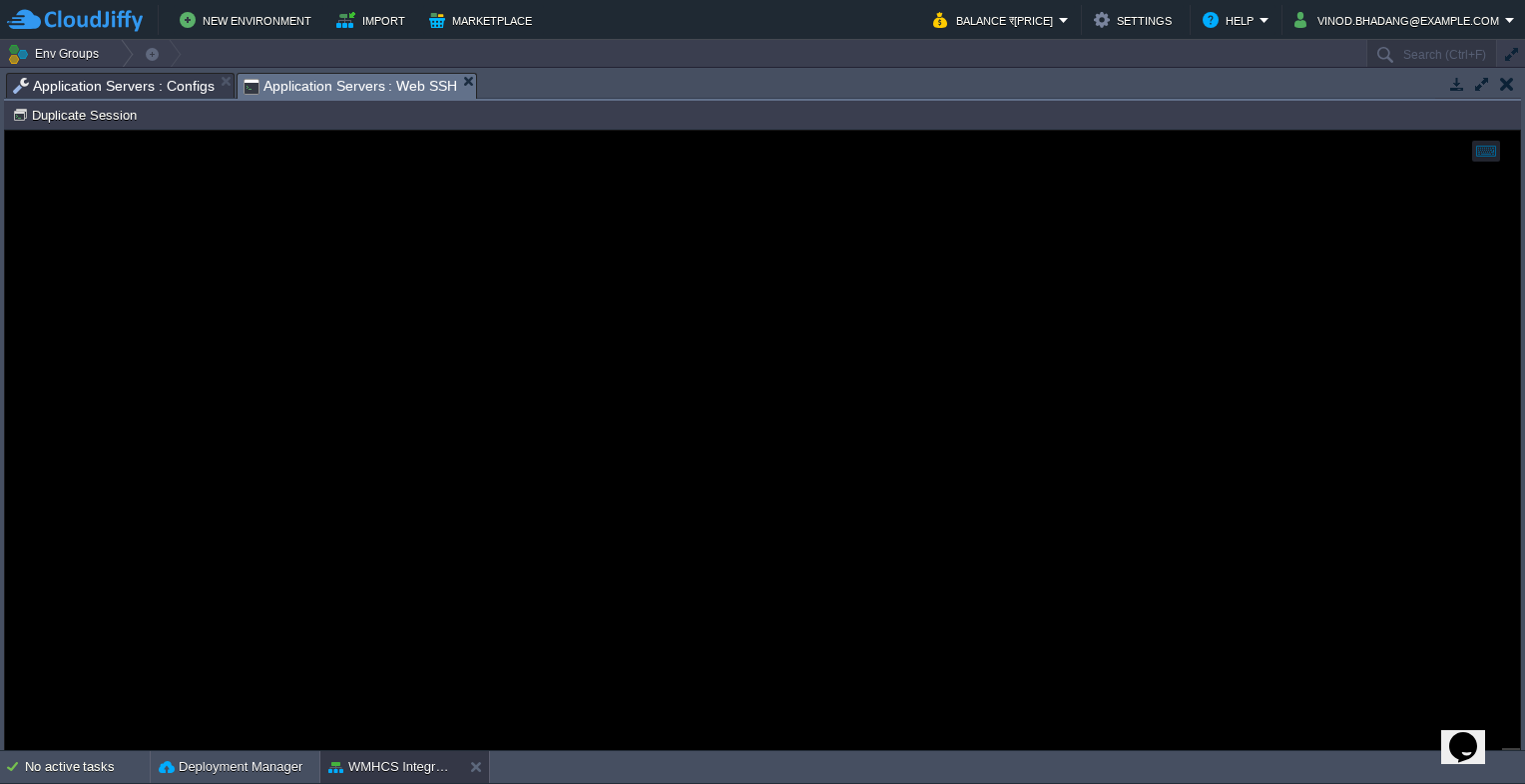 click on "Application Servers : Web SSH" at bounding box center (350, 86) 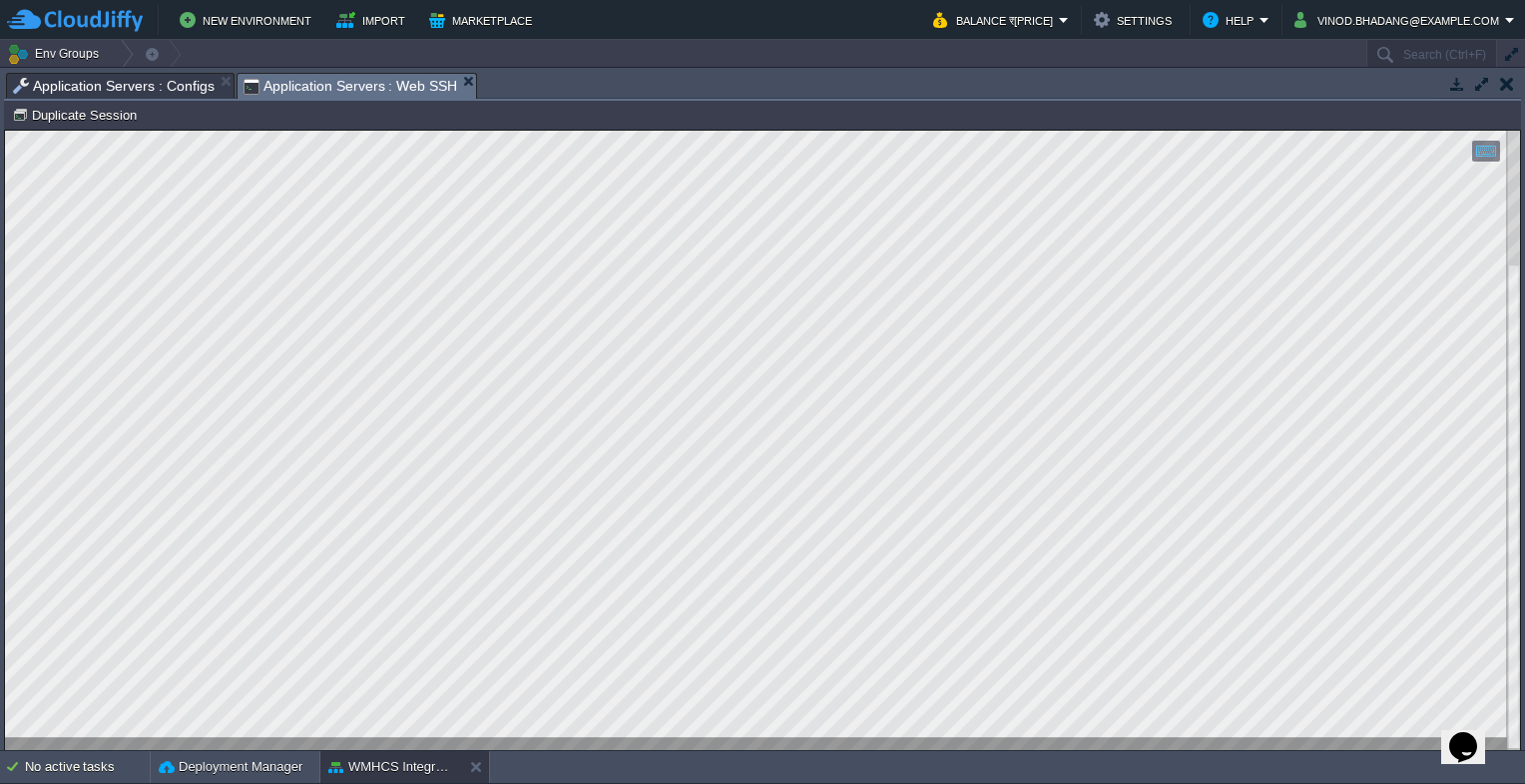 click on "Application Servers : Configs" at bounding box center (114, 86) 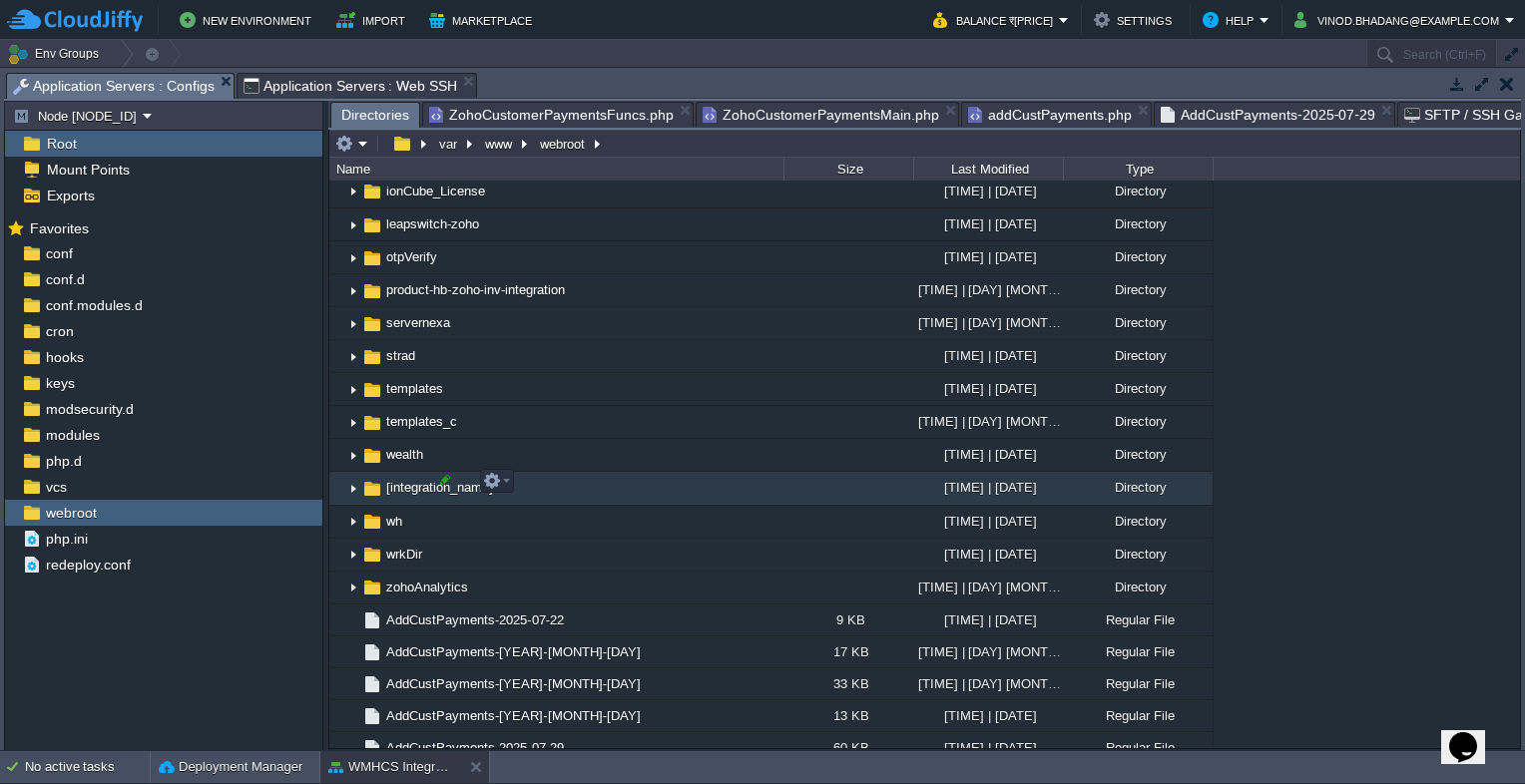 scroll, scrollTop: 598, scrollLeft: 0, axis: vertical 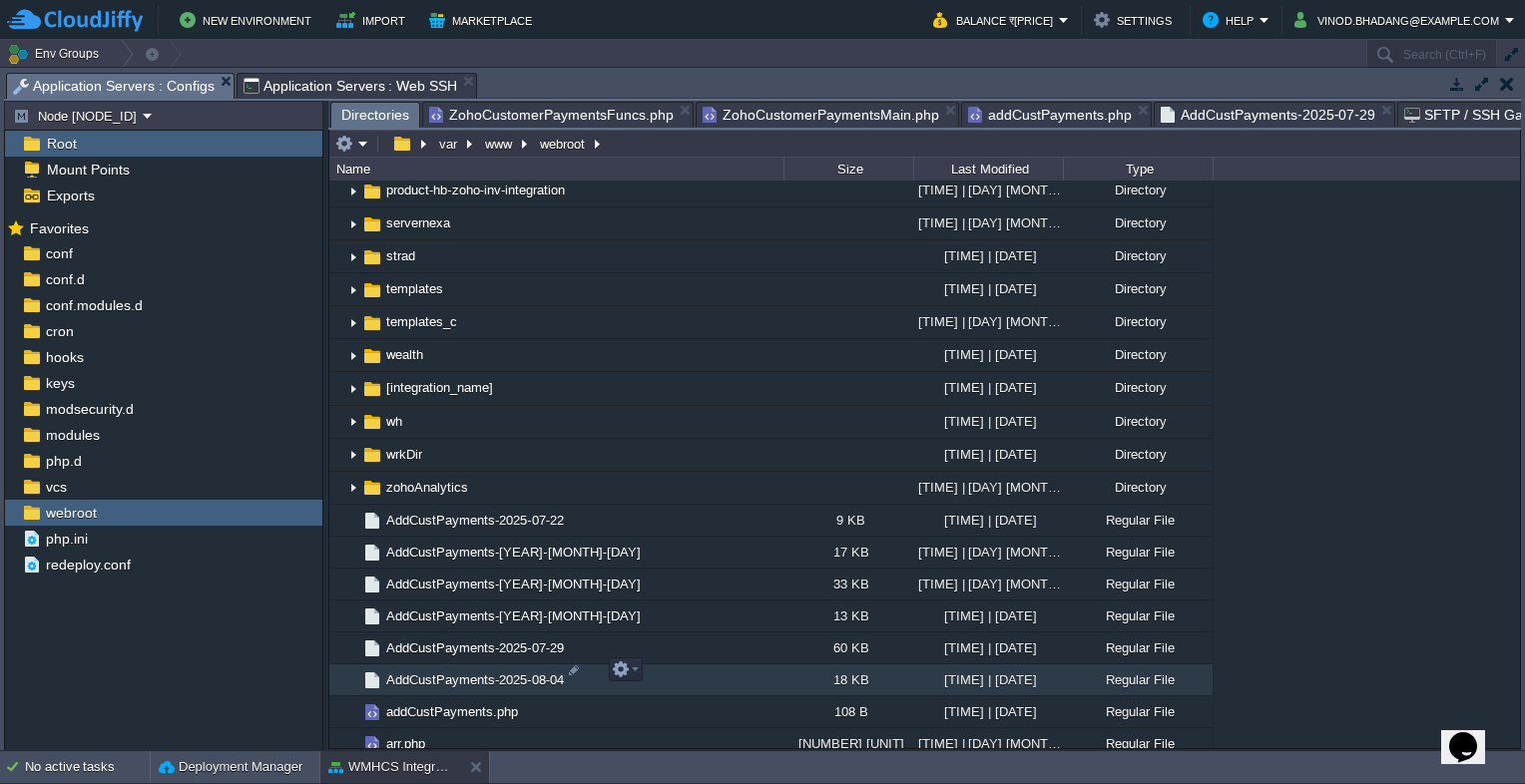 click on "AddCustPayments-2025-08-04" at bounding box center [475, 679] 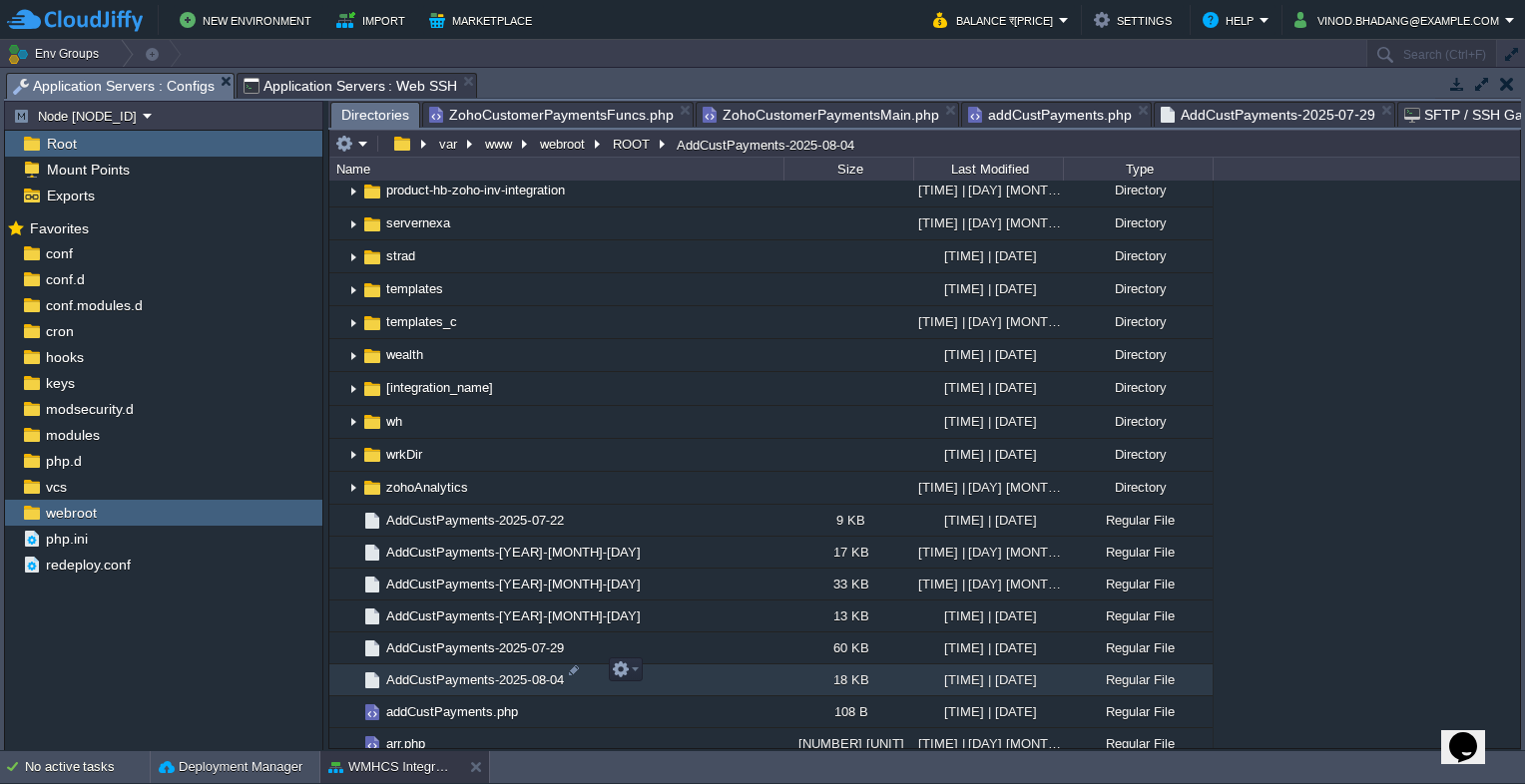 click on "AddCustPayments-2025-08-04" at bounding box center (475, 679) 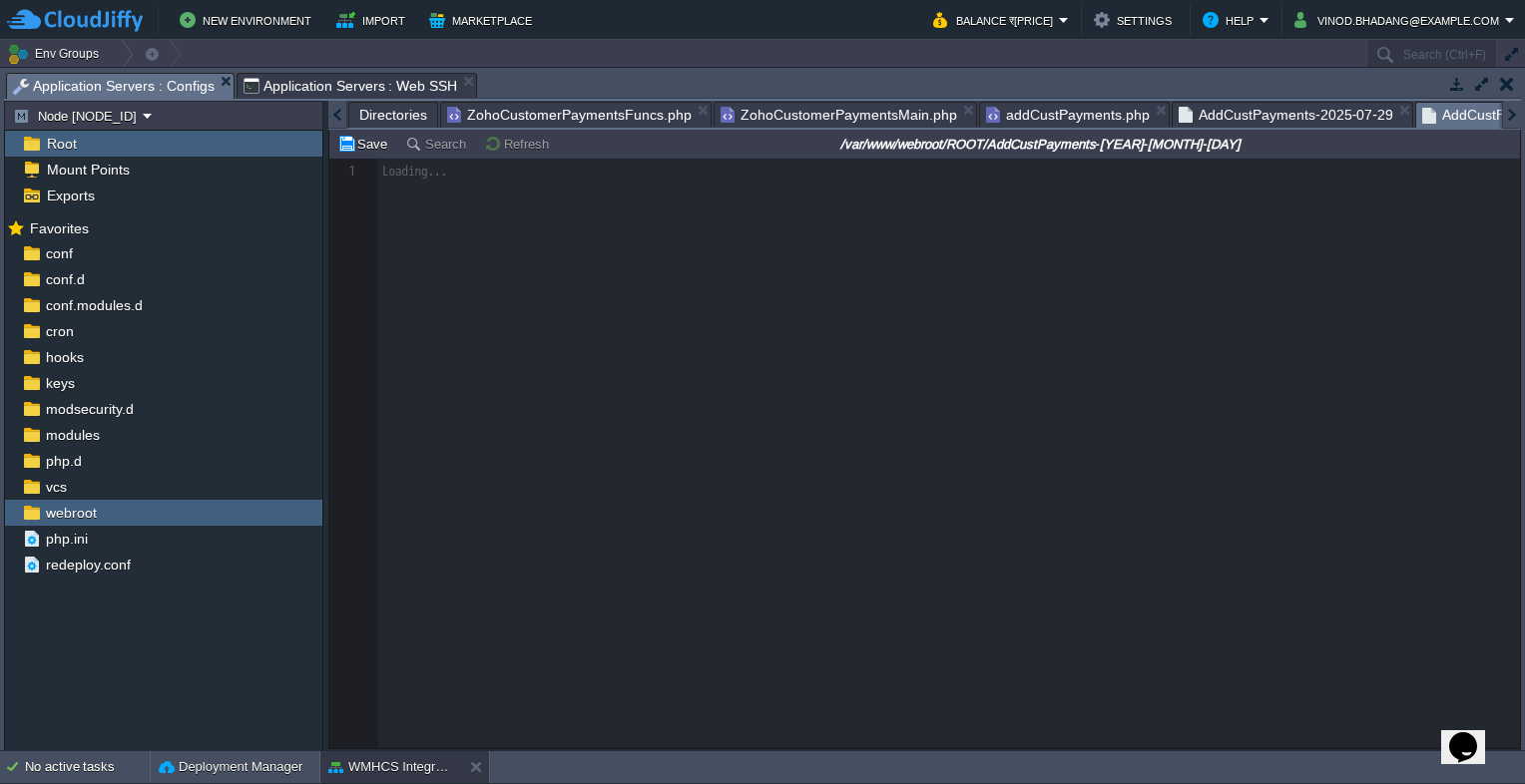 scroll, scrollTop: 0, scrollLeft: 102, axis: horizontal 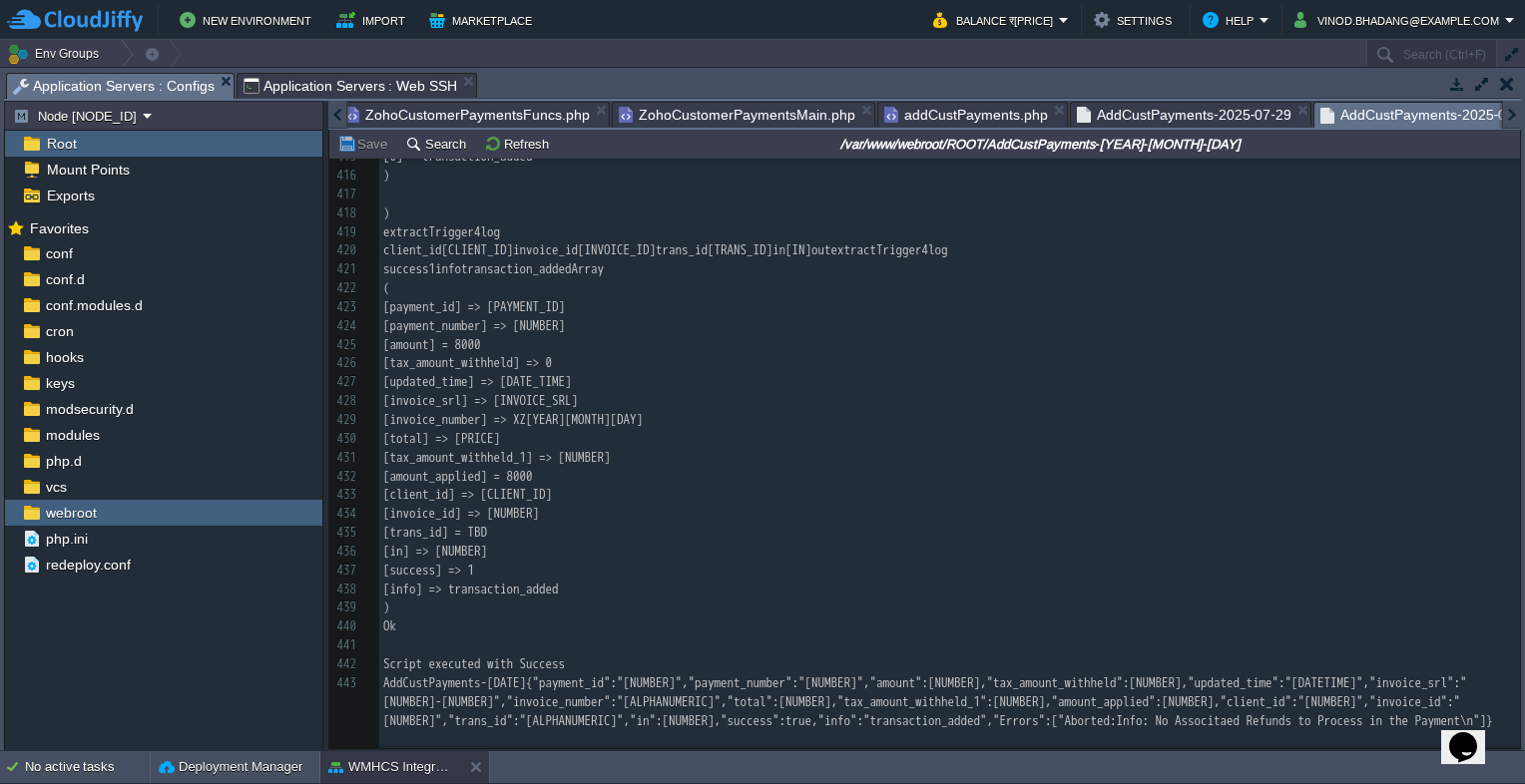 click on "[info] => transaction_added" at bounding box center [471, 588] 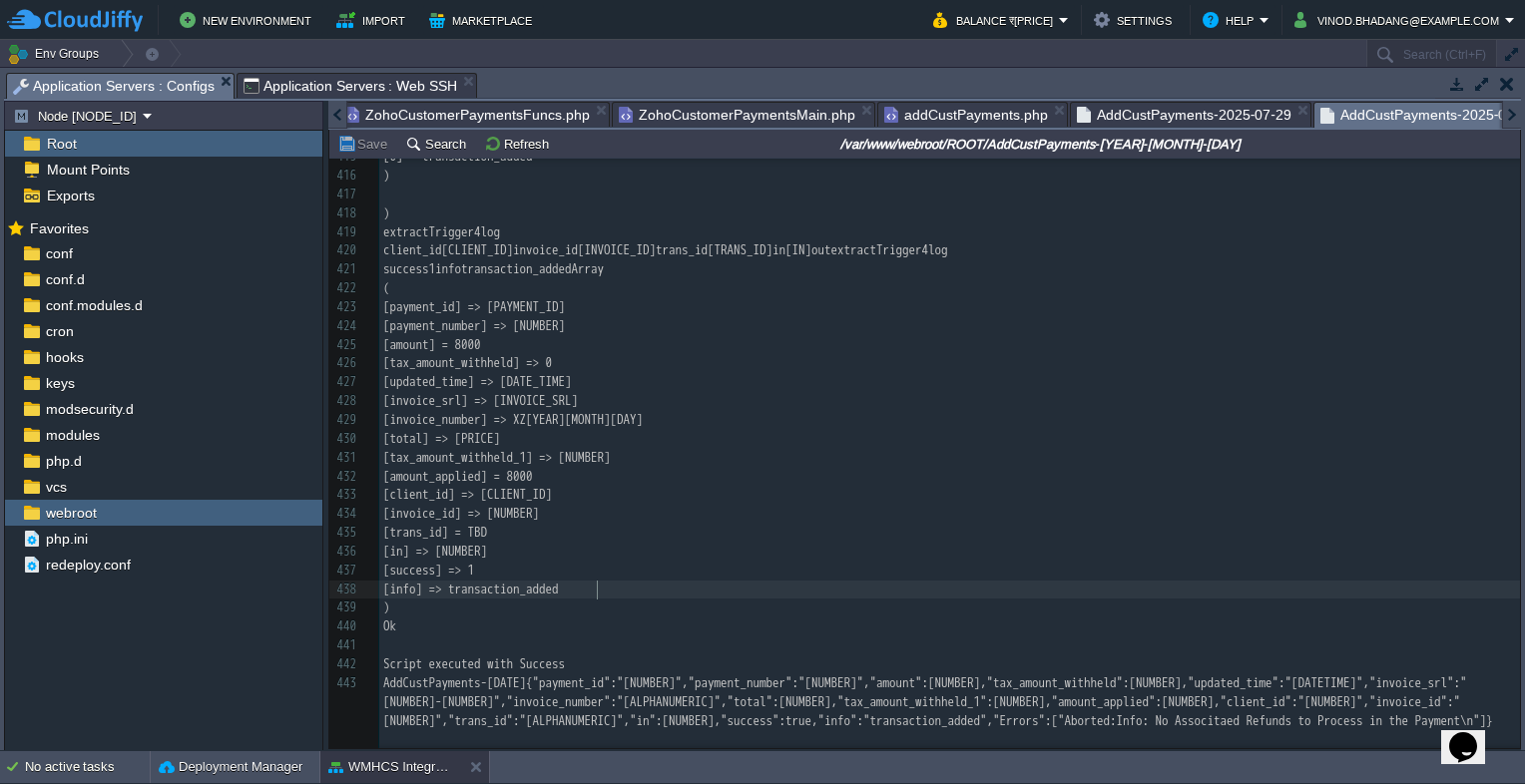 click on "443 397 ( [call] = addTransaction [api_id] = c6ae0676b68eb0b9913a [api_key] = 878adc42e89c7d9b77b7 [client_id] = 1 [invoice_id] = 85 [trans_id] = TBD [in] = 8000 ) 406 print return value 408 Array ( [success] = 1 [call] = addTransaction [server_time] = 1754291882 [info] = Array ( [0] = transaction_added ) ) extractTrigger4log client_id1invoice_id85trans_idTBDin8000outextractTrigger4log success1infotransaction_addedArray ( [payment_id] = 1568229000004617024 [payment_number] = 113 [amount] = 8000 [tax_amount_withheld] = 0 [updated_time] = 2025-08-04T12:47:34+0530 [invoice_srl] = 1-1 [invoice_number] = XZ20250753 [total] = 8000 [tax_amount_withheld_1] = 0 [amount_applied] = 8000 [client_id] = 1" at bounding box center (949, 269) 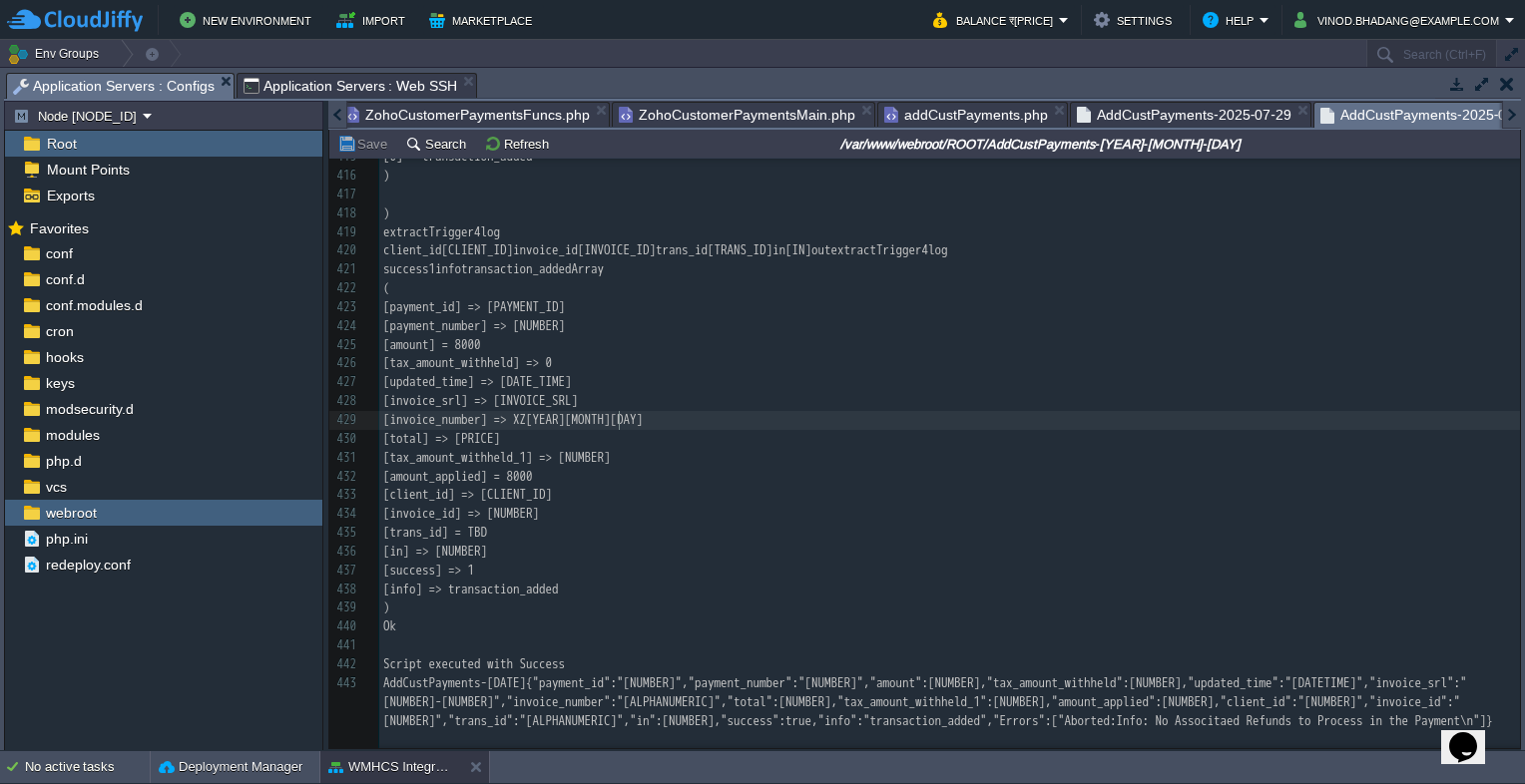 click on "Directories ZohoCustomerPaymentsFuncs.php ZohoCustomerPaymentsMain.php addCustPayments.php AddCustPayments-[YEAR]-[MONTH]-[DAY] AddCustPayments-[YEAR]-[MONTH]-[DAY] SFTP / SSH Gate" at bounding box center (2740, 114) 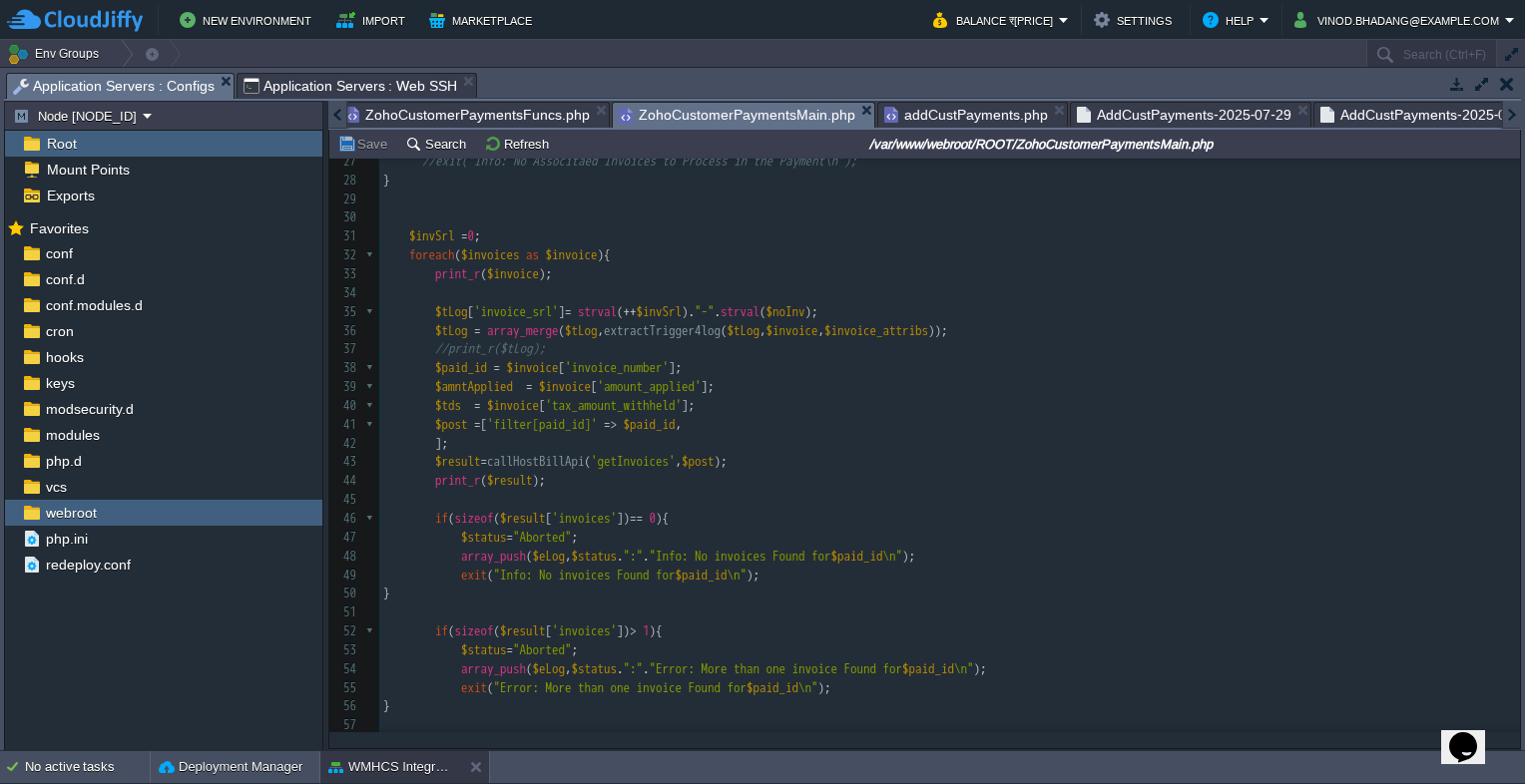 click on "ZohoCustomerPaymentsMain.php" at bounding box center (737, 115) 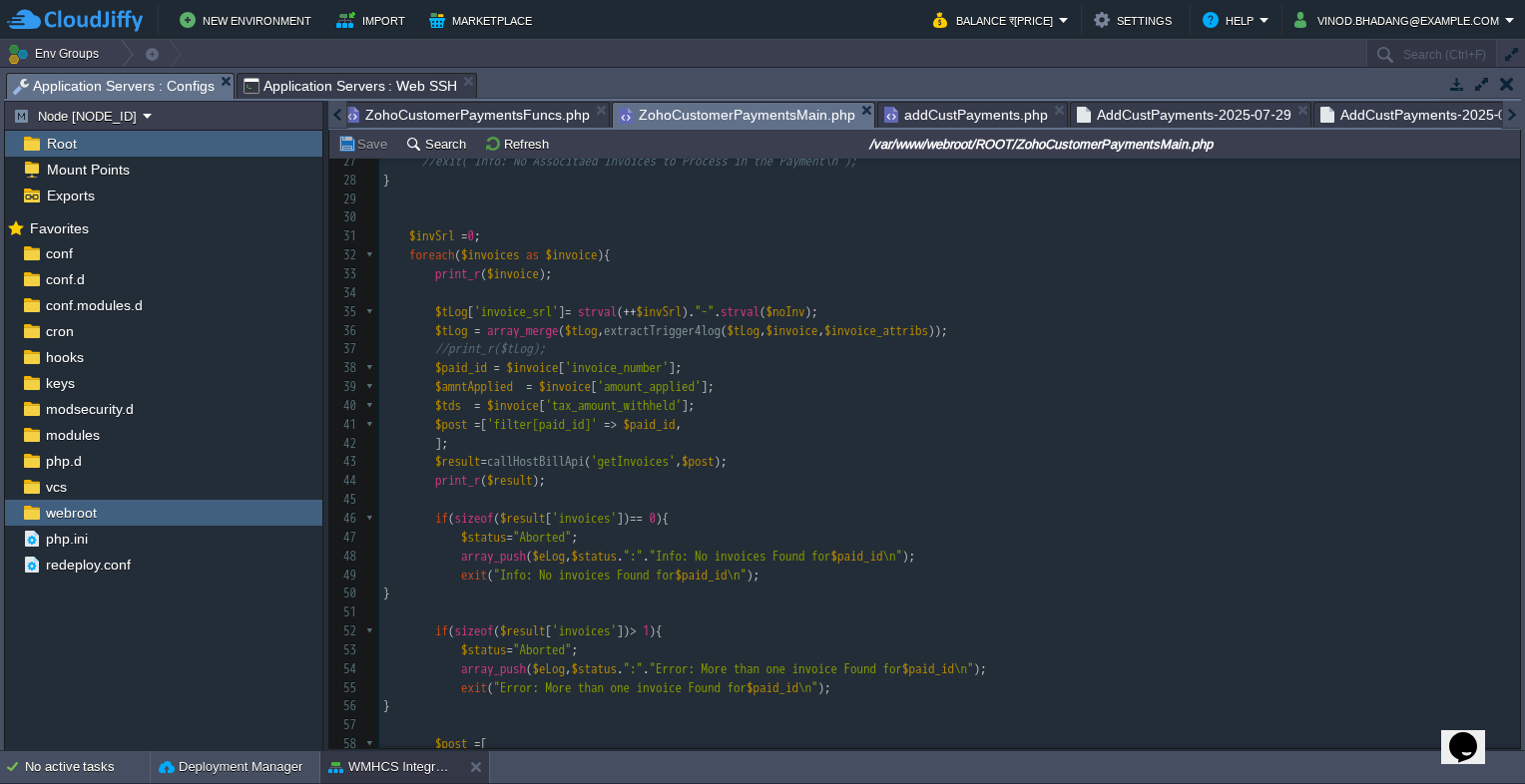 scroll, scrollTop: 0, scrollLeft: 244, axis: horizontal 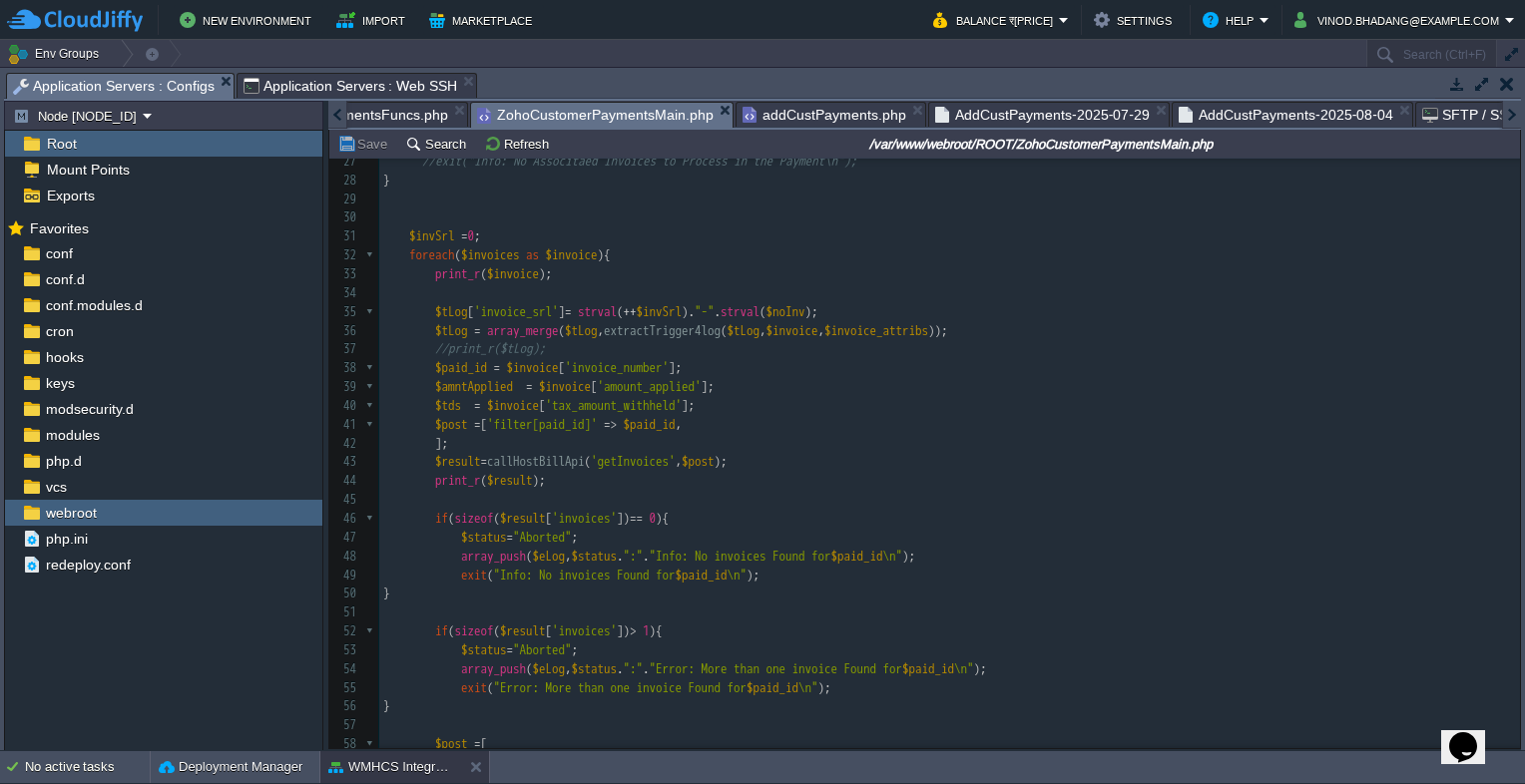 click on "AddCustPayments-2025-08-04" at bounding box center (1285, 115) 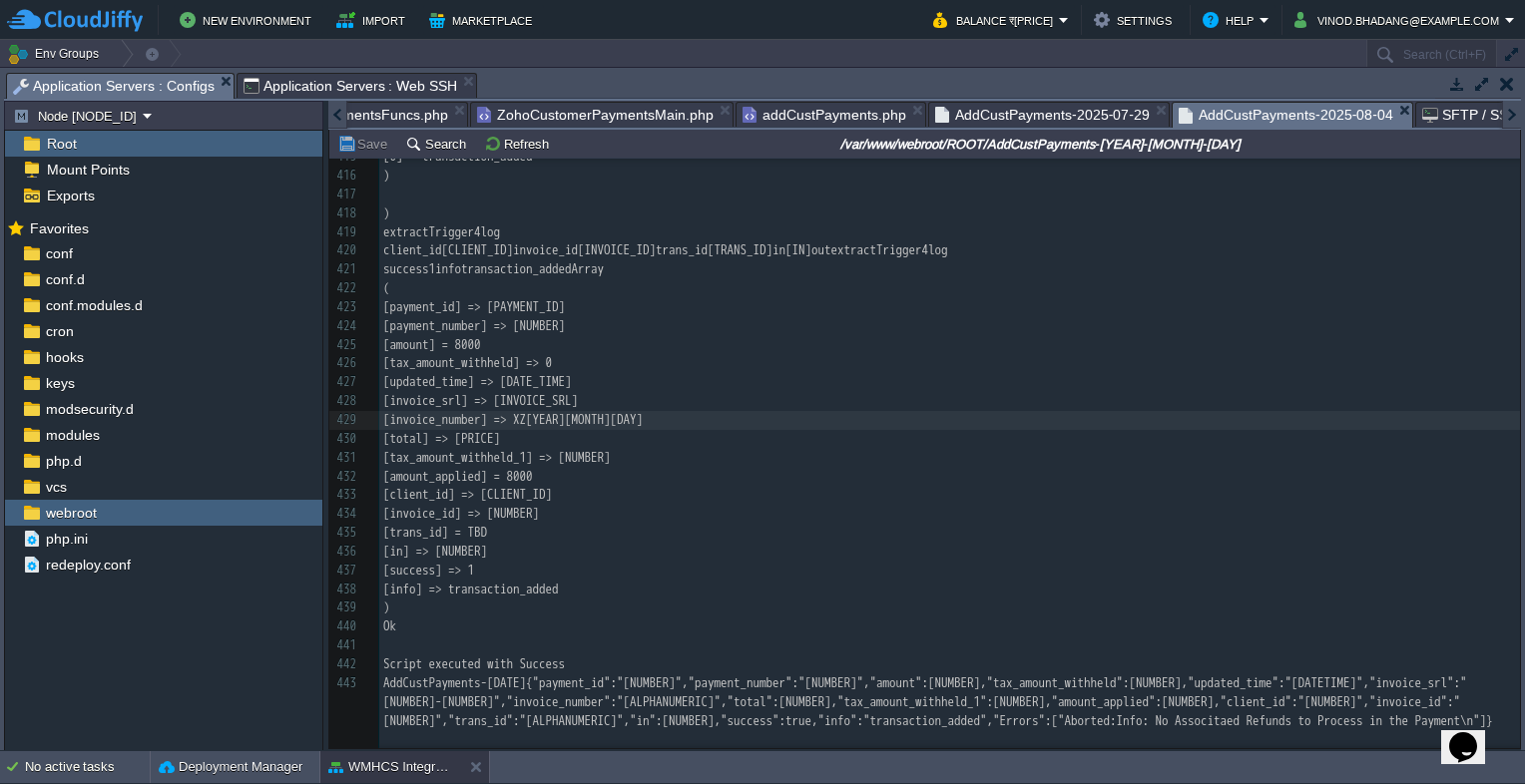 scroll, scrollTop: 8201, scrollLeft: 0, axis: vertical 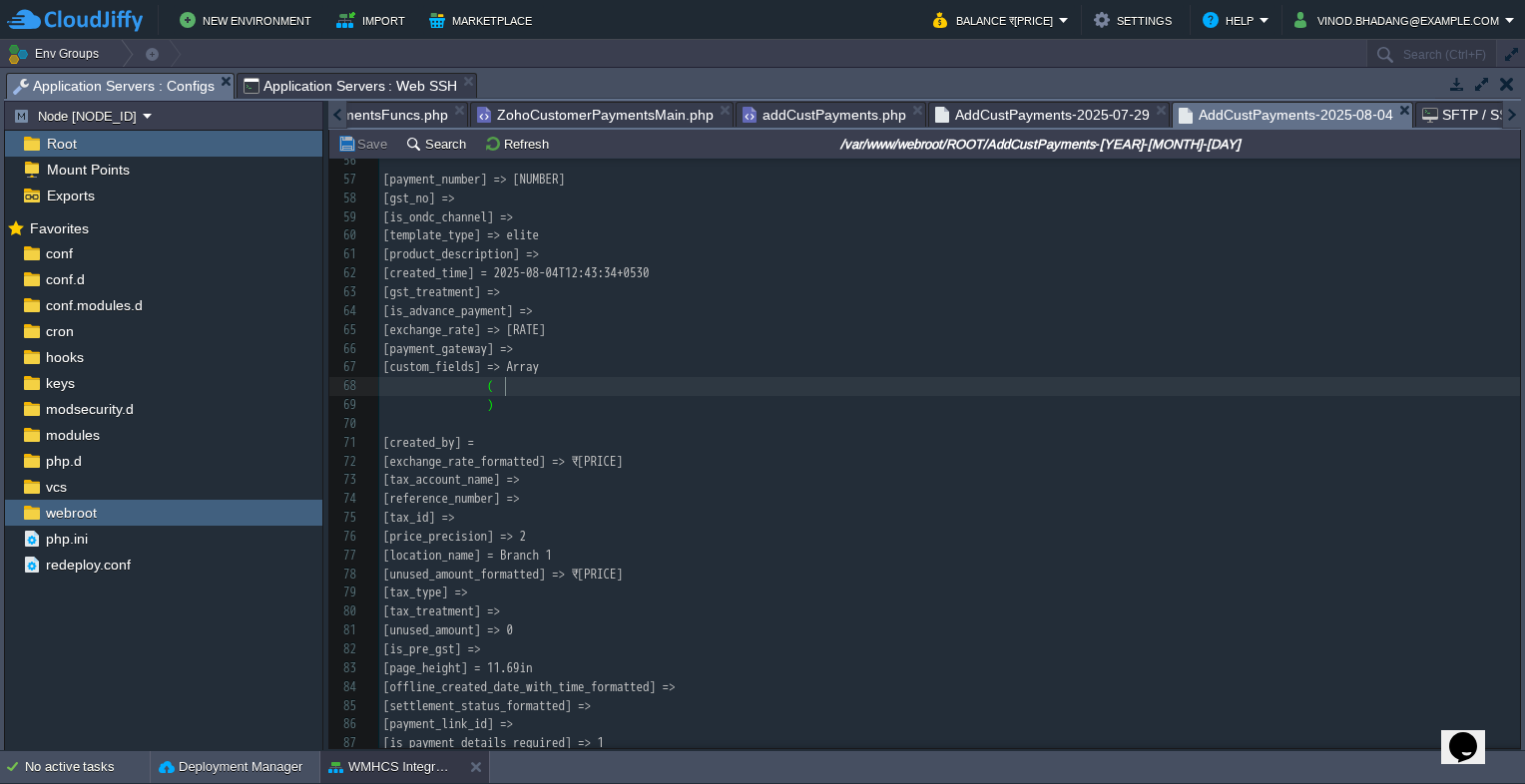 click on "ZohoCustomerPaymentsMain.php" at bounding box center [595, 115] 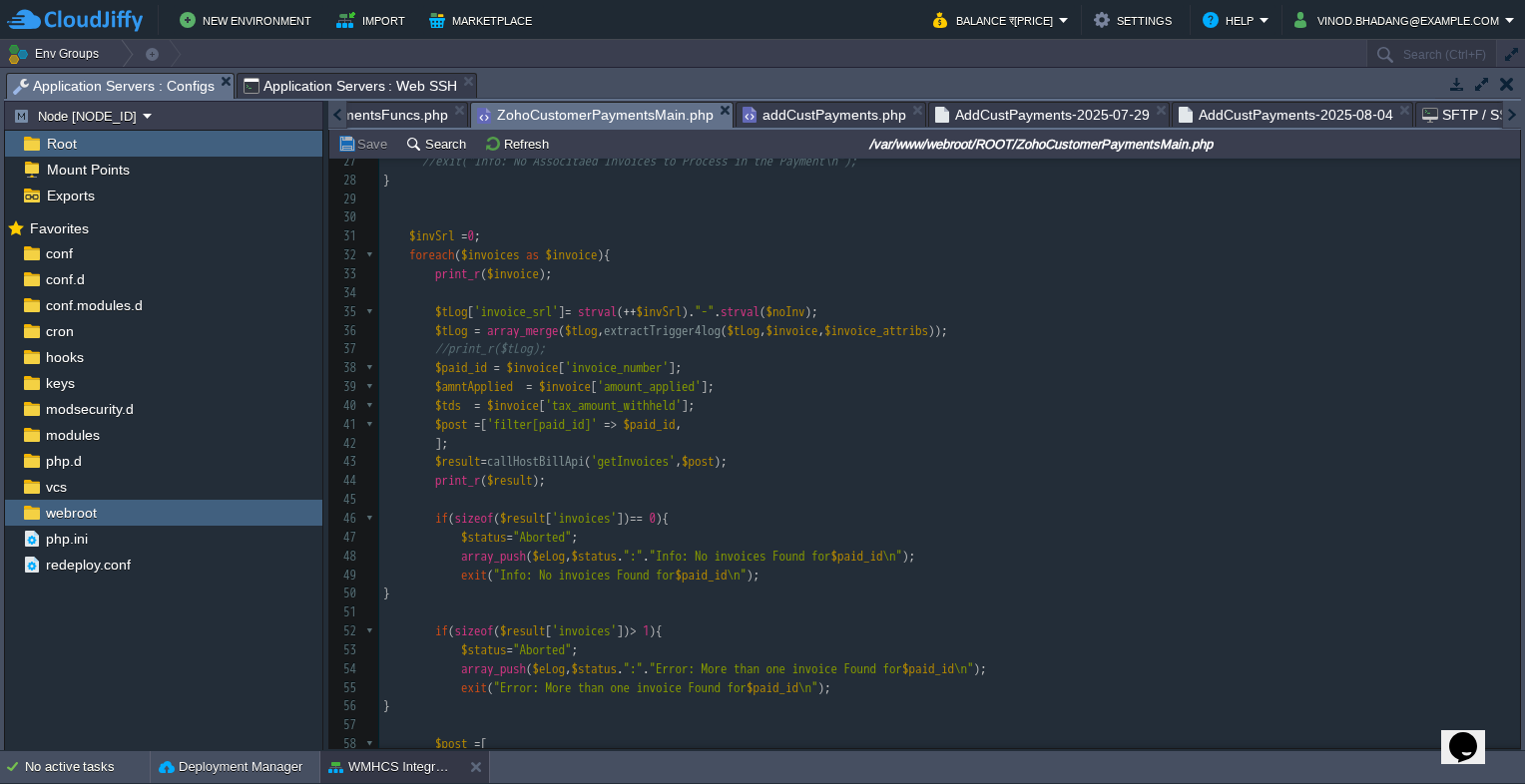 scroll, scrollTop: 100, scrollLeft: 0, axis: vertical 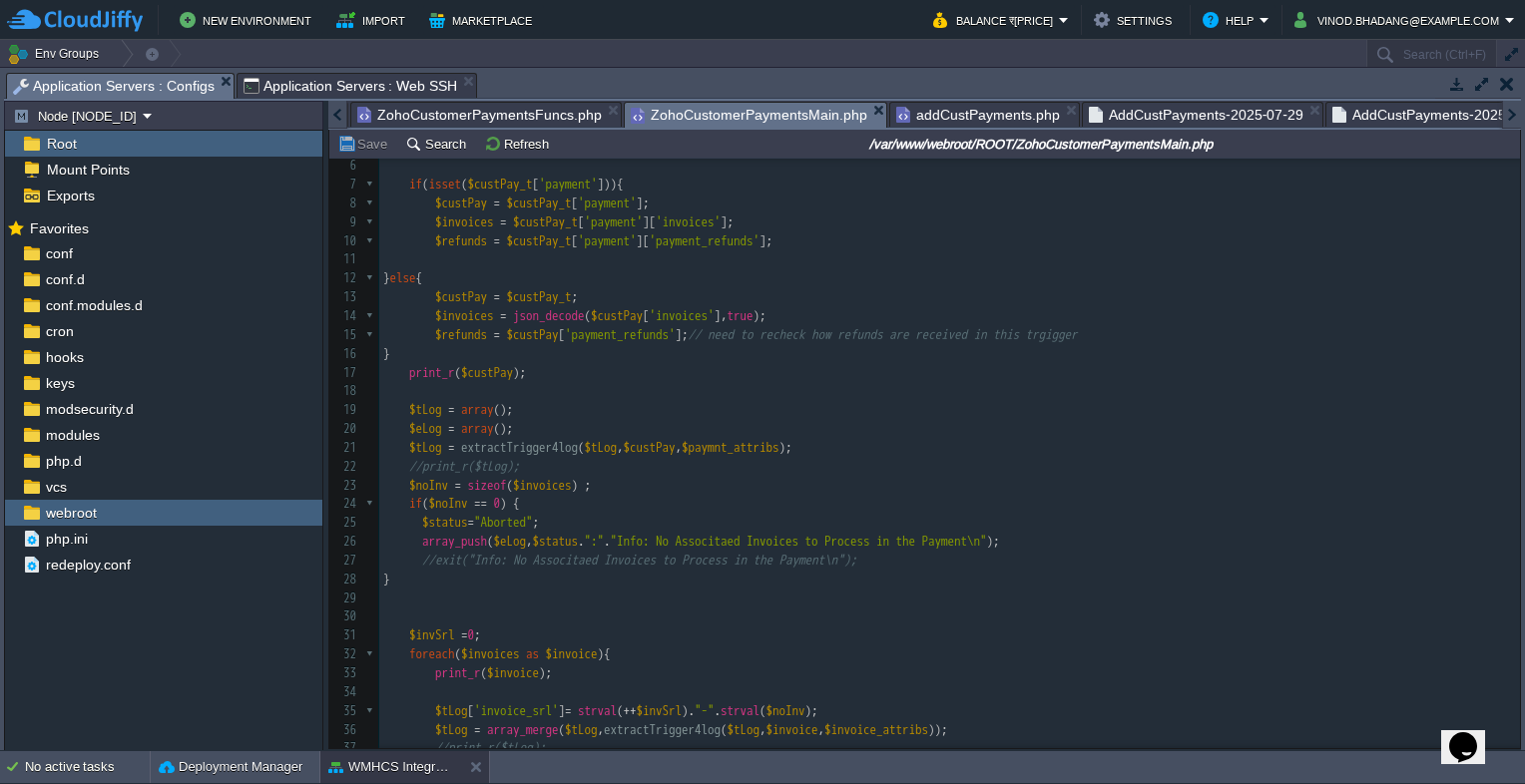 click on "ZohoCustomerPaymentsFuncs.php" at bounding box center [479, 115] 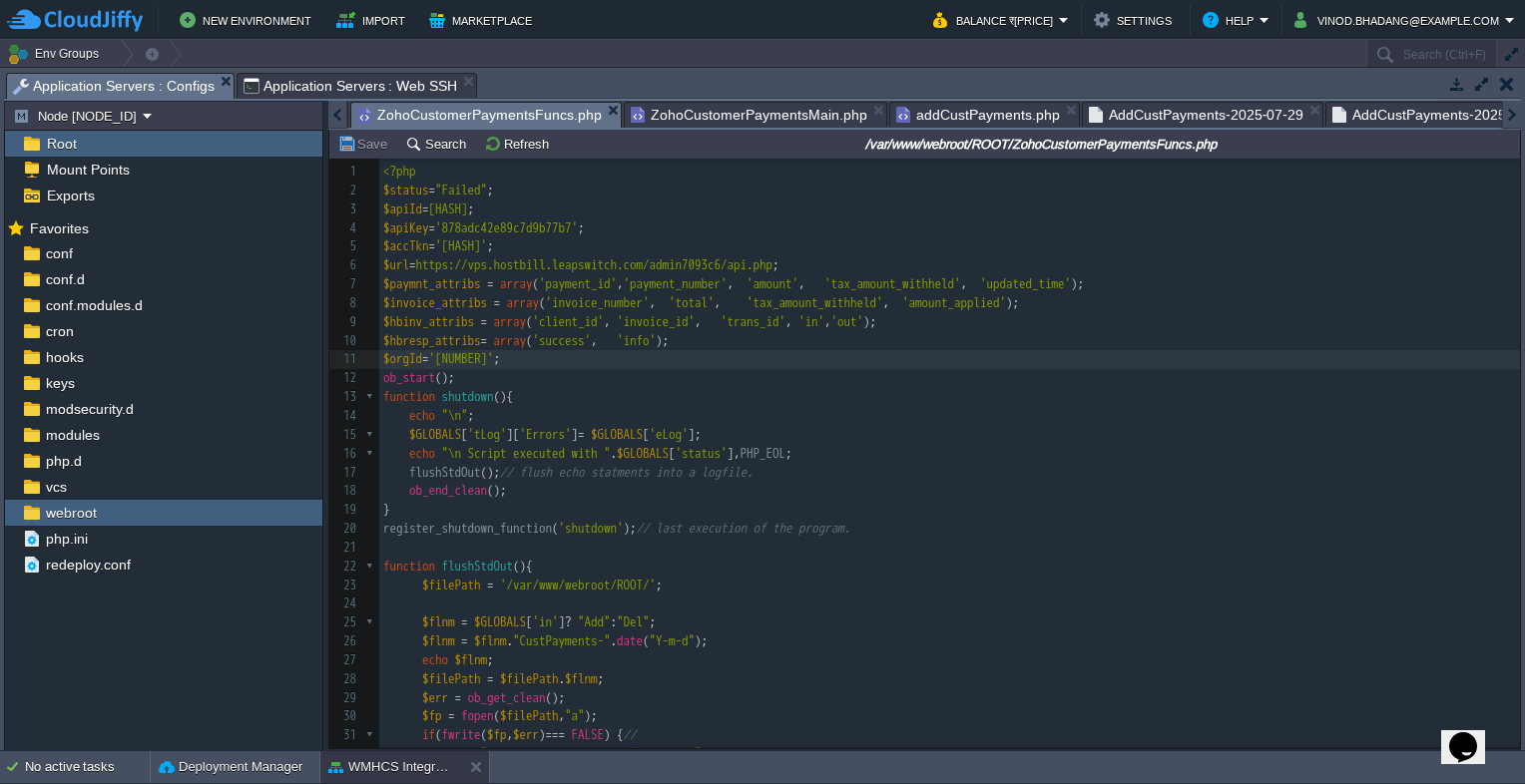 scroll, scrollTop: 96, scrollLeft: 0, axis: vertical 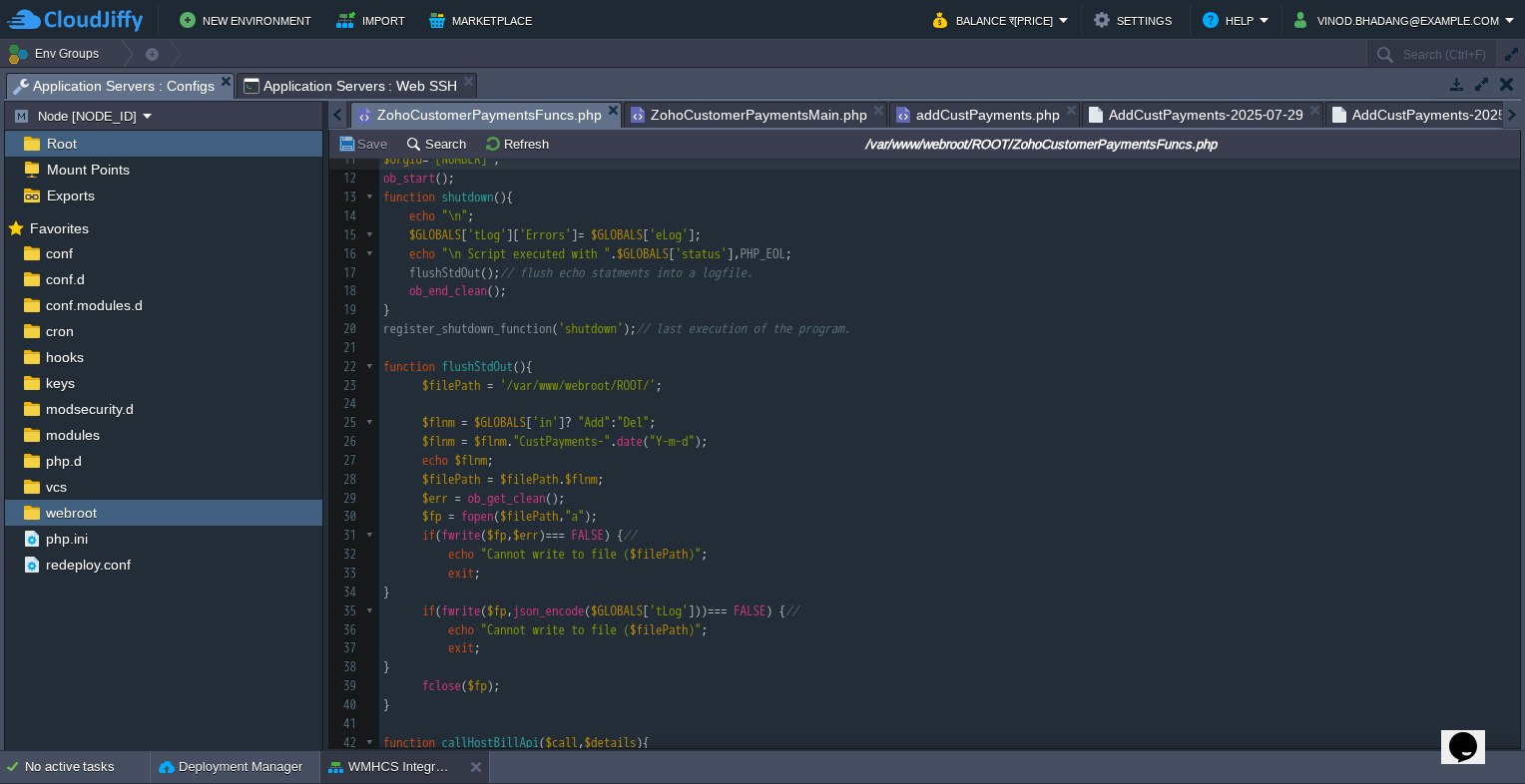 click on "Directories ZohoCustomerPaymentsFuncs.php ZohoCustomerPaymentsMain.php addCustPayments.php AddCustPayments-[YEAR]-[MONTH]-[DAY] AddCustPayments-[YEAR]-[MONTH]-[DAY] SFTP / SSH Gate" at bounding box center [2752, 114] 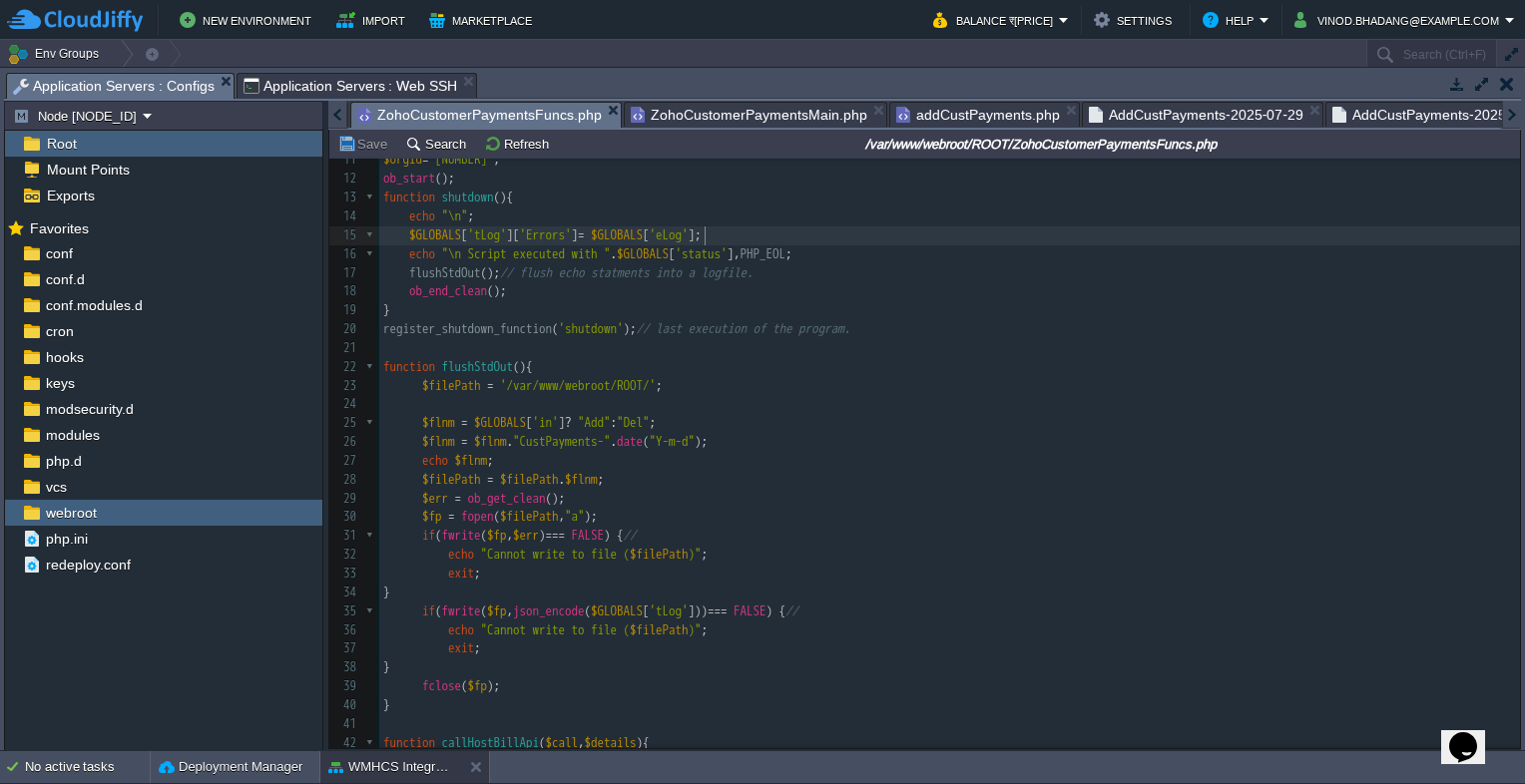 click on "x 1 <?php 2 $status = "Failed" ; 3 $apiId = 'c6ae0676b68eb0b9913a' ; 4 $apiKey = '878adc42e89c7d9b77b7' ; 5 $accTkn = '1000.427f34a64d3d426e7bb44a2e2801b68a.48931e2e2a114c6003d365cefd3accd6' ; 6 $url = 'https://vps.hostbill.leapswitch.com/admin7093c6/api.php' ; 7 $paymnt_attribs = array ( 'payment_id' , 'payment_number' , 'amount' , 'tax_amount_withheld' , 'updated_time' ); 8 $invoice_attribs = array ( 'invoice_number' , 'total' , 'tax_amount_withheld' , 'amount_applied' ); 9 $hbinv_attribs = array ( 'client_id' , 'invoice_id' , 'trans_id' , 'in' , 'out' ); 10 $hbresp_attribs = array ( 'success' , 'info' ); 11 $orgId = '60025377190' ; 12 ob_start (); 13 function shutdown (){ 14 echo "\n" ; 15 $GLOBALS [ 'tLog' ][ 'Errors' ] = $GLOBALS [ 'eLog' ]; 16 echo "\n Script executed with " . $GLOBALS [ 'status' ], PHP_EOL ; 17 flushStdOut (); // flush echo statments into a logfile. 18 ob_end_clean (); 19 } 20 ( 'shutdown' );" at bounding box center (949, 471) 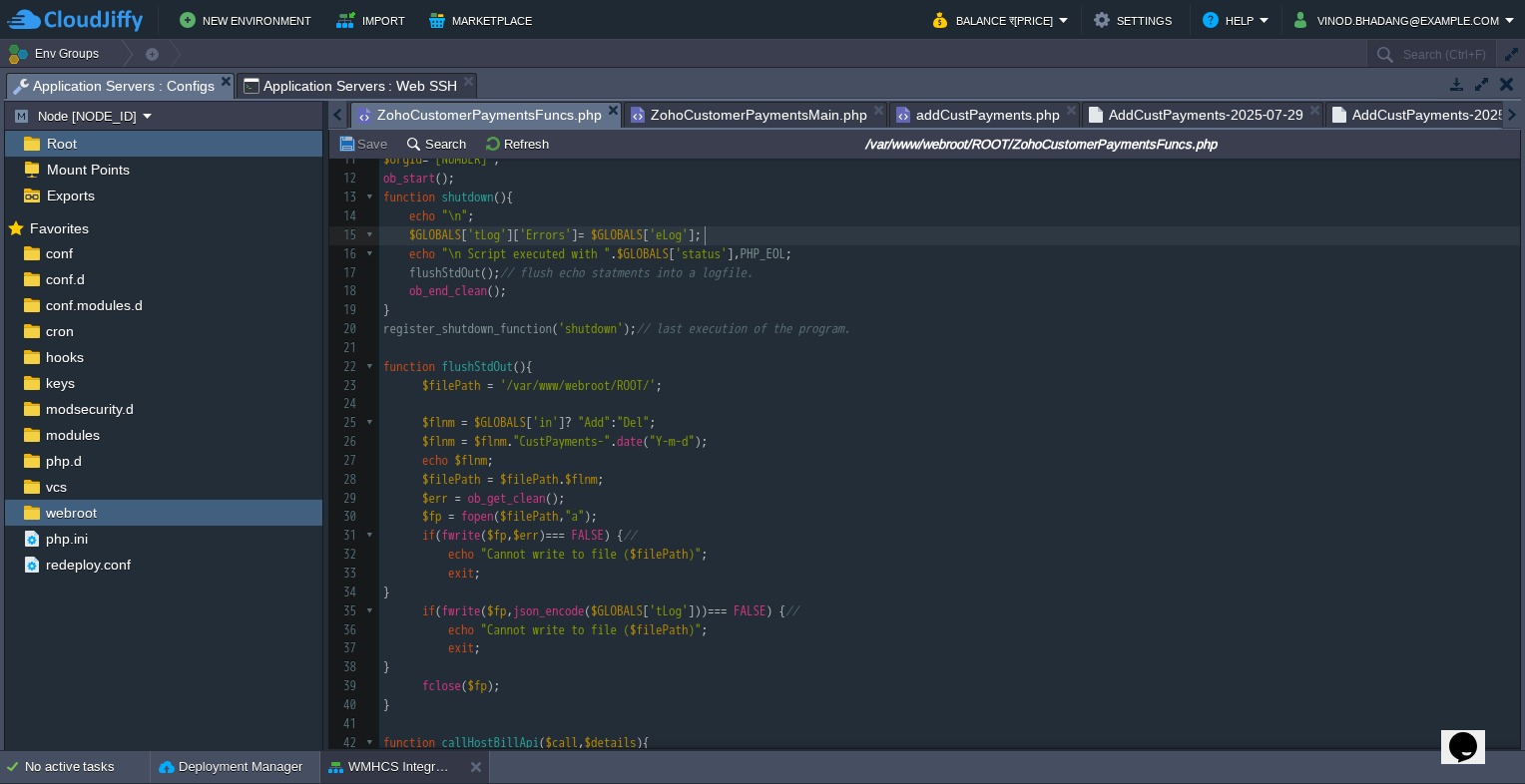 scroll, scrollTop: 11685, scrollLeft: 0, axis: vertical 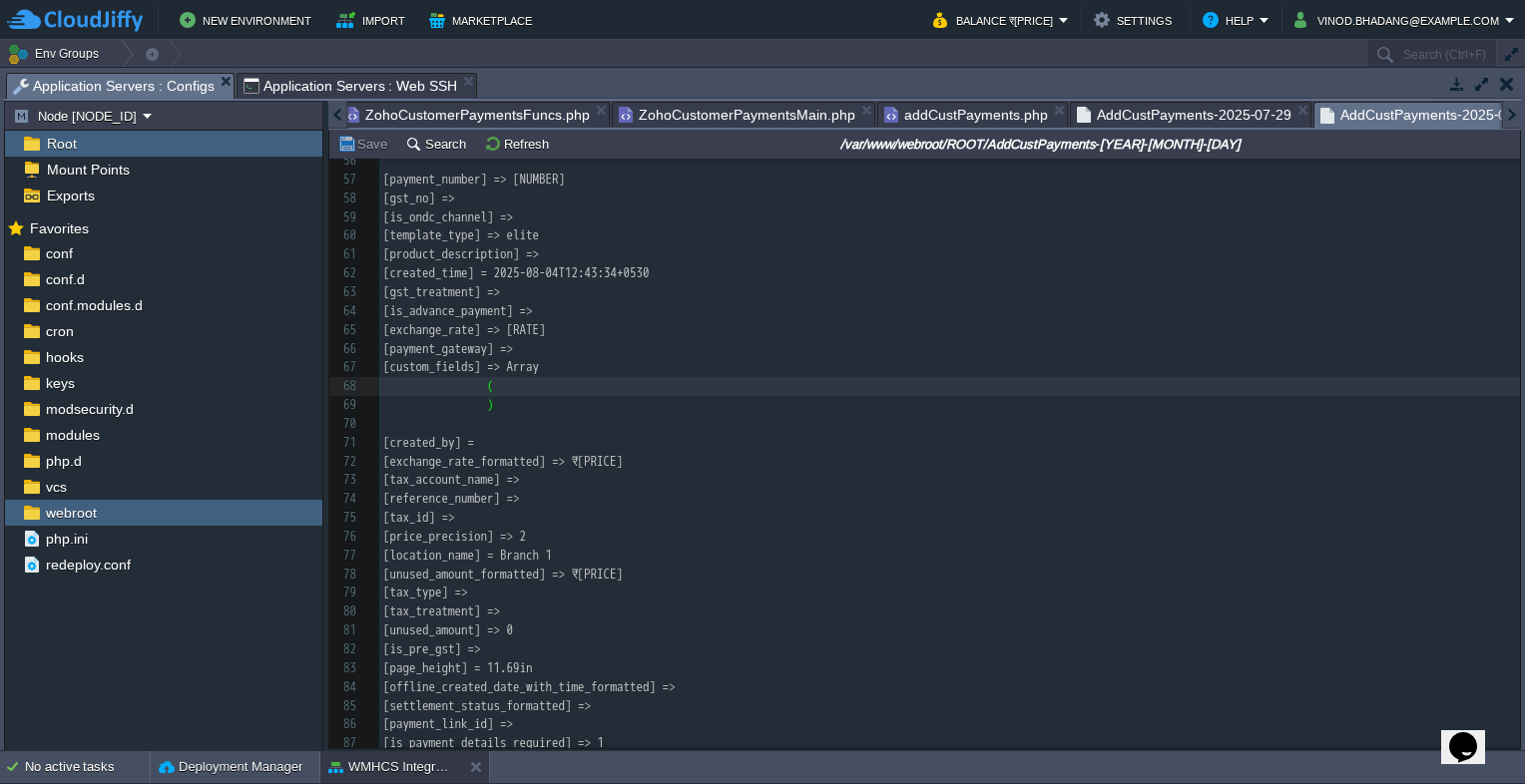 click on "AddCustPayments-2025-08-04" at bounding box center [1427, 115] 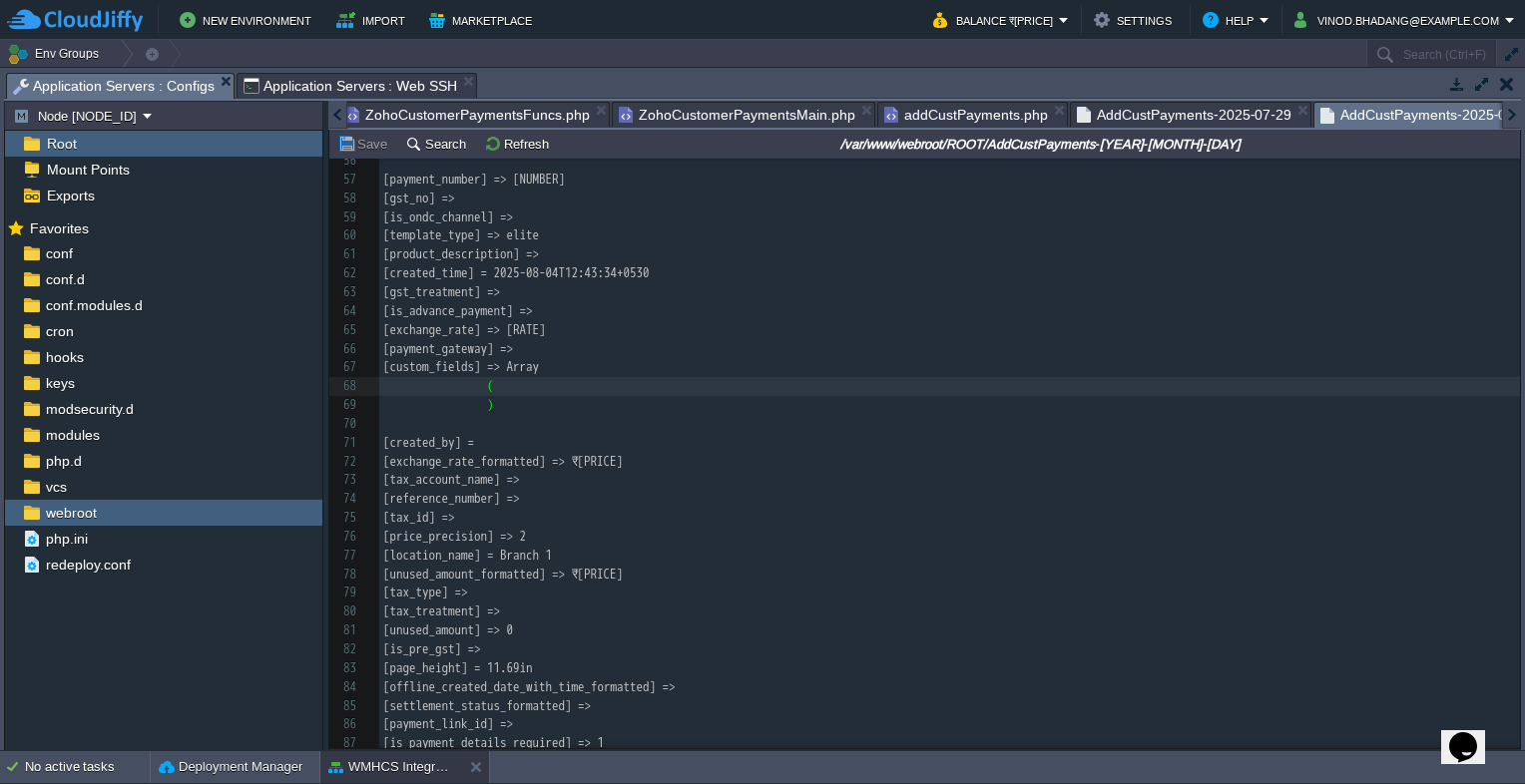 scroll, scrollTop: 0, scrollLeft: 0, axis: both 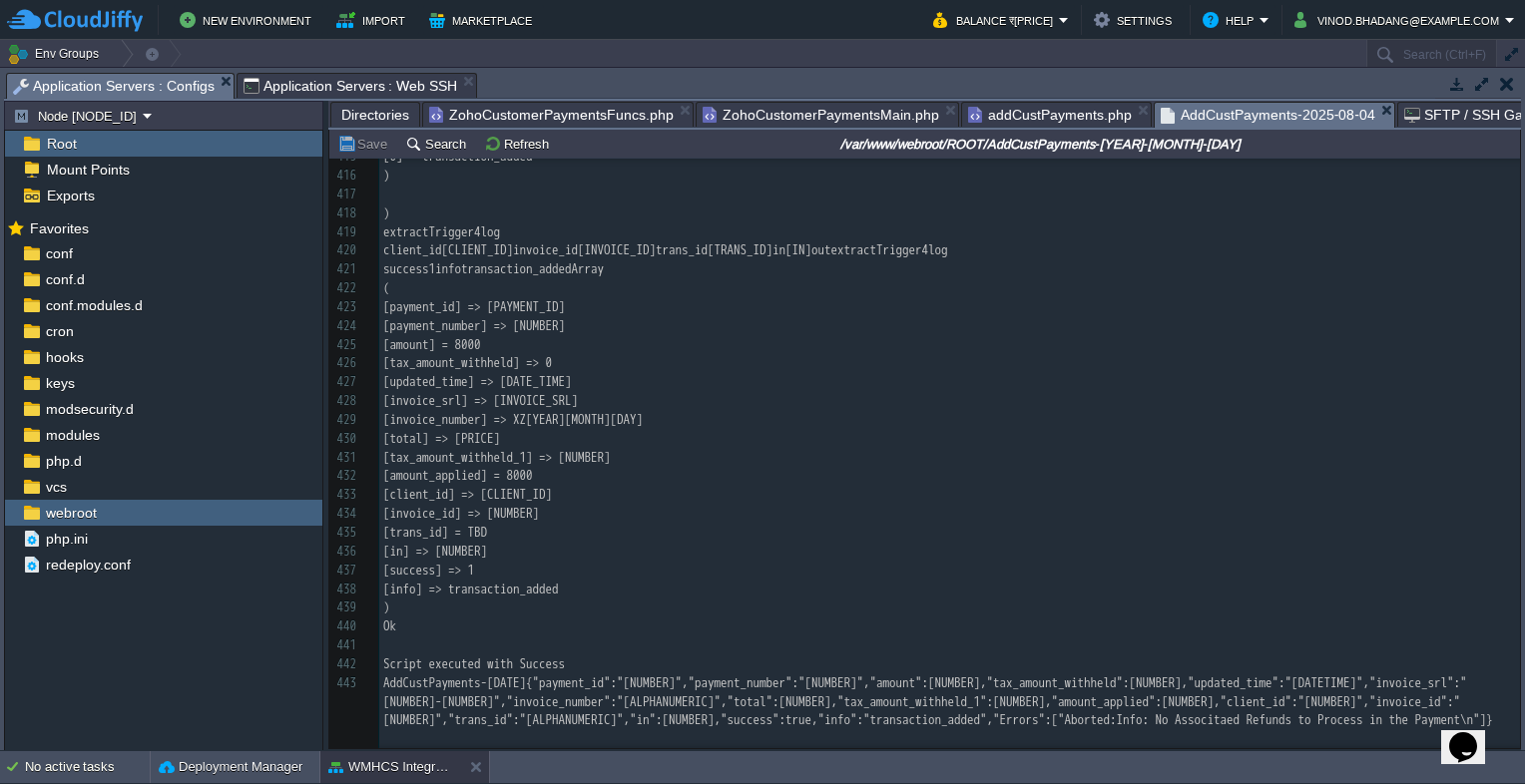 drag, startPoint x: 1513, startPoint y: 318, endPoint x: 24, endPoint y: 12, distance: 1520.1174 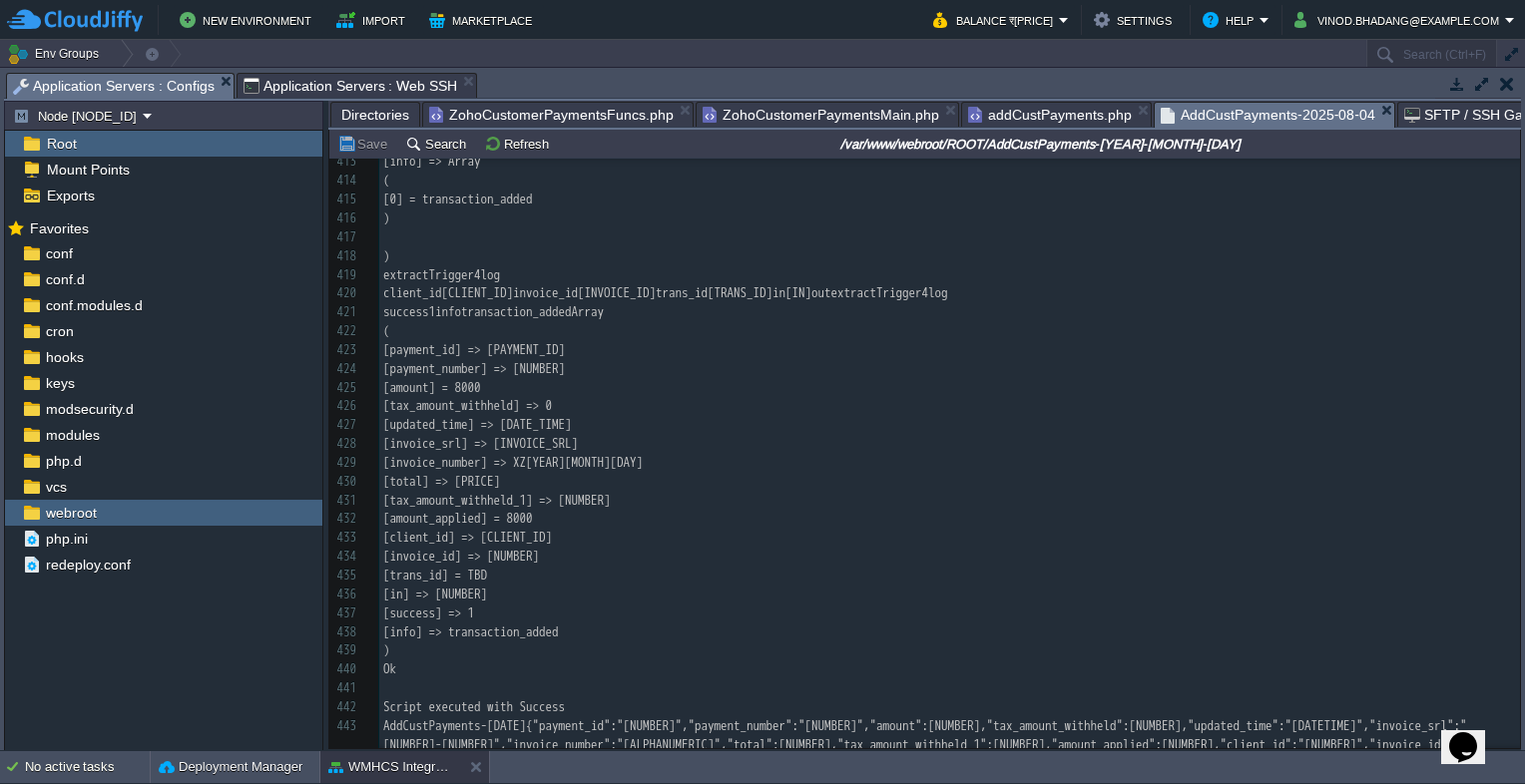 scroll, scrollTop: 8155, scrollLeft: 0, axis: vertical 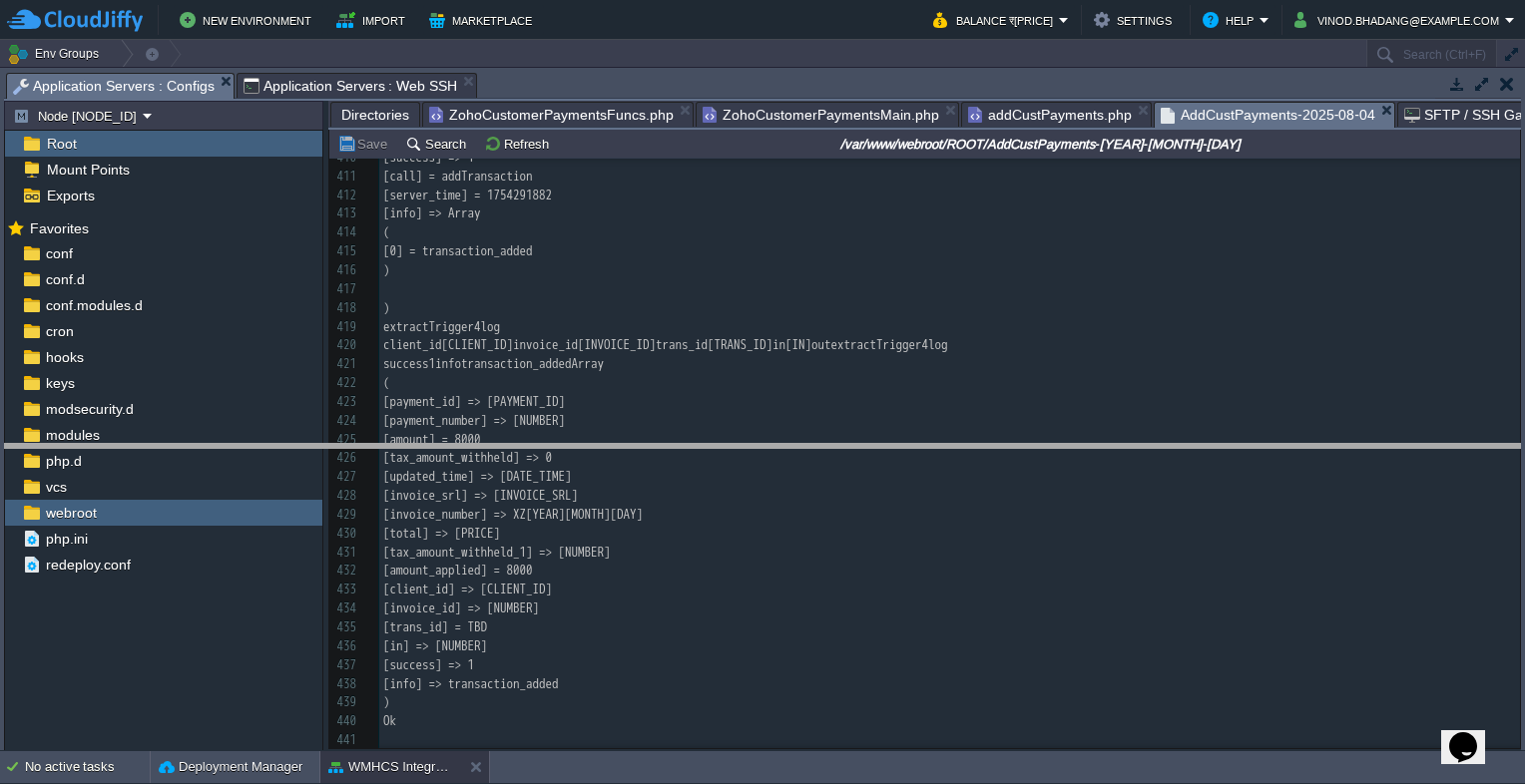 drag, startPoint x: 688, startPoint y: 86, endPoint x: 716, endPoint y: 457, distance: 372.0551 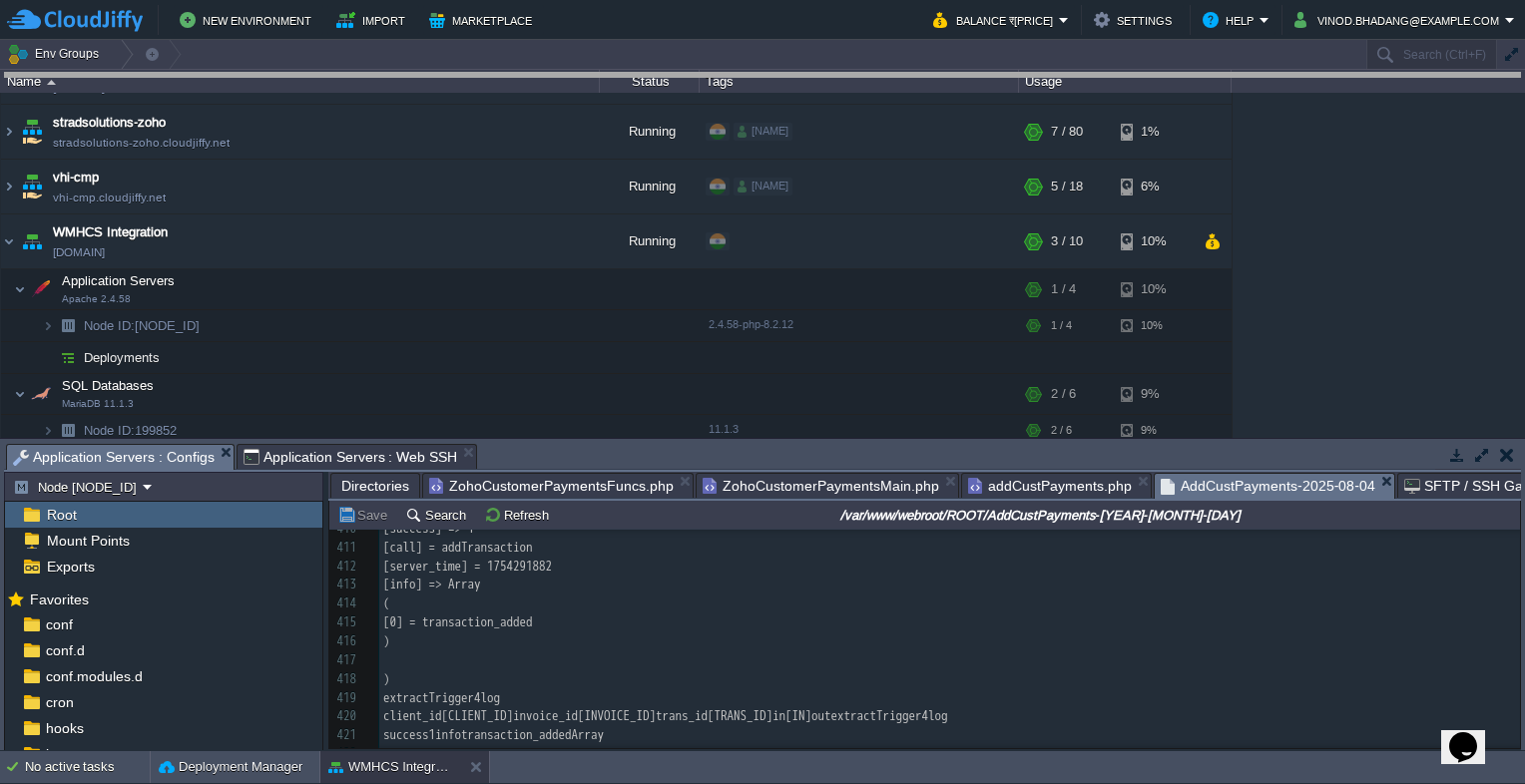 drag, startPoint x: 690, startPoint y: 458, endPoint x: 749, endPoint y: 74, distance: 388.50611 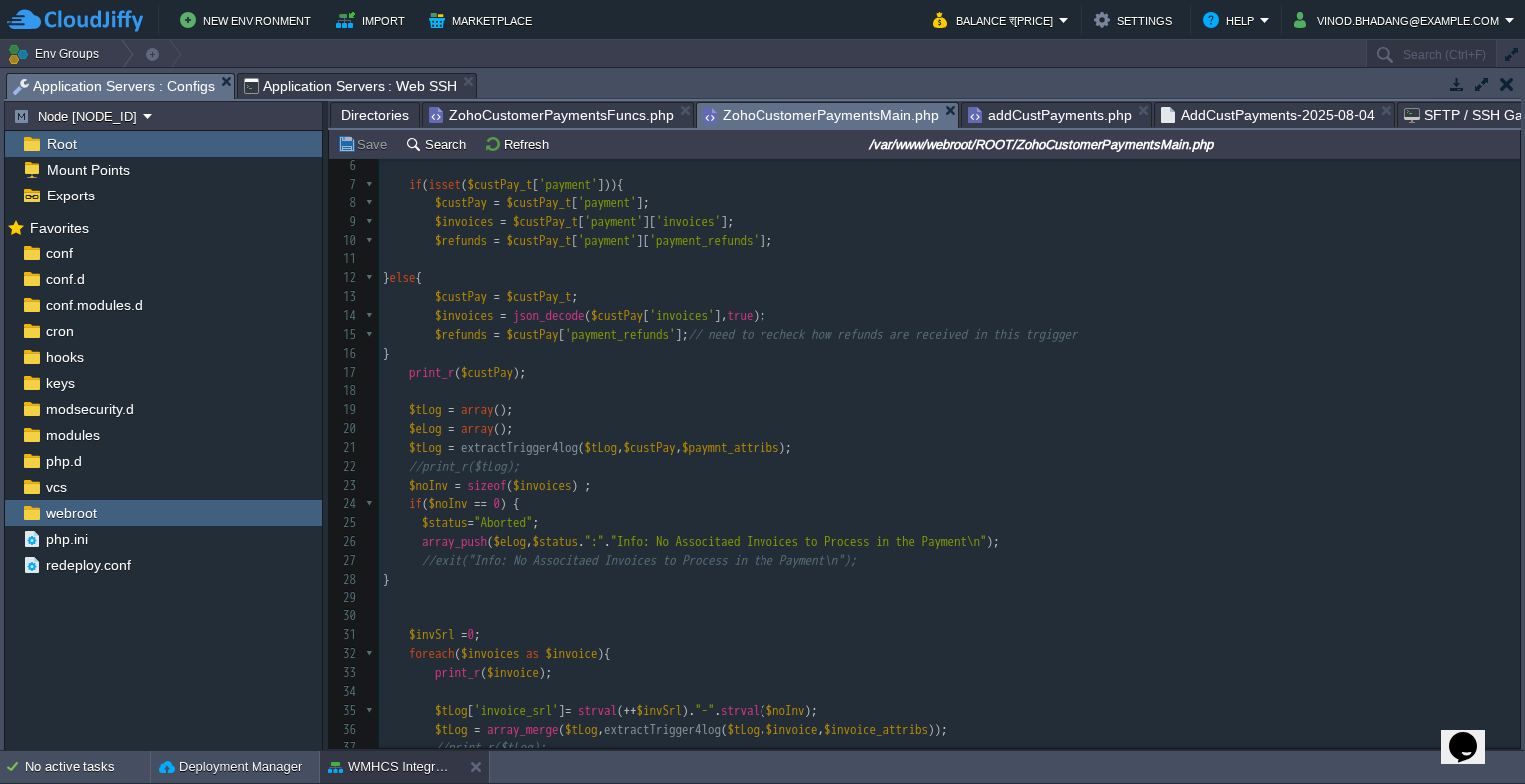 click on "ZohoCustomerPaymentsMain.php" at bounding box center (820, 115) 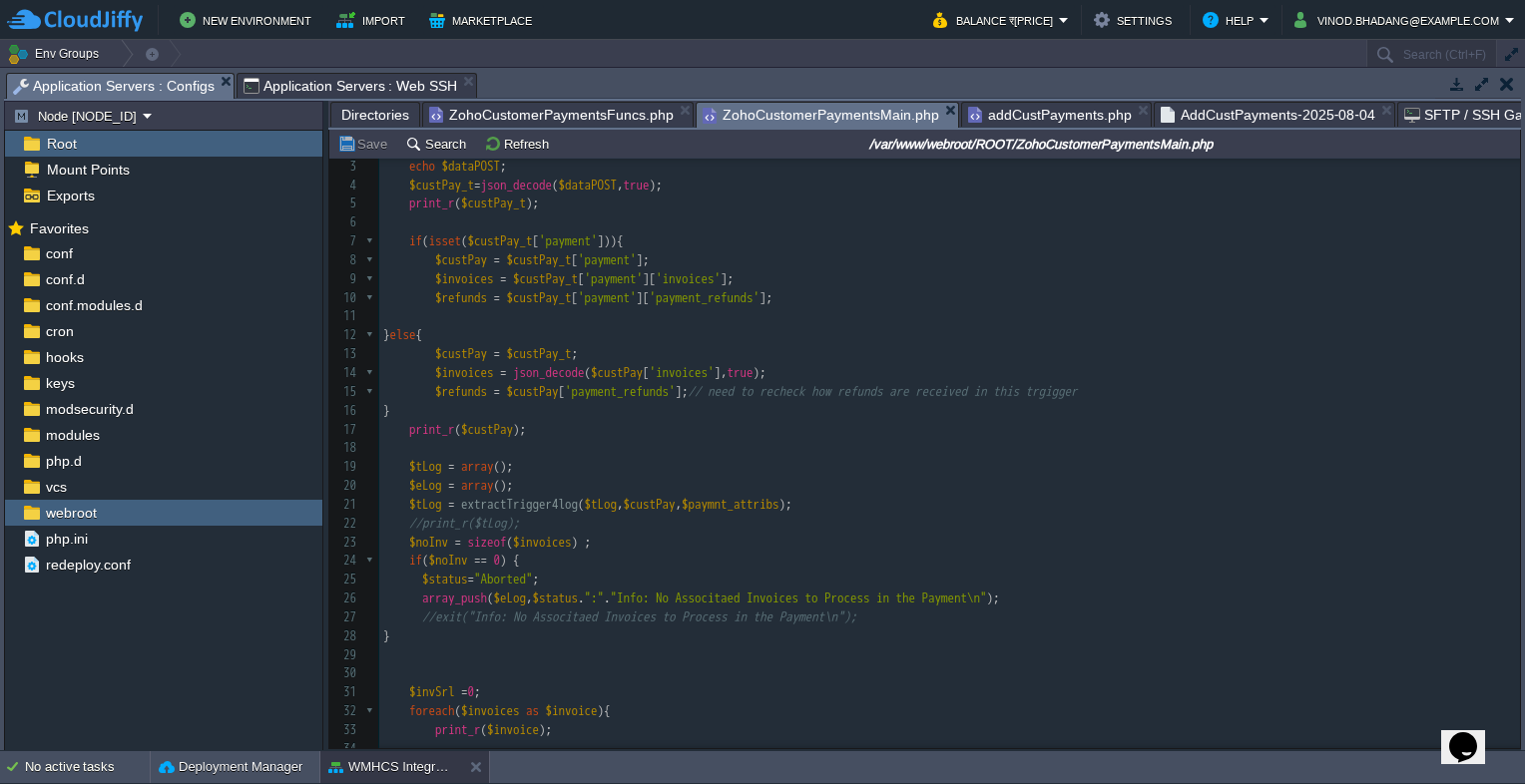 scroll, scrollTop: 0, scrollLeft: 0, axis: both 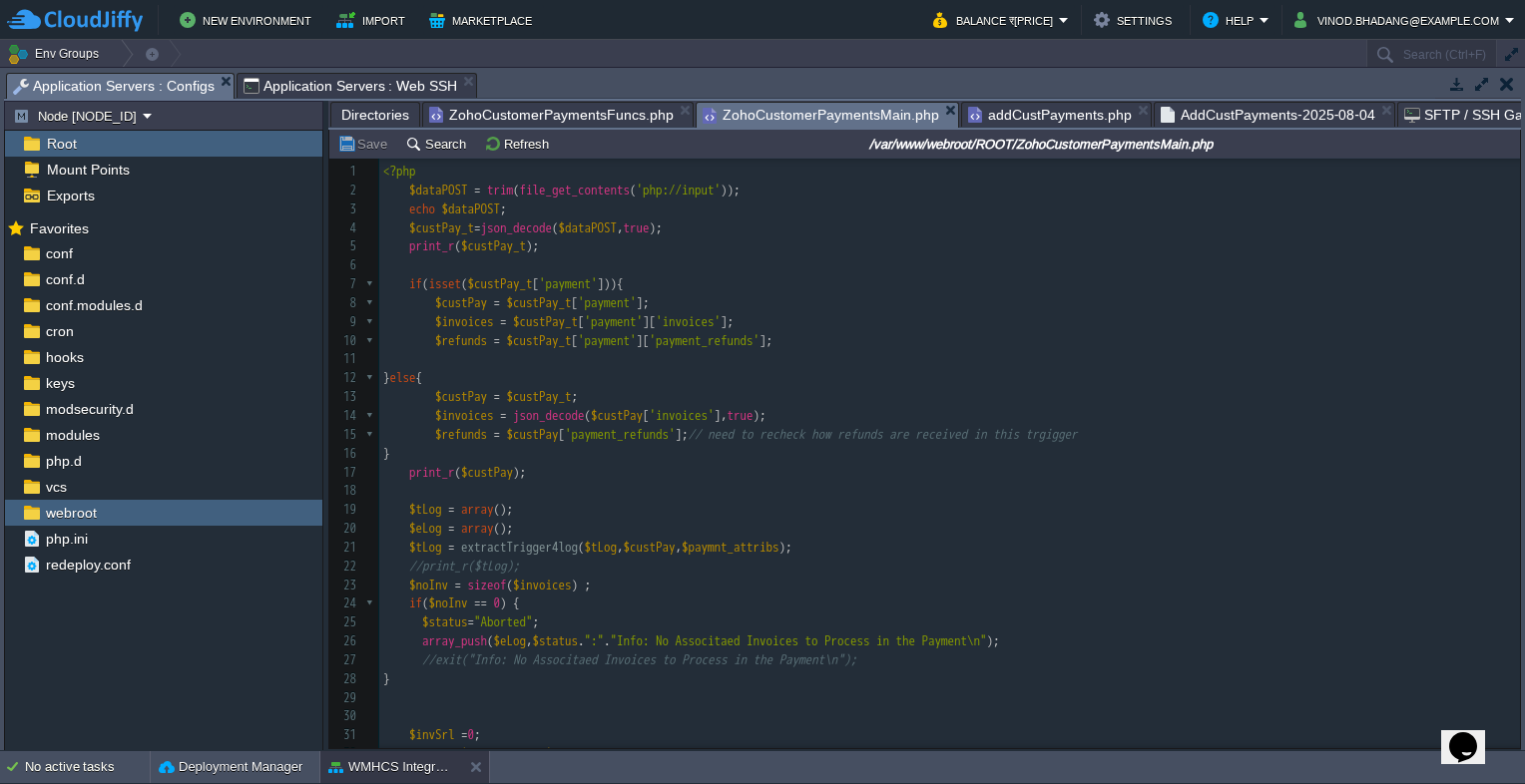 click on "ZohoCustomerPaymentsFuncs.php" at bounding box center [551, 115] 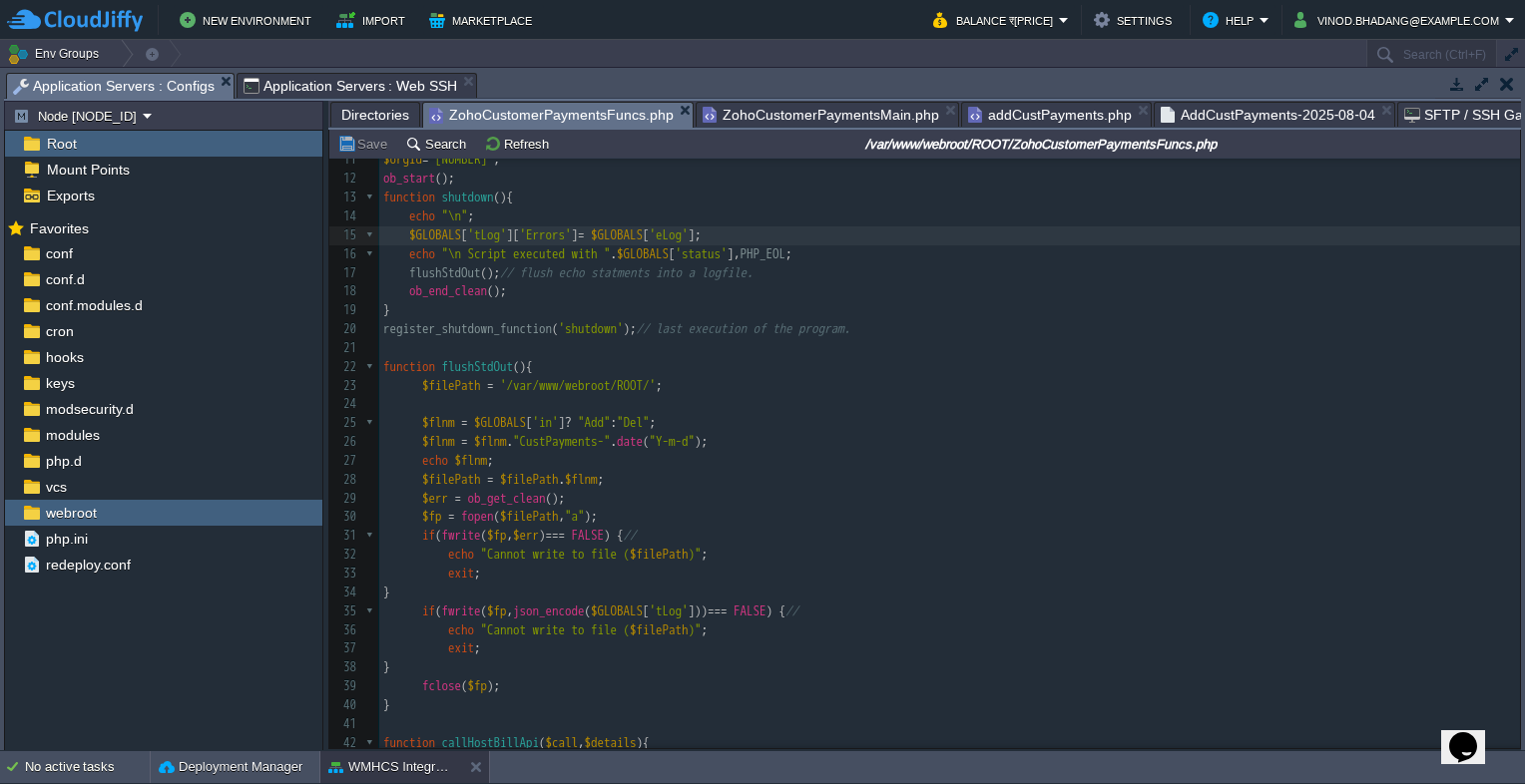 scroll, scrollTop: 64, scrollLeft: 0, axis: vertical 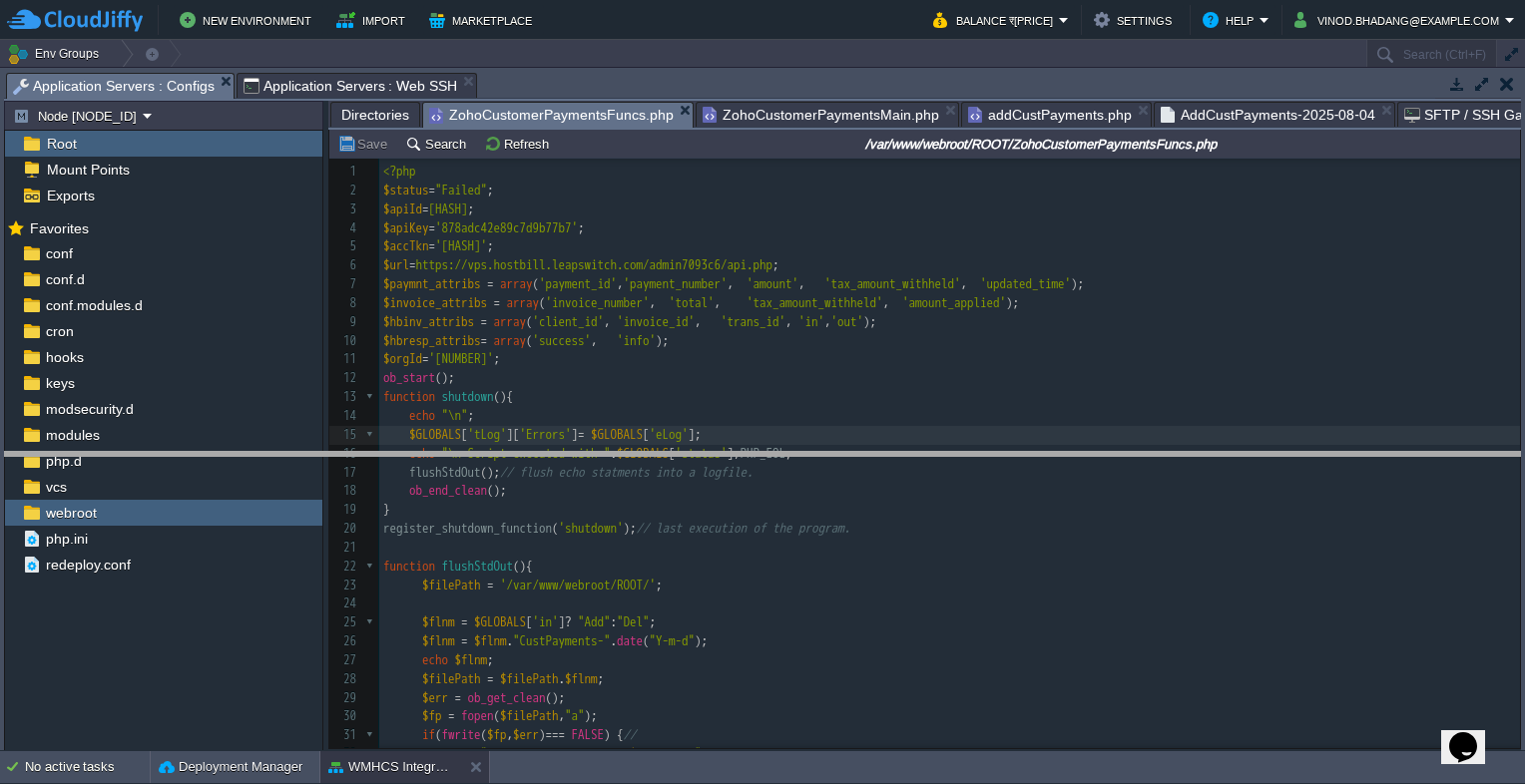 drag, startPoint x: 630, startPoint y: 82, endPoint x: 674, endPoint y: 461, distance: 381.54554 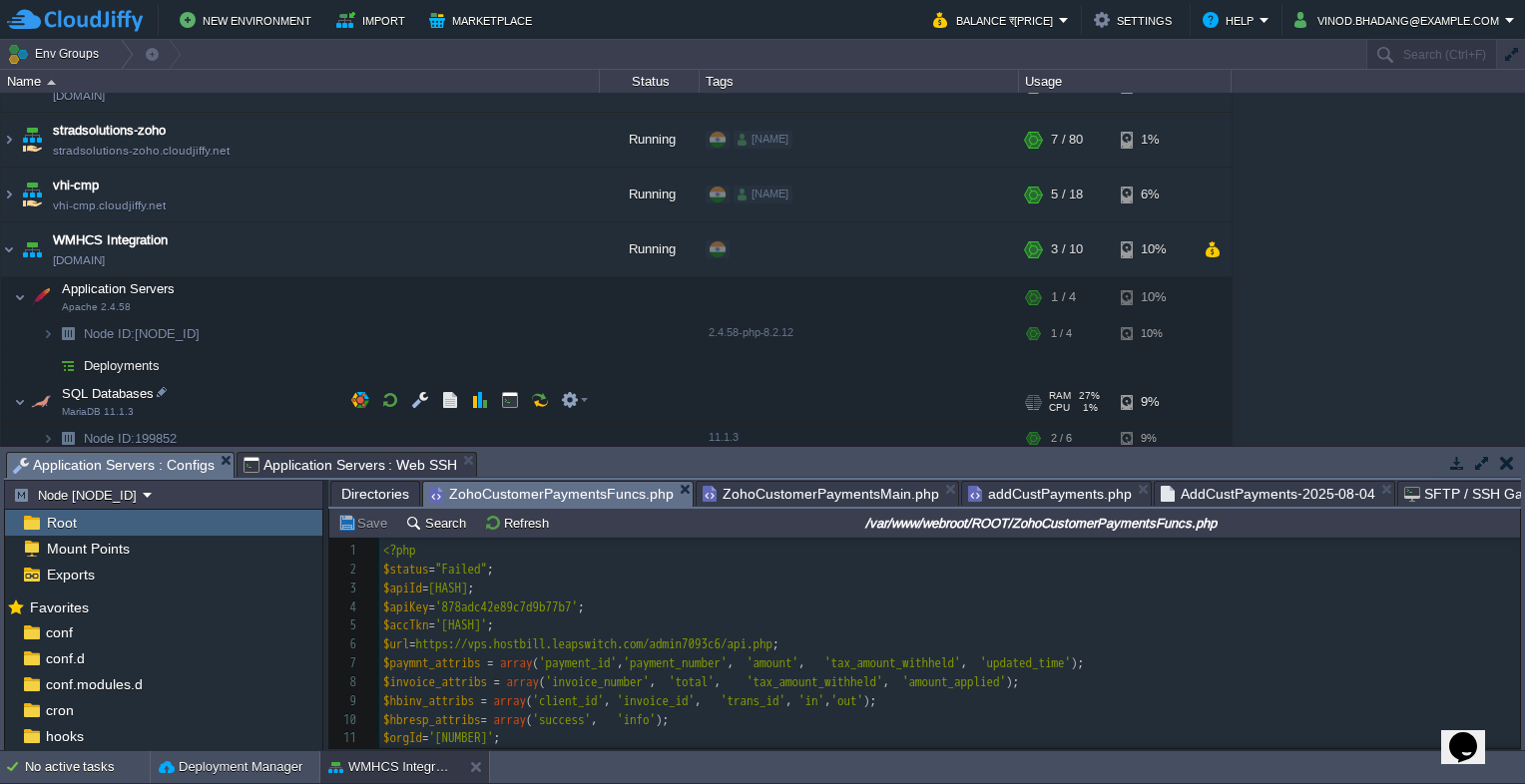 scroll, scrollTop: 205, scrollLeft: 0, axis: vertical 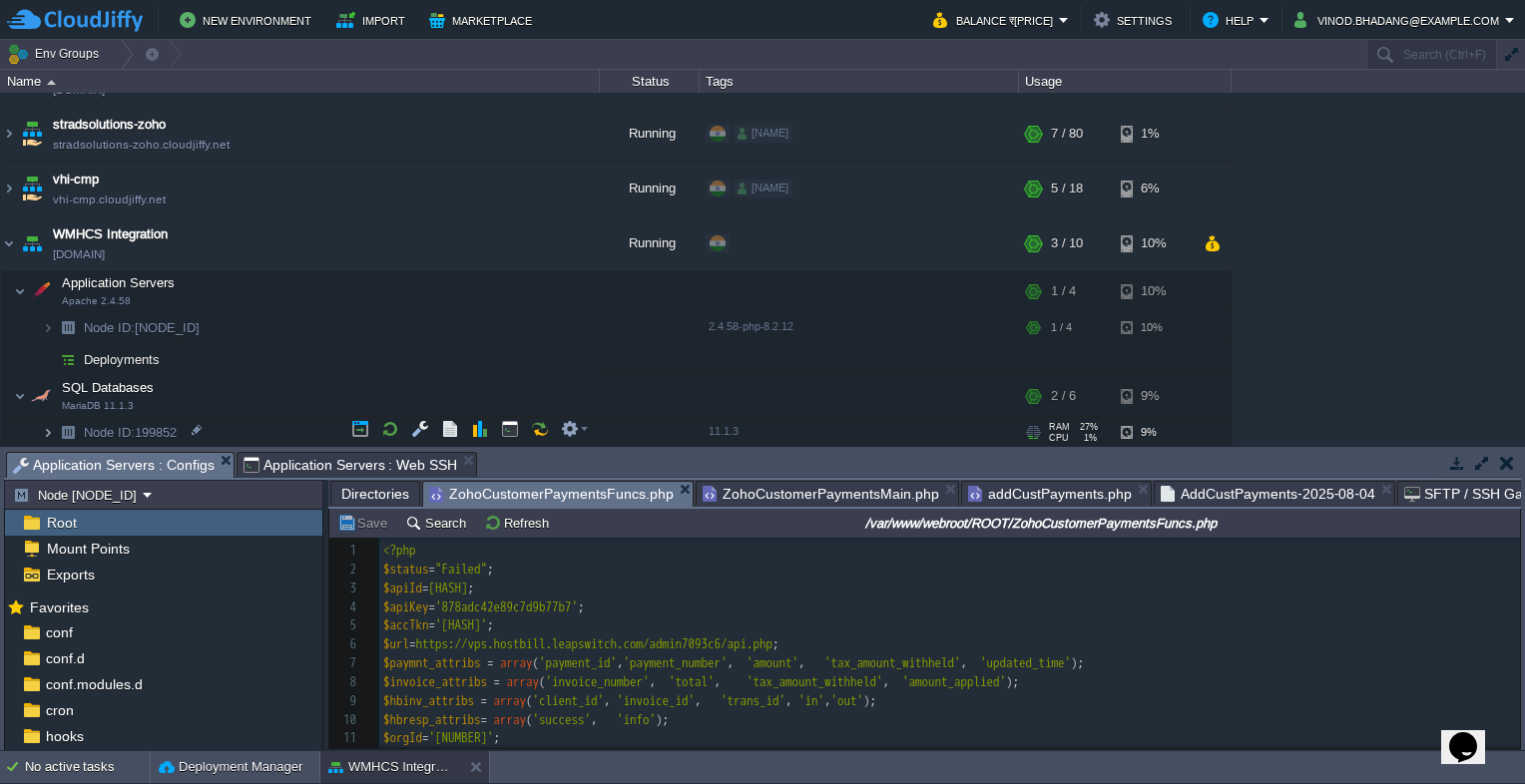 click at bounding box center (48, 432) 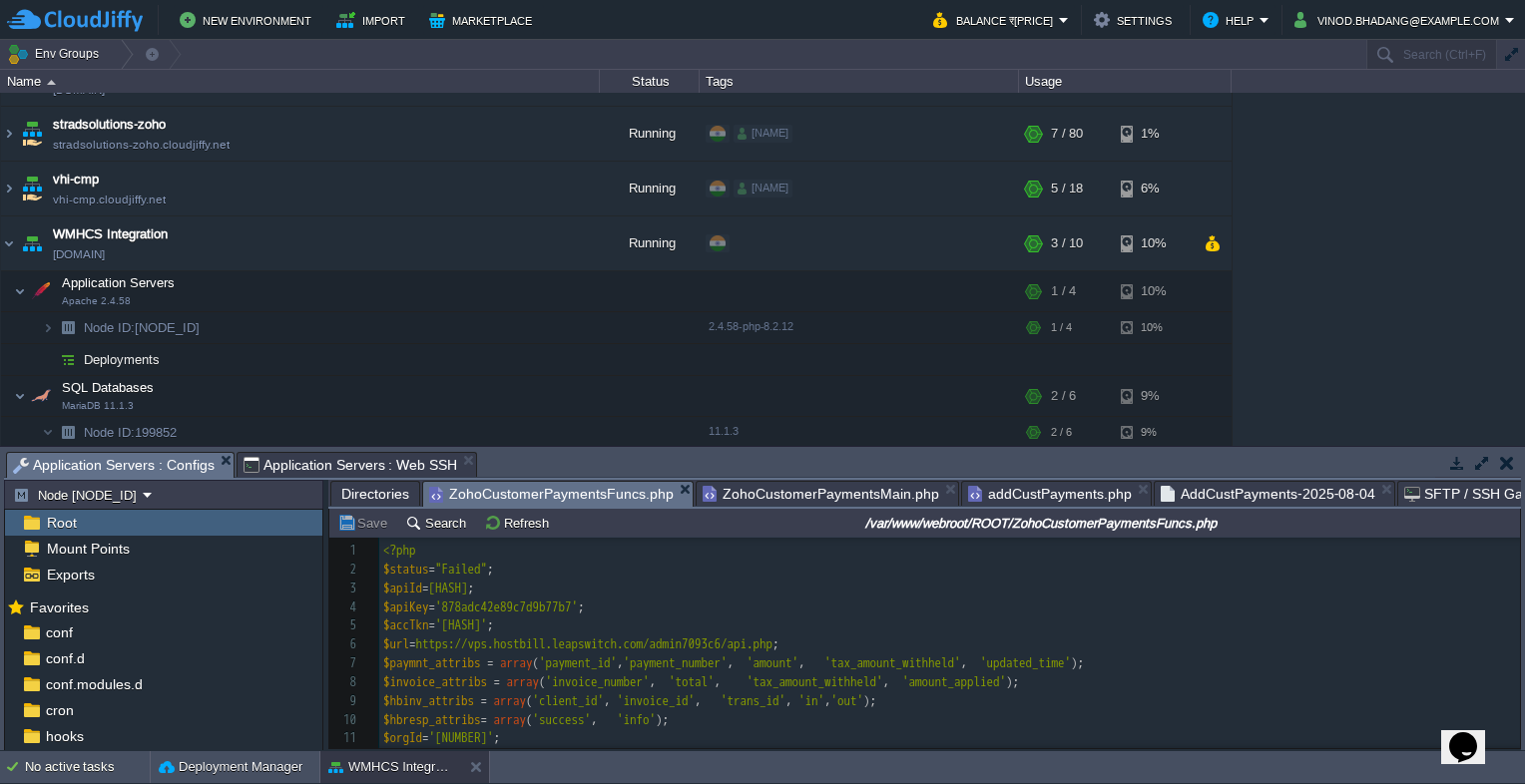scroll, scrollTop: 300, scrollLeft: 0, axis: vertical 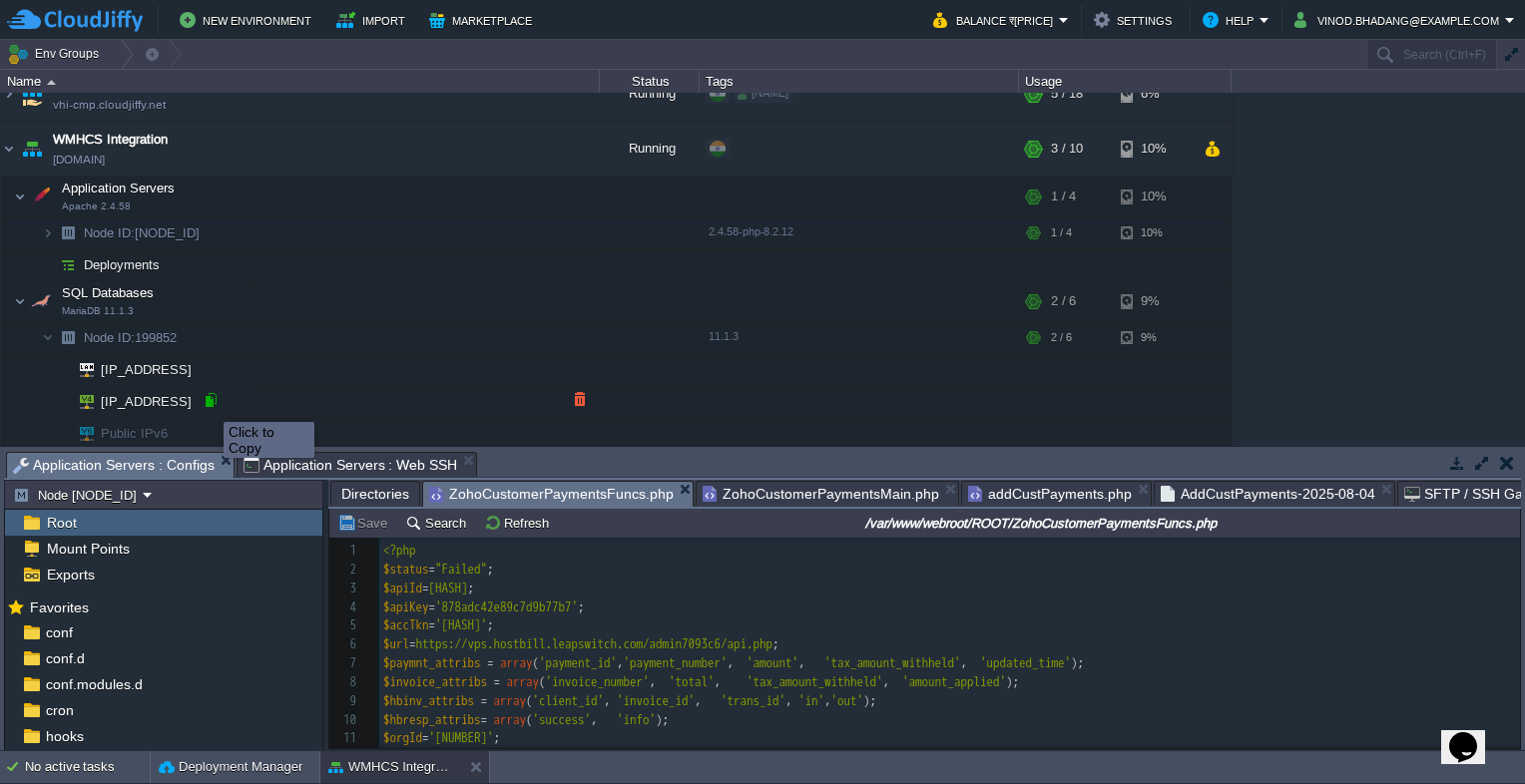 click at bounding box center [211, 400] 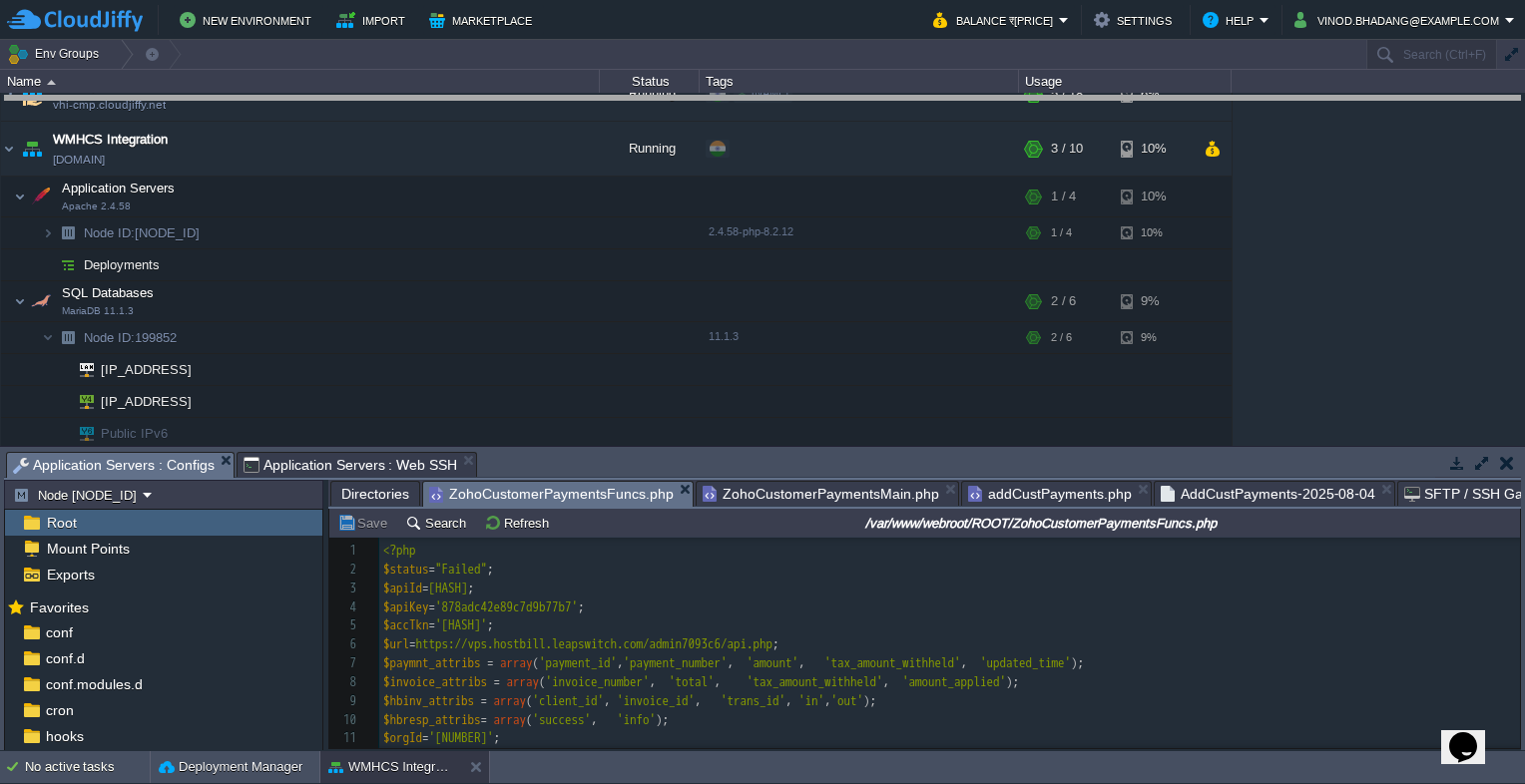 drag, startPoint x: 567, startPoint y: 460, endPoint x: 596, endPoint y: 93, distance: 368.144 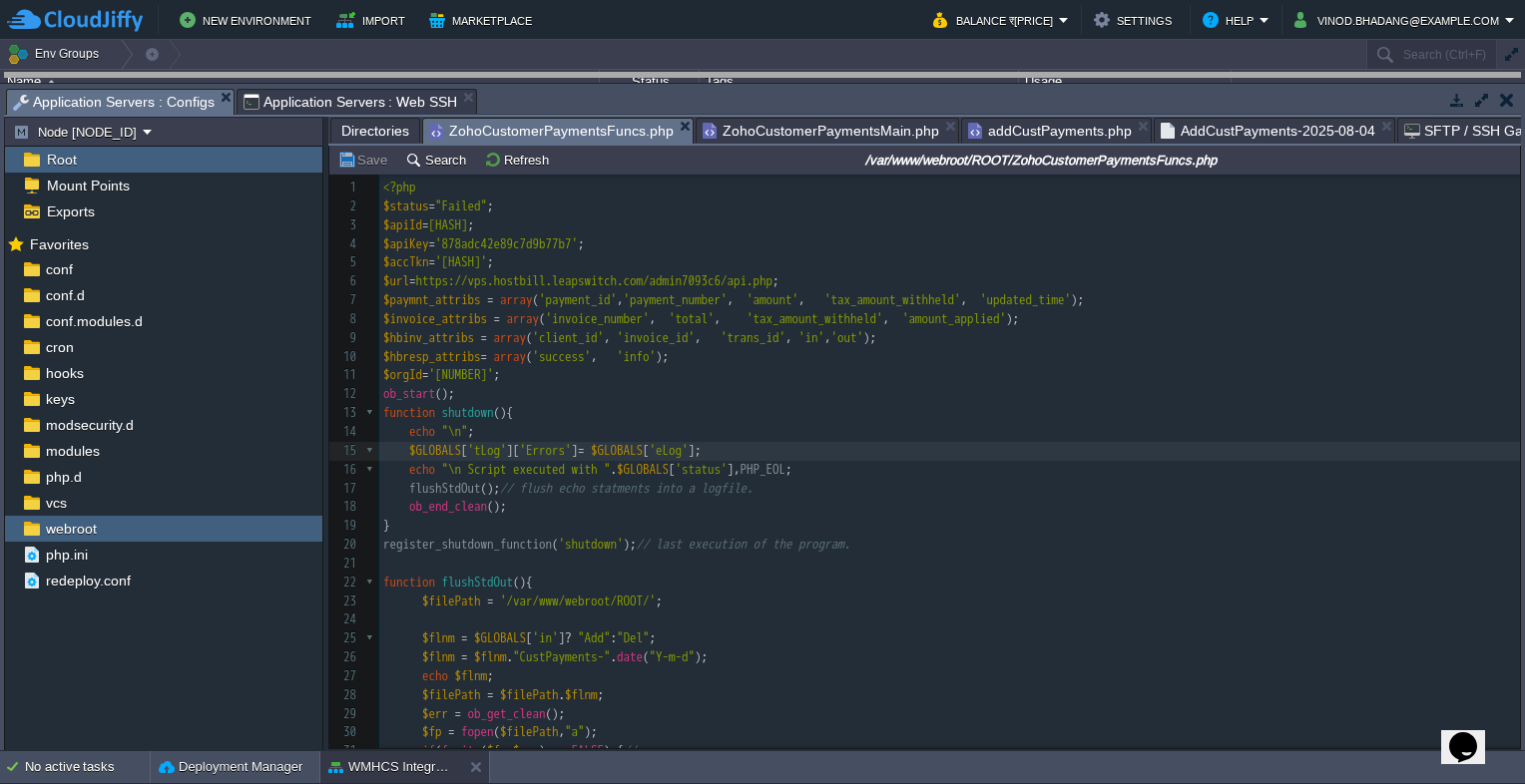 drag, startPoint x: 661, startPoint y: 103, endPoint x: 675, endPoint y: 43, distance: 61.611687 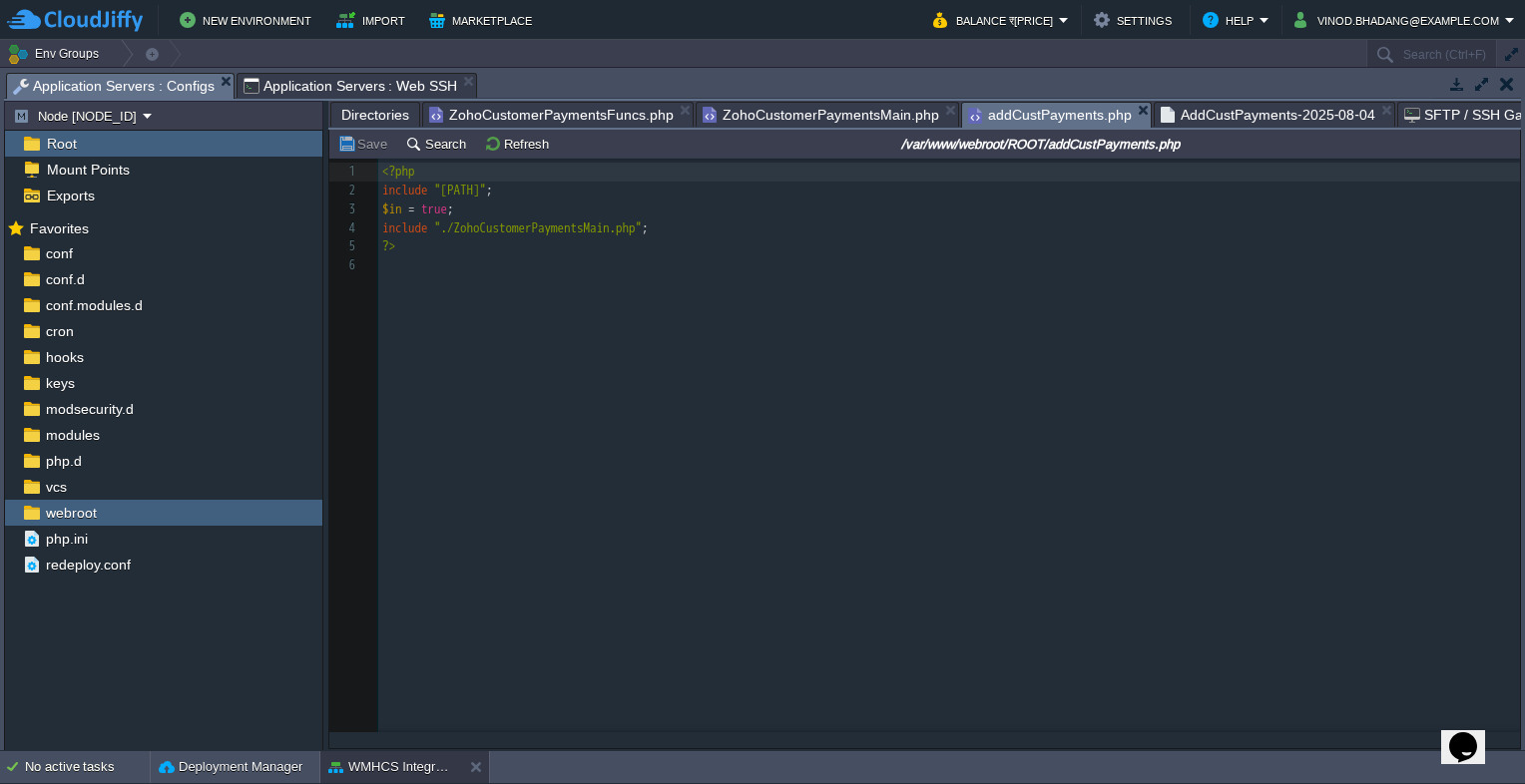 click on "addCustPayments.php" at bounding box center [1050, 115] 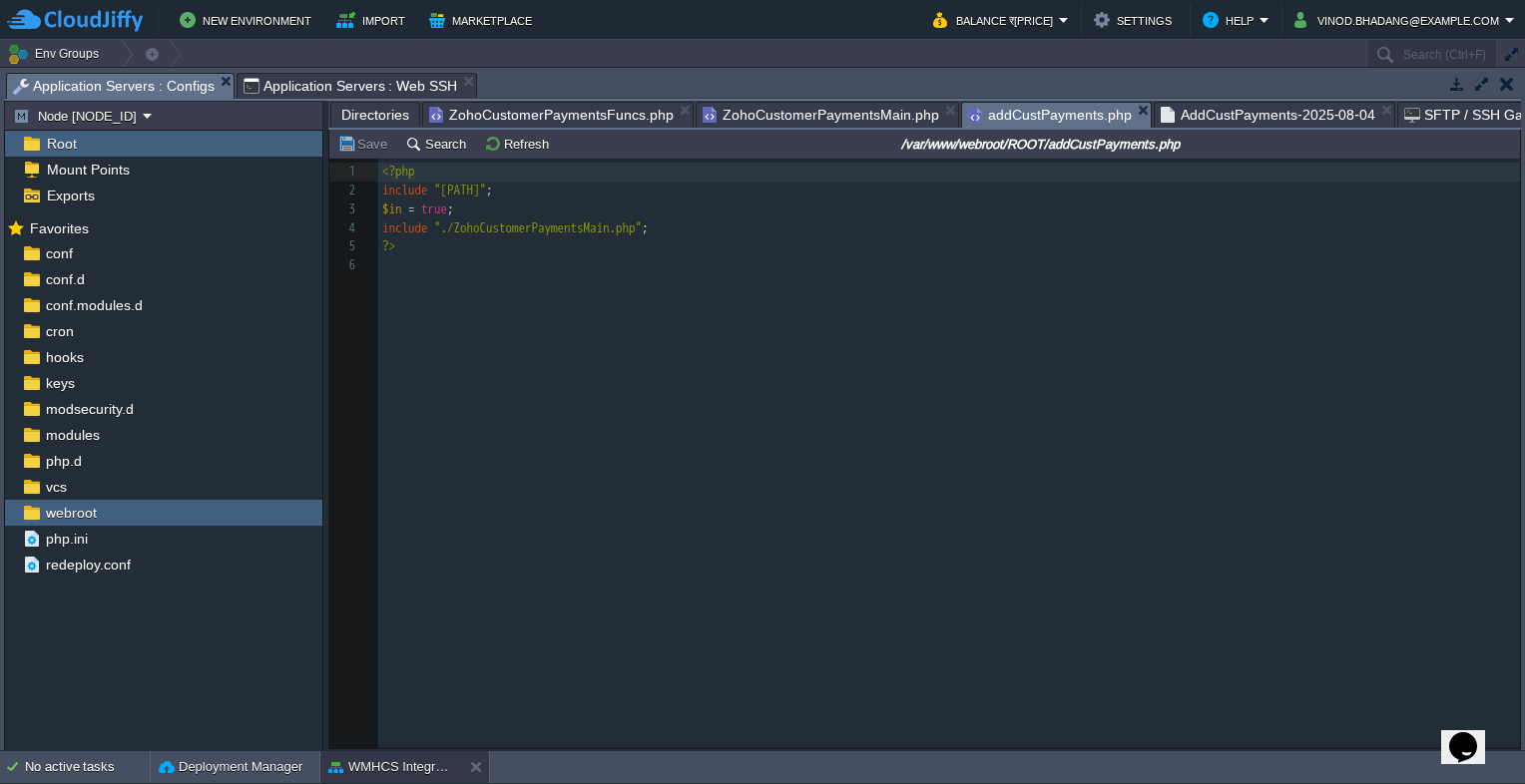 click on "ZohoCustomerPaymentsMain.php" at bounding box center [820, 115] 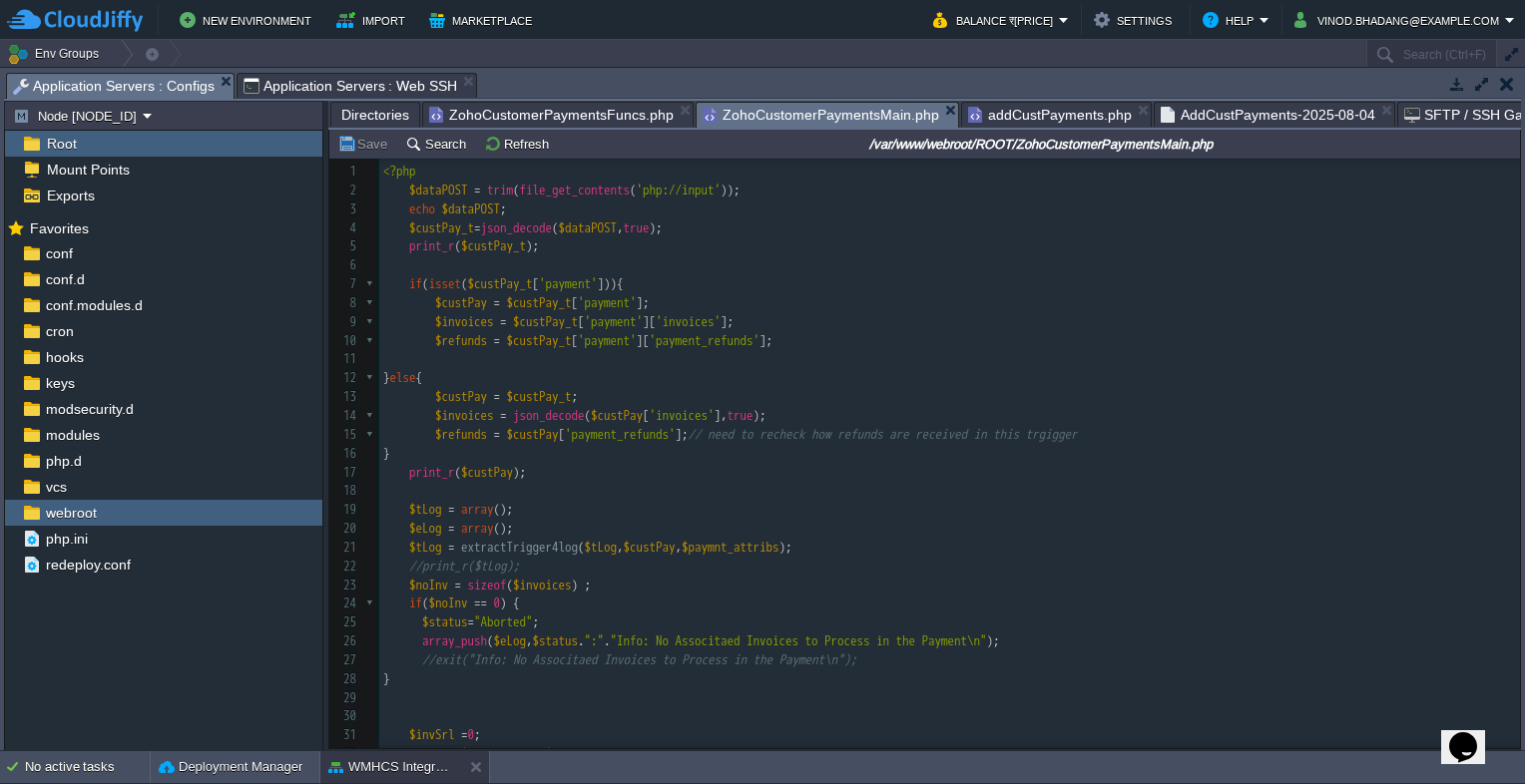 scroll, scrollTop: 598, scrollLeft: 0, axis: vertical 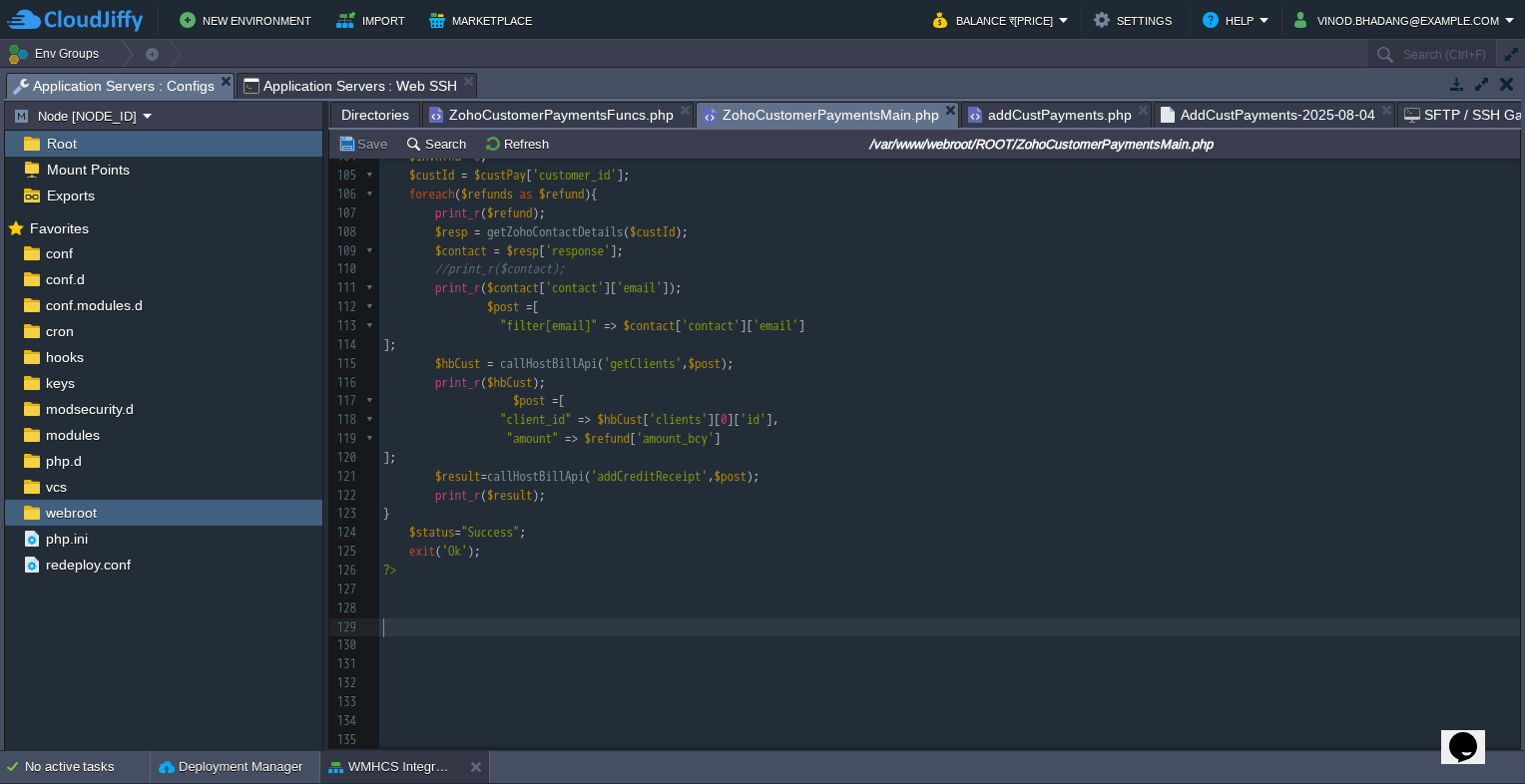 click on "​" at bounding box center (949, 627) 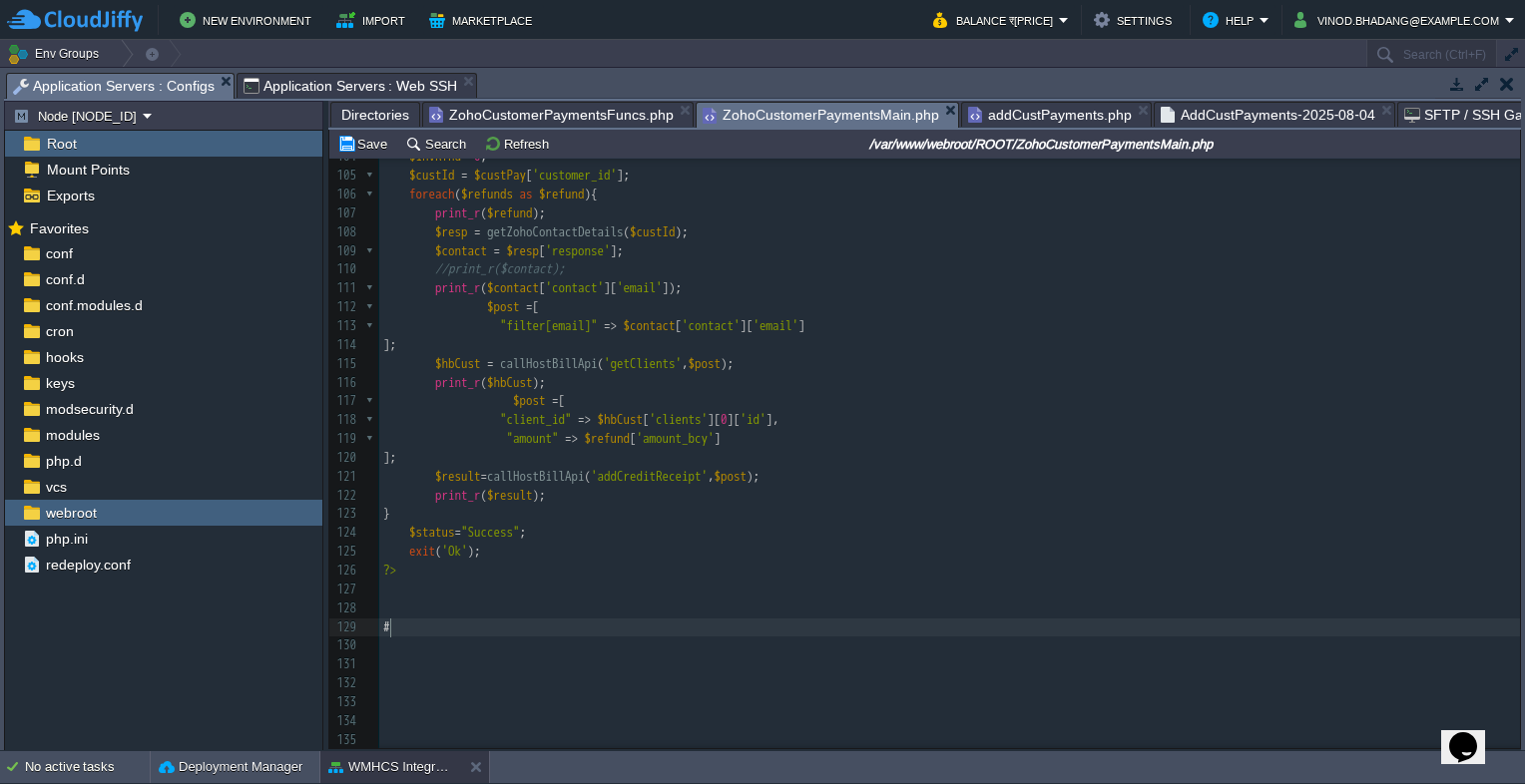 scroll, scrollTop: 6, scrollLeft: 6, axis: both 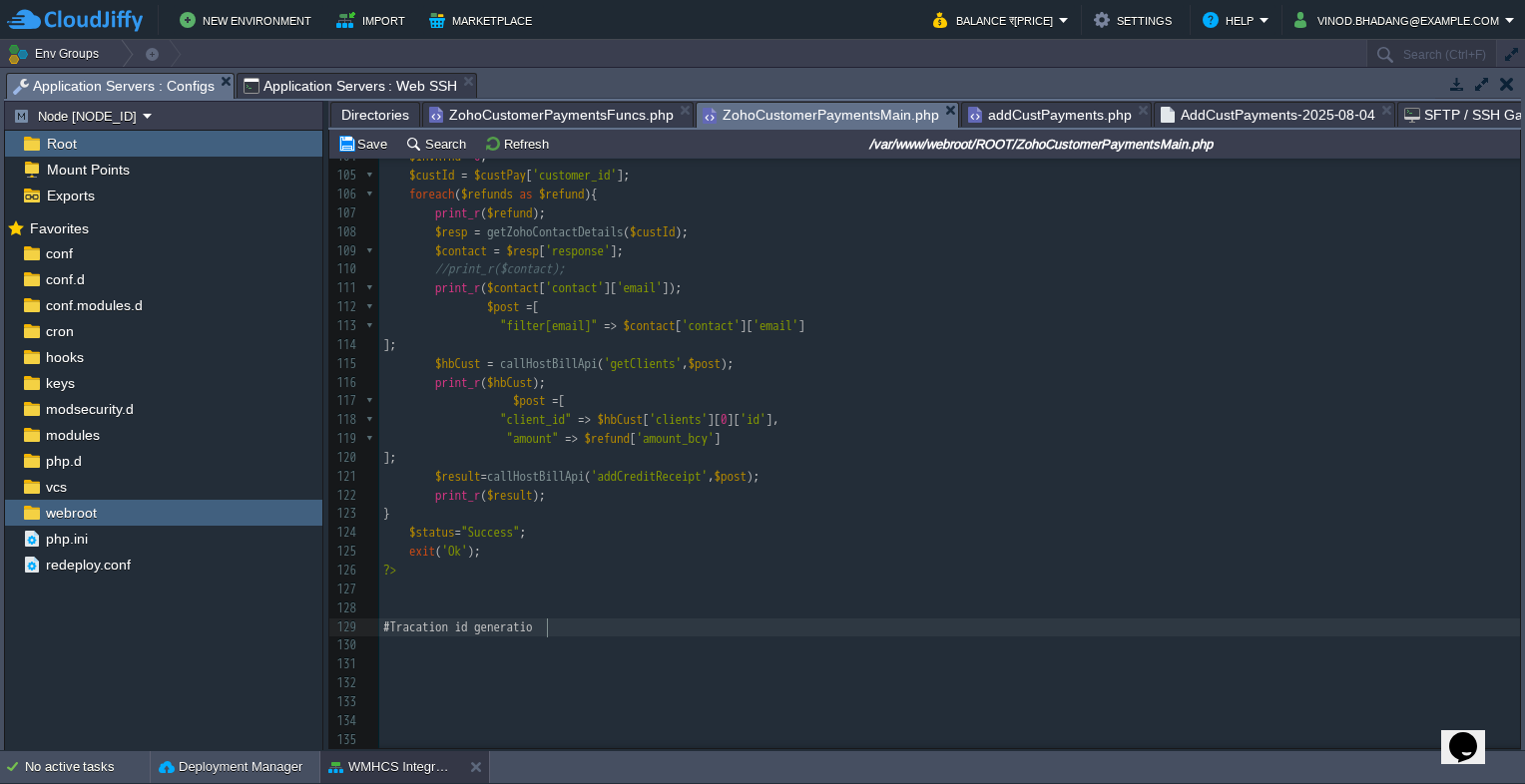 type on "#Tracation id generation" 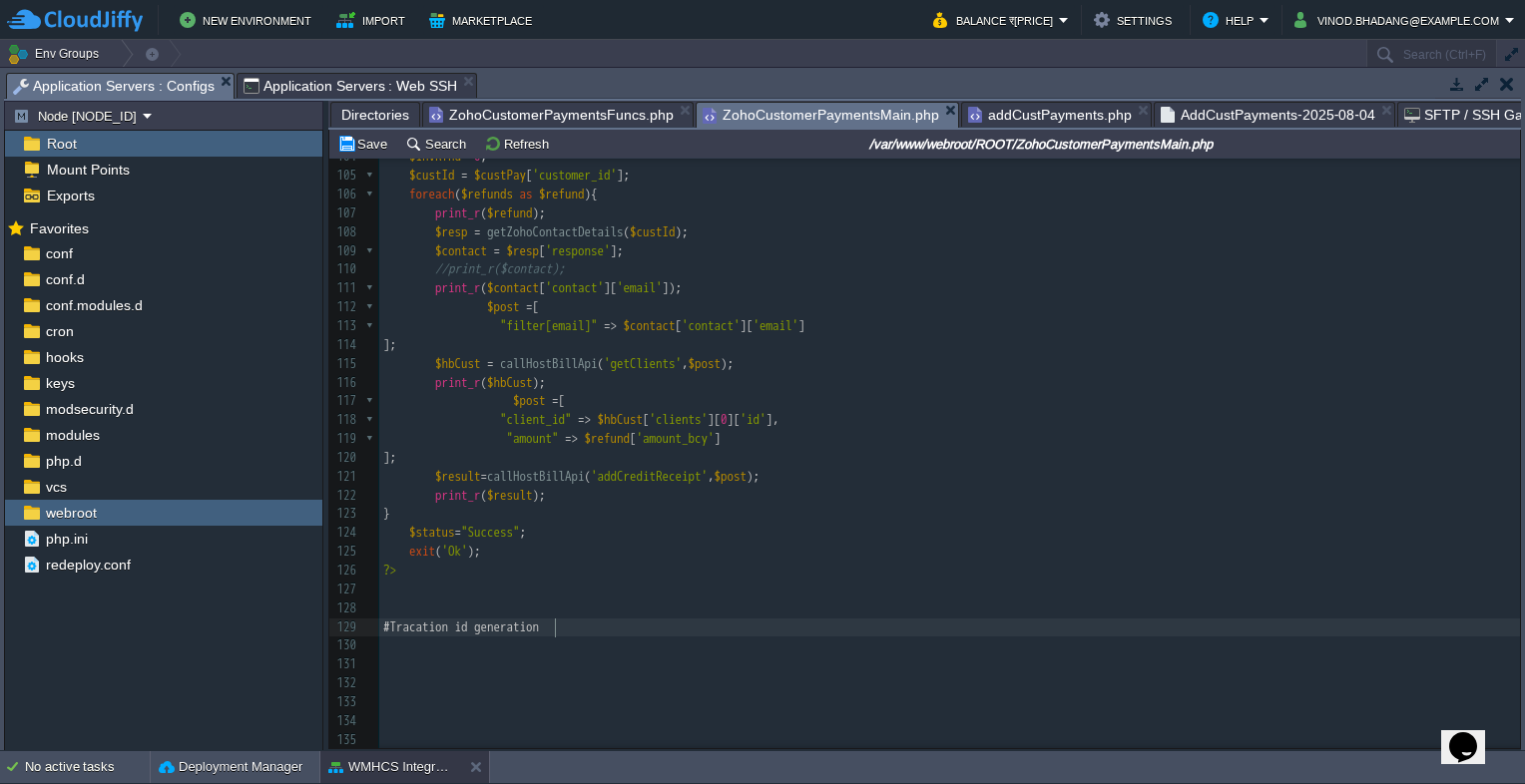 scroll, scrollTop: 1656, scrollLeft: 0, axis: vertical 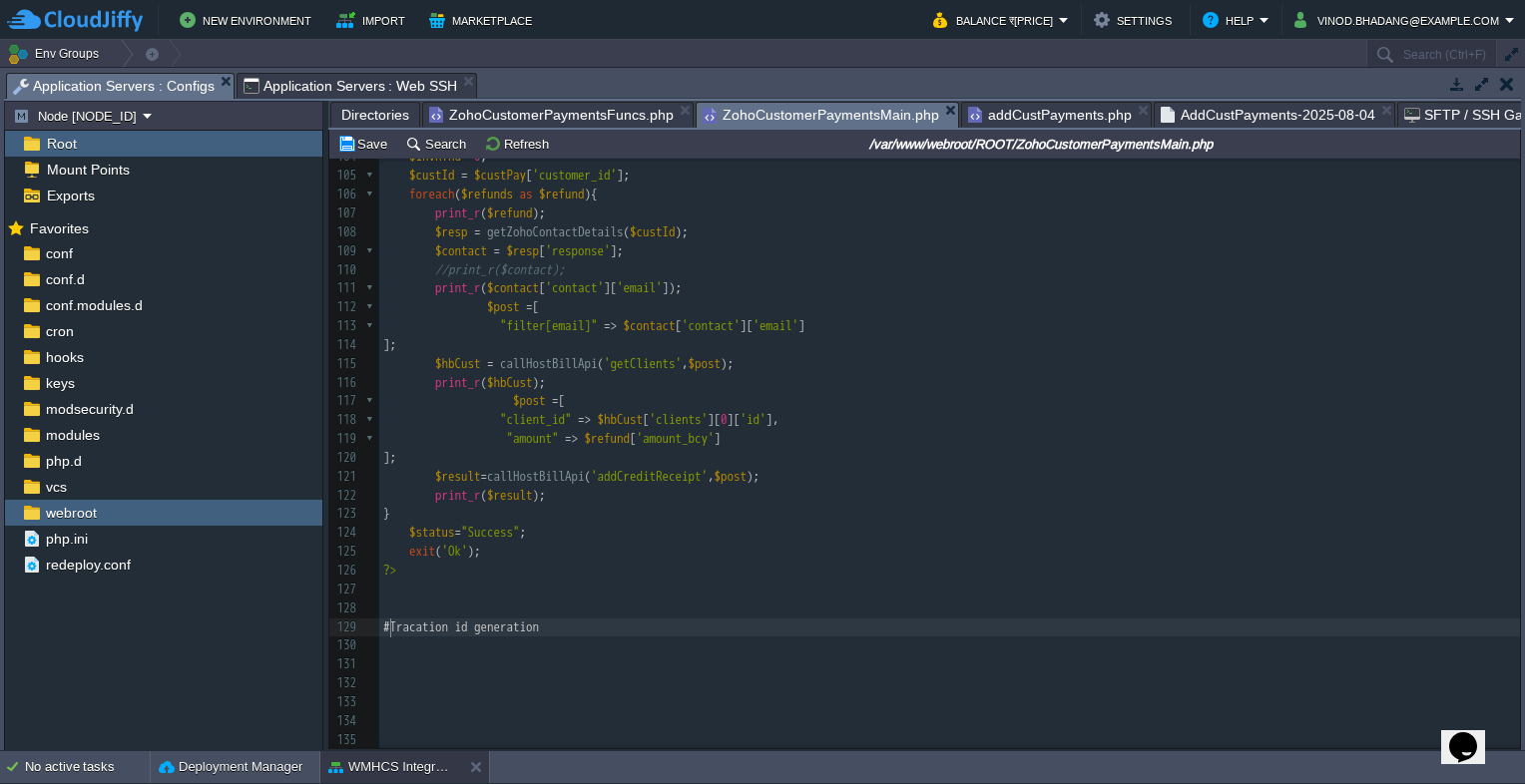 click on "xxxxxxxxxx   [NUMBER]                 $amnt   =   array ( 'out'   =>   $tds ); [NUMBER]           } [NUMBER]           $post   =   array_merge ( $post , $amnt ); [NUMBER]           $tLog   =   array_merge ( $tLog , $post ); [NUMBER]           $result = callHostBillApi ( 'addTransaction' , $post ); [NUMBER]           print_r ( $result );  [NUMBER]           $tLog   =   extractTrigger4log ( $tLog , $post , $hbinv_attribs ); [NUMBER]           //print_r($tLog); [NUMBER]           $tLog   =   extractTrigger4log ( $tLog , $result , $hbresp_attribs ); [NUMBER]           print_r ( $tLog );        [NUMBER]     } [NUMBER]     // var_dump(json_decode( $custPay['invoices'][0],true));  [NUMBER]      $noRfnds   =   sizeof ( $refunds ) ; [NUMBER]      if ( $noRfnds   ==   [NUMBER] ) { [NUMBER]        $status = "Aborted" ; [NUMBER]        array_push ( $eLog ,  $status . ":" . "Info: No Associtaed Refunds to Process in the Payment\n" ); [NUMBER]        //exit("Info: No Associtaed Invoices to Process in the Payment\n"); [NUMBER]     } [NUMBER]      $invRfnd   = [NUMBER] ; [NUMBER]      $custId   =   $custPay [ 'customer_id' ];" at bounding box center [949, 279] 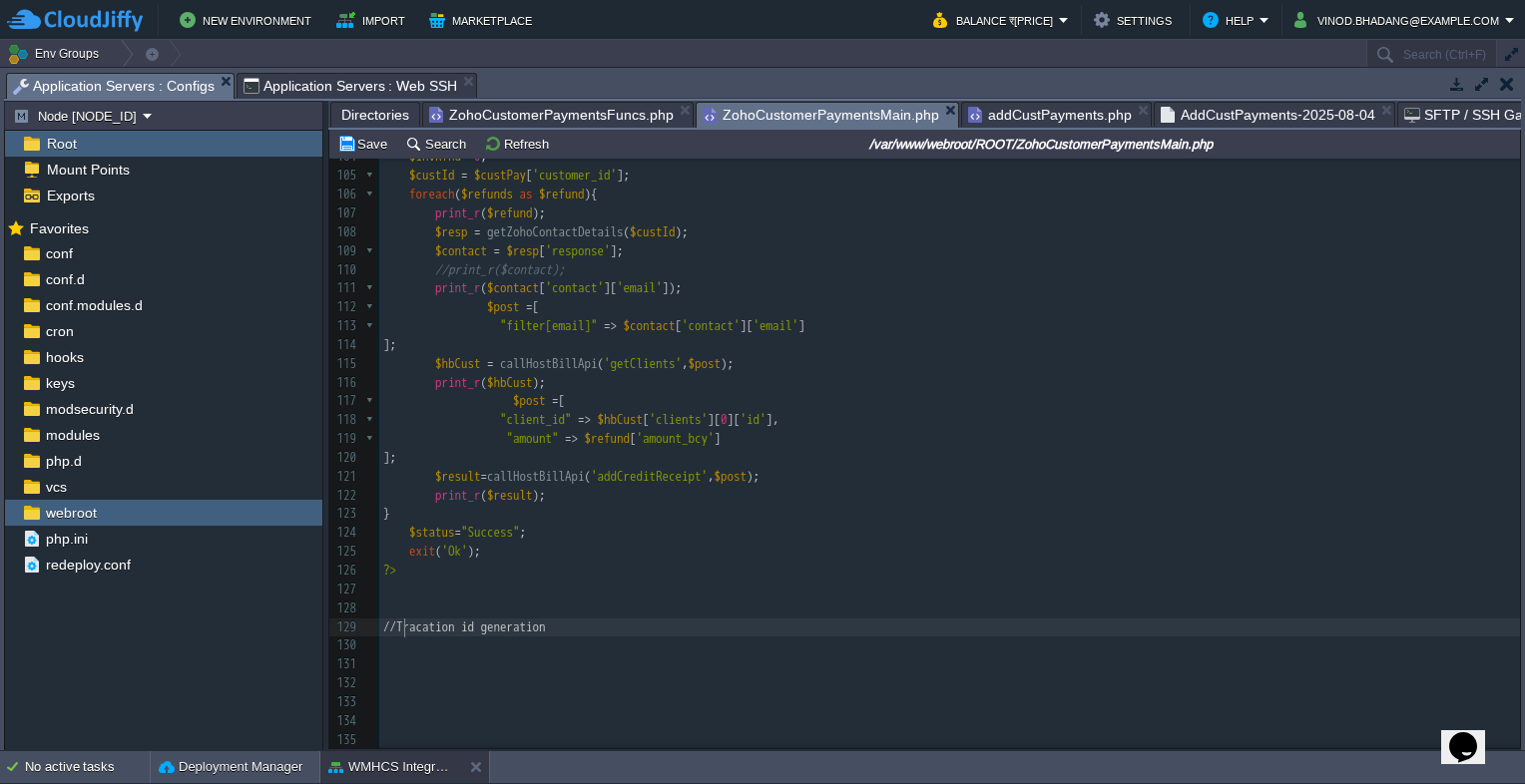type on "//" 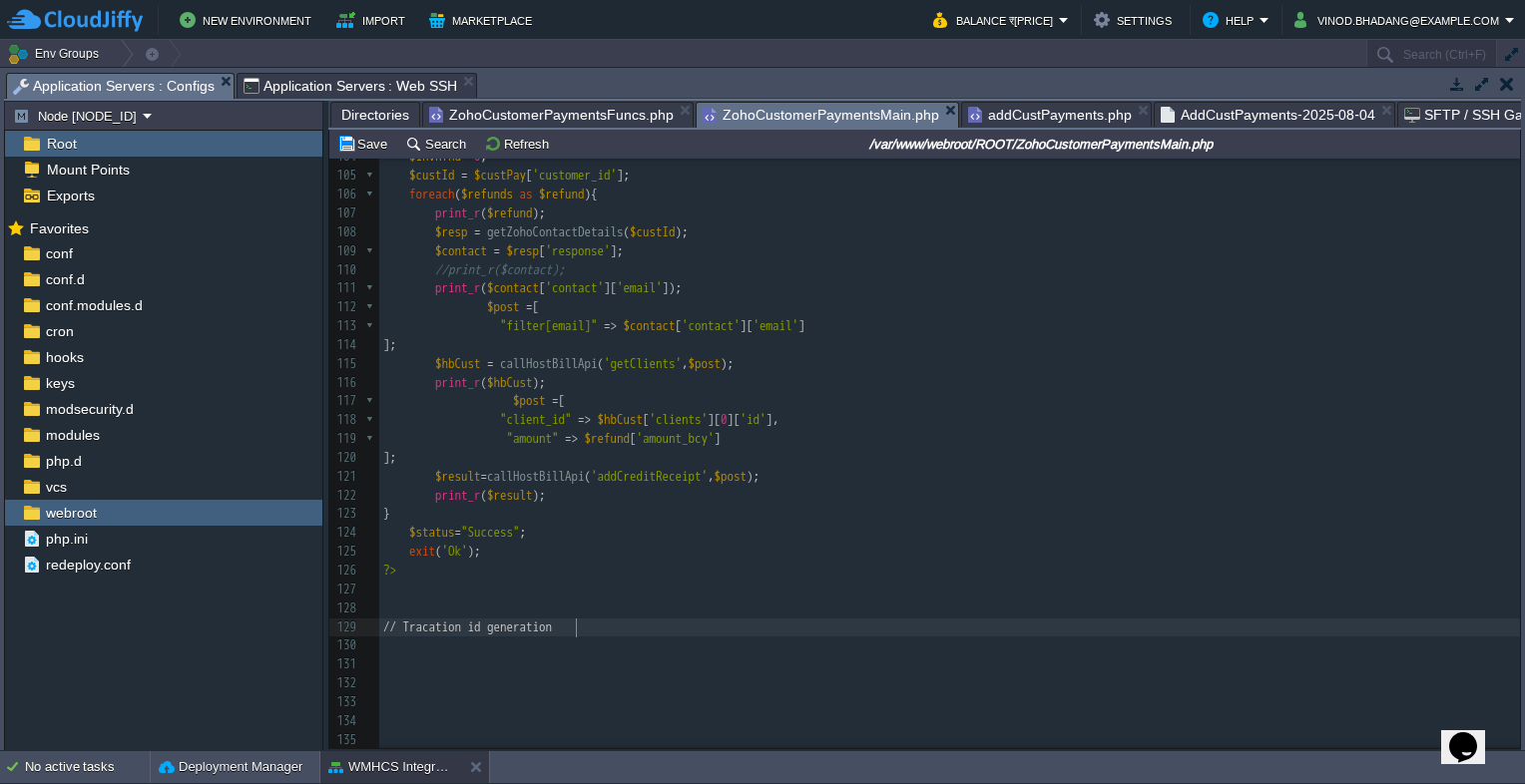 click on "// Tracation id generation" at bounding box center (949, 627) 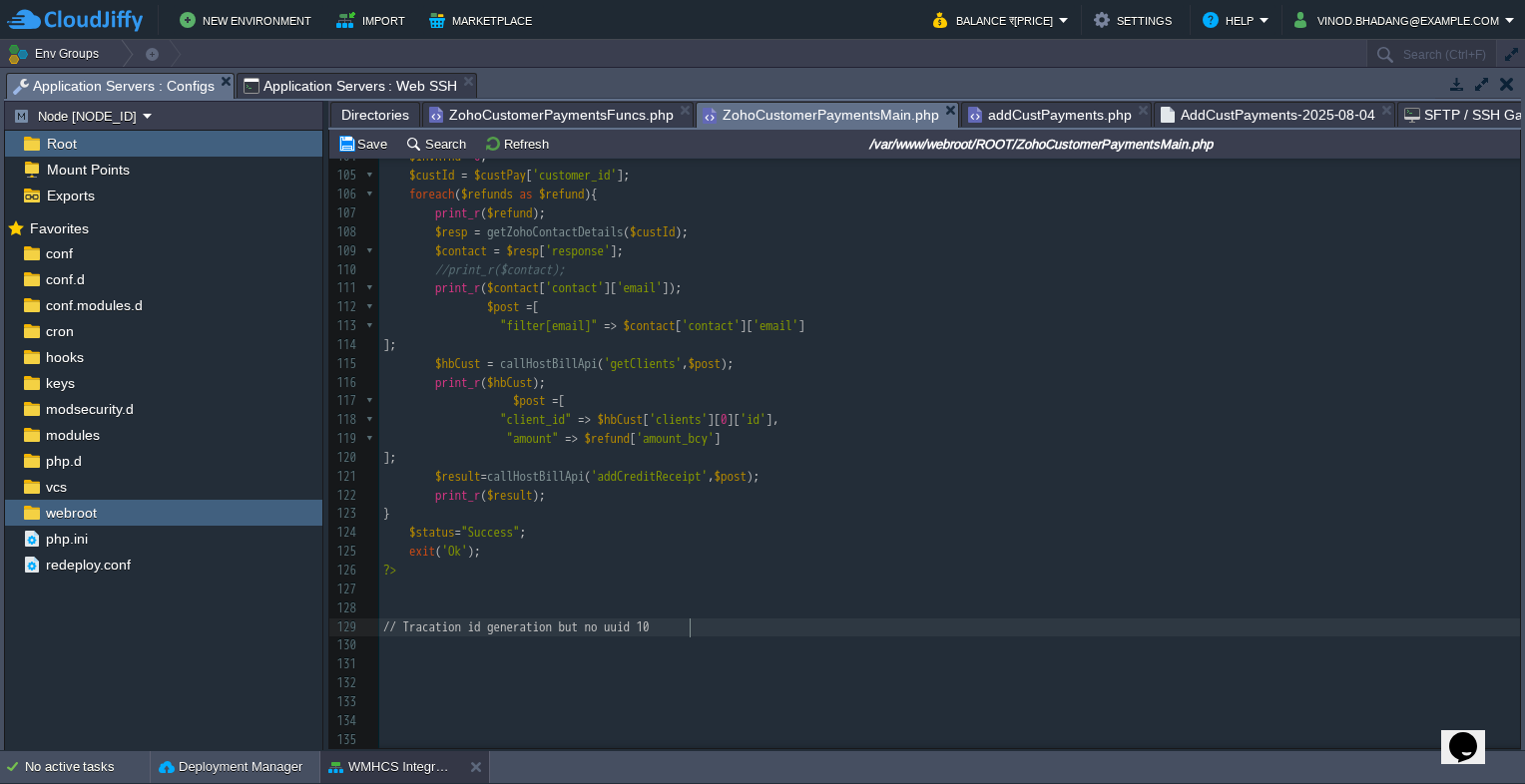 type on "but no uuid 10 [ALPHANUMERIC]" 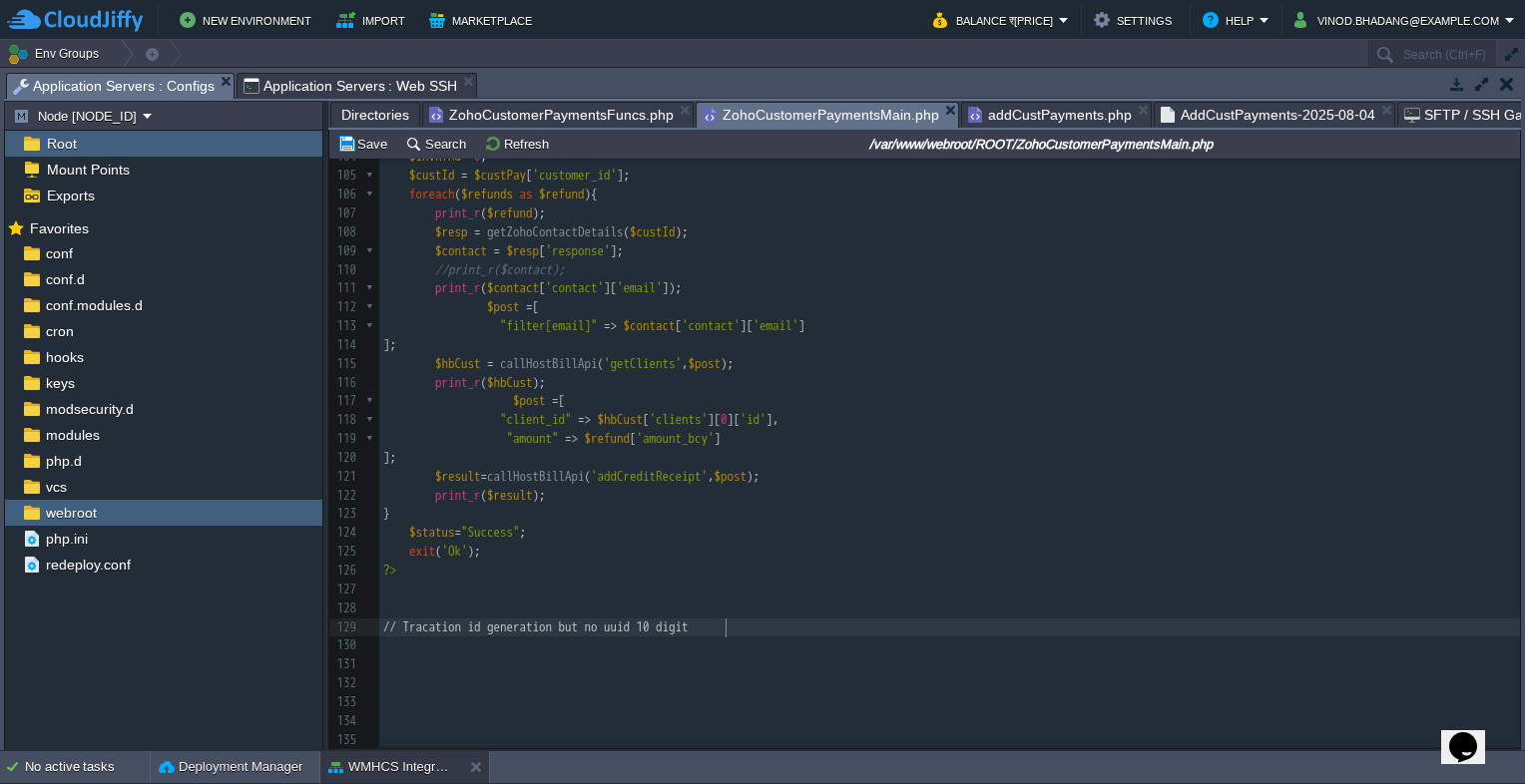 type on "digit" 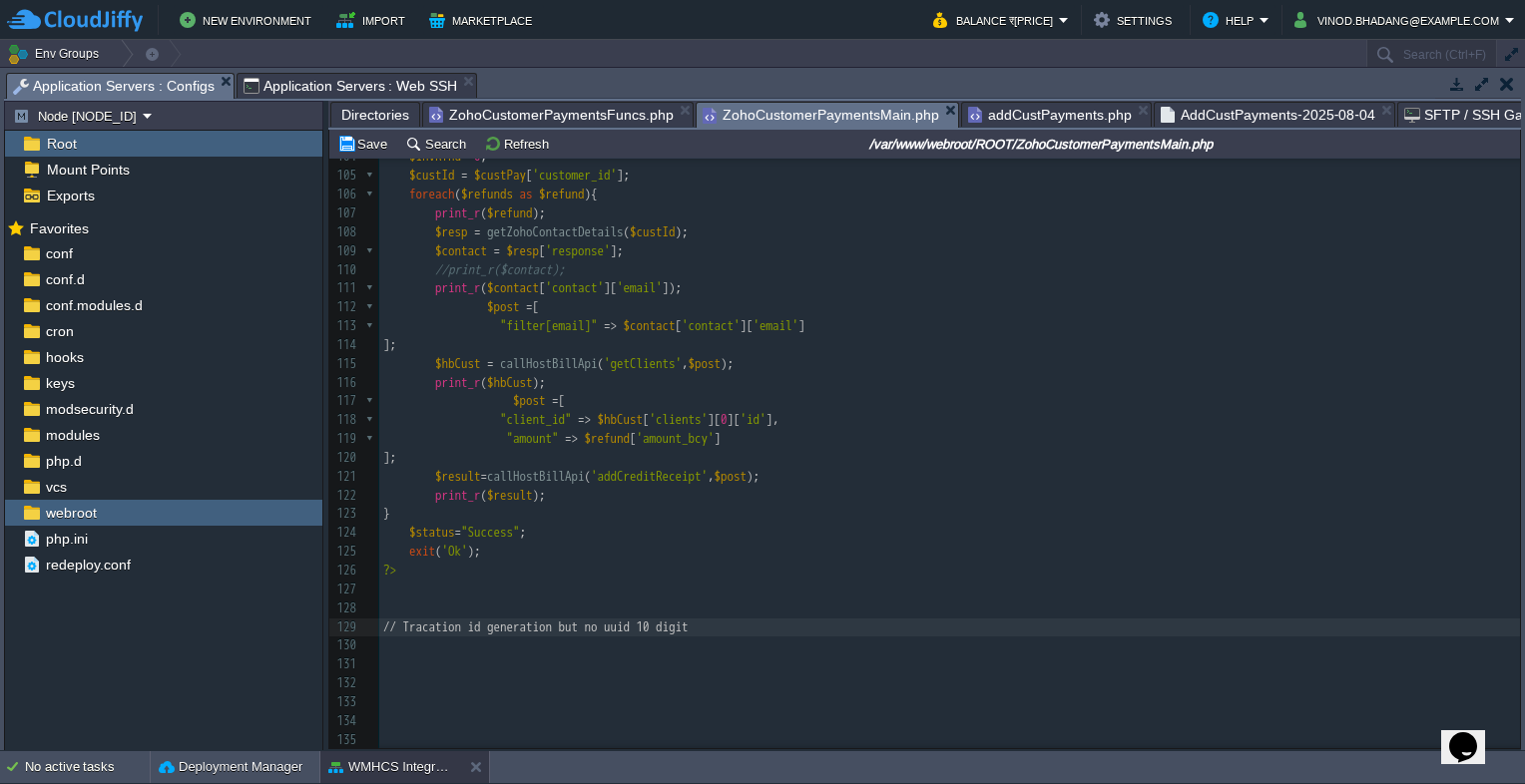 type 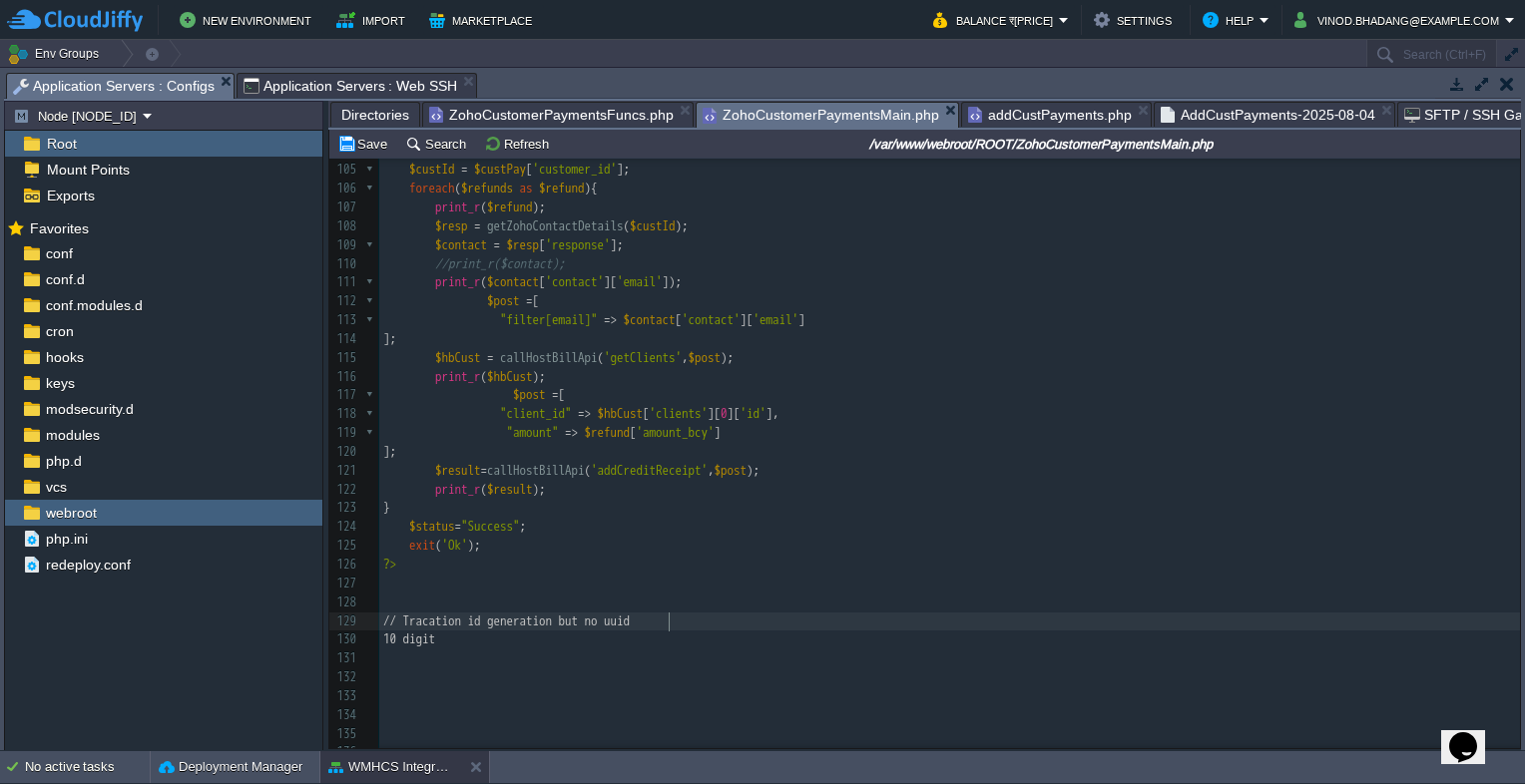 click on "// Tracation id generation but no uuid" at bounding box center (506, 620) 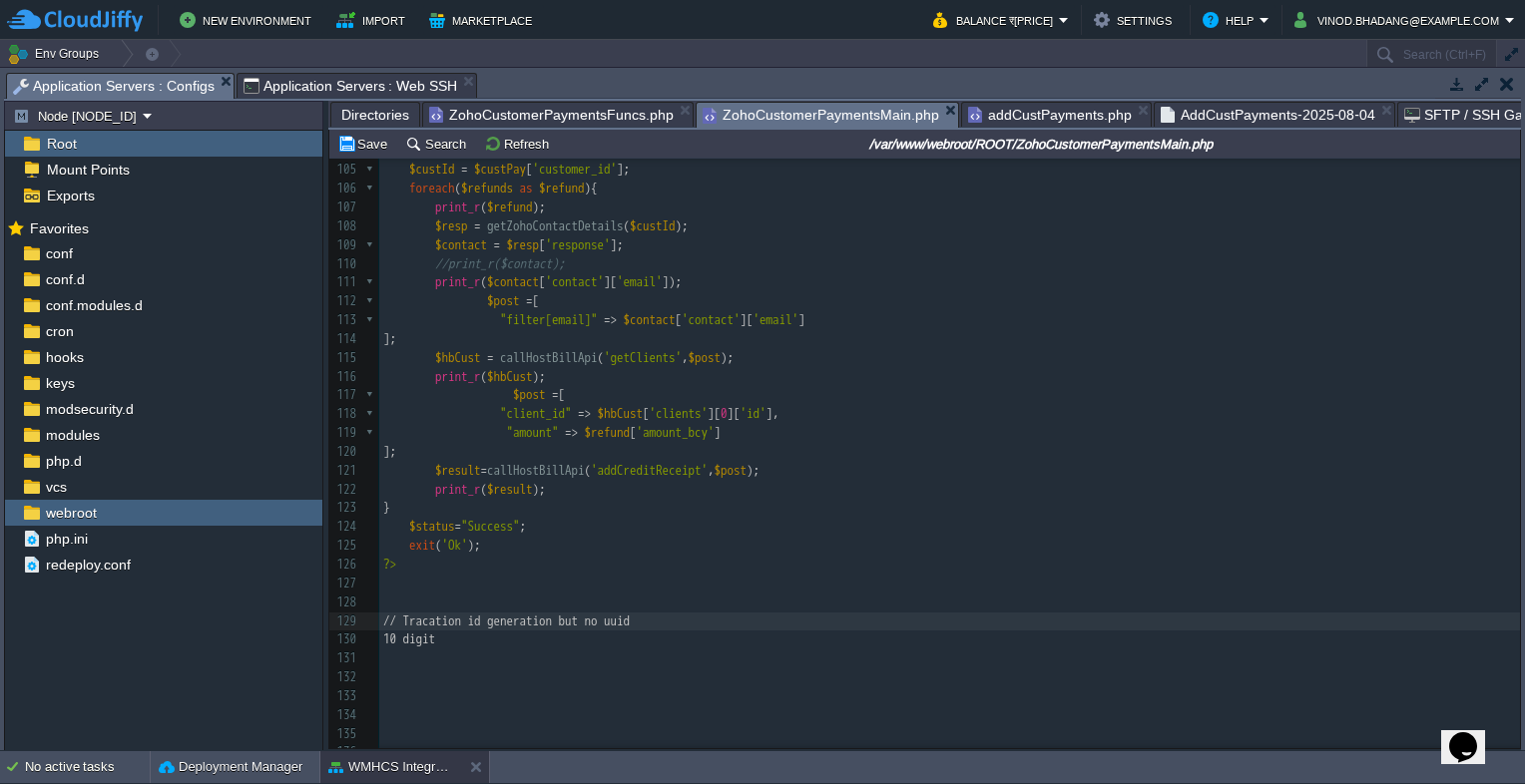 click on "Billing History : env-[NUMBER]
[NAME]                 [STATUS]               [TAGS] [USAGE] env-[NUMBER] env-[NUMBER].cloudjiffy.net [STATUS]                               [NAME]              + Add to Env Group                                                                                                                                                            RAM                 [PERCENTAGE]%                                         CPU                 [PERCENTAGE]%                             [NUMBER] / [NUMBER]                 [PERCENTAGE]%       [NAME] [NAME].cloudjiffy.net [STATUS]                               [NAME]              + Add to Env Group                                                                                                                                                            RAM                 [PERCENTAGE]%                                         CPU                 [PERCENTAGE]%" at bounding box center [762, 392] 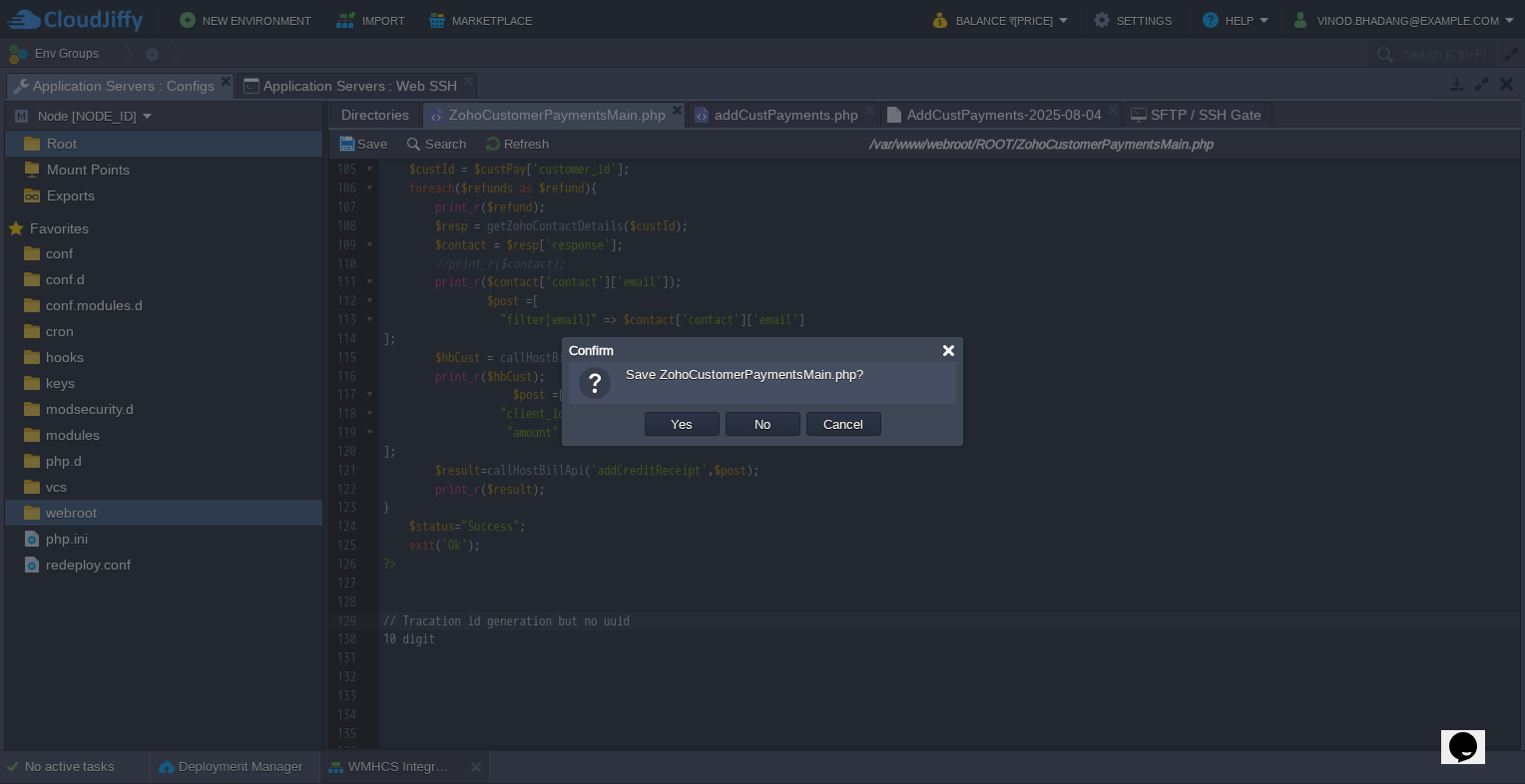 click at bounding box center [948, 350] 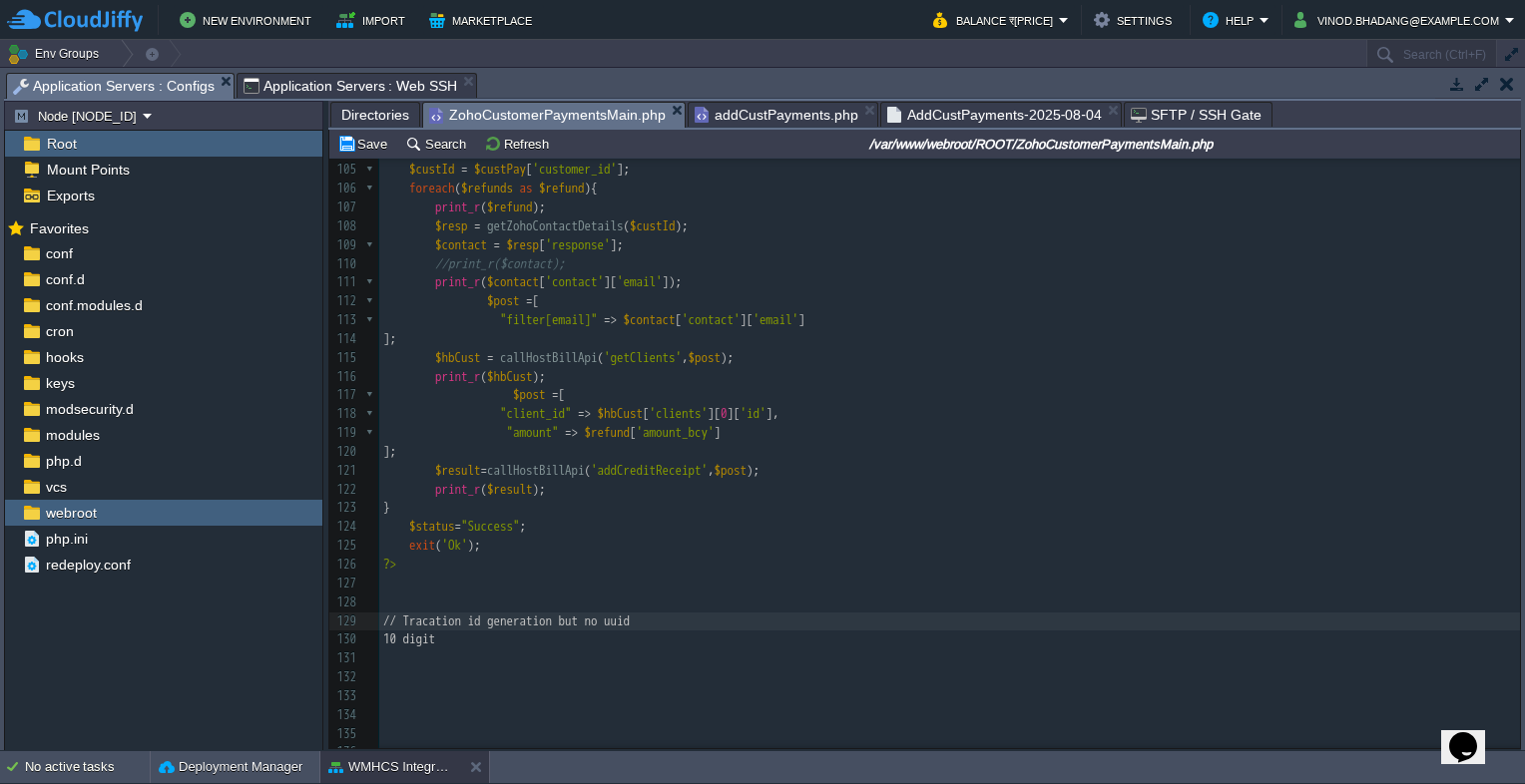 drag, startPoint x: 710, startPoint y: 68, endPoint x: 710, endPoint y: 84, distance: 16 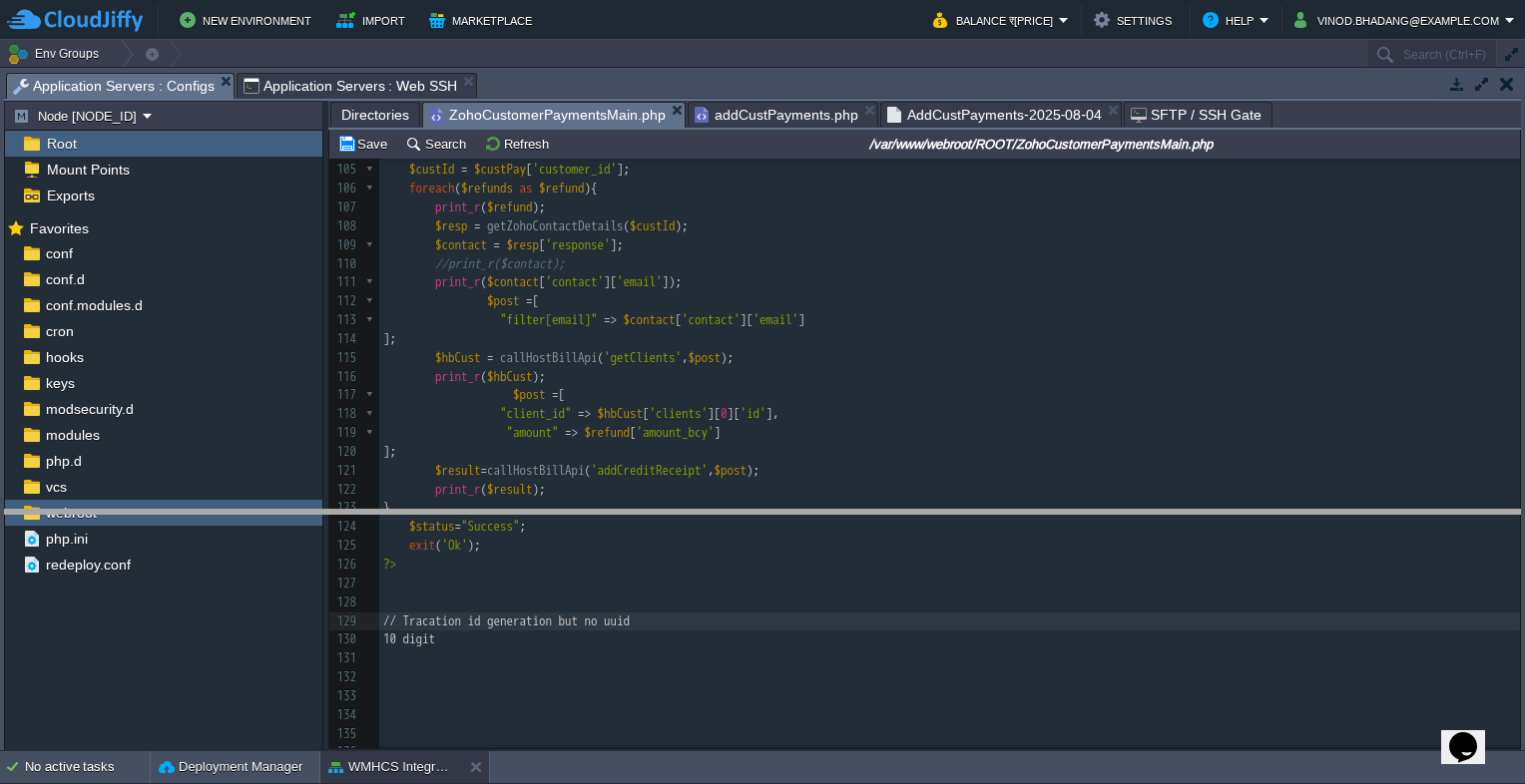 drag, startPoint x: 710, startPoint y: 84, endPoint x: 707, endPoint y: 521, distance: 437.0103 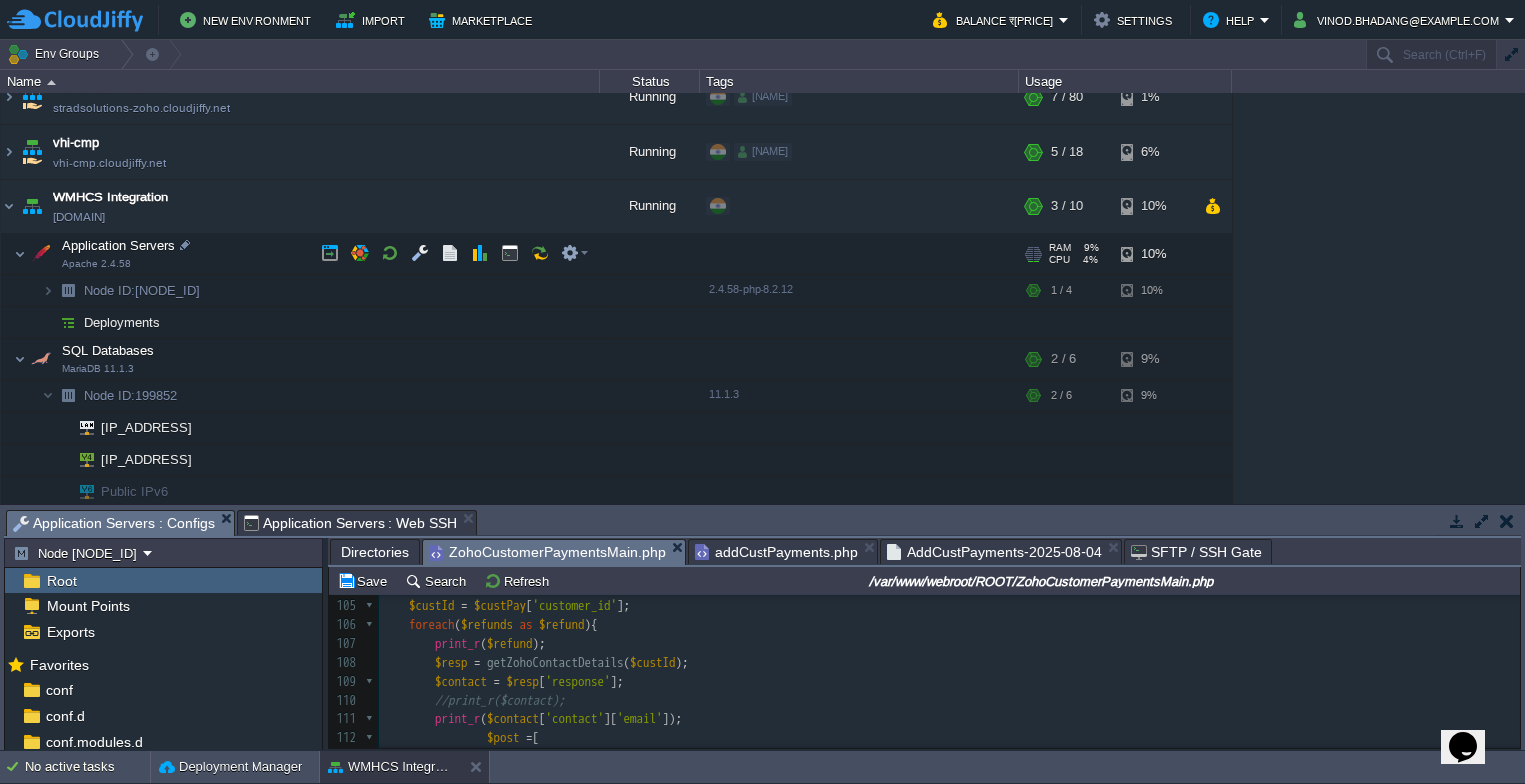 scroll, scrollTop: 243, scrollLeft: 0, axis: vertical 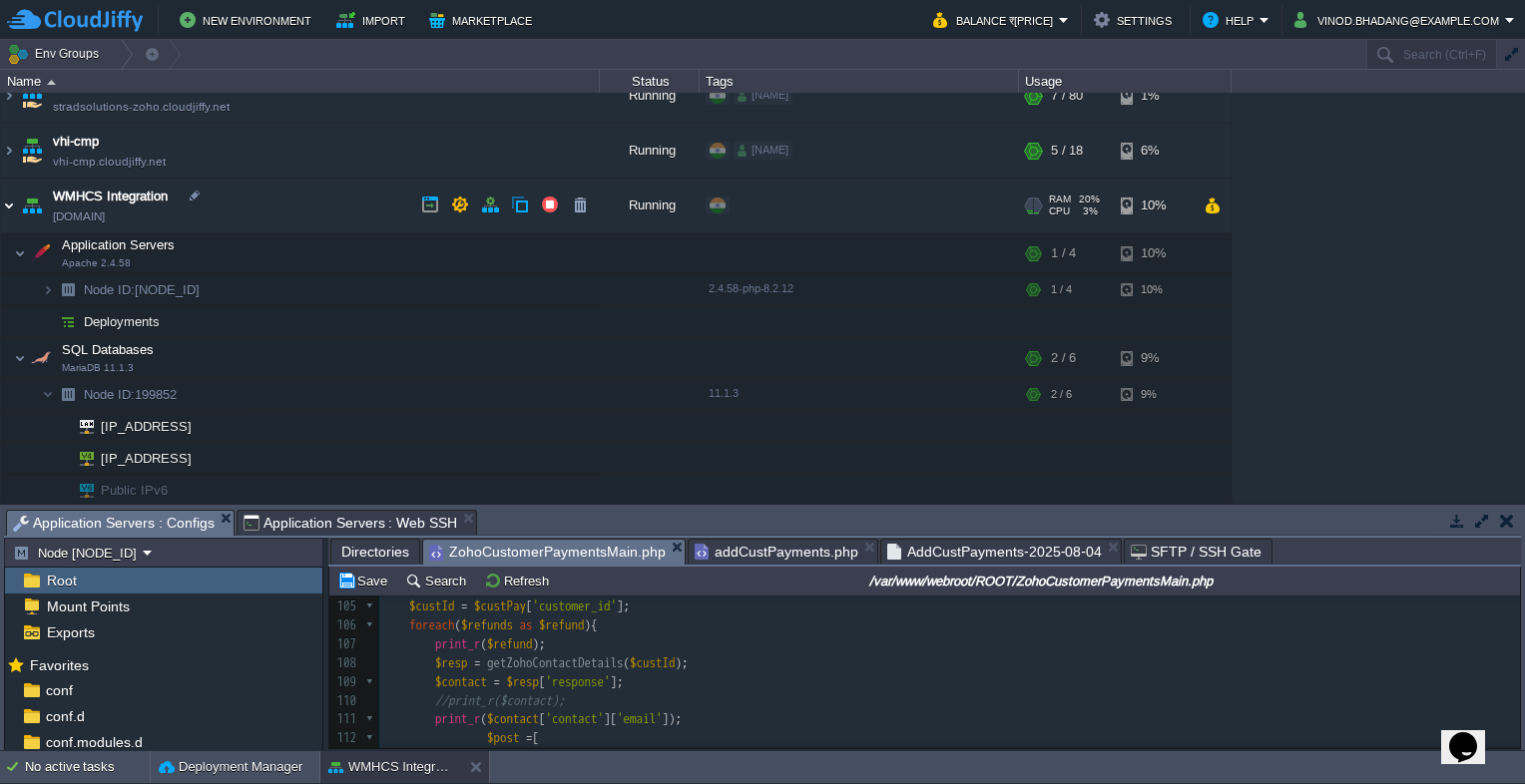 click at bounding box center [9, 205] 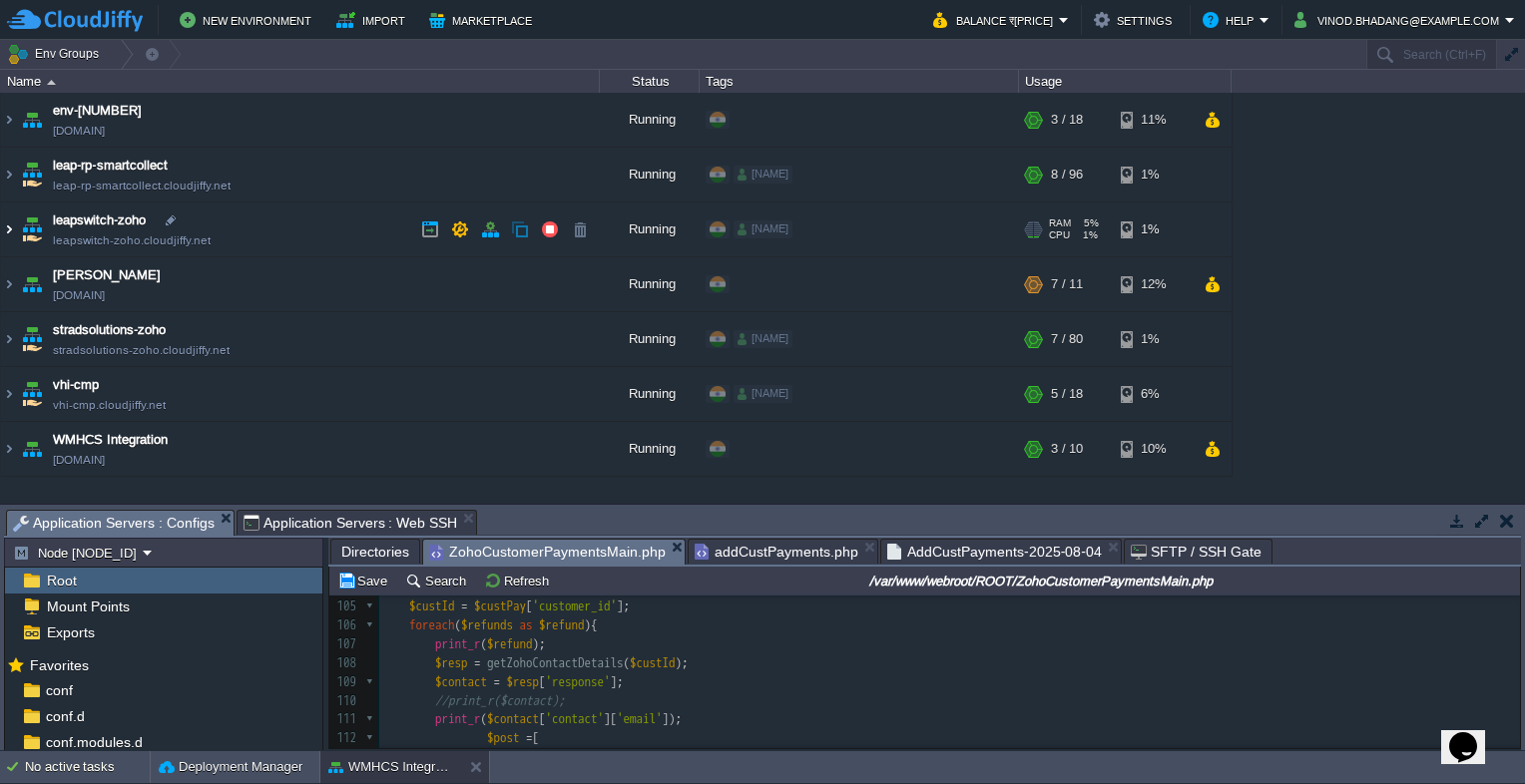 scroll, scrollTop: 0, scrollLeft: 0, axis: both 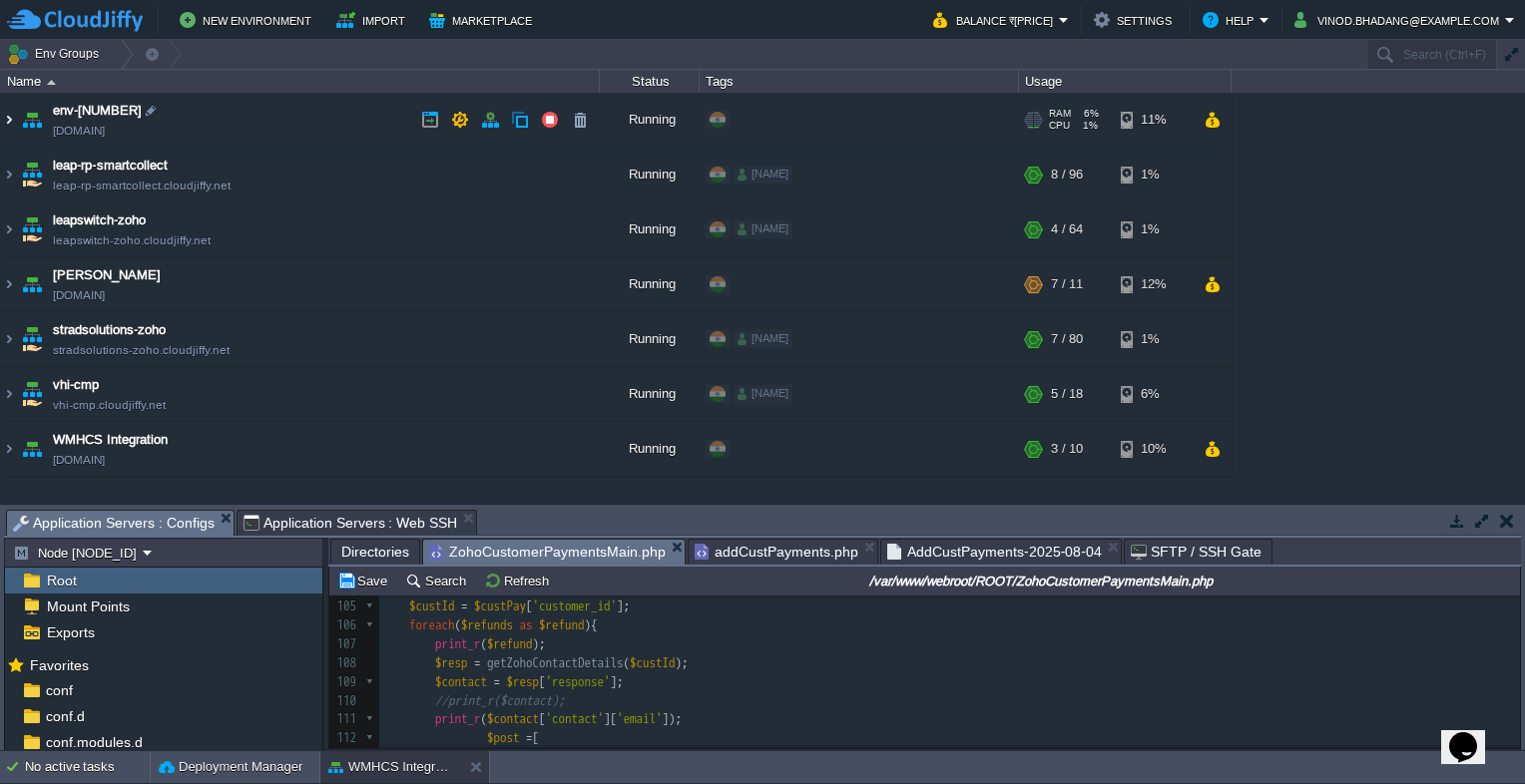 click at bounding box center [9, 120] 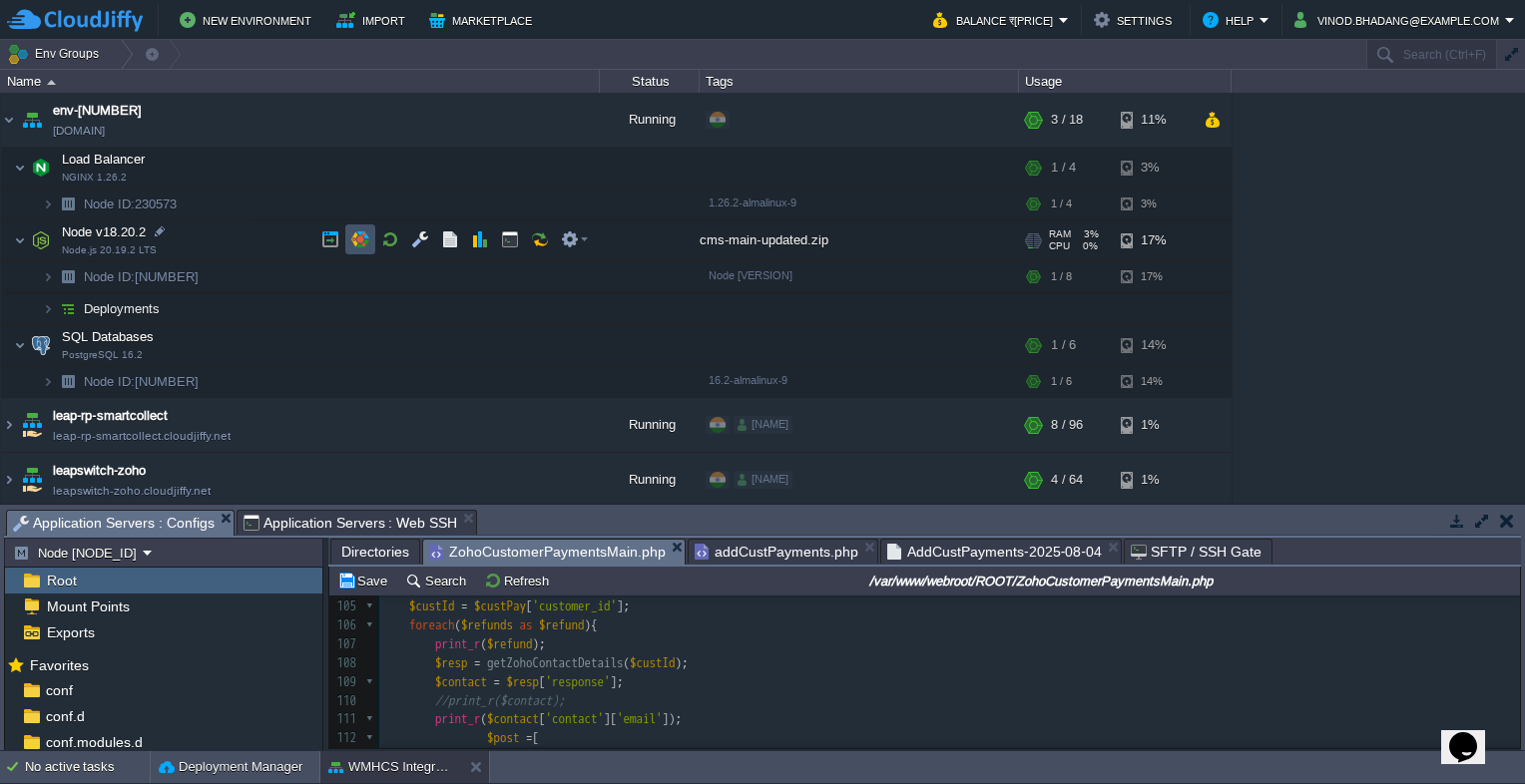 click at bounding box center [360, 239] 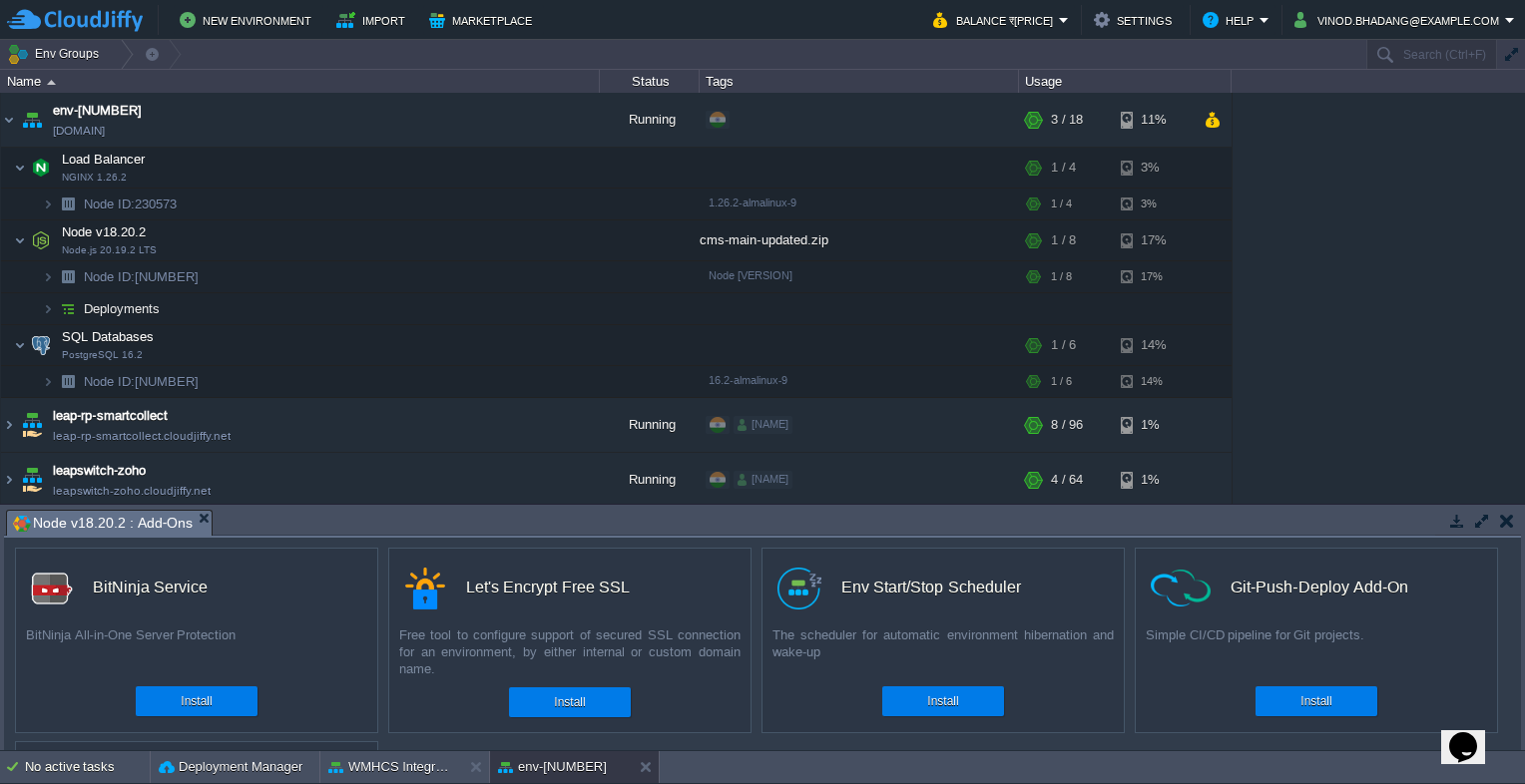 click at bounding box center (1507, 521) 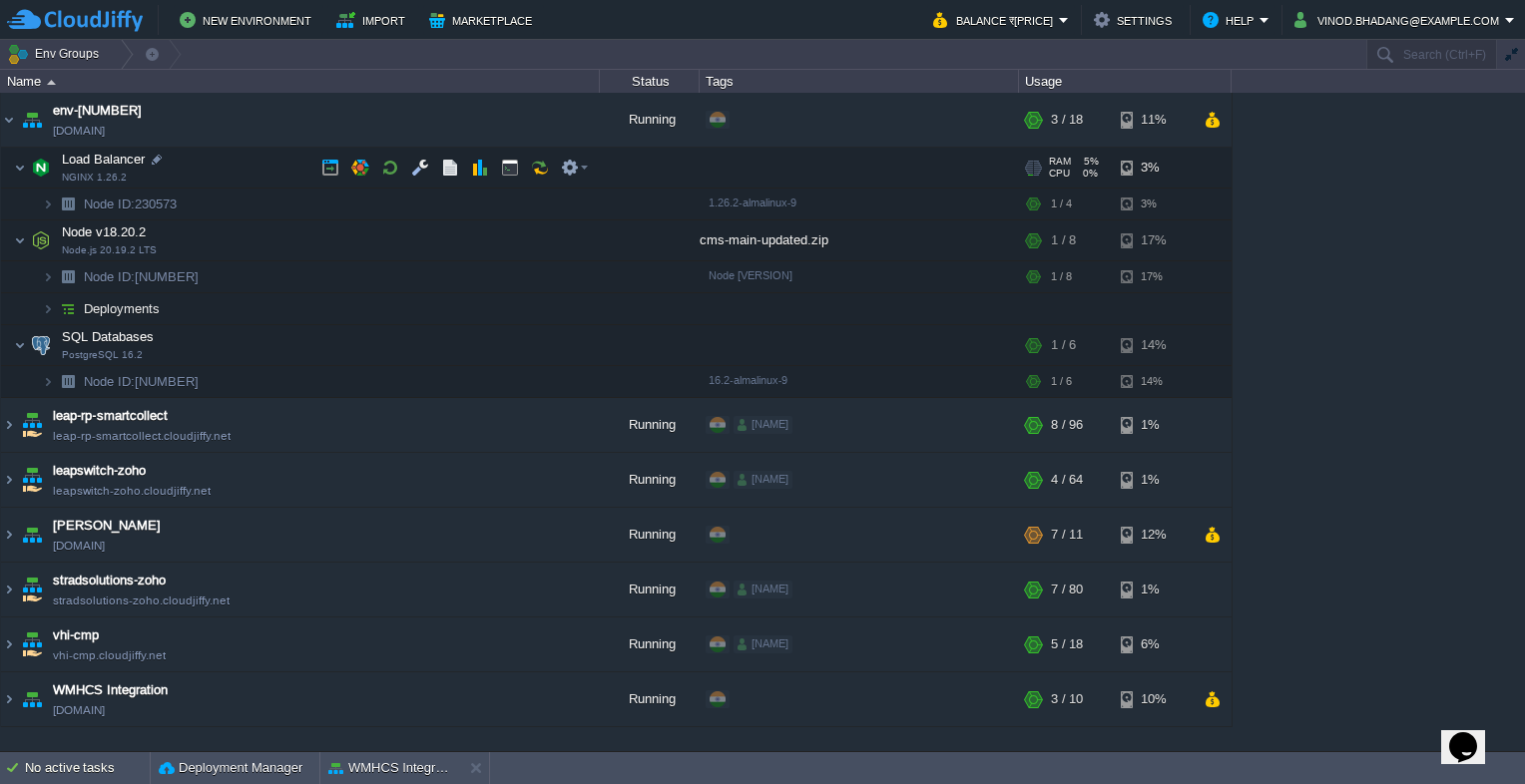 click on "Load Balancer" at bounding box center [104, 159] 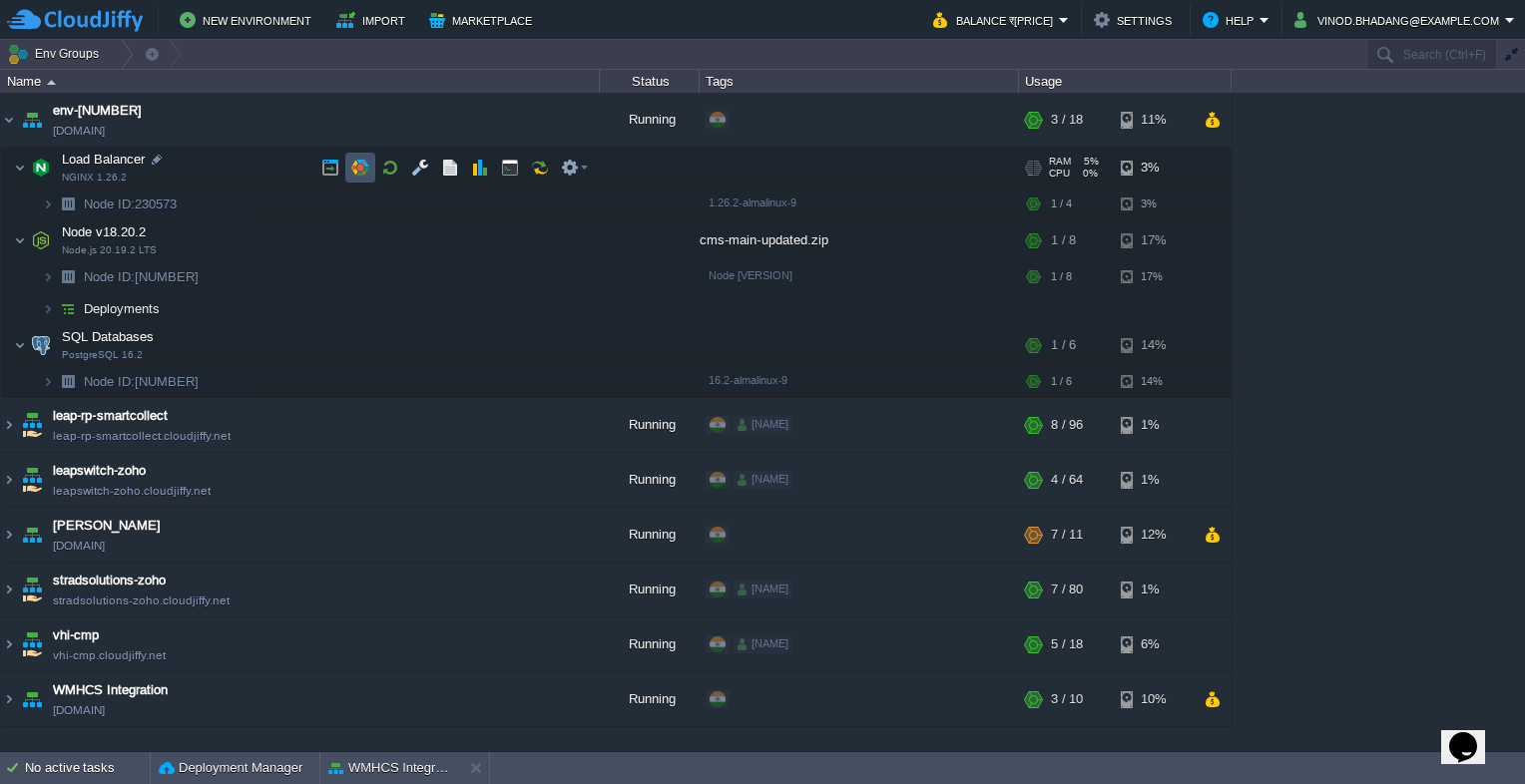 click at bounding box center (360, 168) 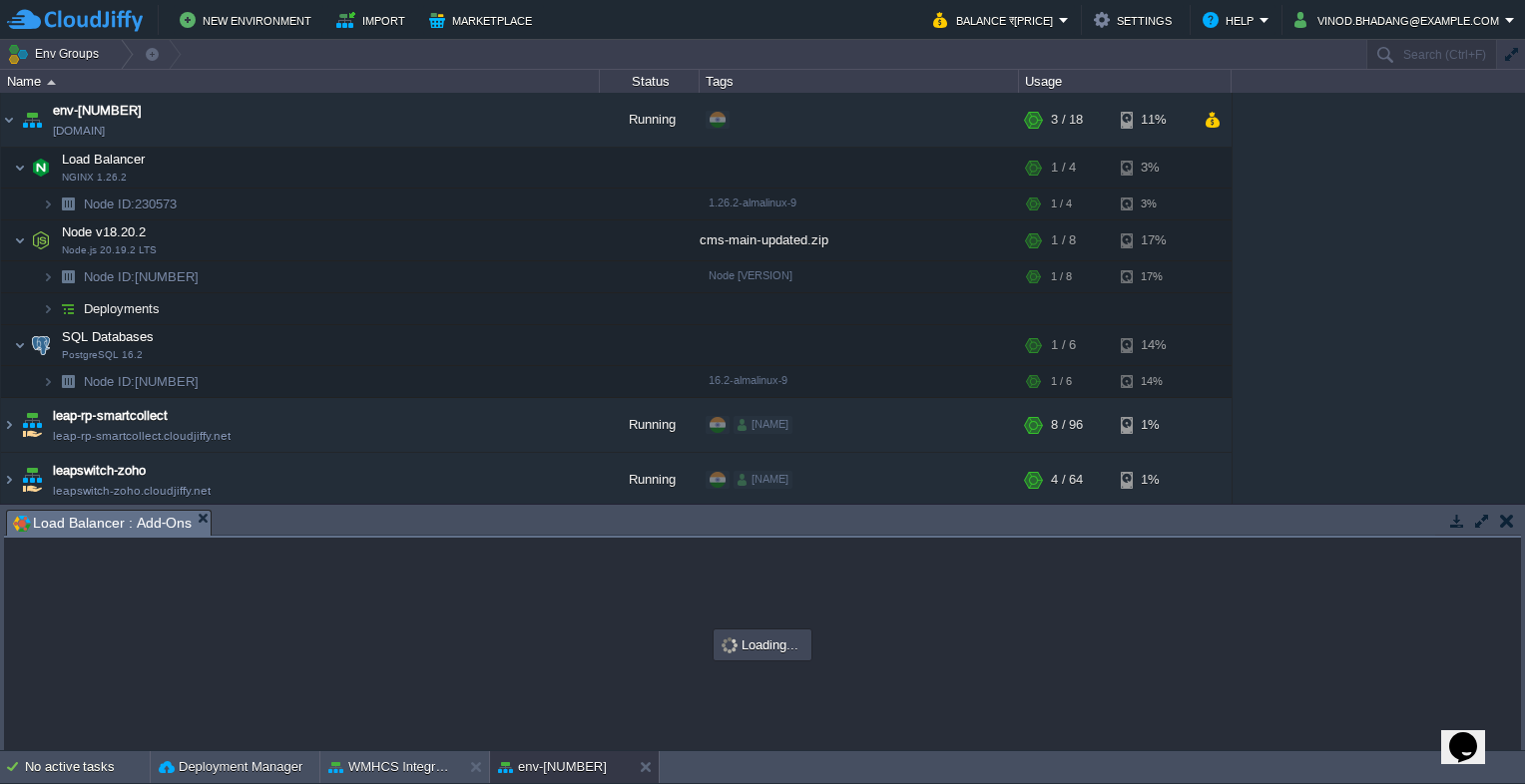 click at bounding box center [1507, 521] 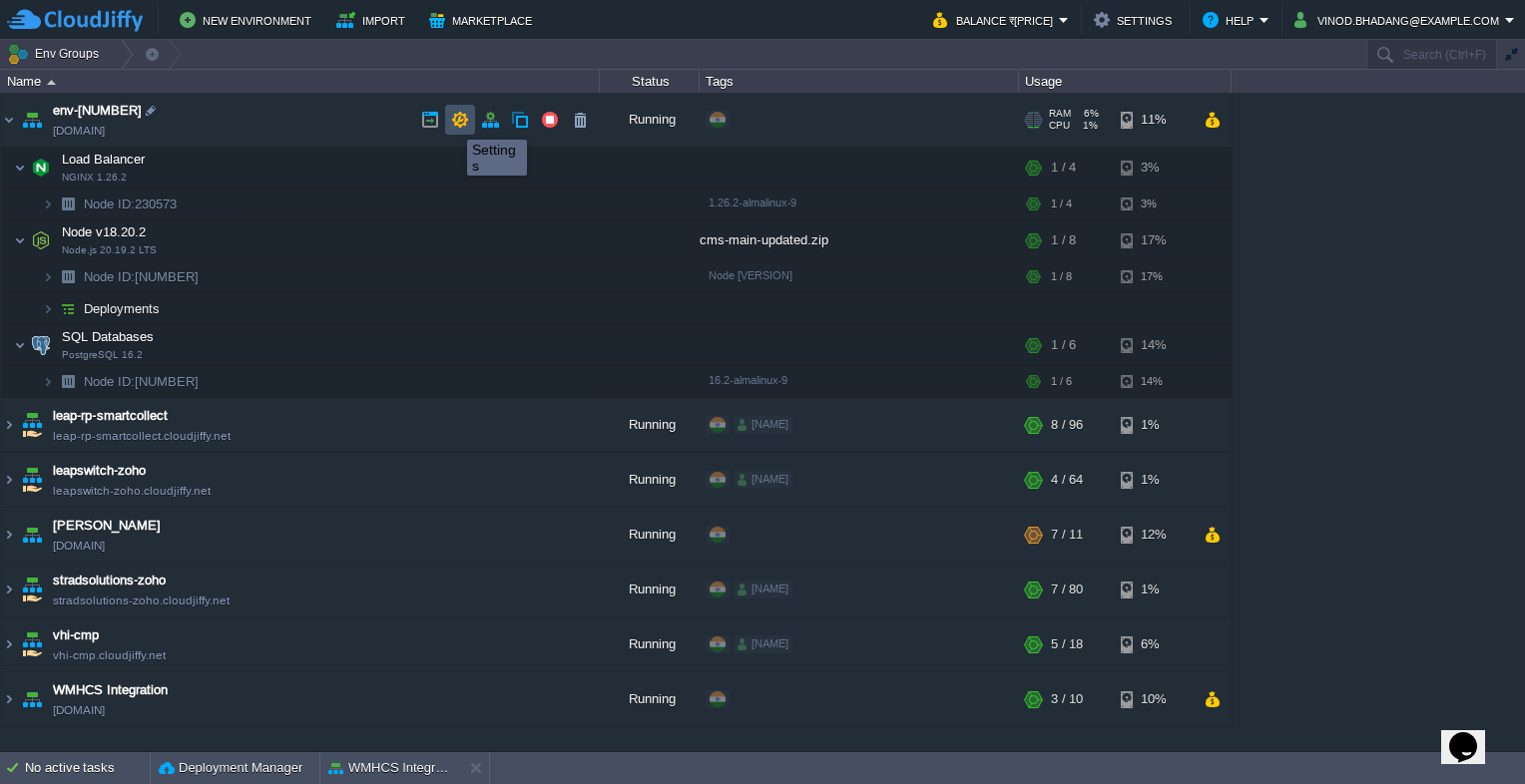 click at bounding box center [460, 120] 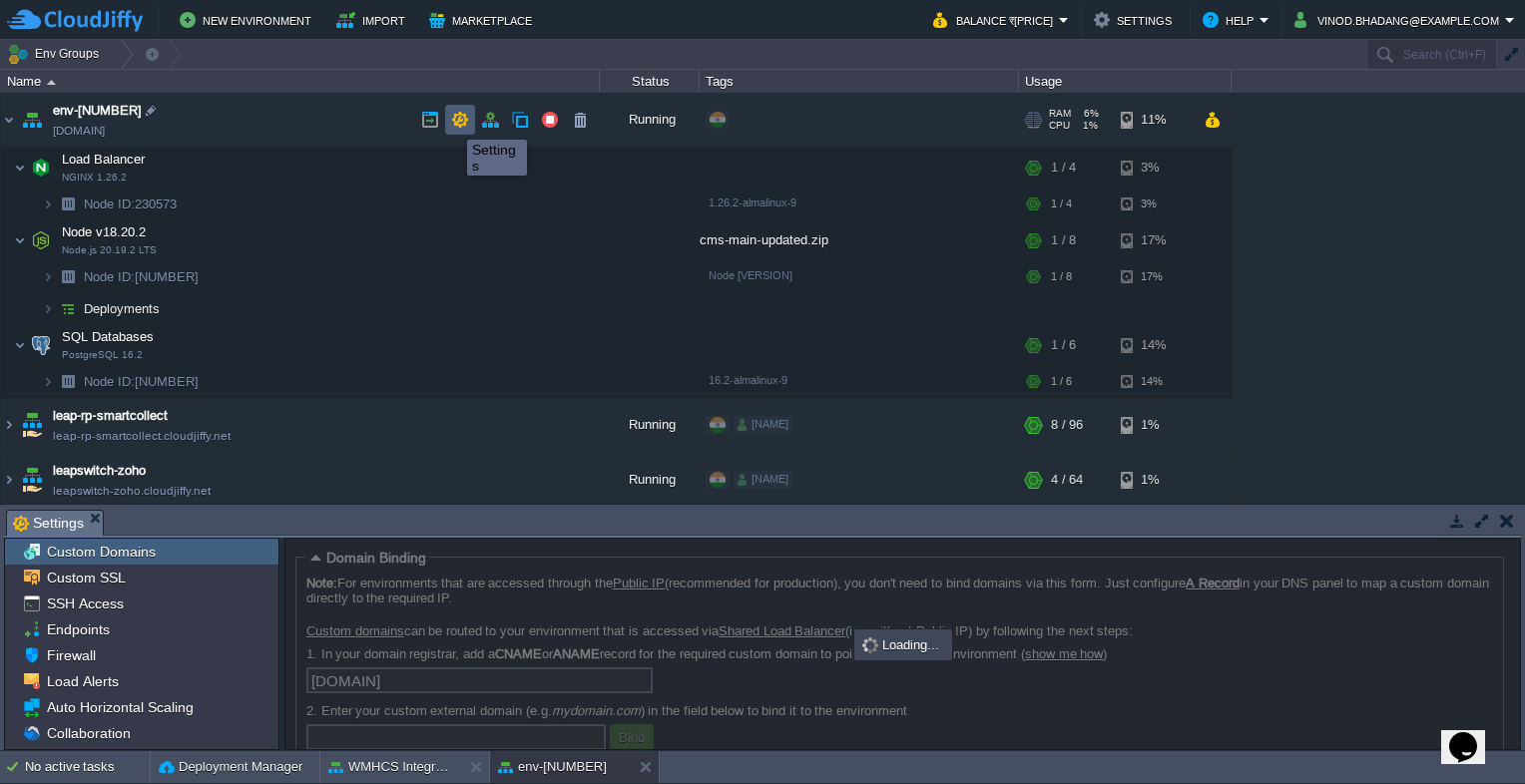 scroll, scrollTop: 4, scrollLeft: 0, axis: vertical 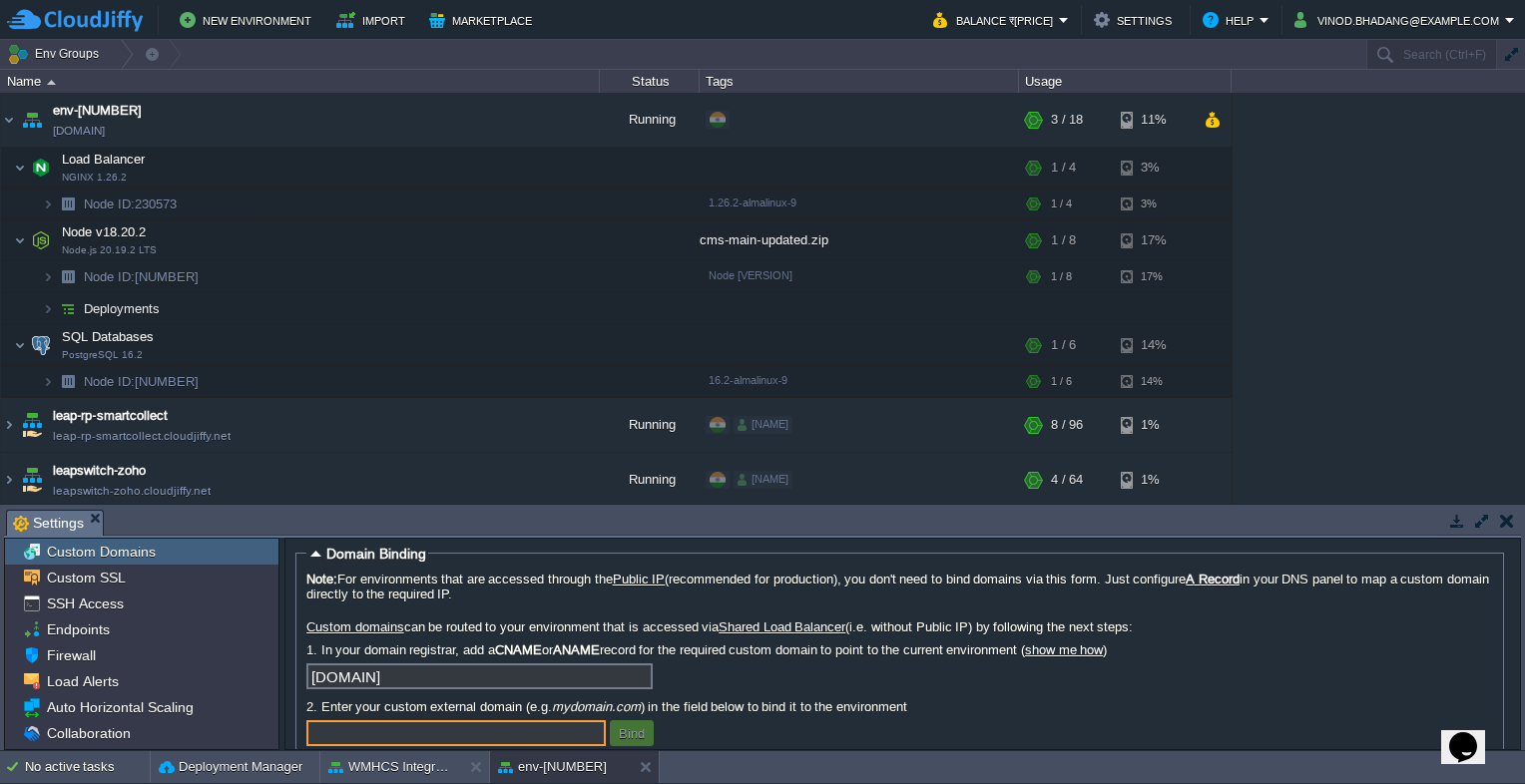 click at bounding box center (1507, 521) 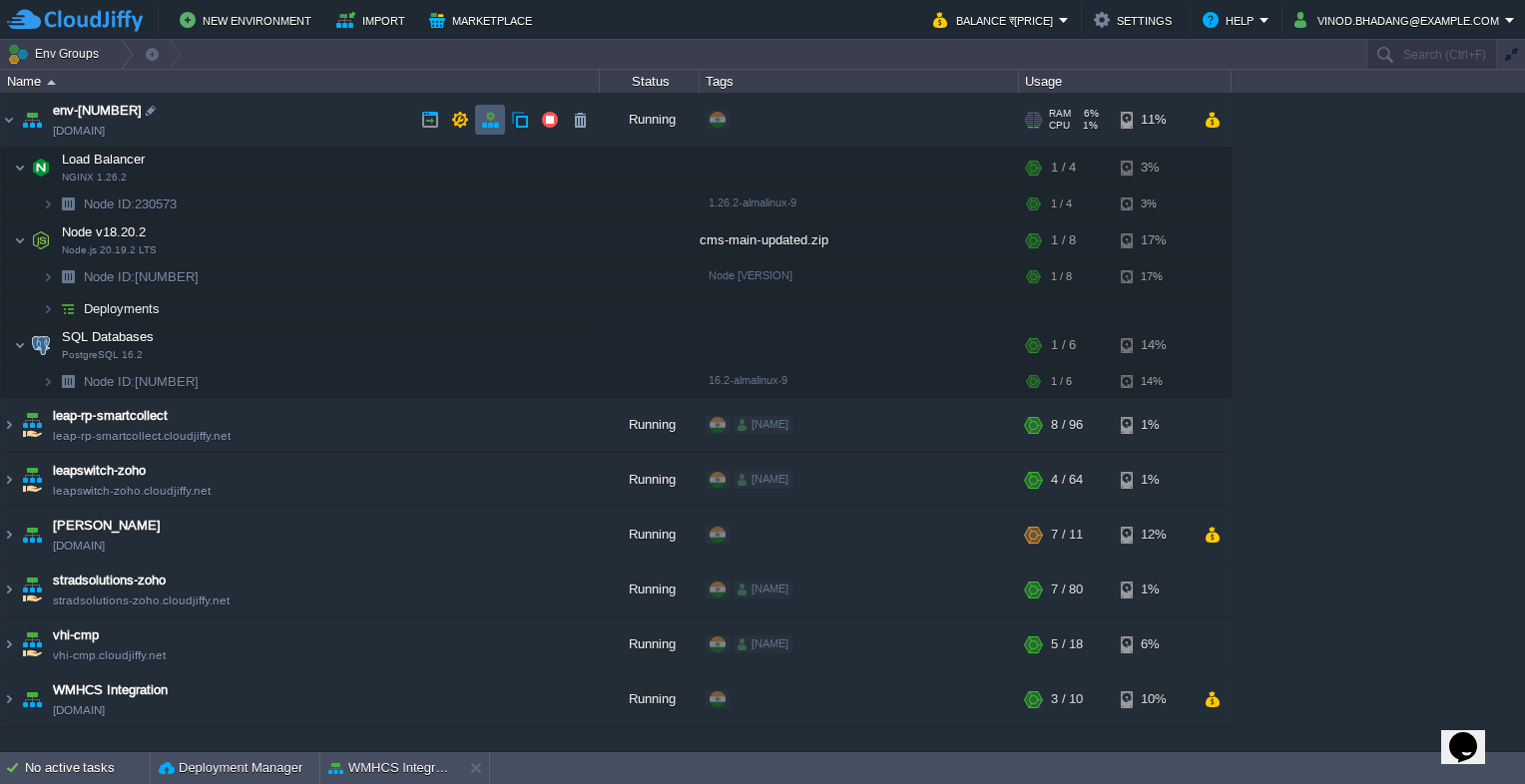 click at bounding box center [490, 120] 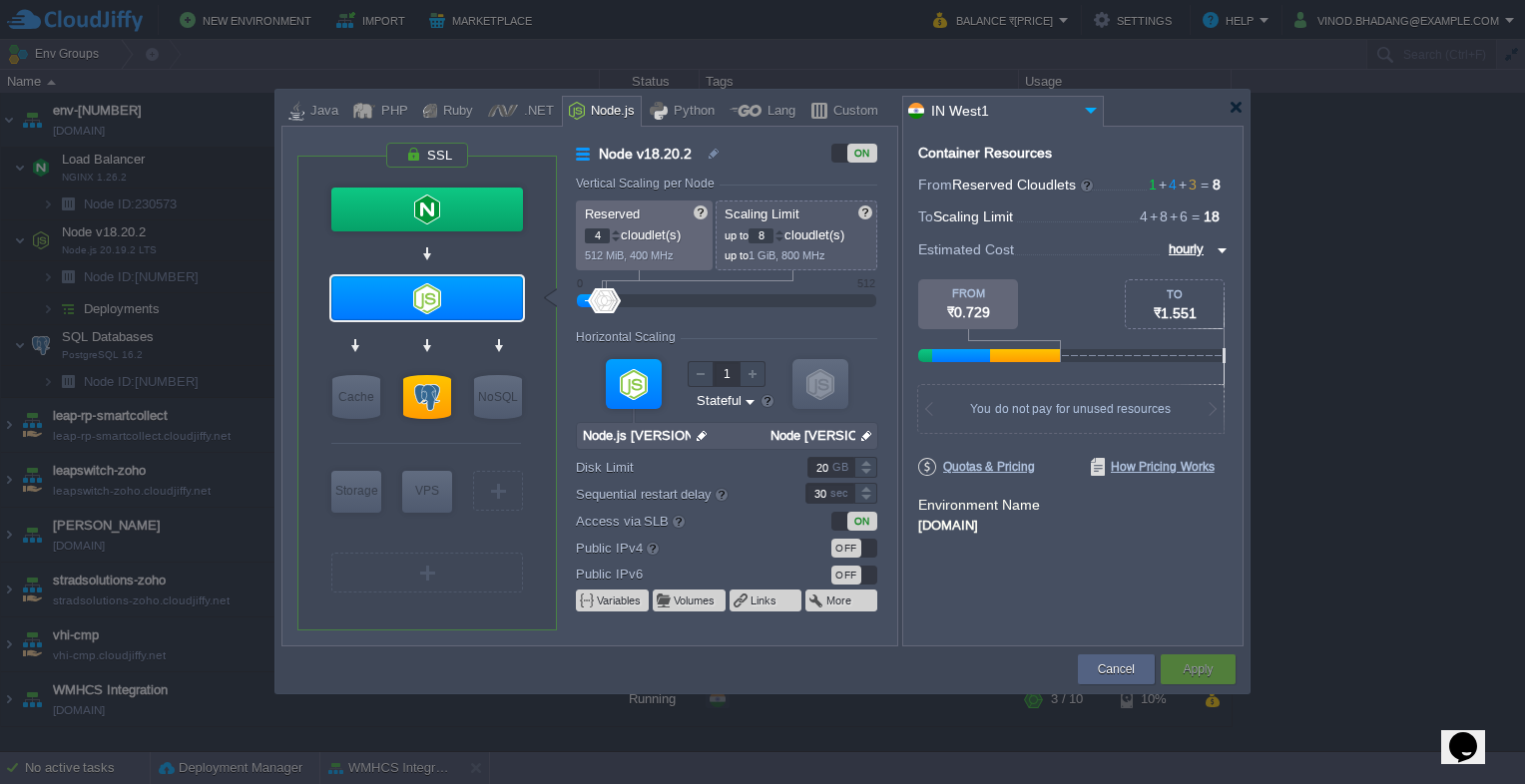 type on "Node.js 20.19.2 LTS" 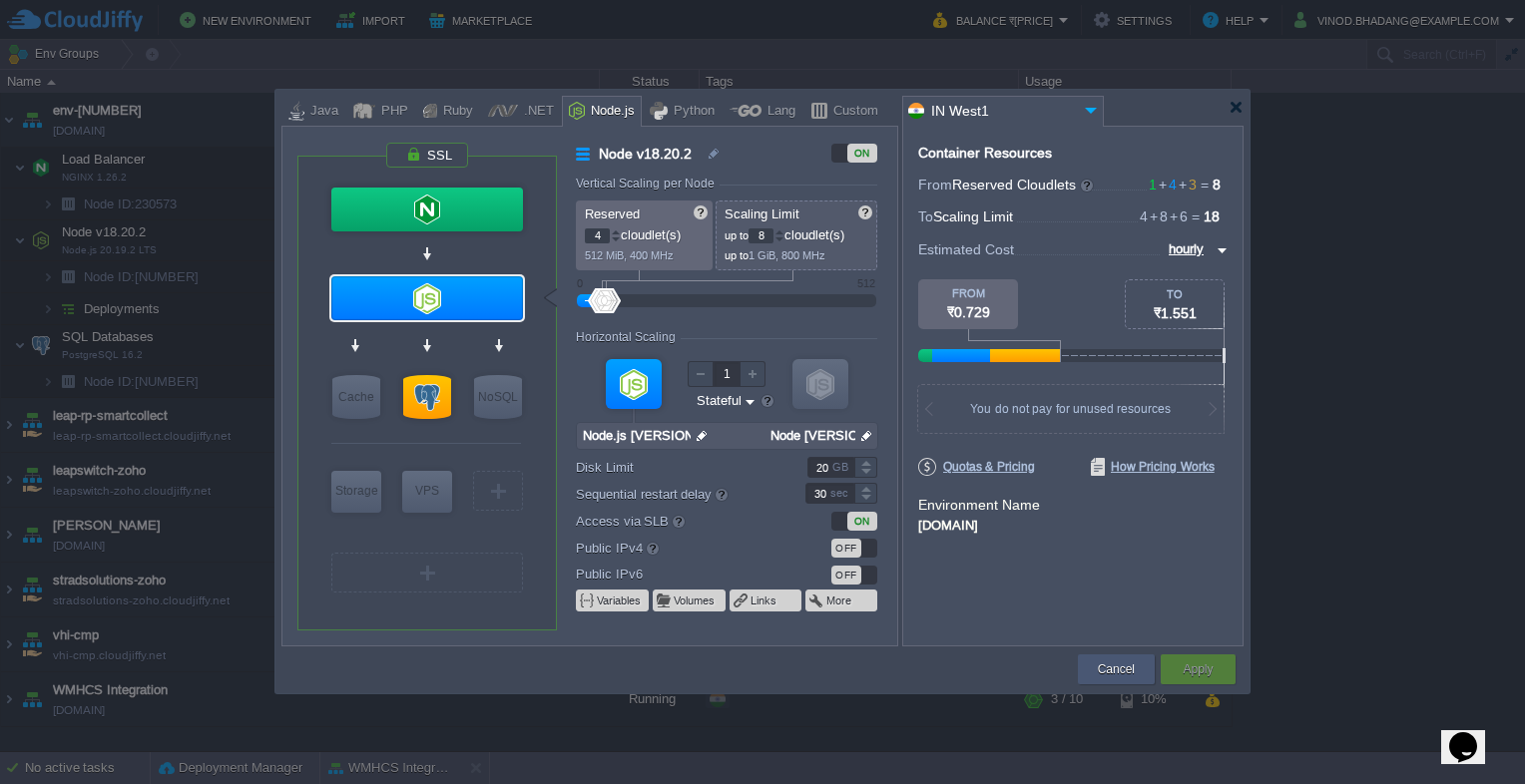 click on "Cancel" at bounding box center (1116, 669) 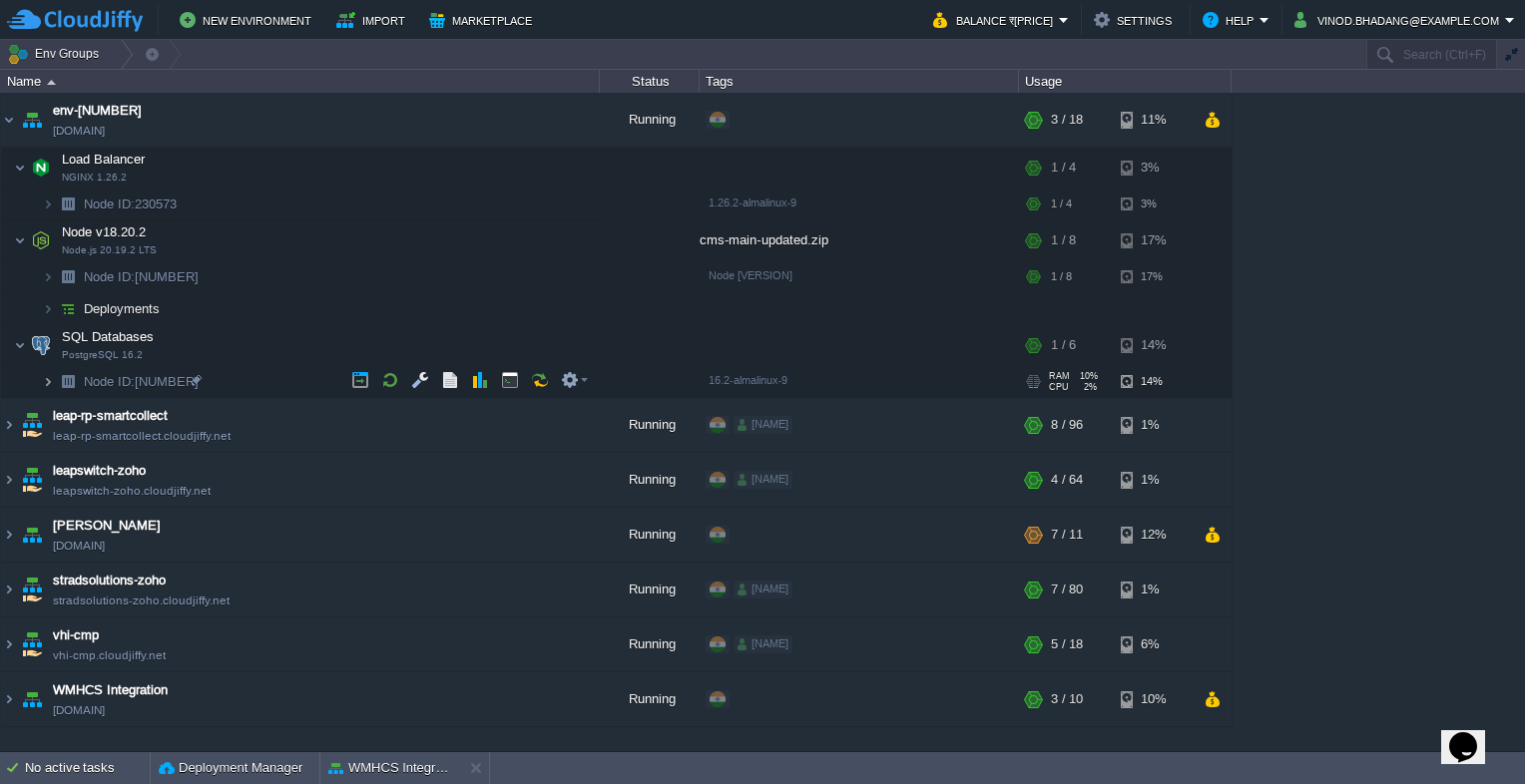 click at bounding box center (48, 381) 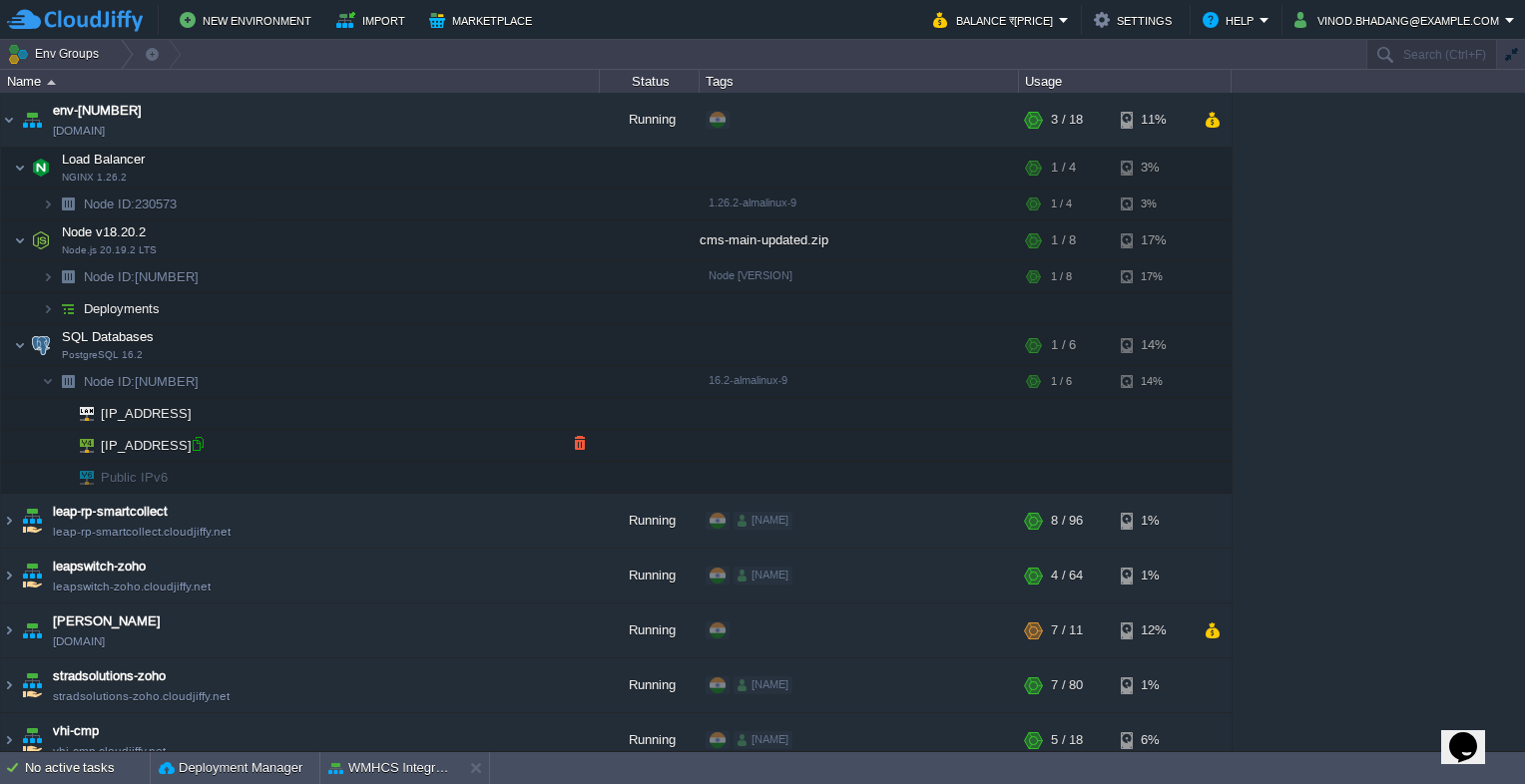 click at bounding box center (198, 444) 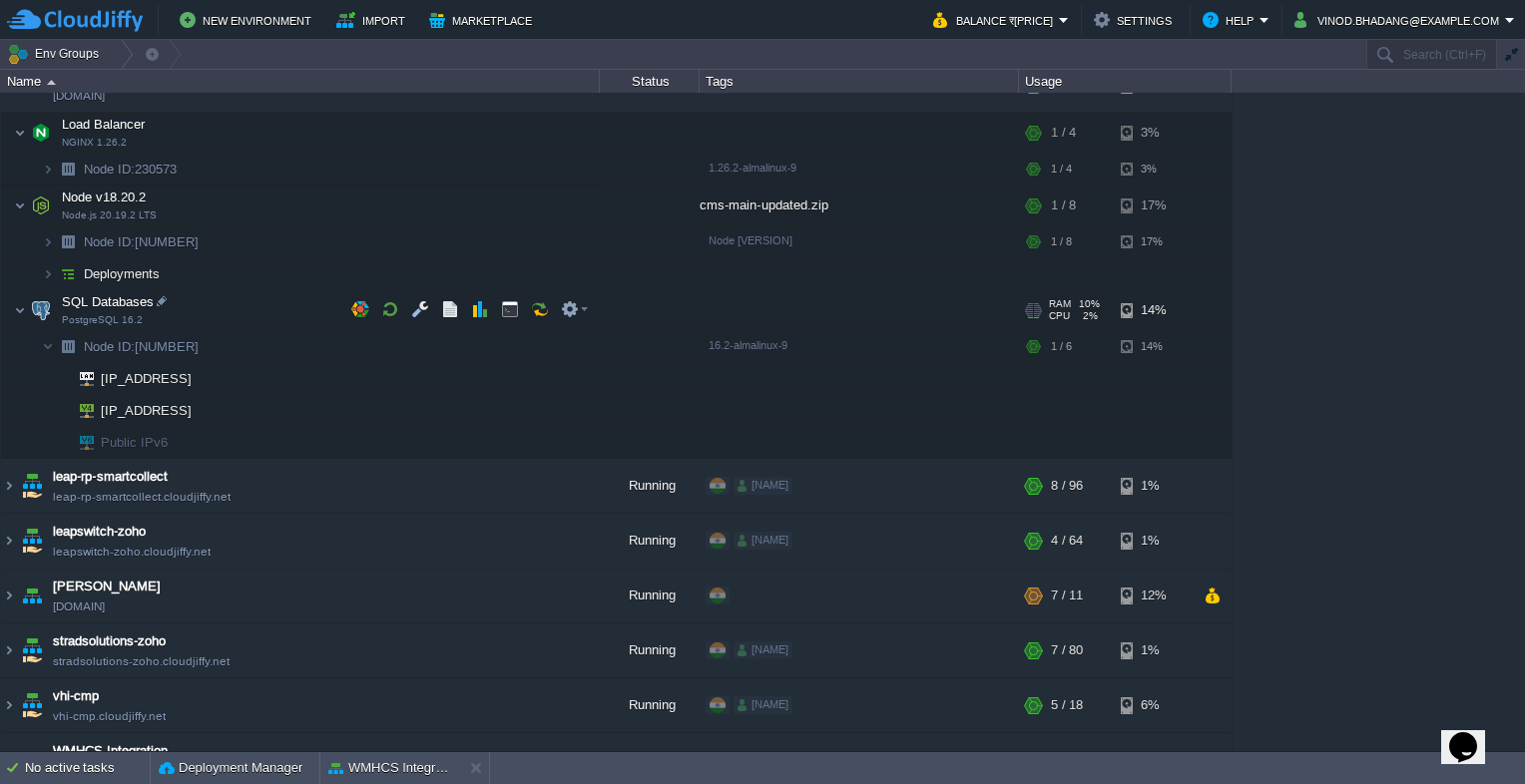 scroll, scrollTop: 68, scrollLeft: 0, axis: vertical 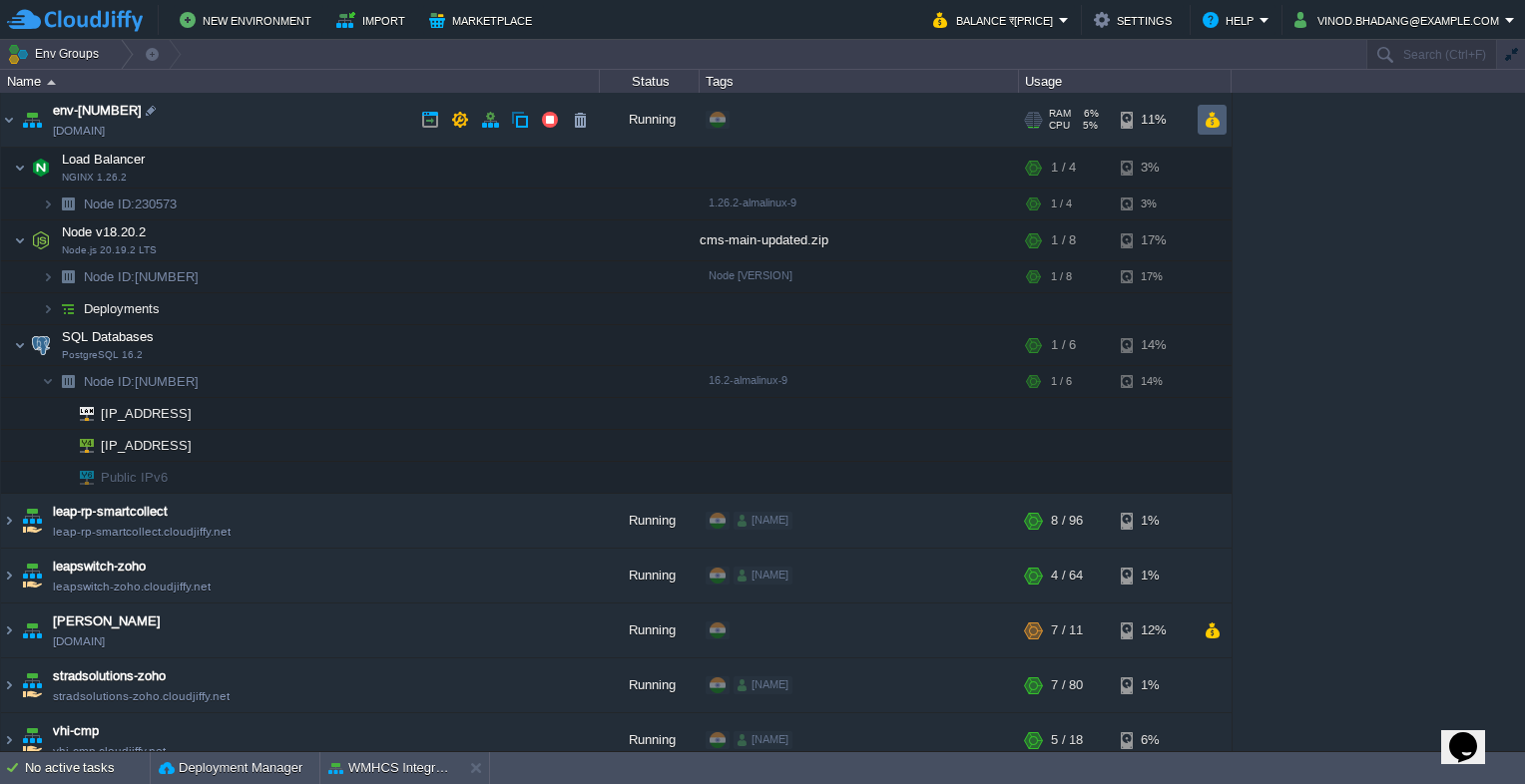 click at bounding box center [1212, 120] 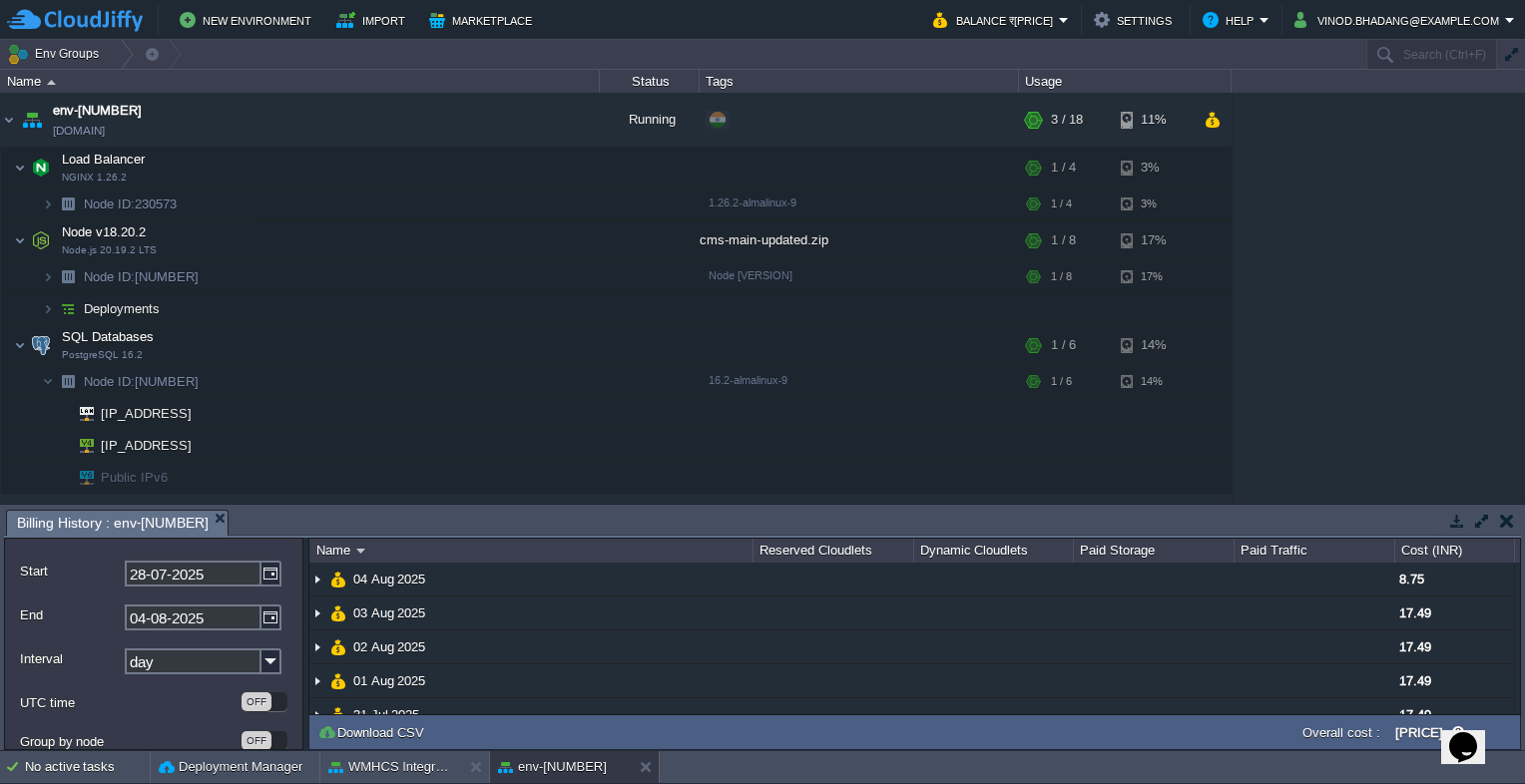 click at bounding box center (1507, 521) 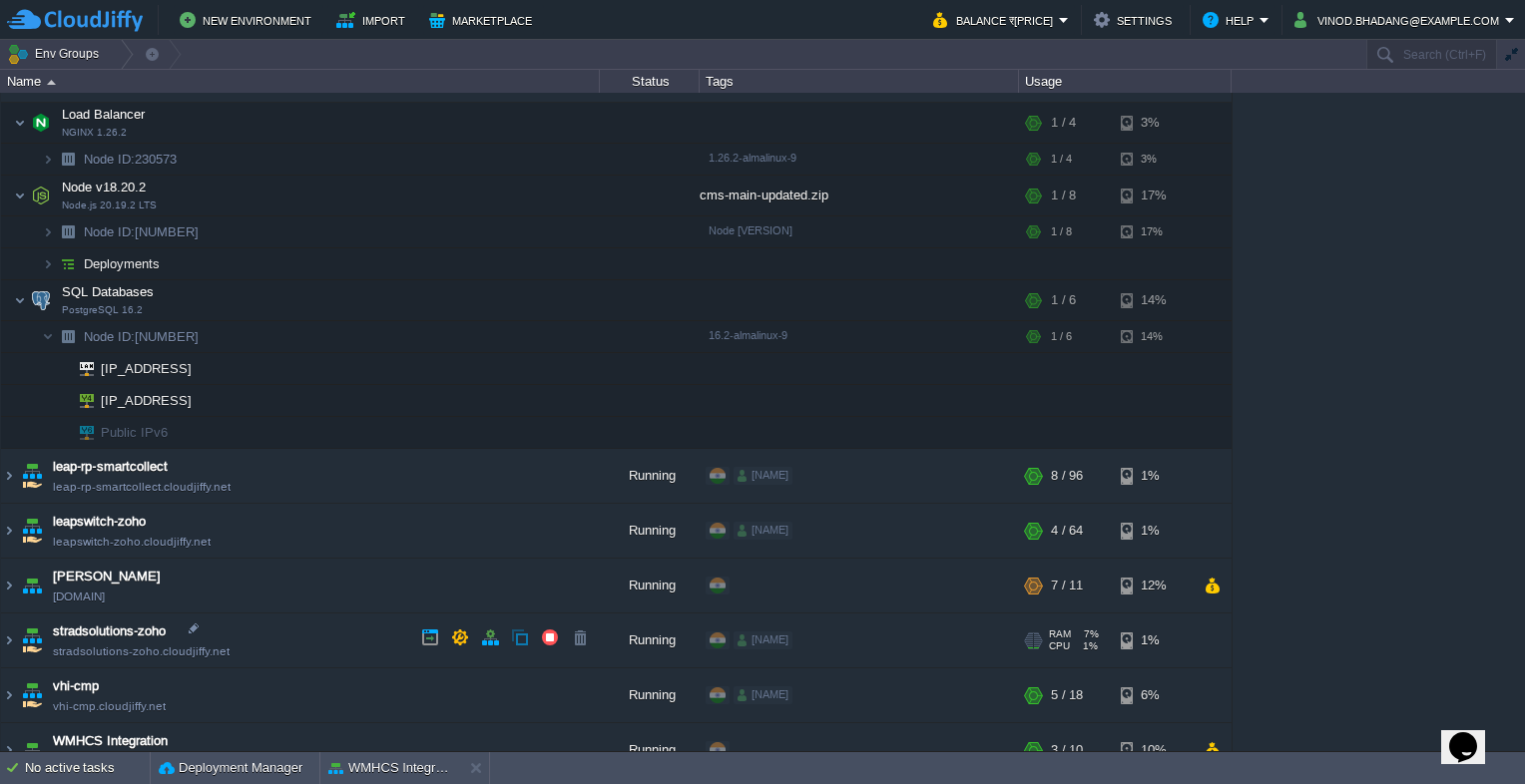 scroll, scrollTop: 68, scrollLeft: 0, axis: vertical 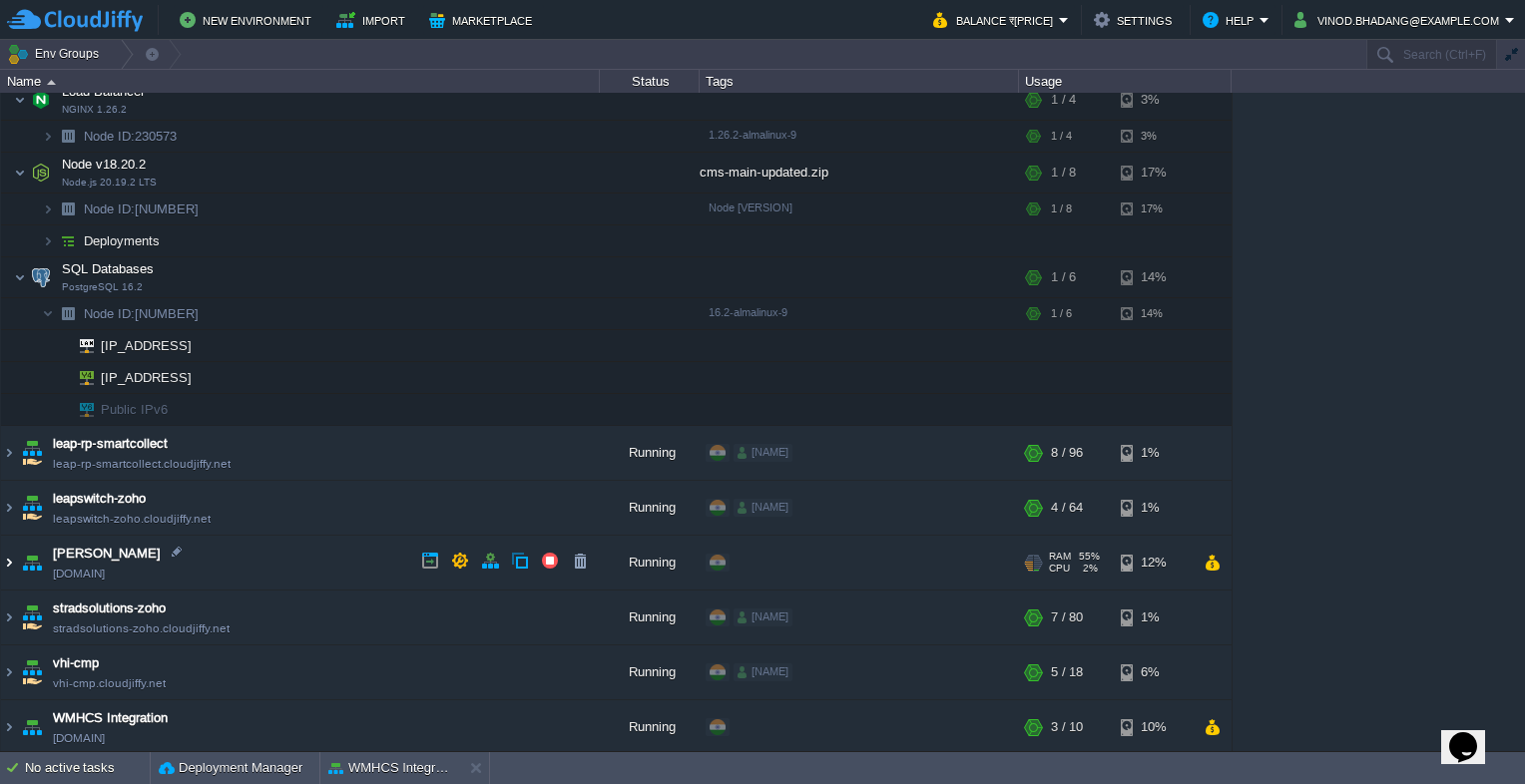 click at bounding box center [9, 563] 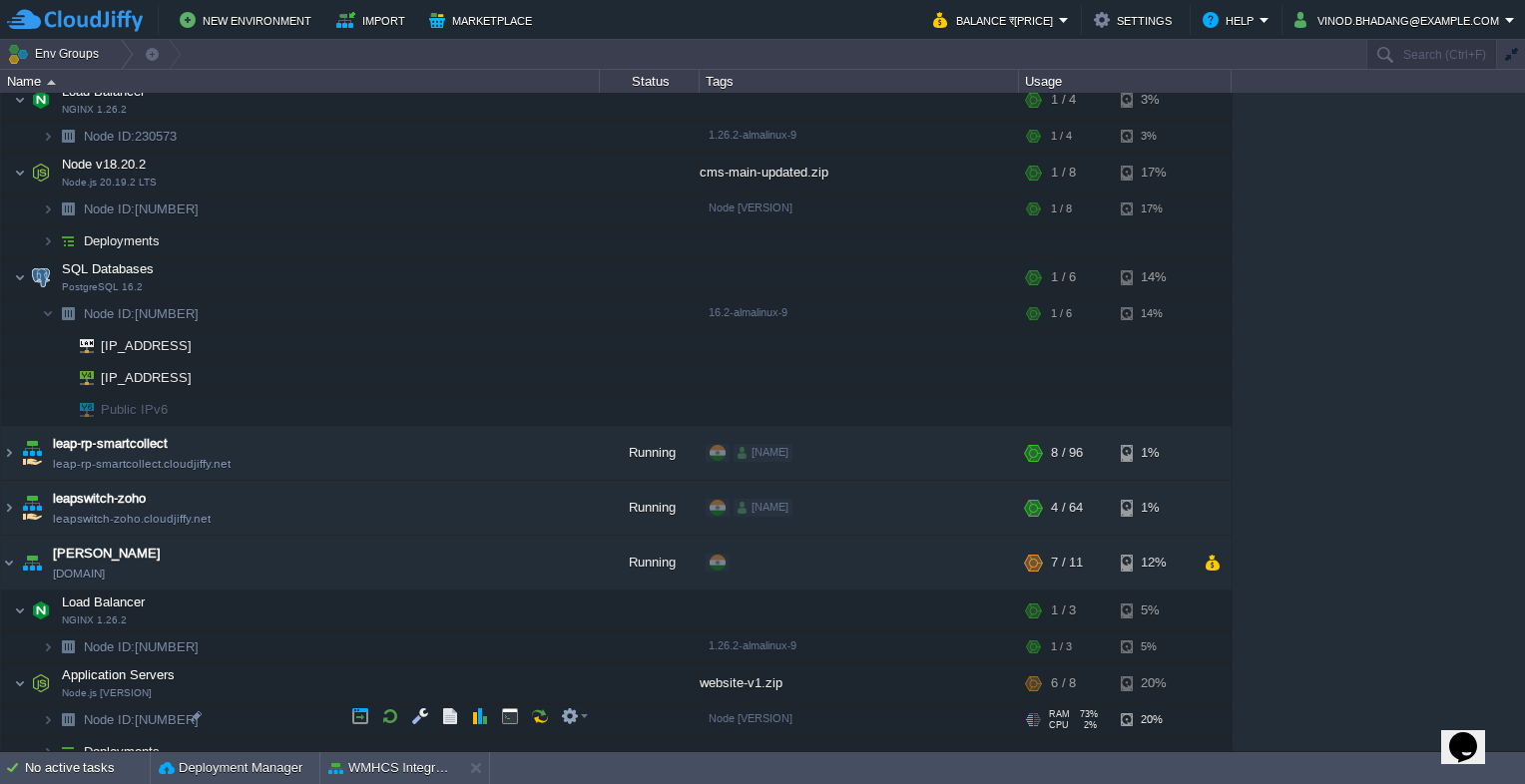scroll, scrollTop: 244, scrollLeft: 0, axis: vertical 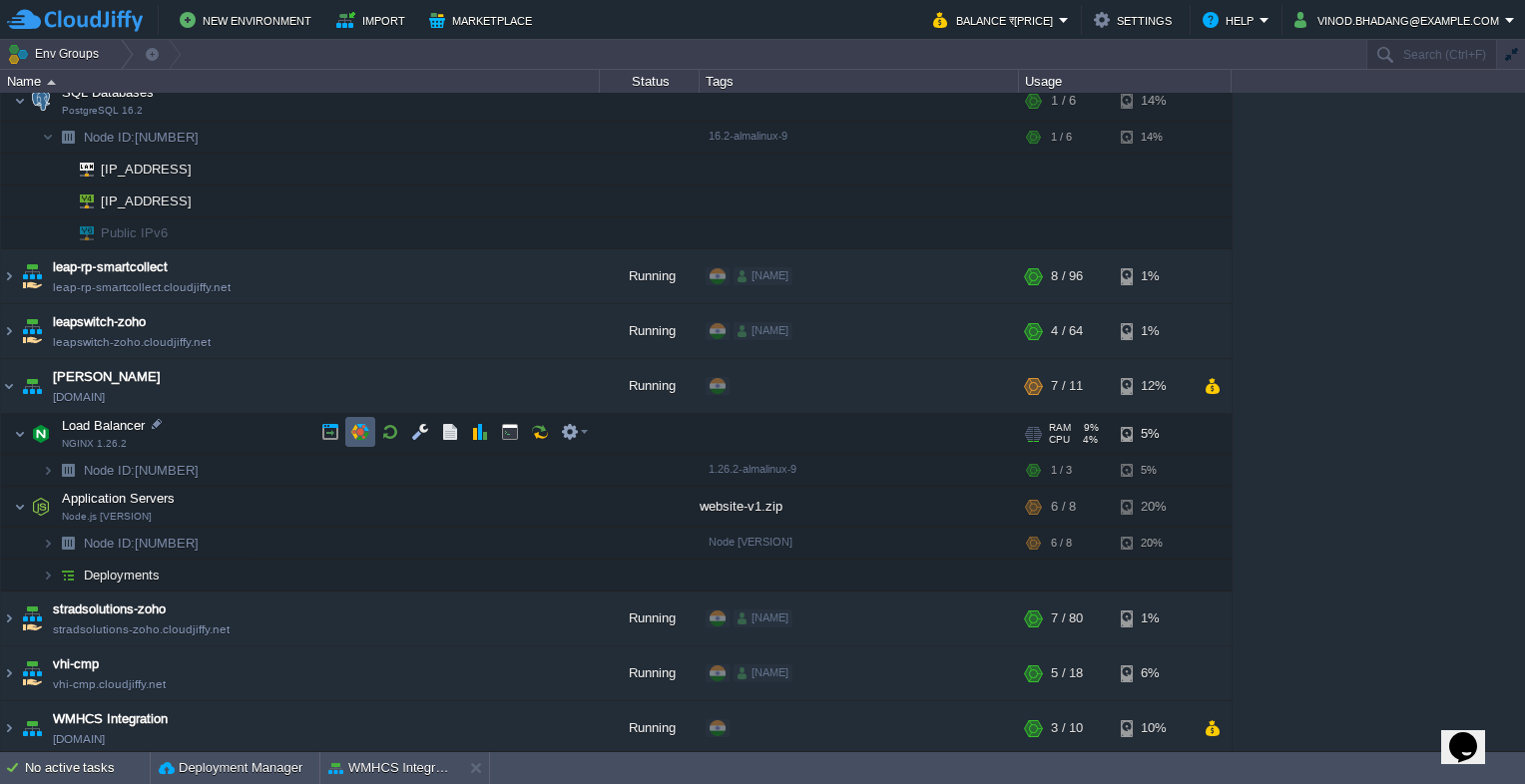 click at bounding box center [360, 432] 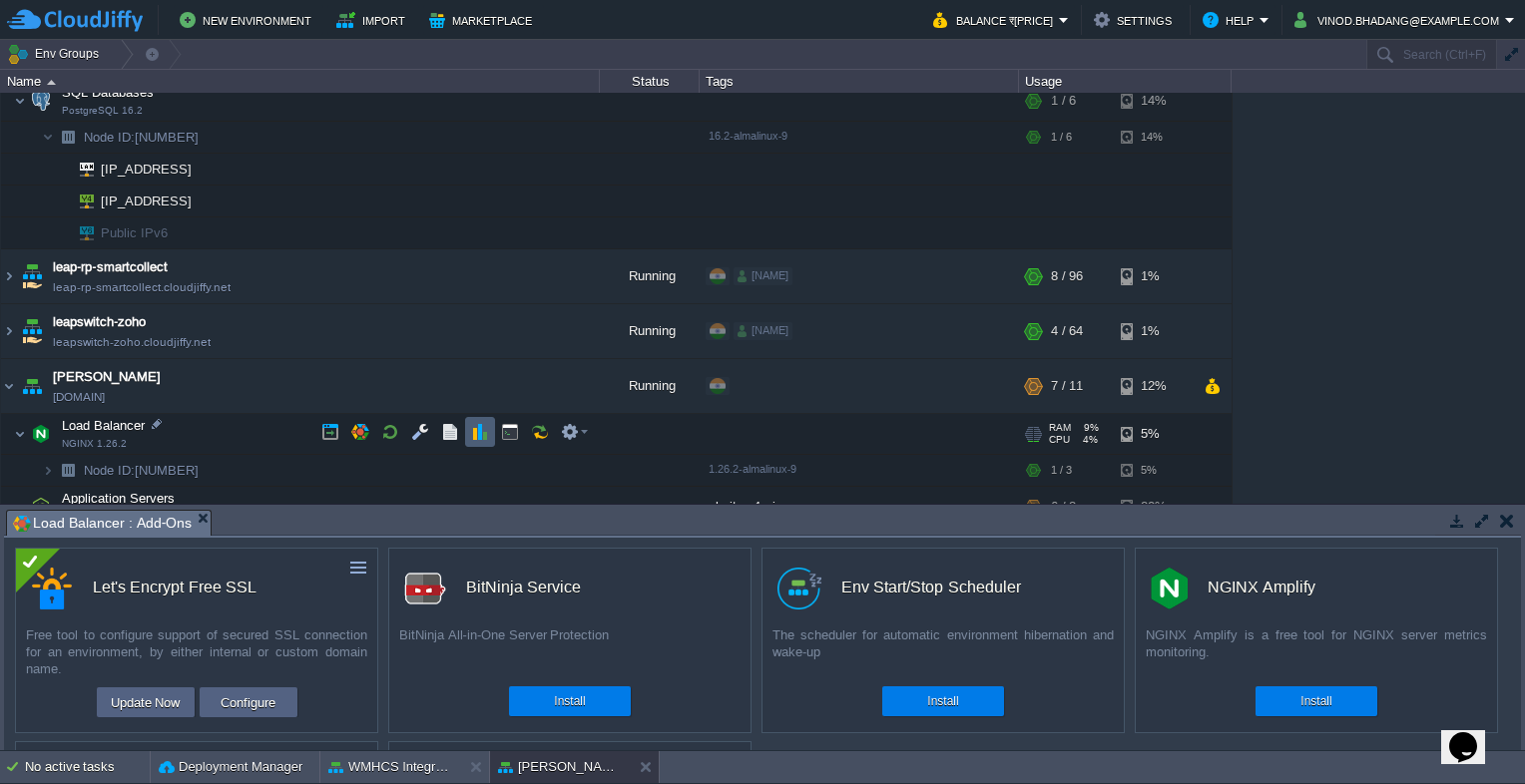 click at bounding box center [480, 432] 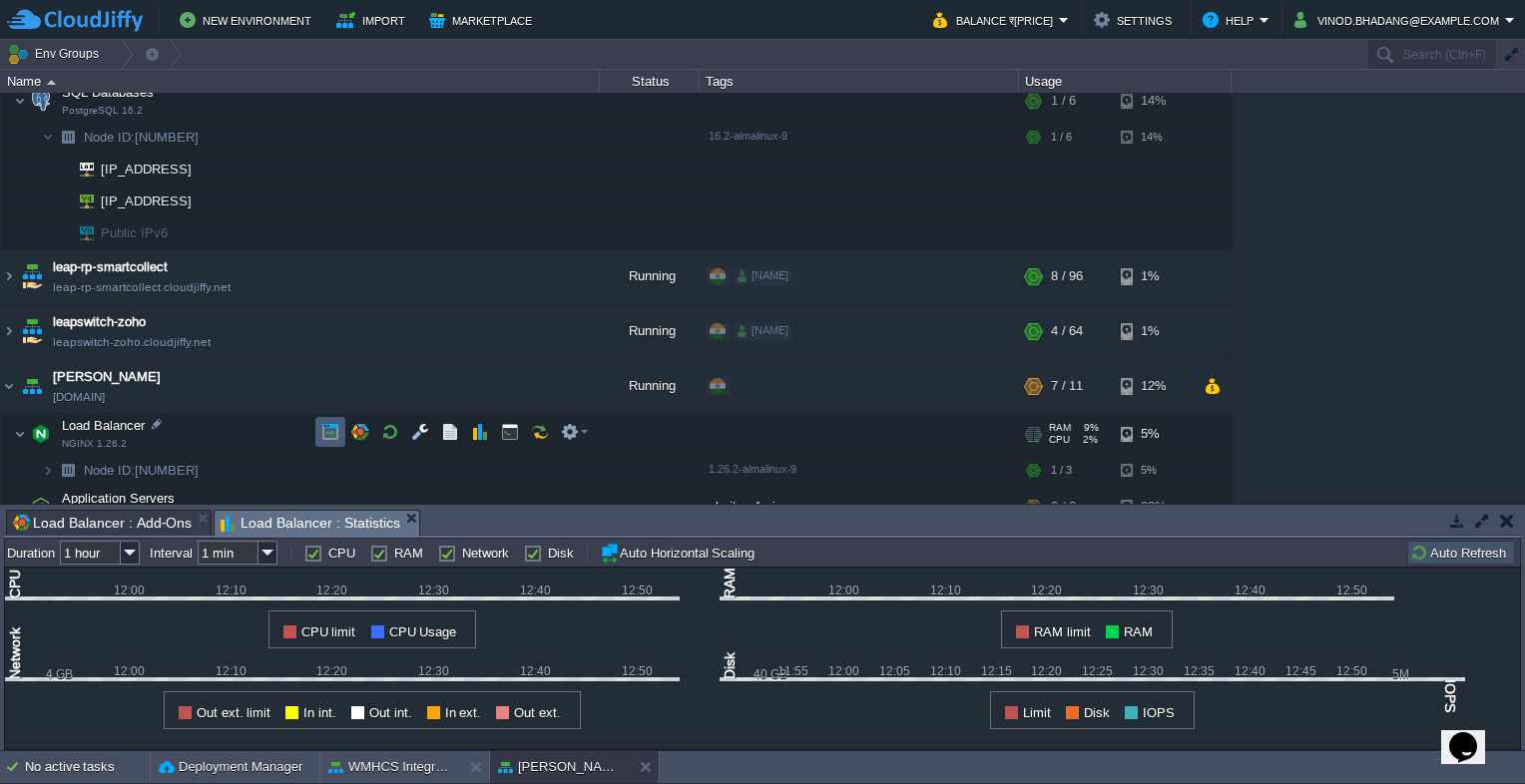 click at bounding box center [330, 432] 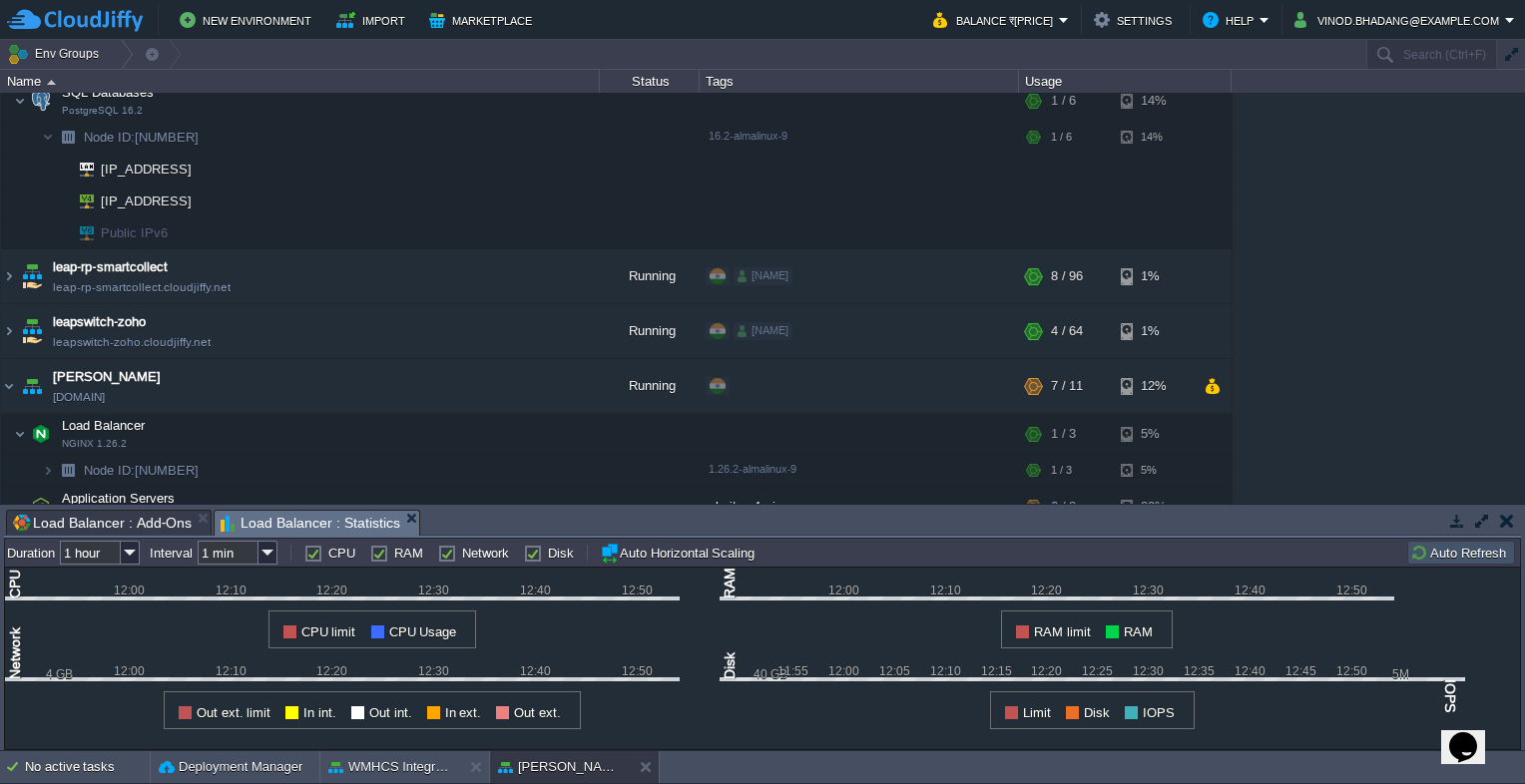 click at bounding box center [1507, 521] 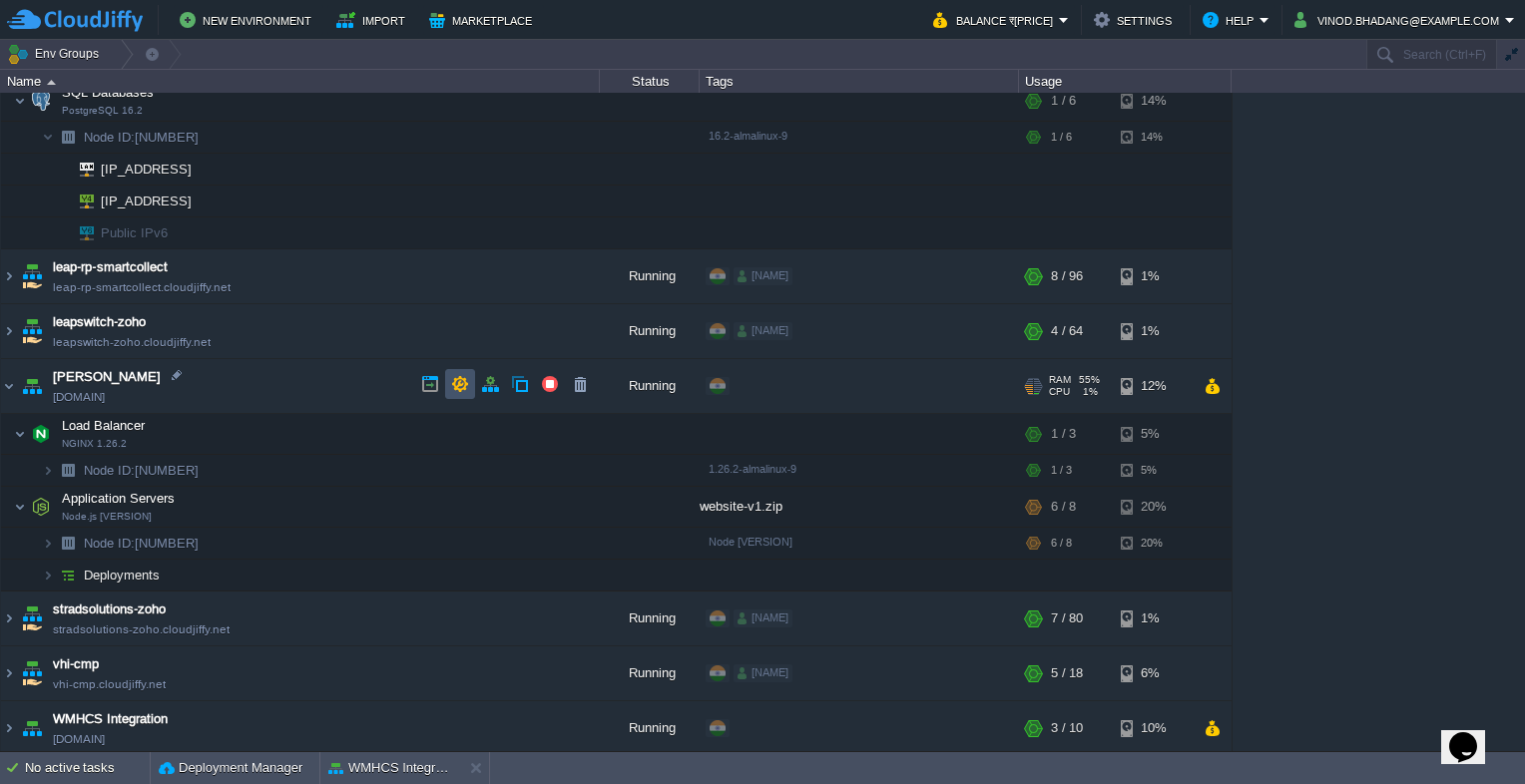 click at bounding box center (460, 384) 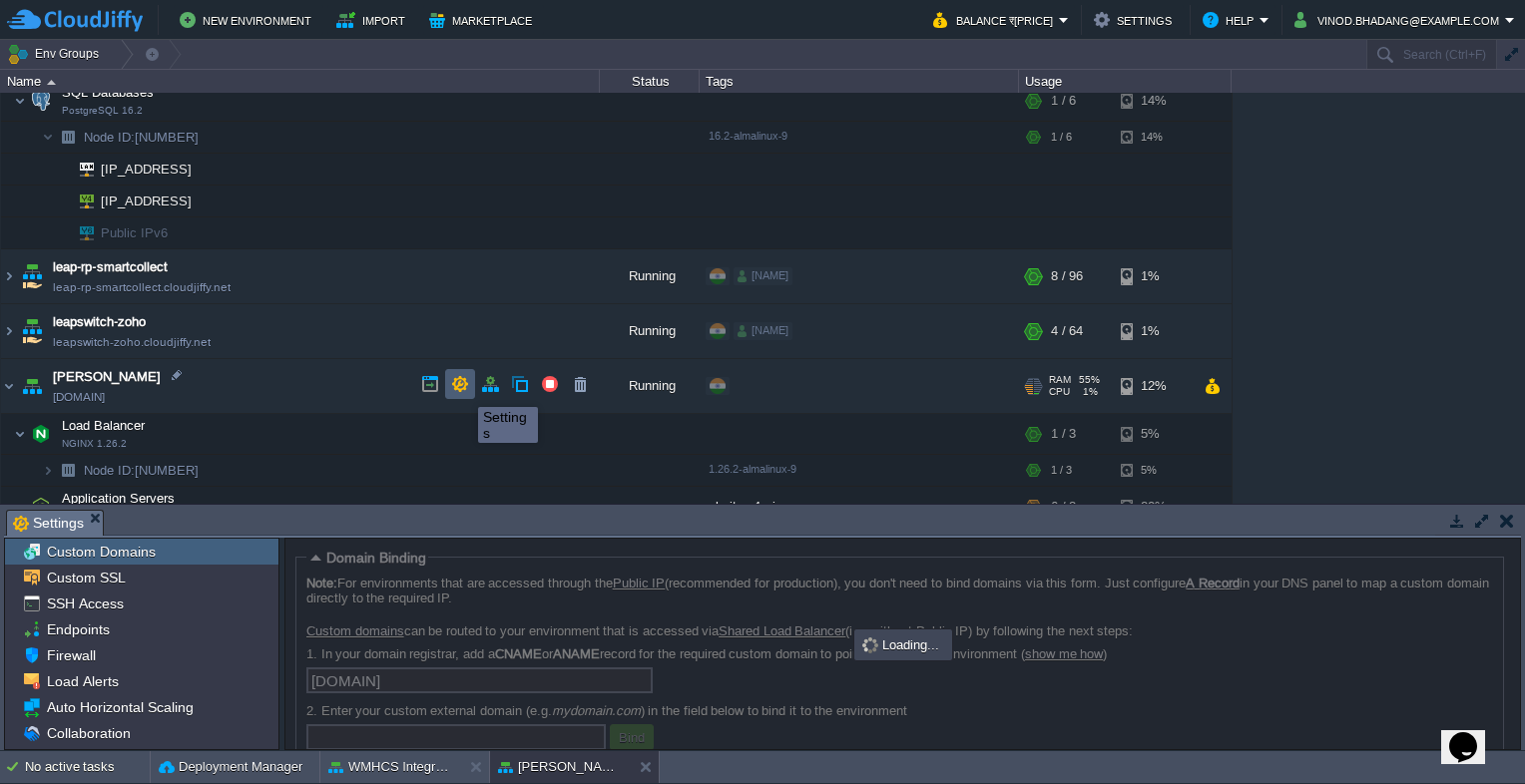 scroll, scrollTop: 4, scrollLeft: 0, axis: vertical 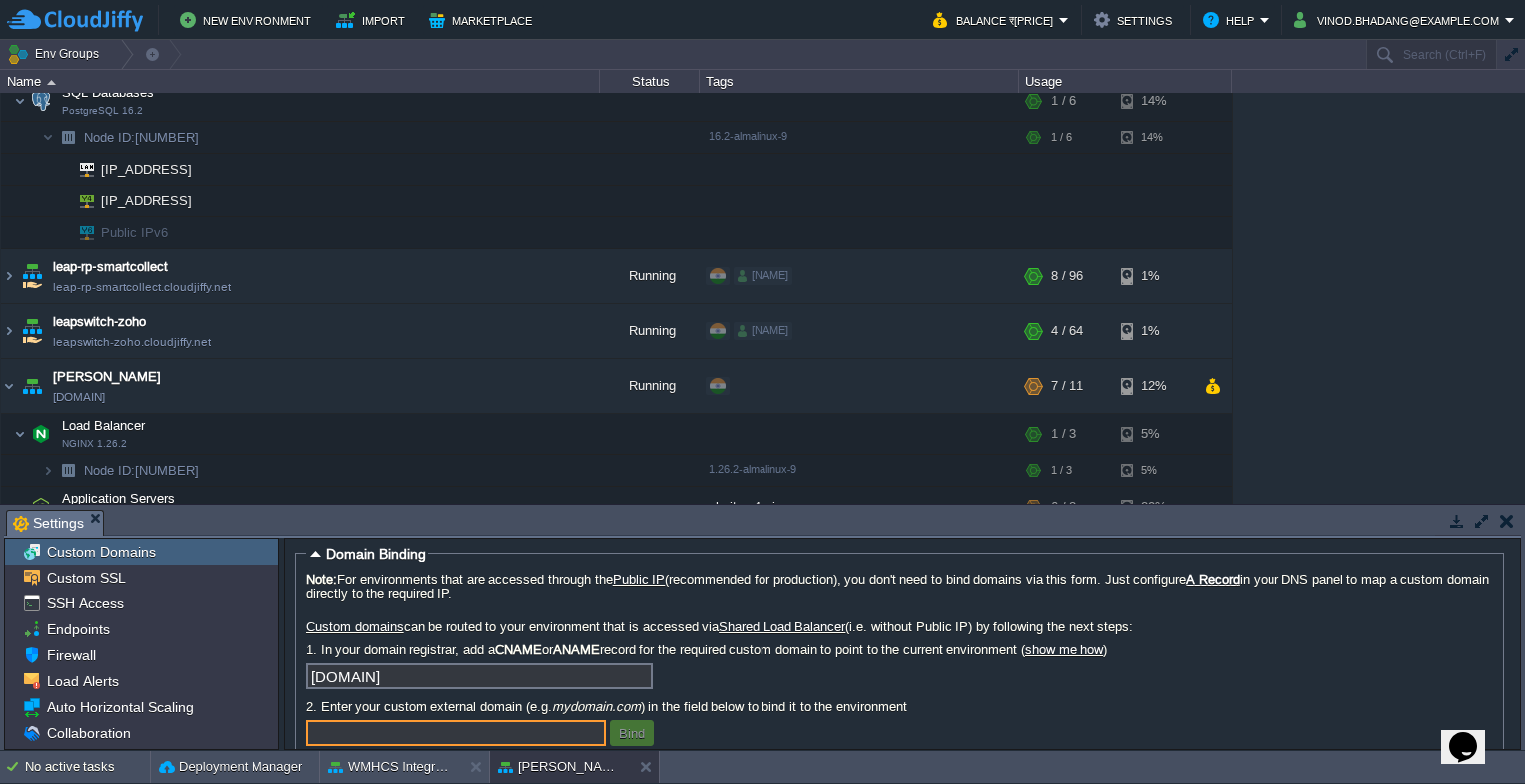 click at bounding box center (1507, 521) 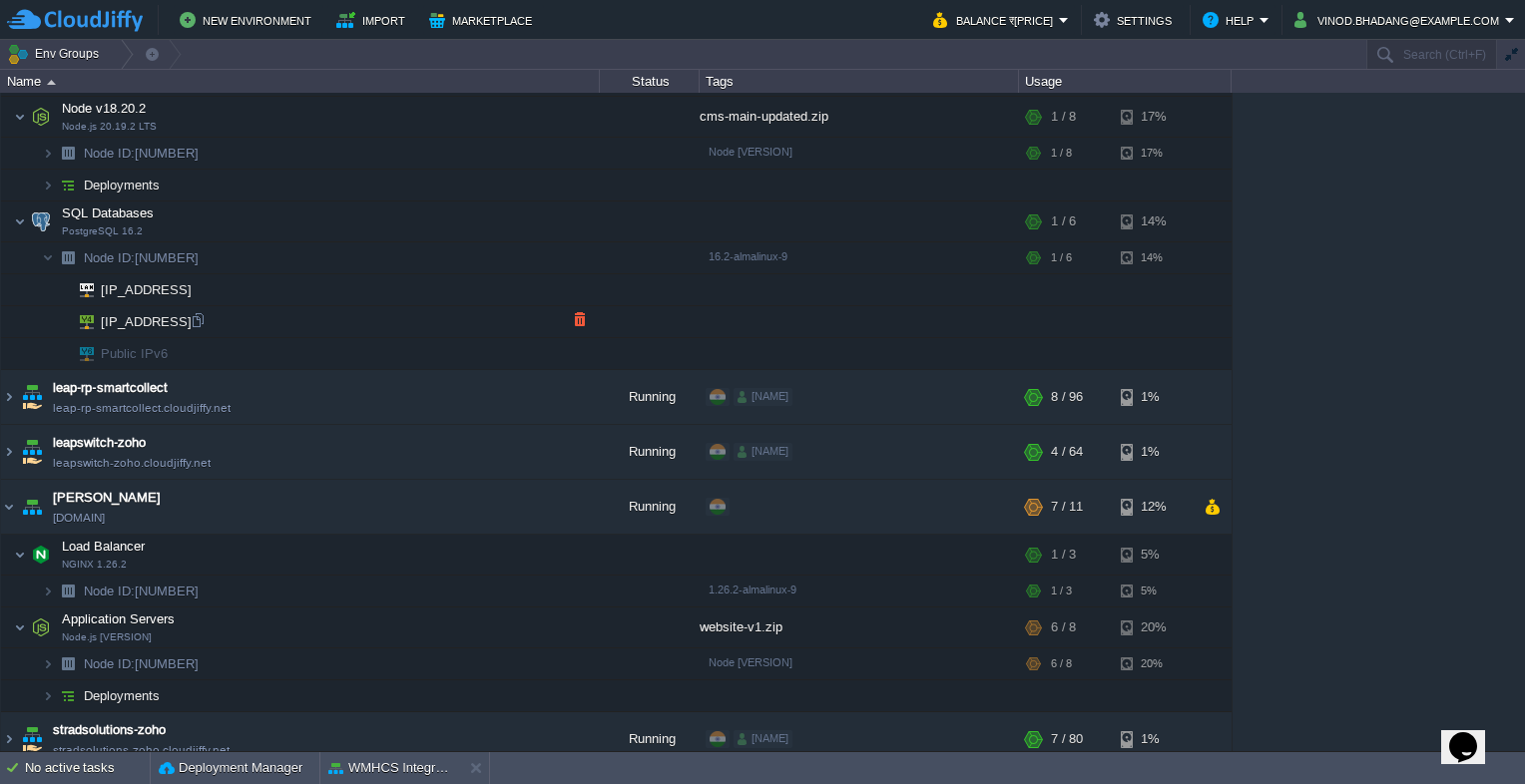 scroll, scrollTop: 0, scrollLeft: 0, axis: both 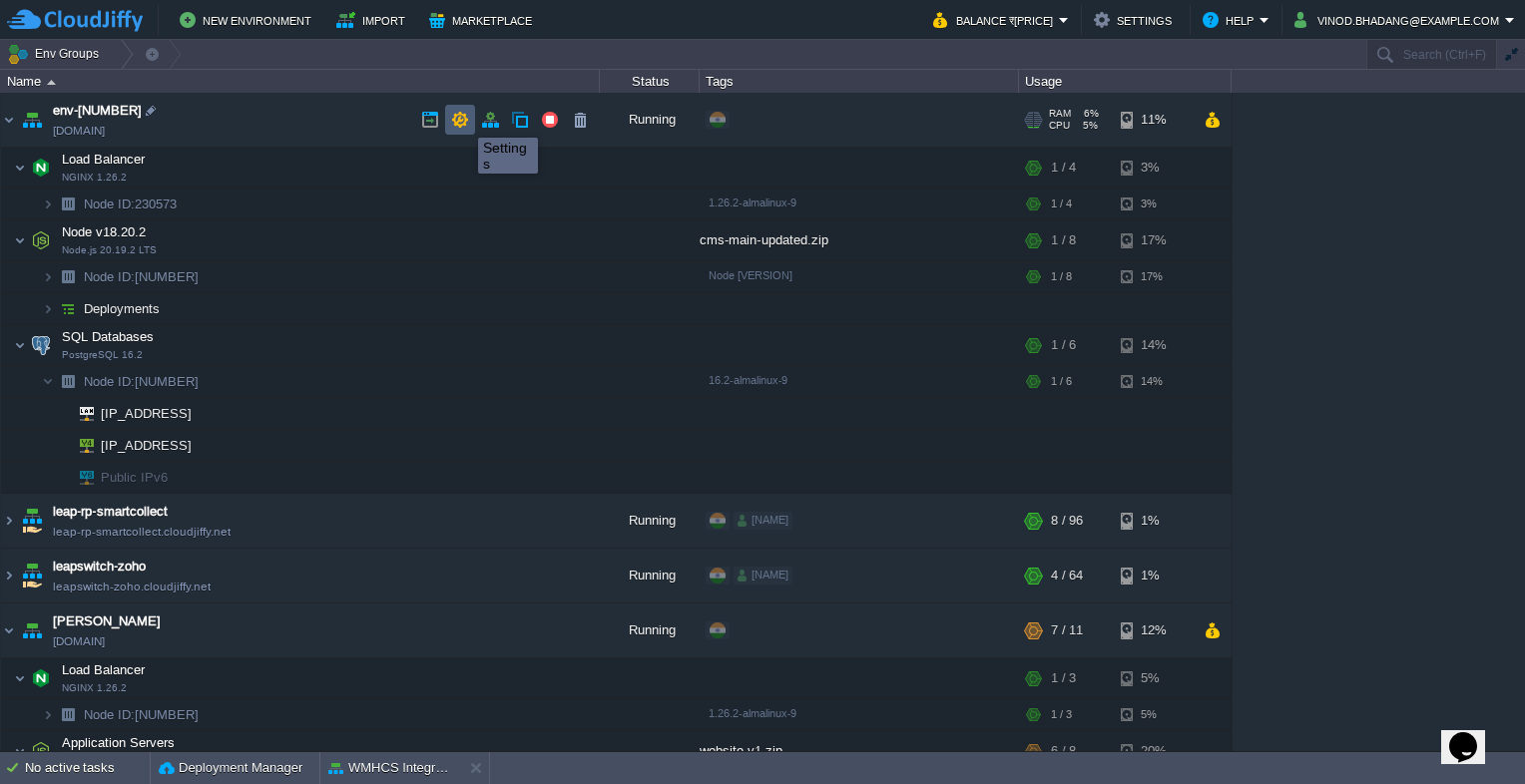 click at bounding box center (460, 120) 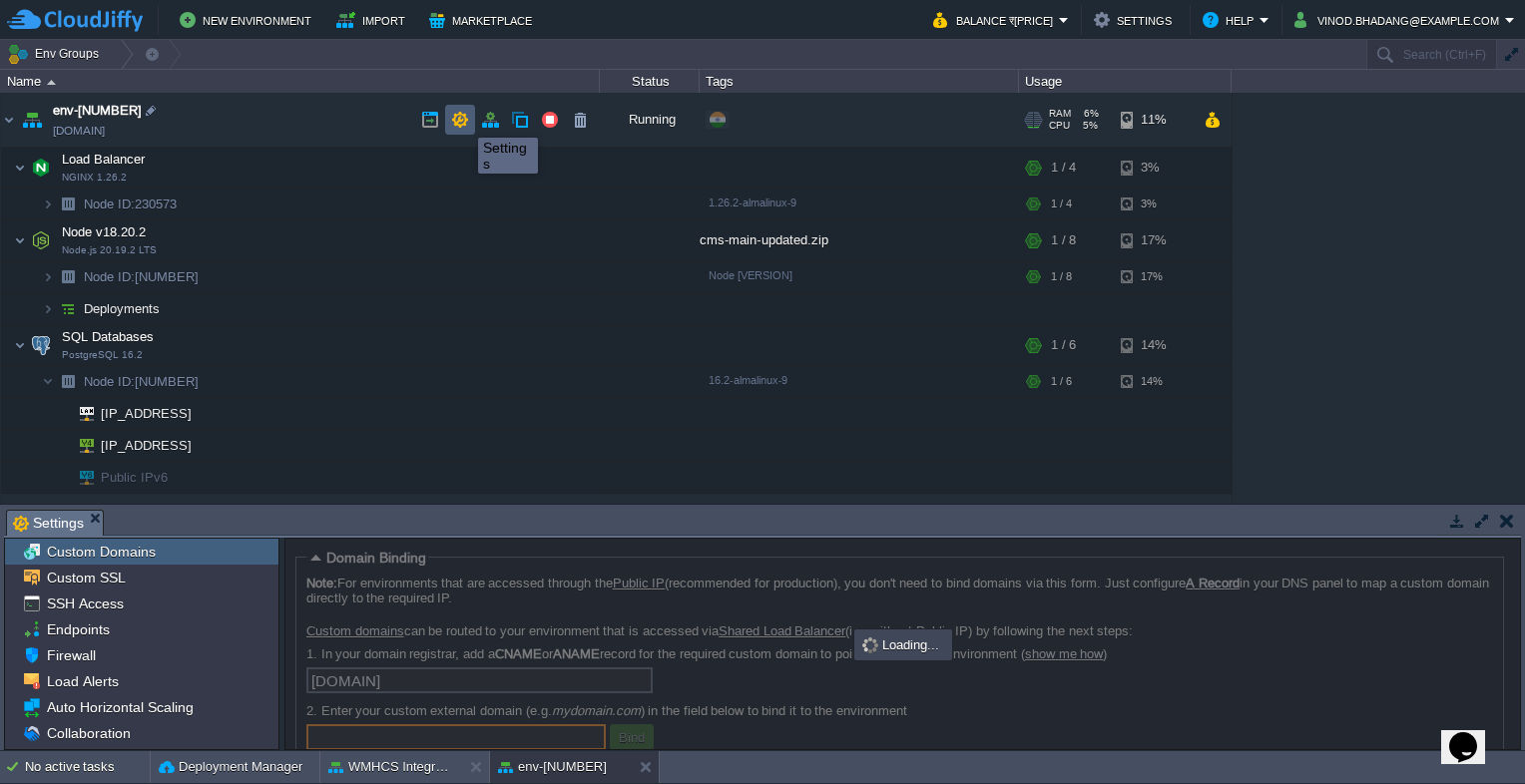 scroll, scrollTop: 4, scrollLeft: 0, axis: vertical 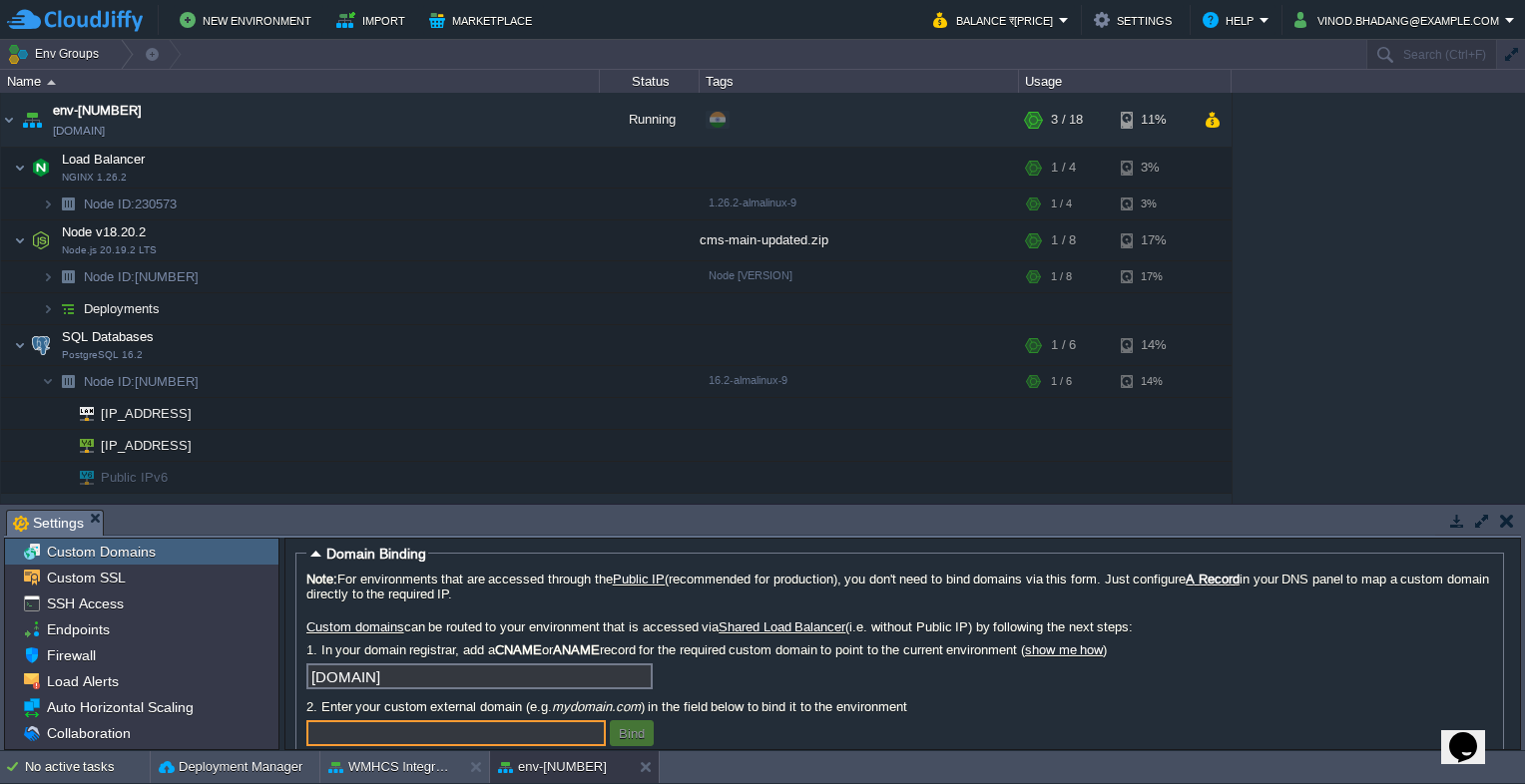 click at bounding box center [1507, 521] 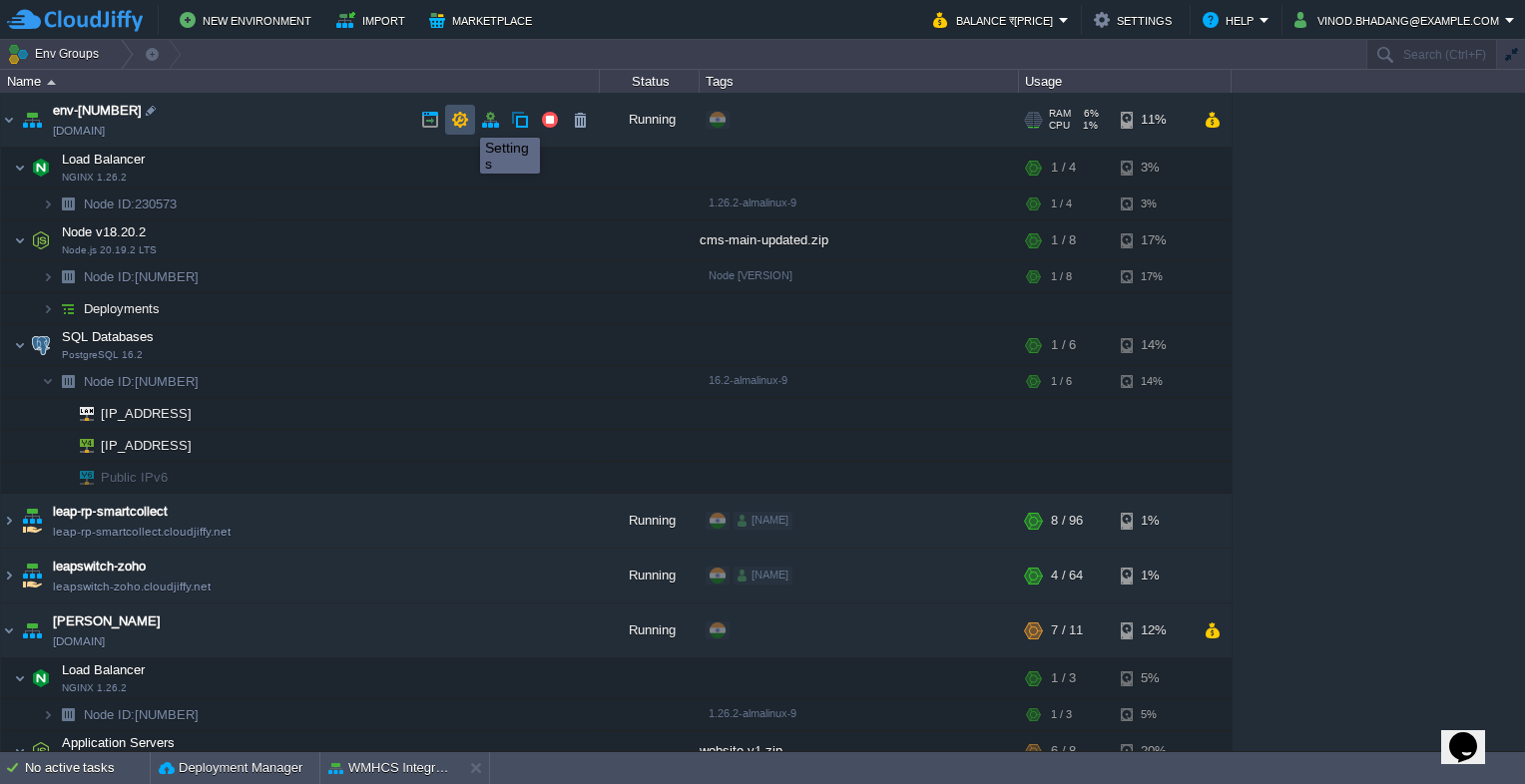 click at bounding box center (460, 120) 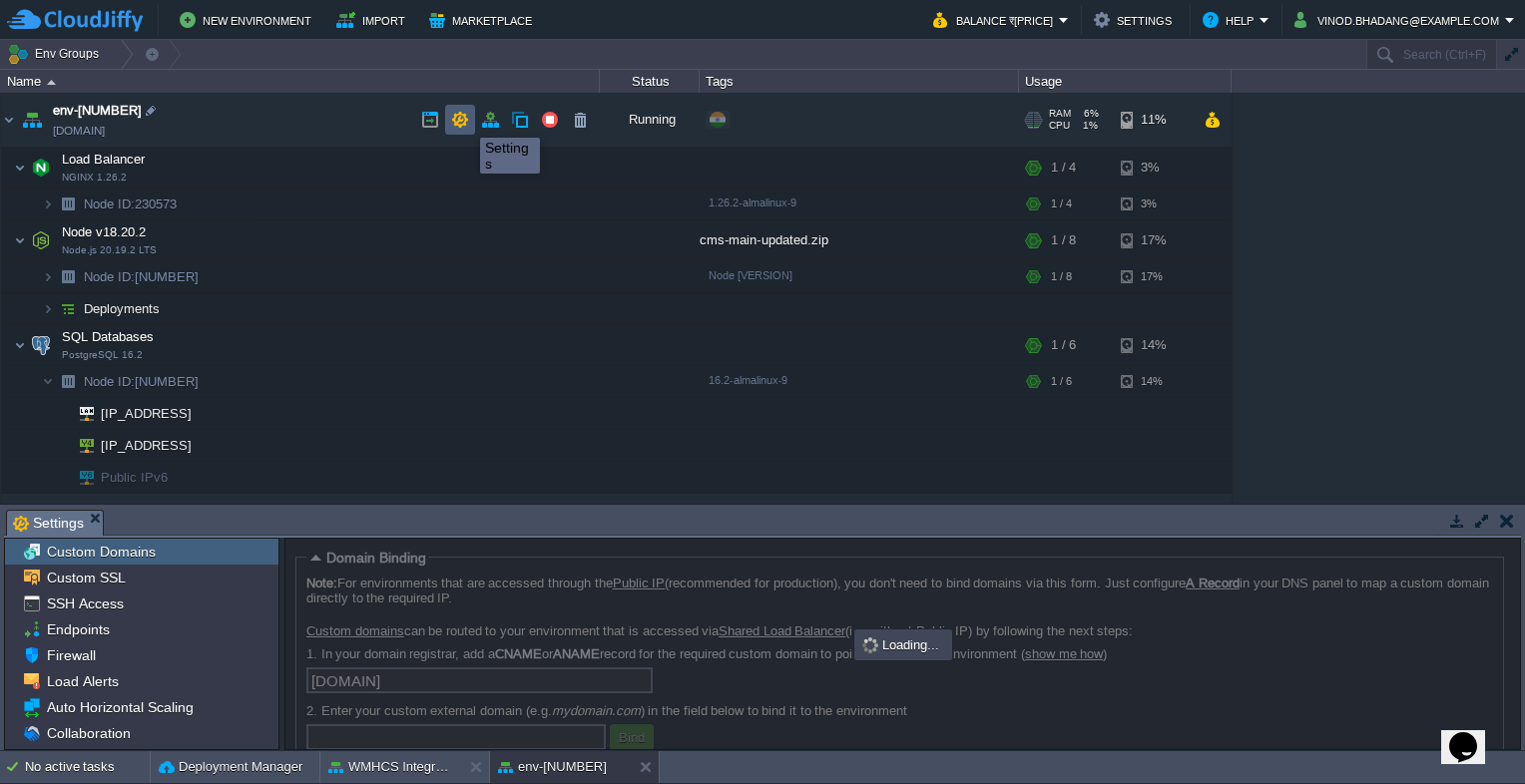 scroll, scrollTop: 4, scrollLeft: 0, axis: vertical 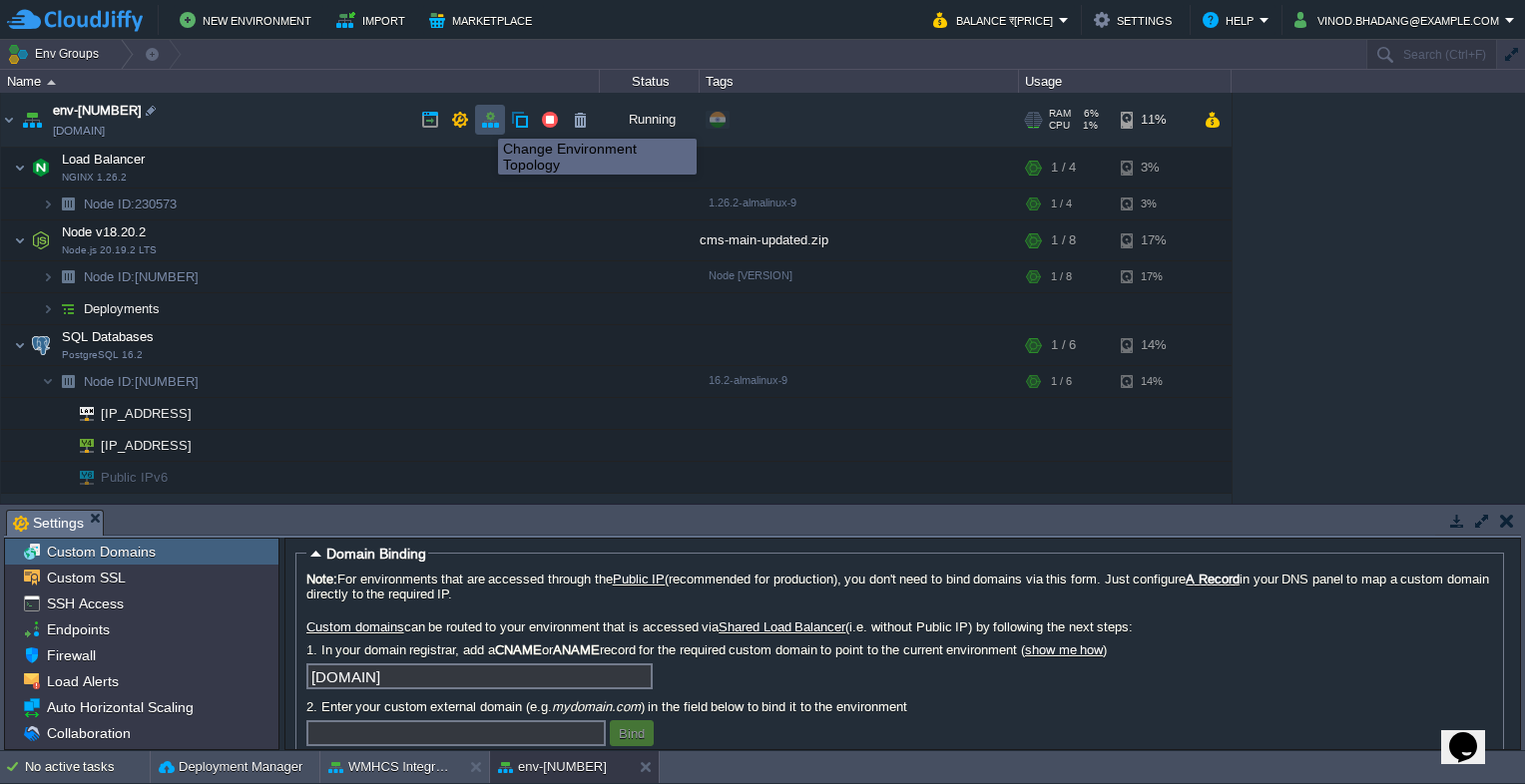 click at bounding box center (490, 120) 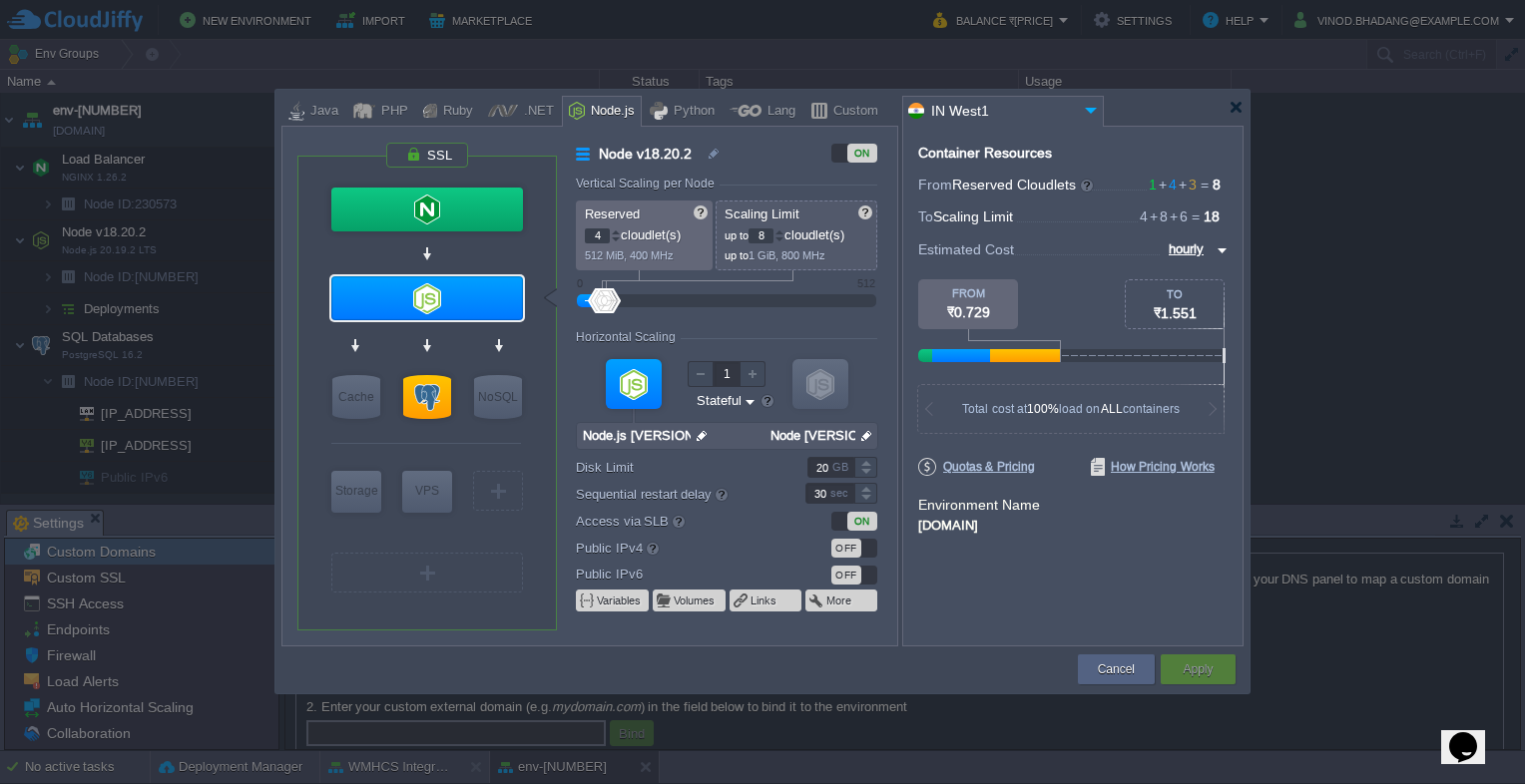 click at bounding box center (762, 392) 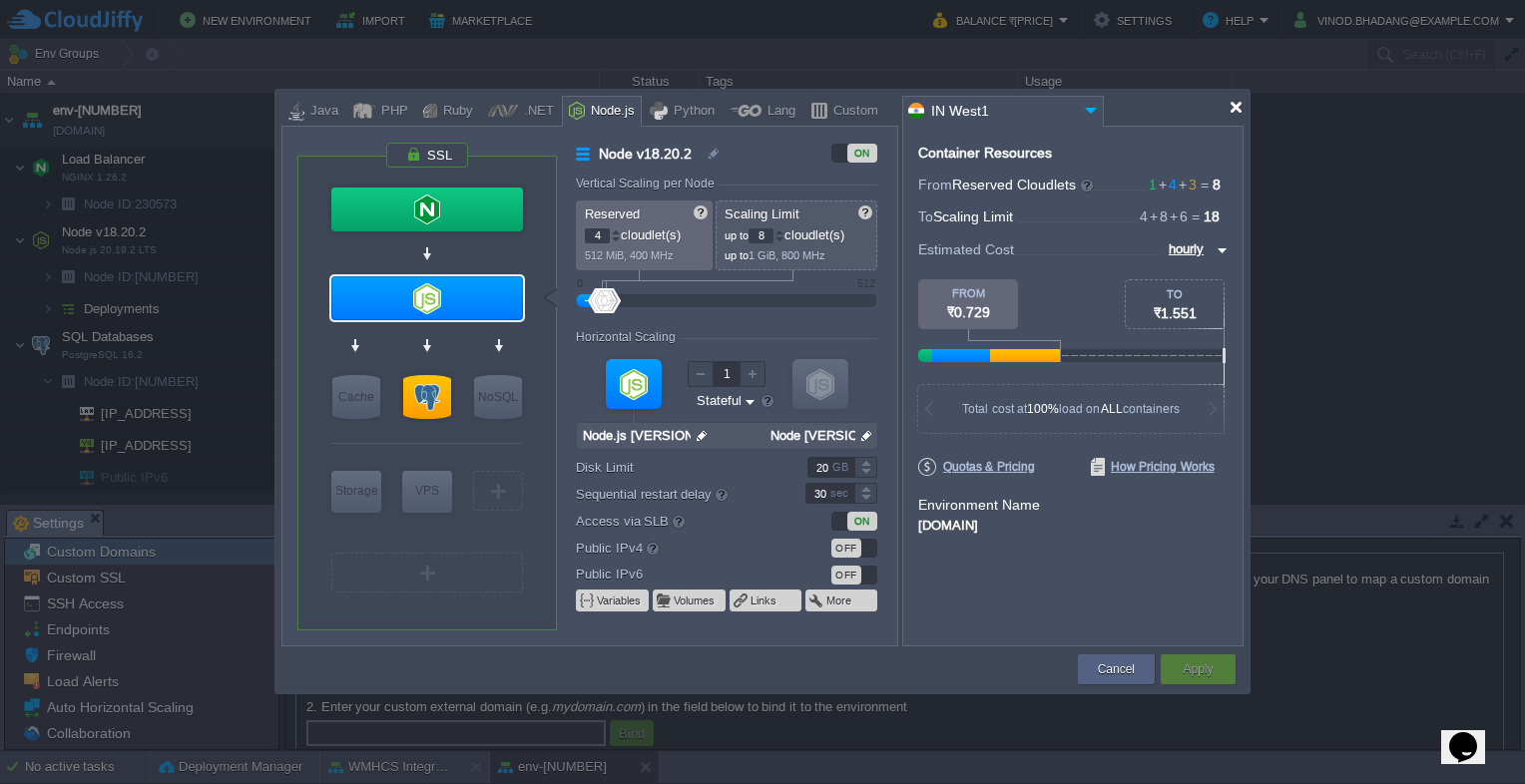 click at bounding box center [1236, 107] 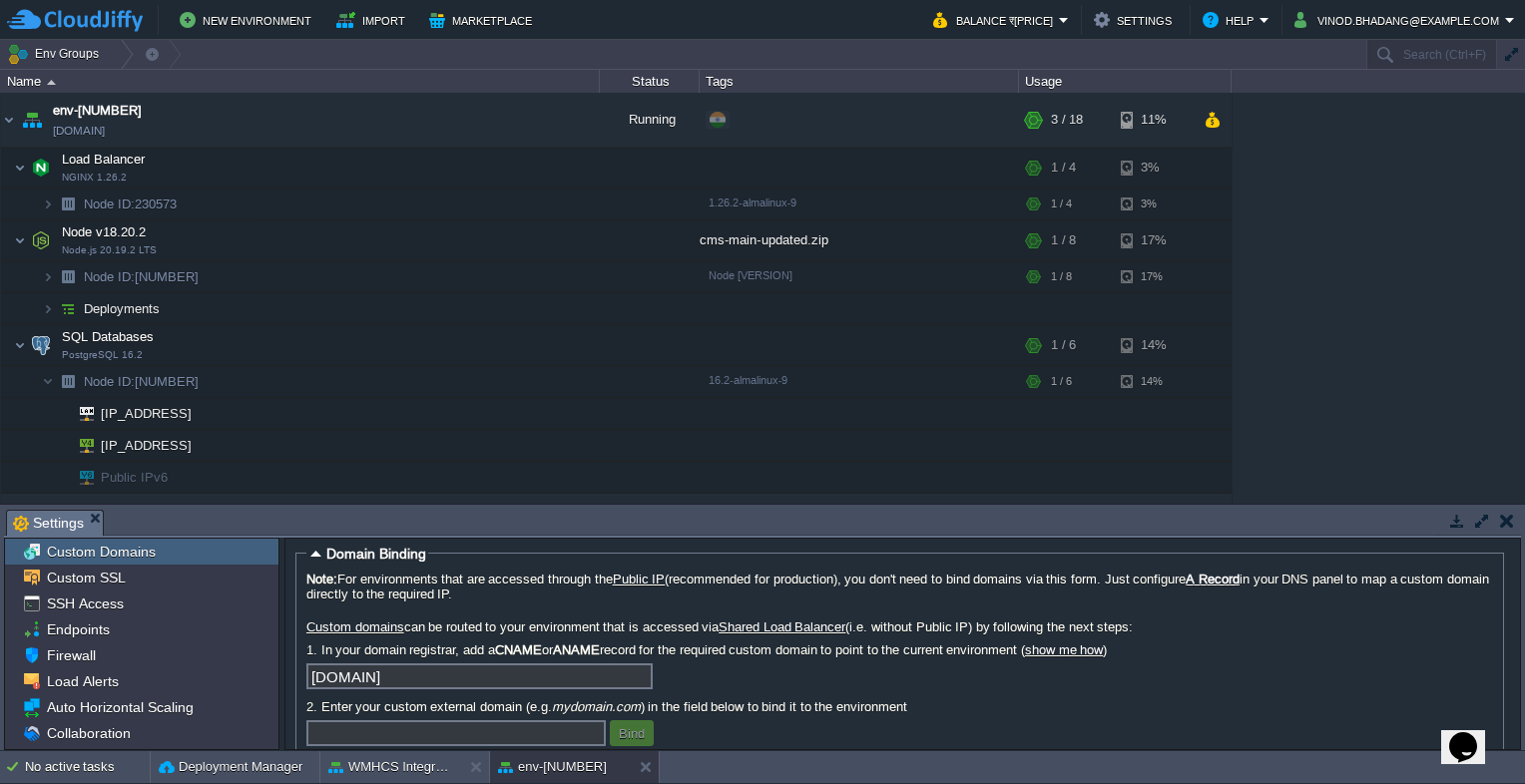 click at bounding box center [1507, 521] 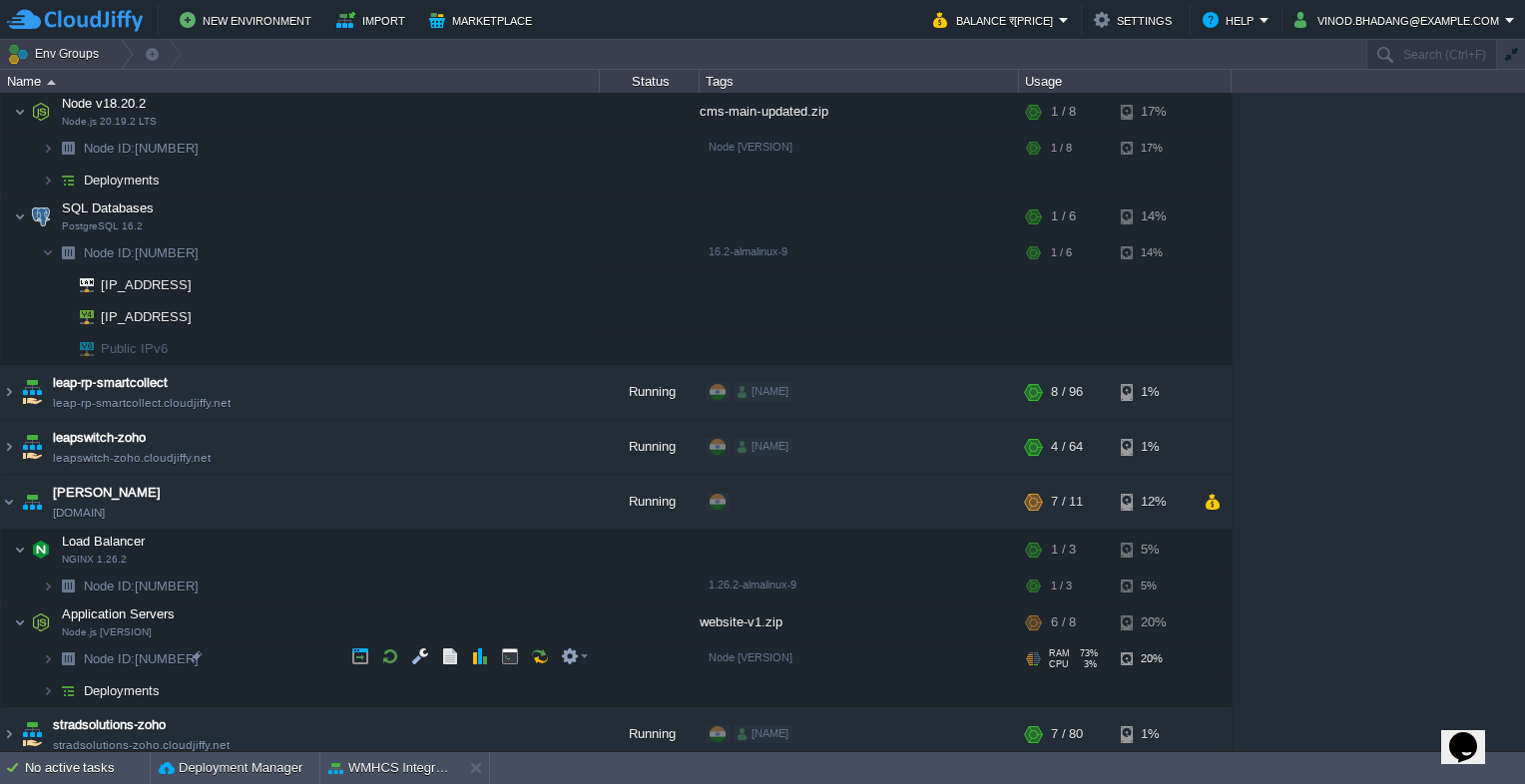 scroll, scrollTop: 244, scrollLeft: 0, axis: vertical 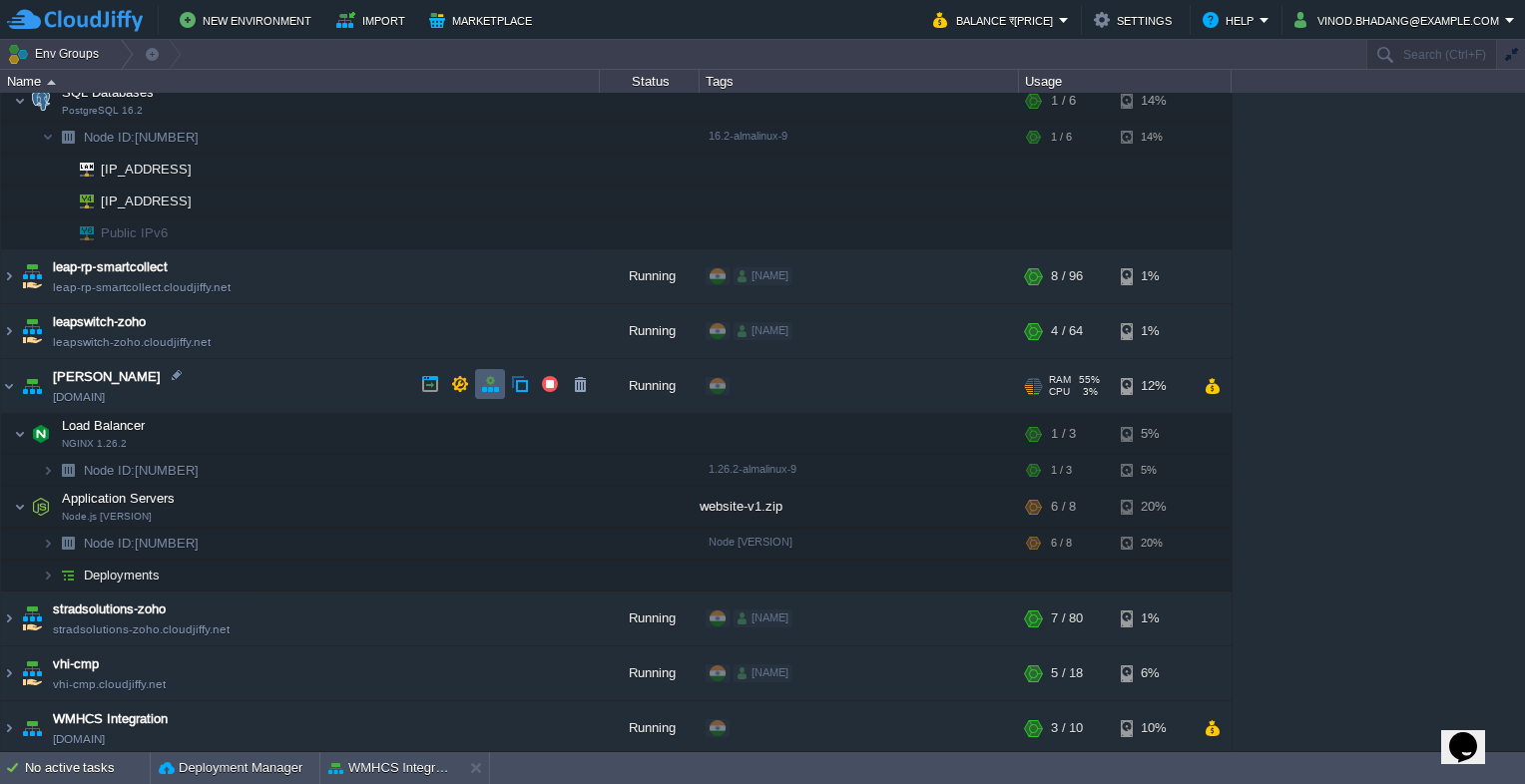 click at bounding box center [490, 384] 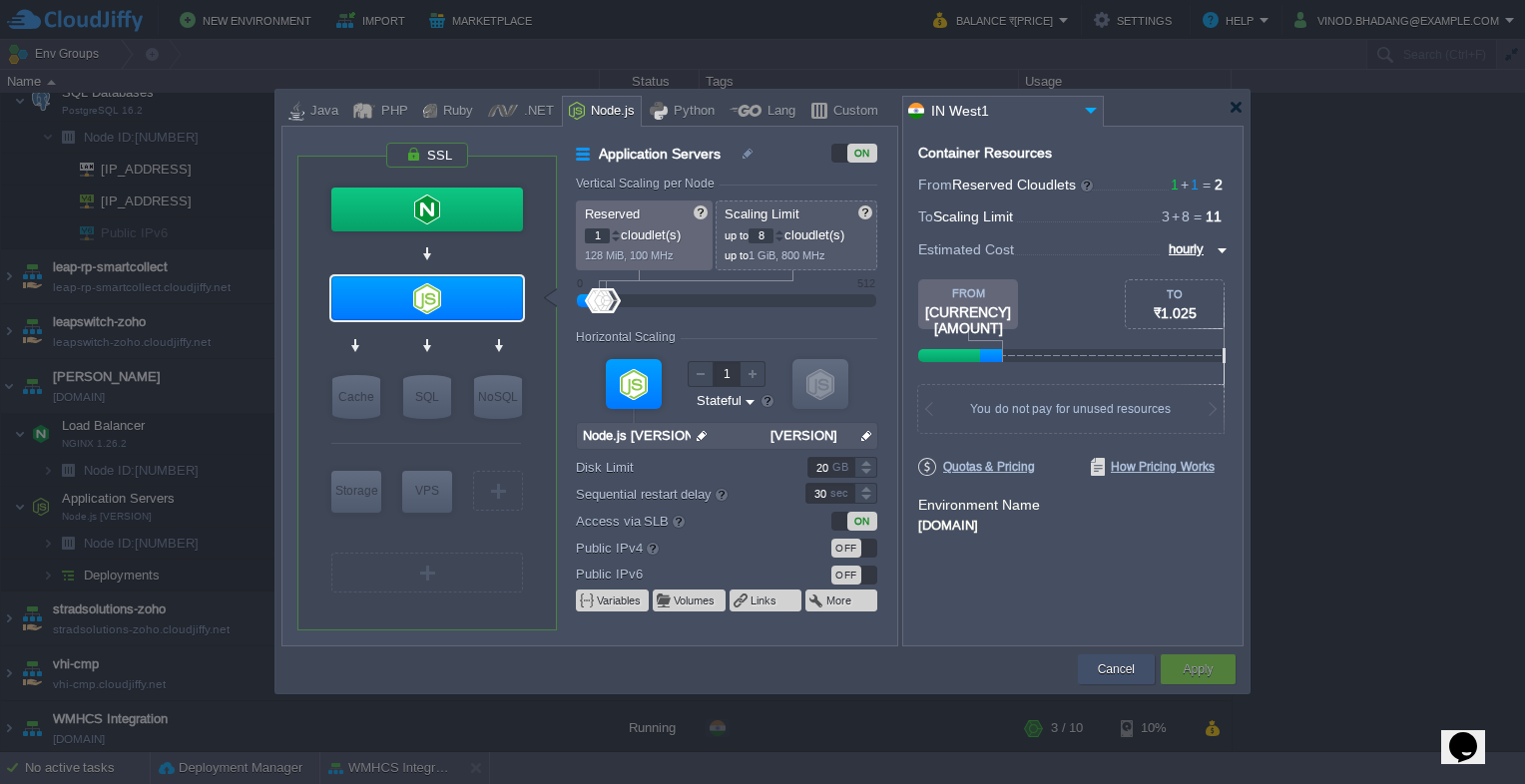 click on "Cancel" at bounding box center [1116, 669] 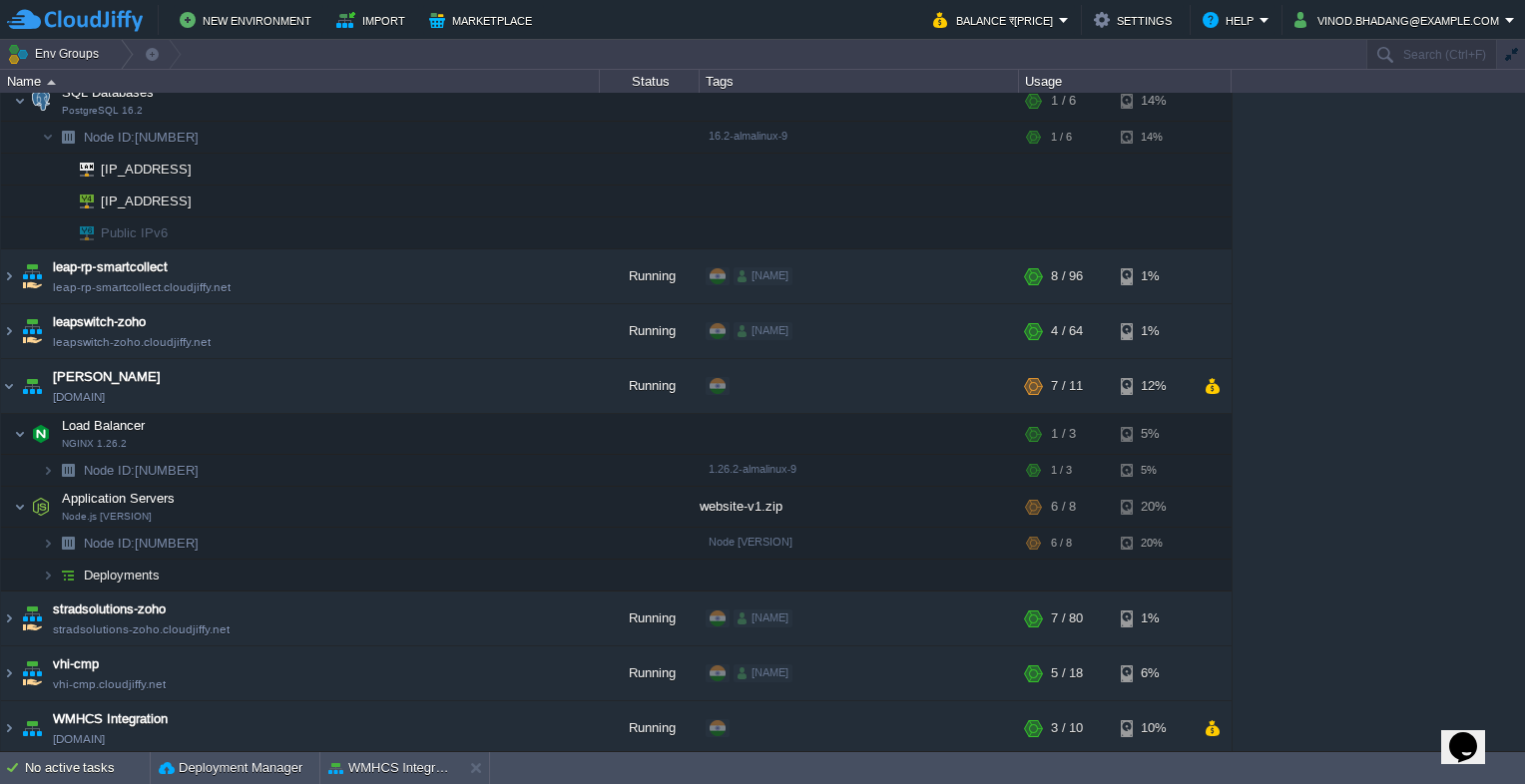 scroll, scrollTop: 0, scrollLeft: 0, axis: both 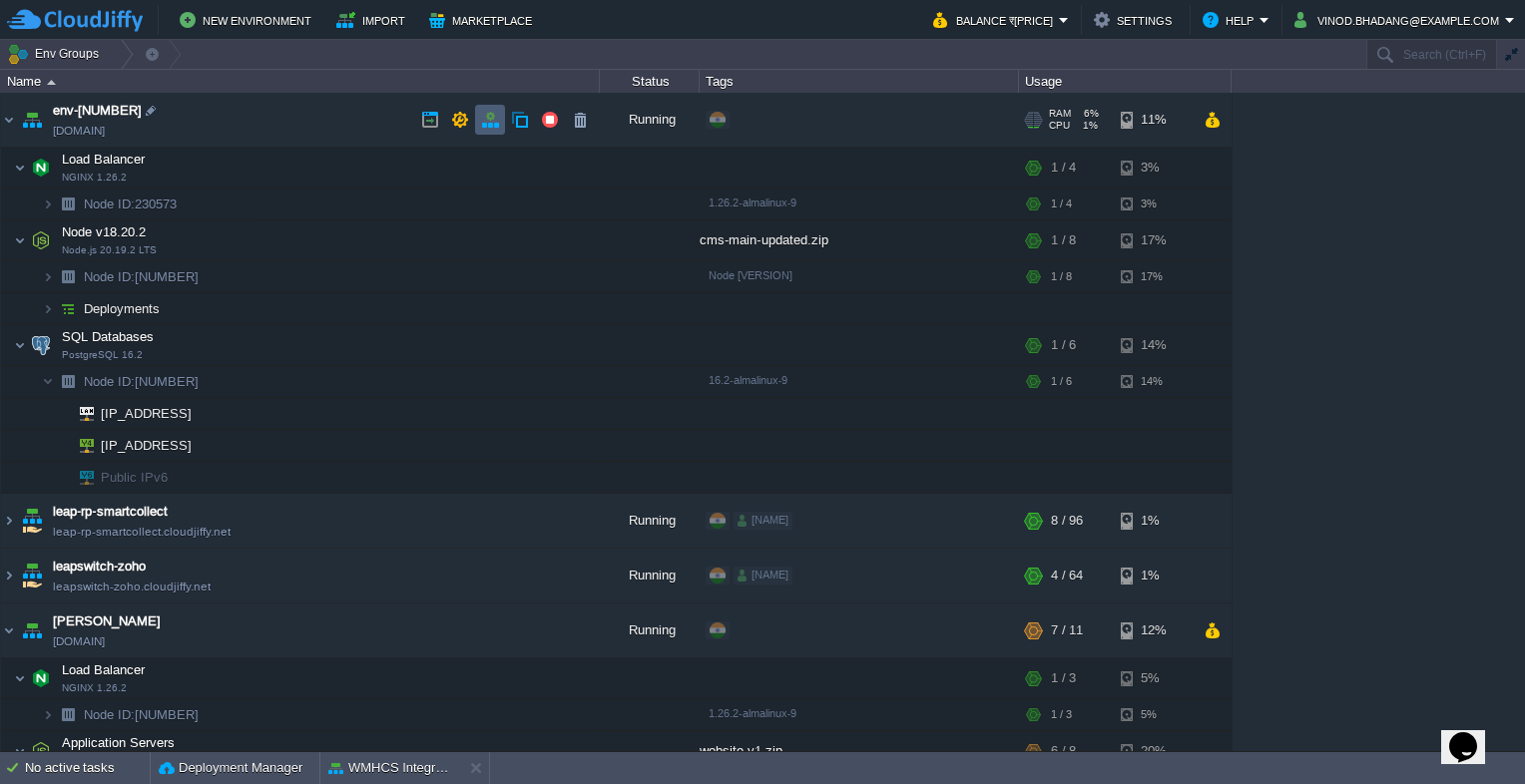 click at bounding box center (490, 120) 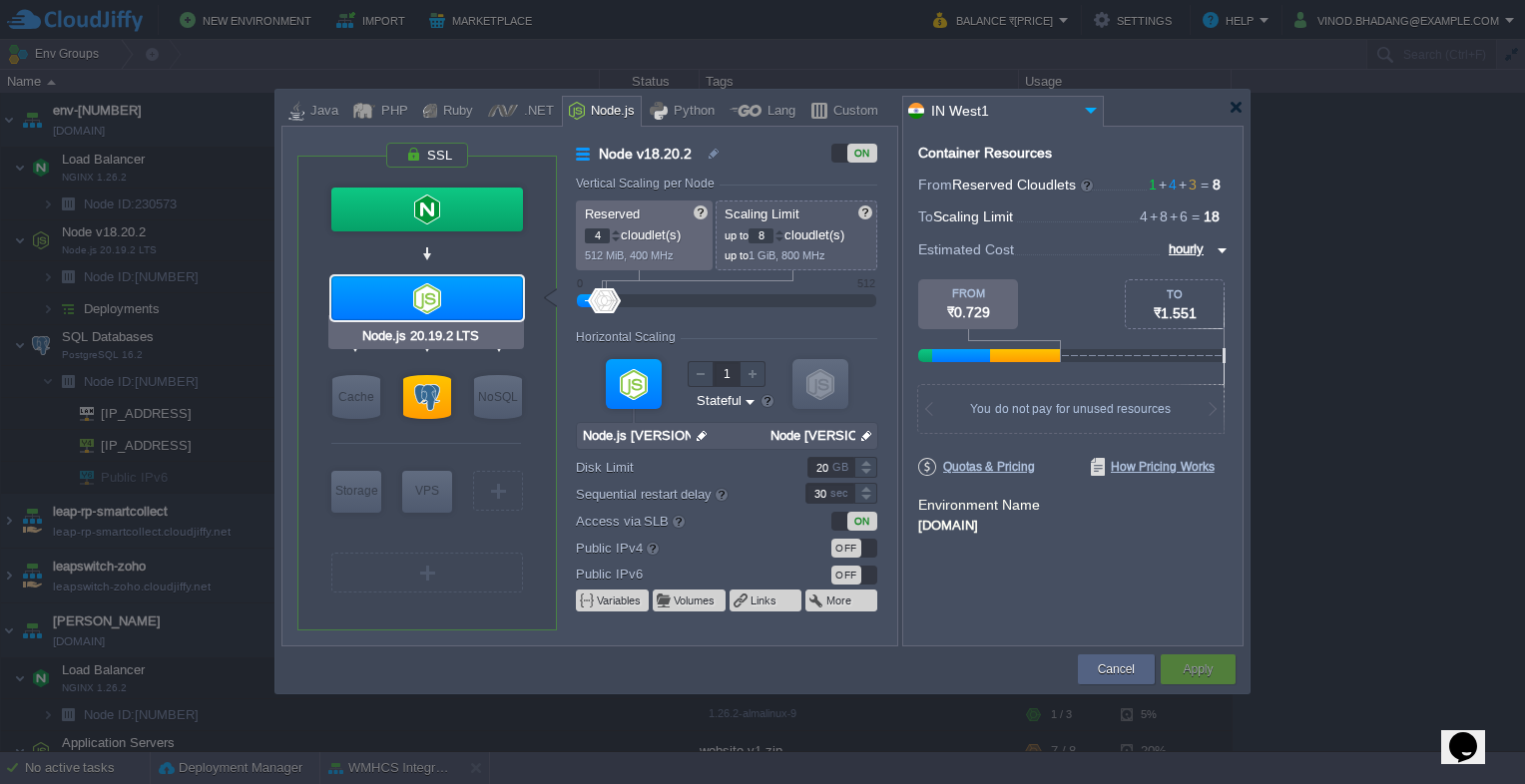 type on "NGINX 1.26.2" 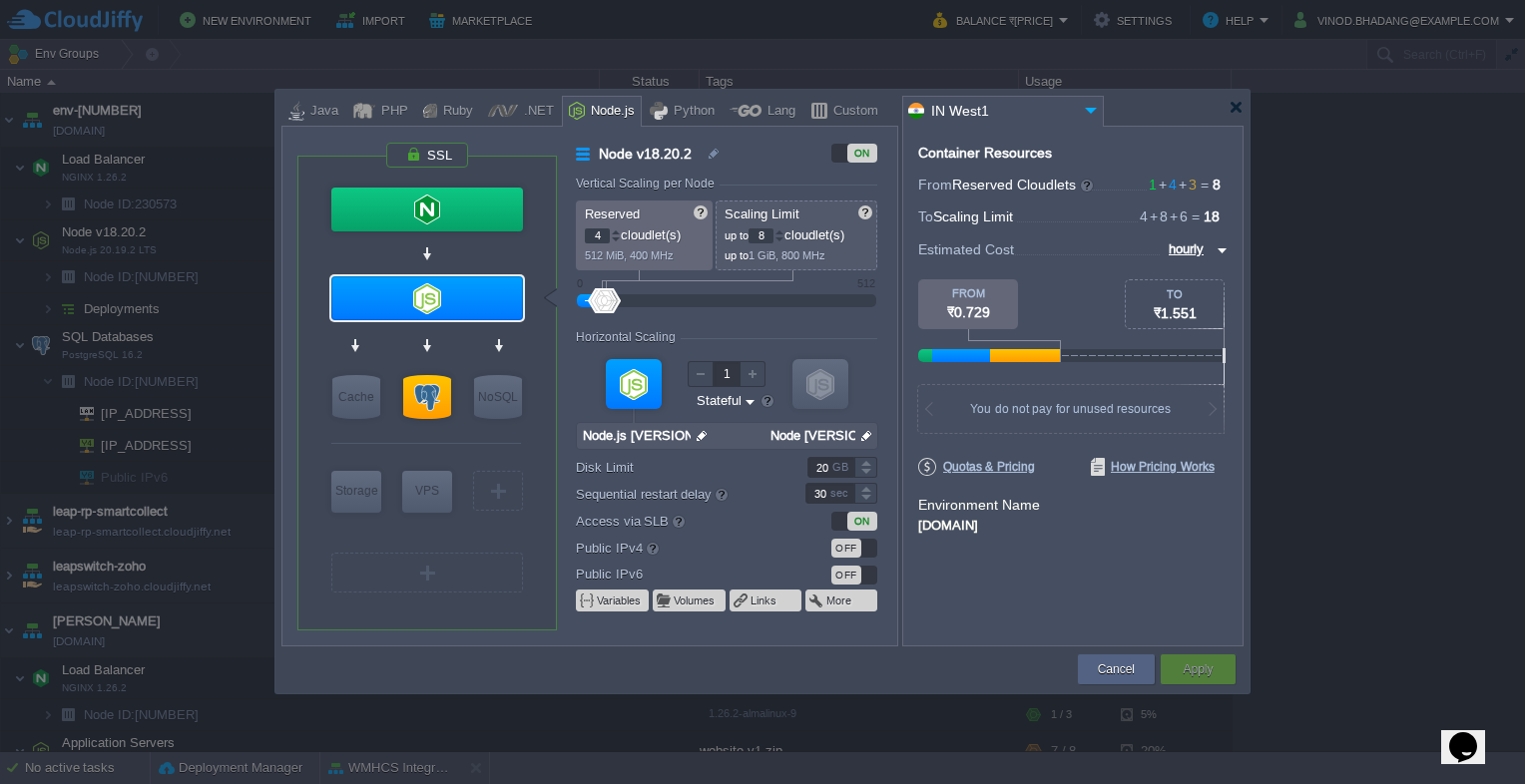 click at bounding box center [762, 392] 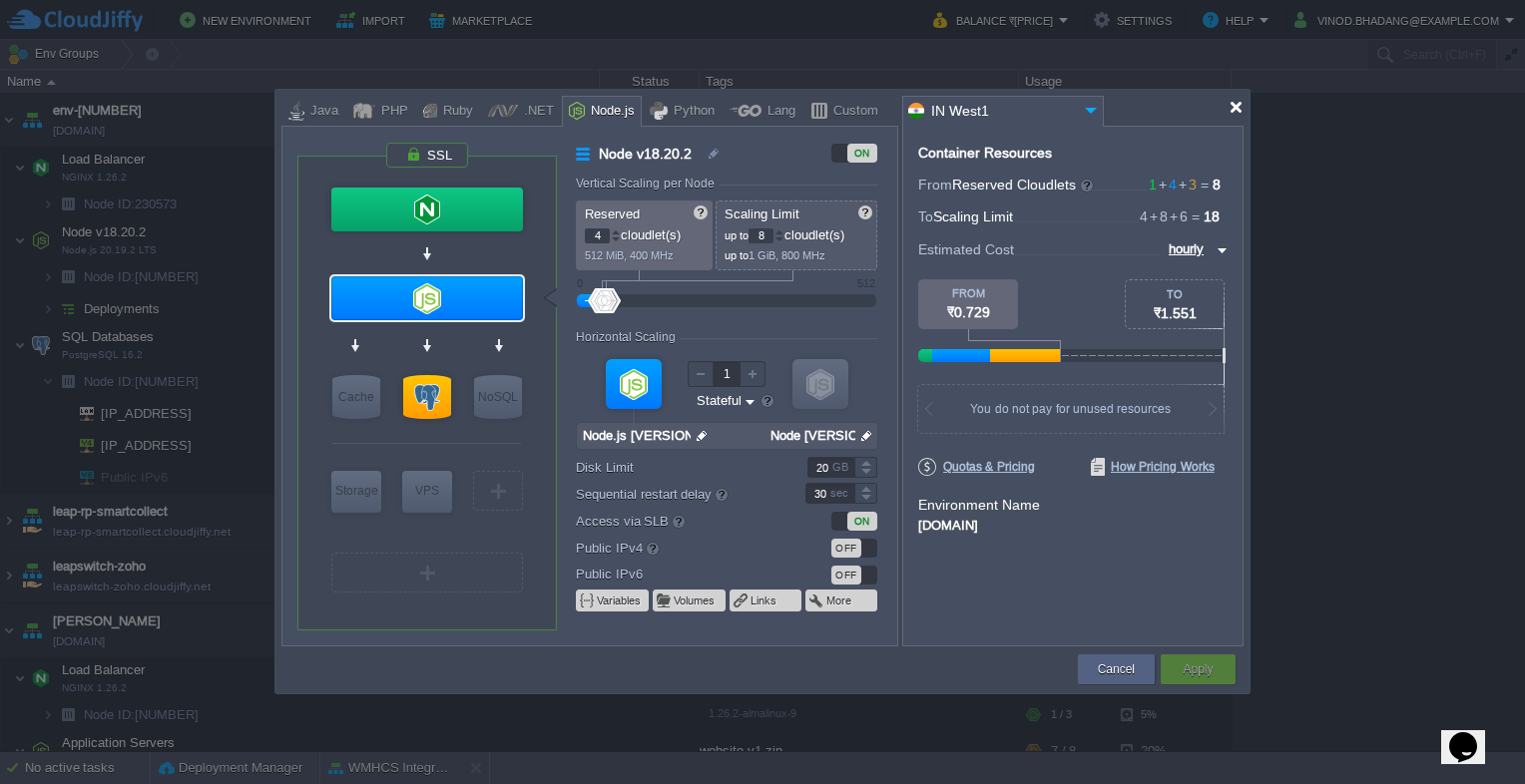 click at bounding box center (1236, 107) 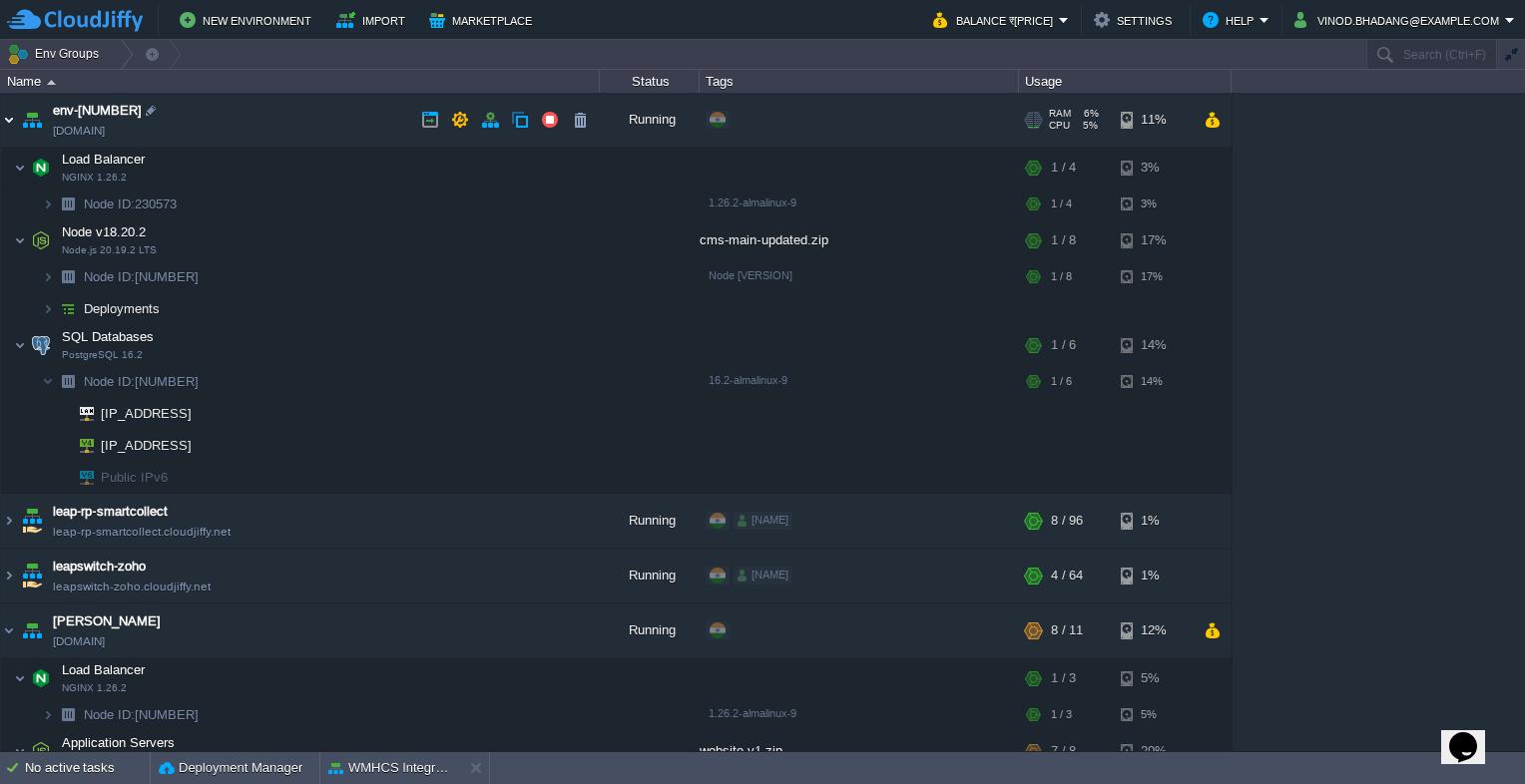 click at bounding box center [9, 120] 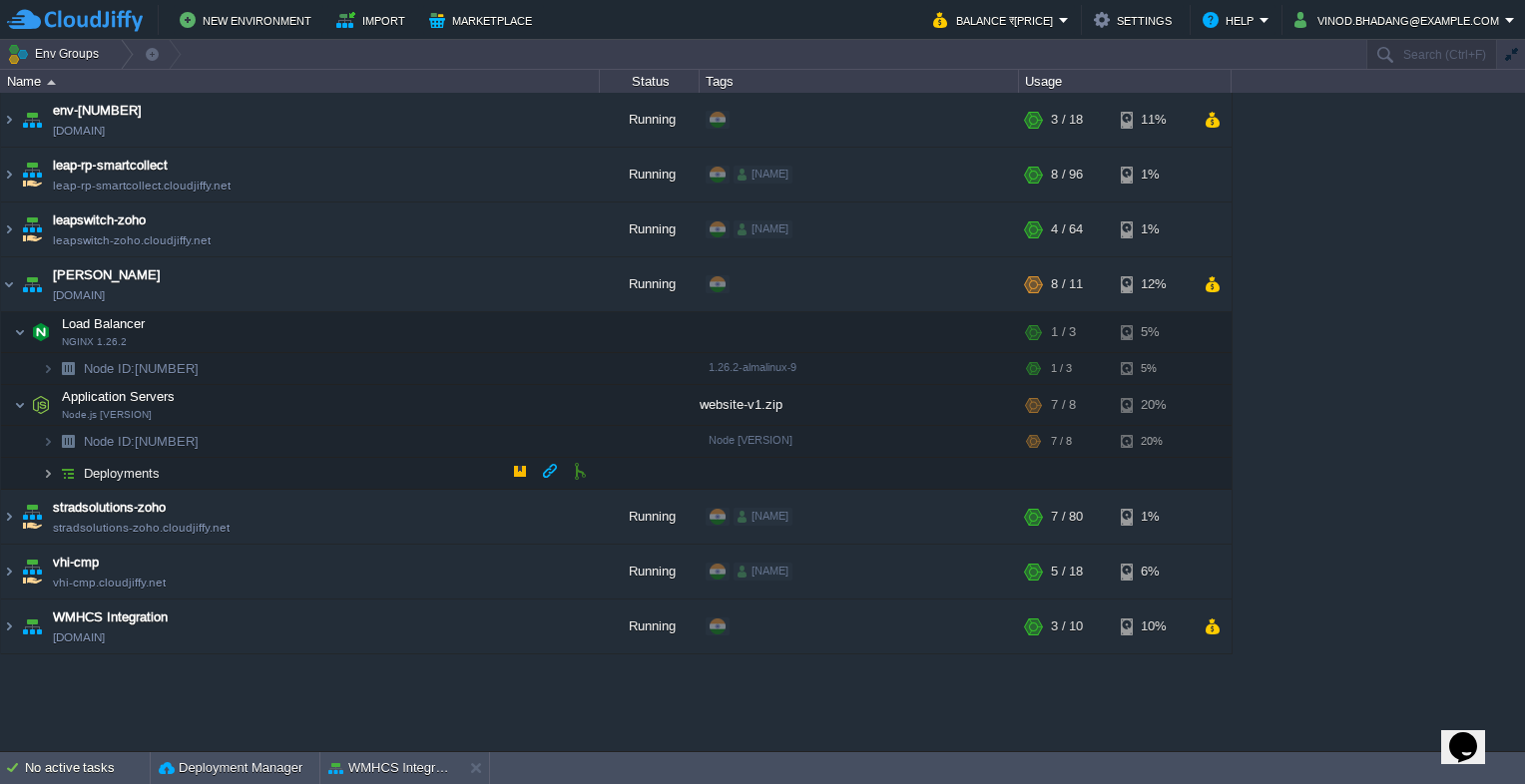 click at bounding box center (48, 473) 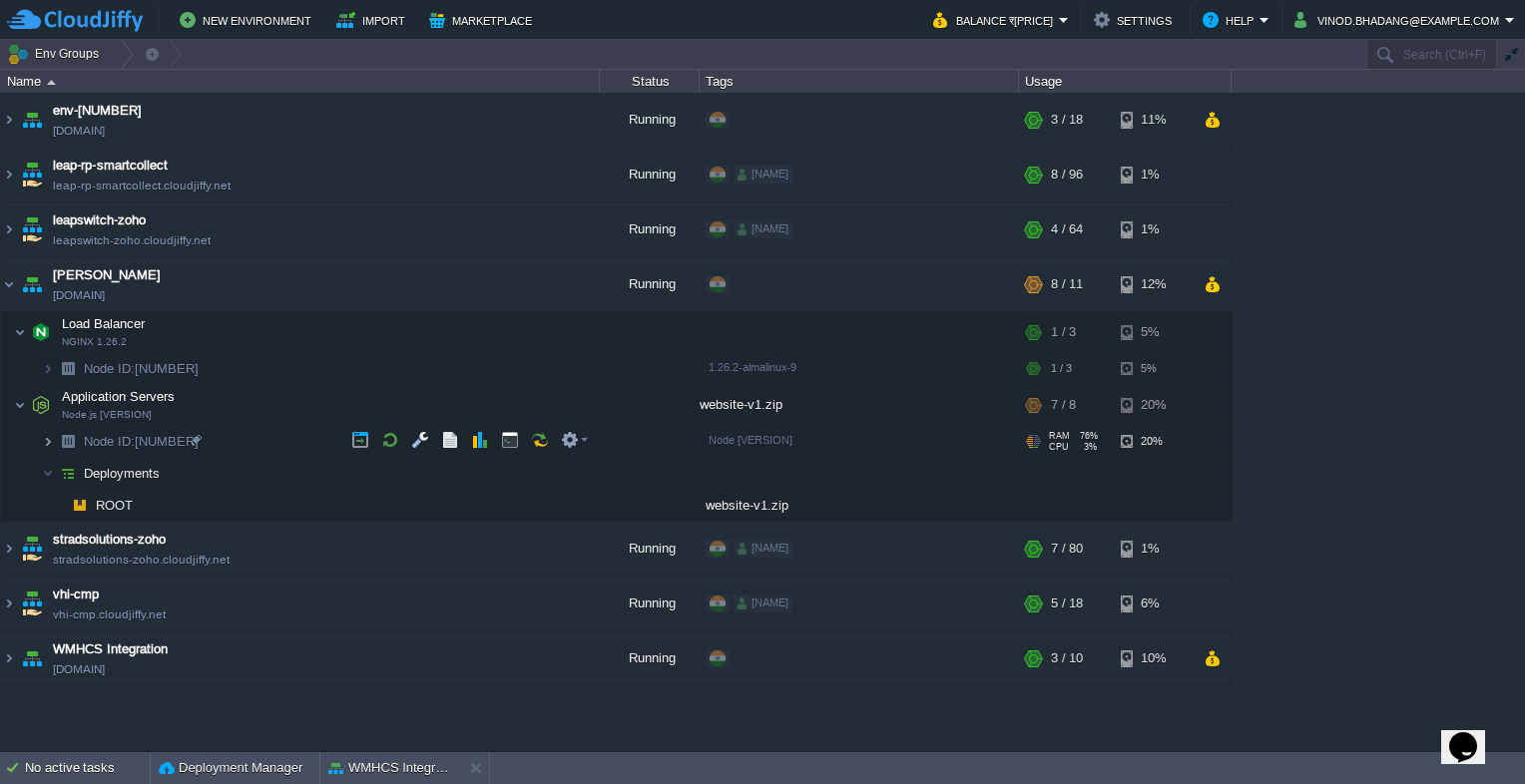 click at bounding box center [48, 441] 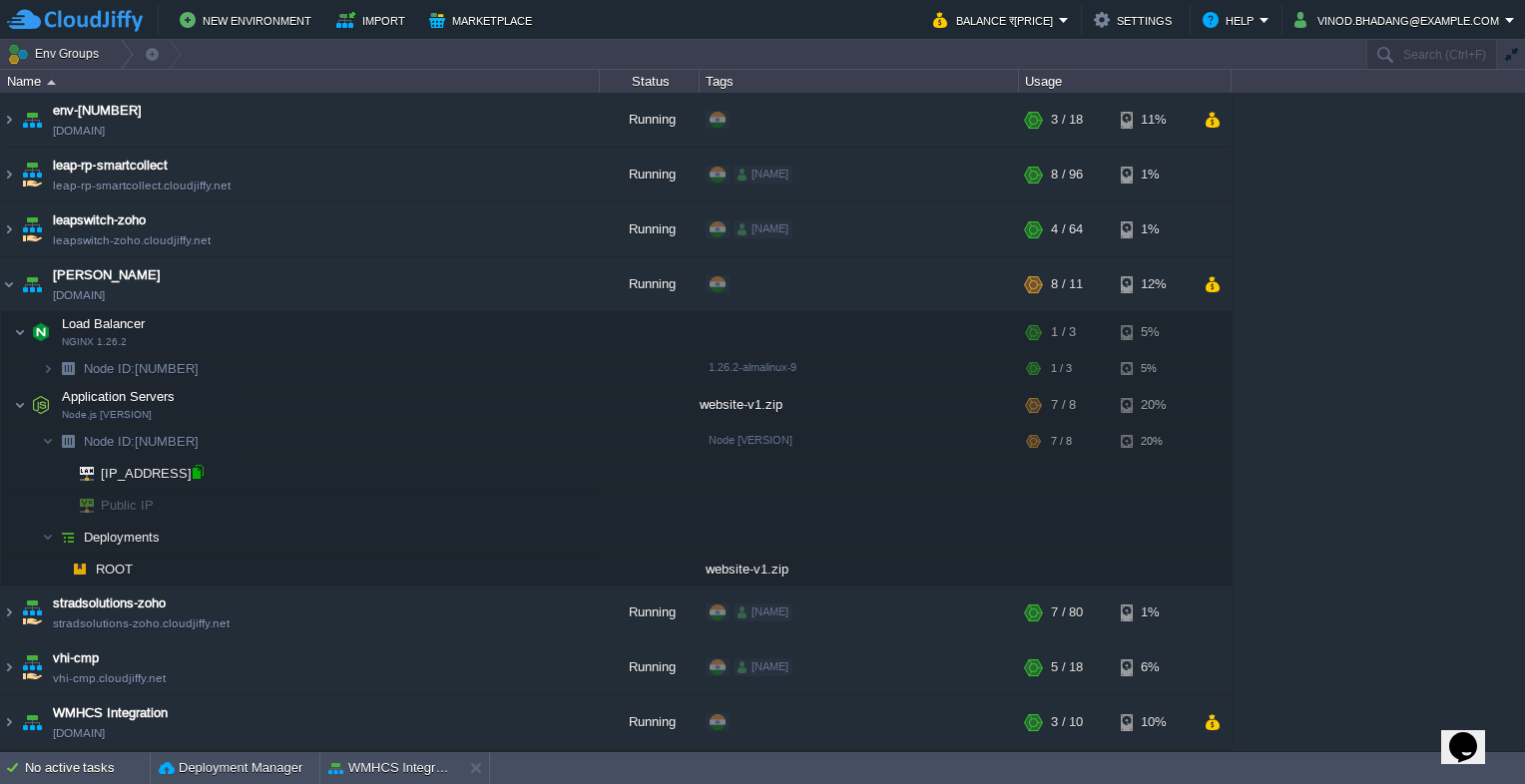 click at bounding box center [198, 472] 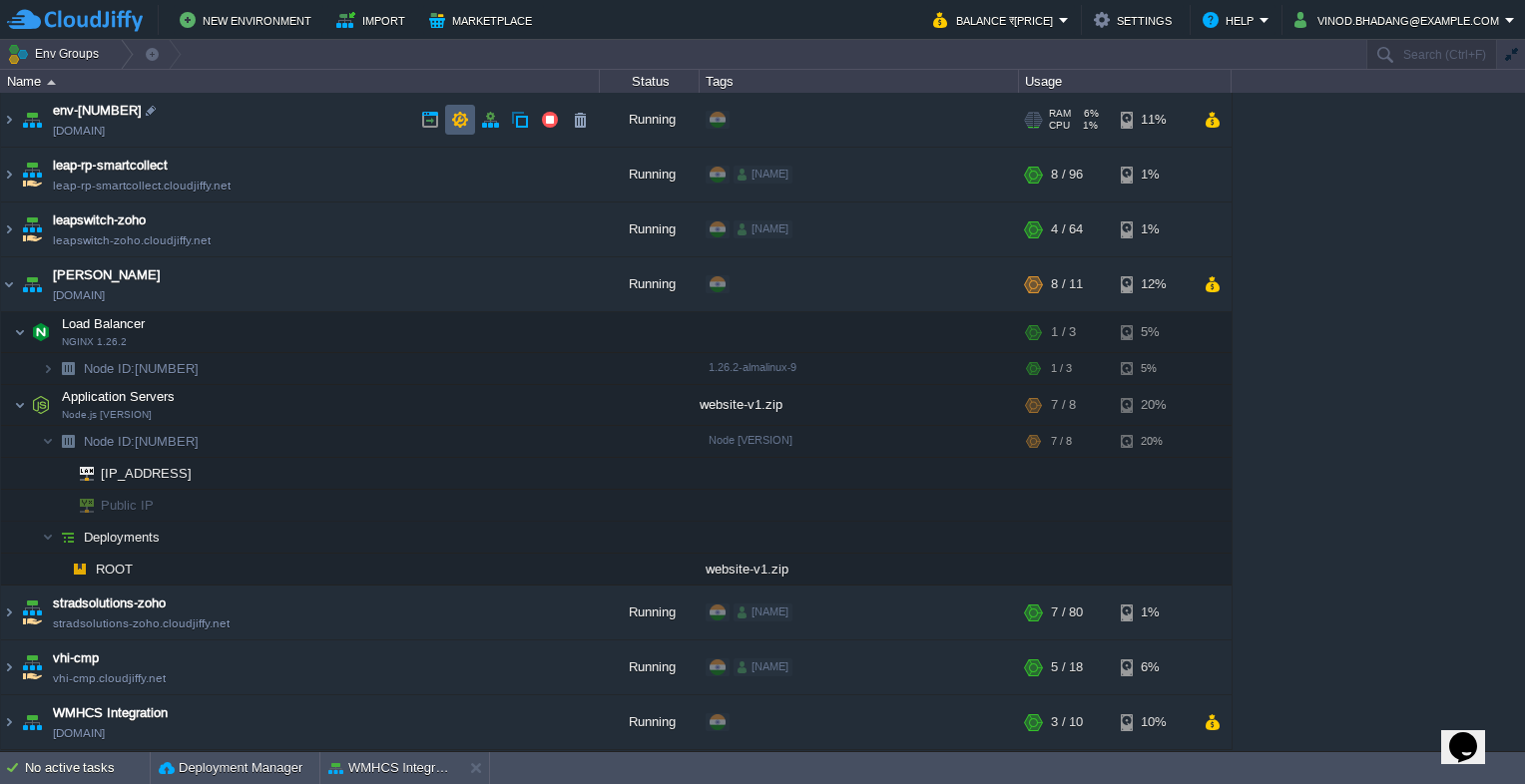 click at bounding box center (460, 120) 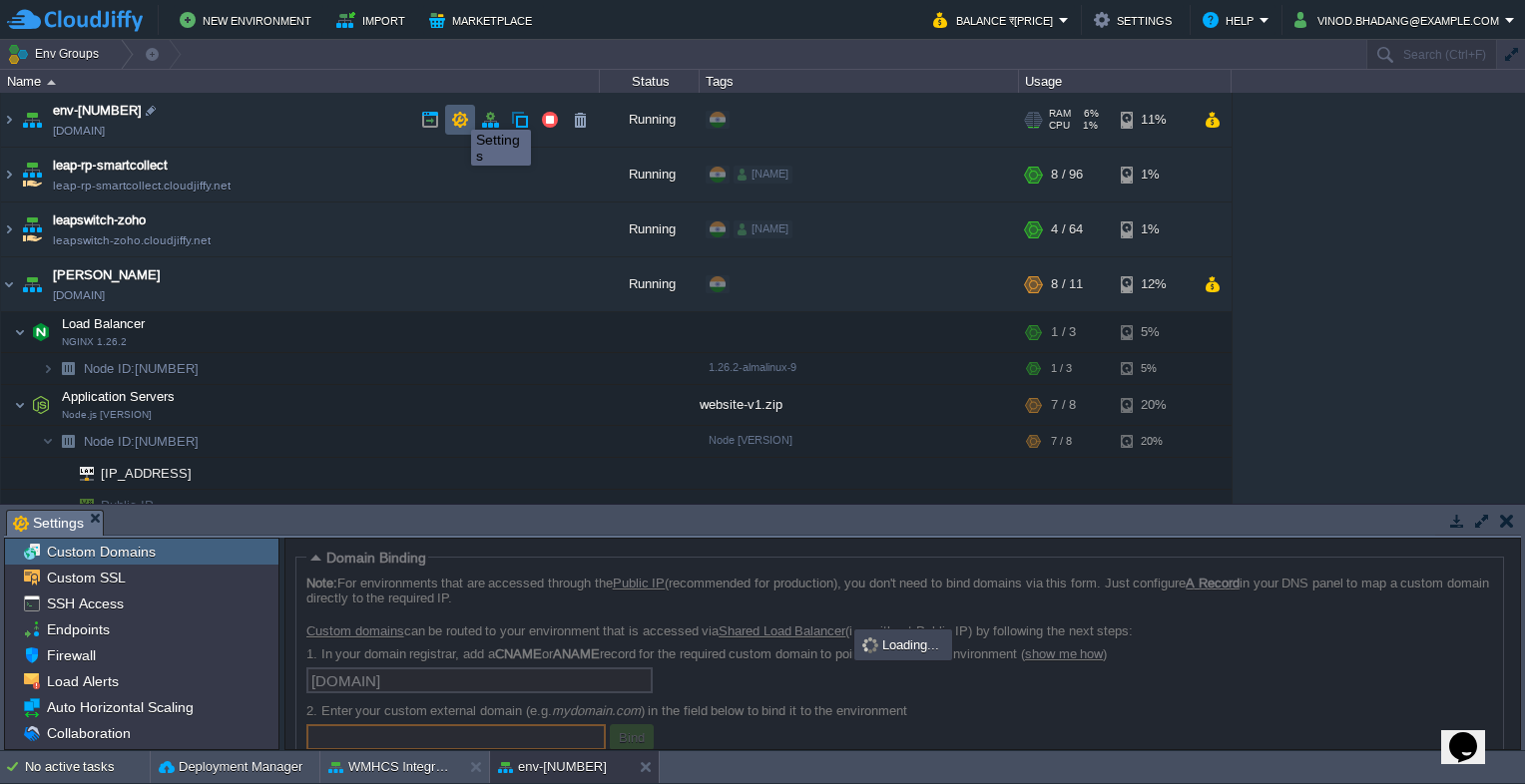 scroll, scrollTop: 4, scrollLeft: 0, axis: vertical 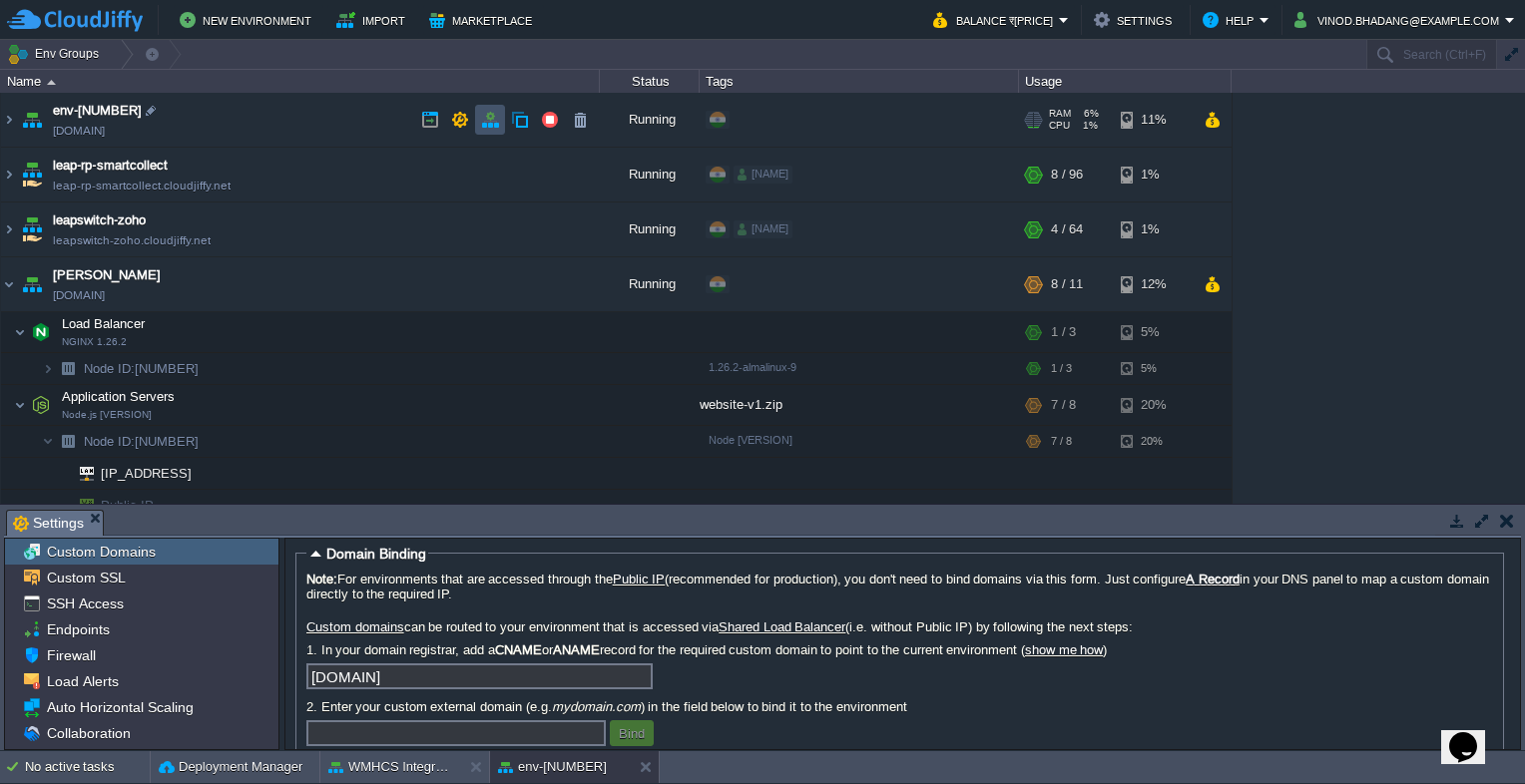 click at bounding box center (490, 120) 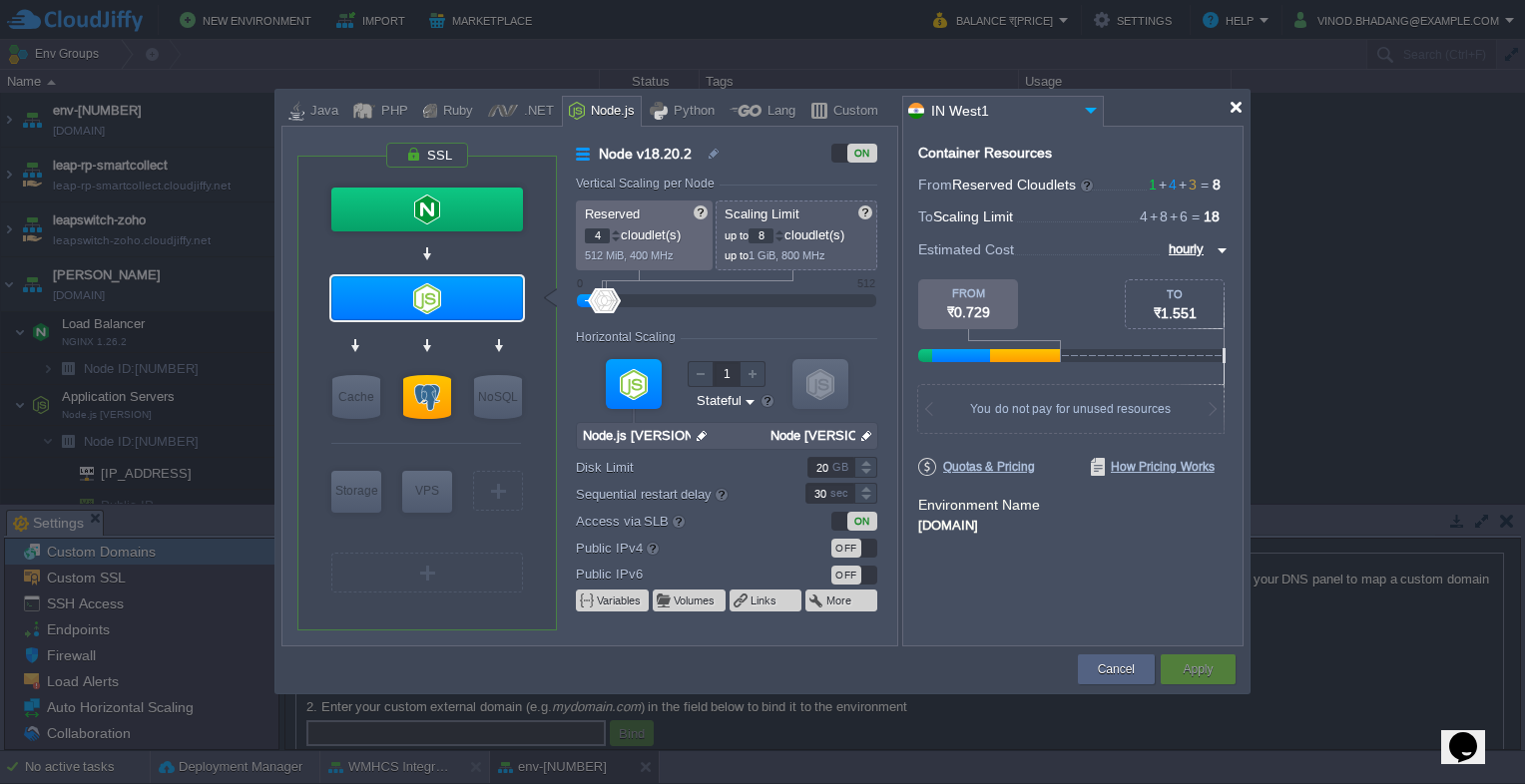 click at bounding box center (1236, 107) 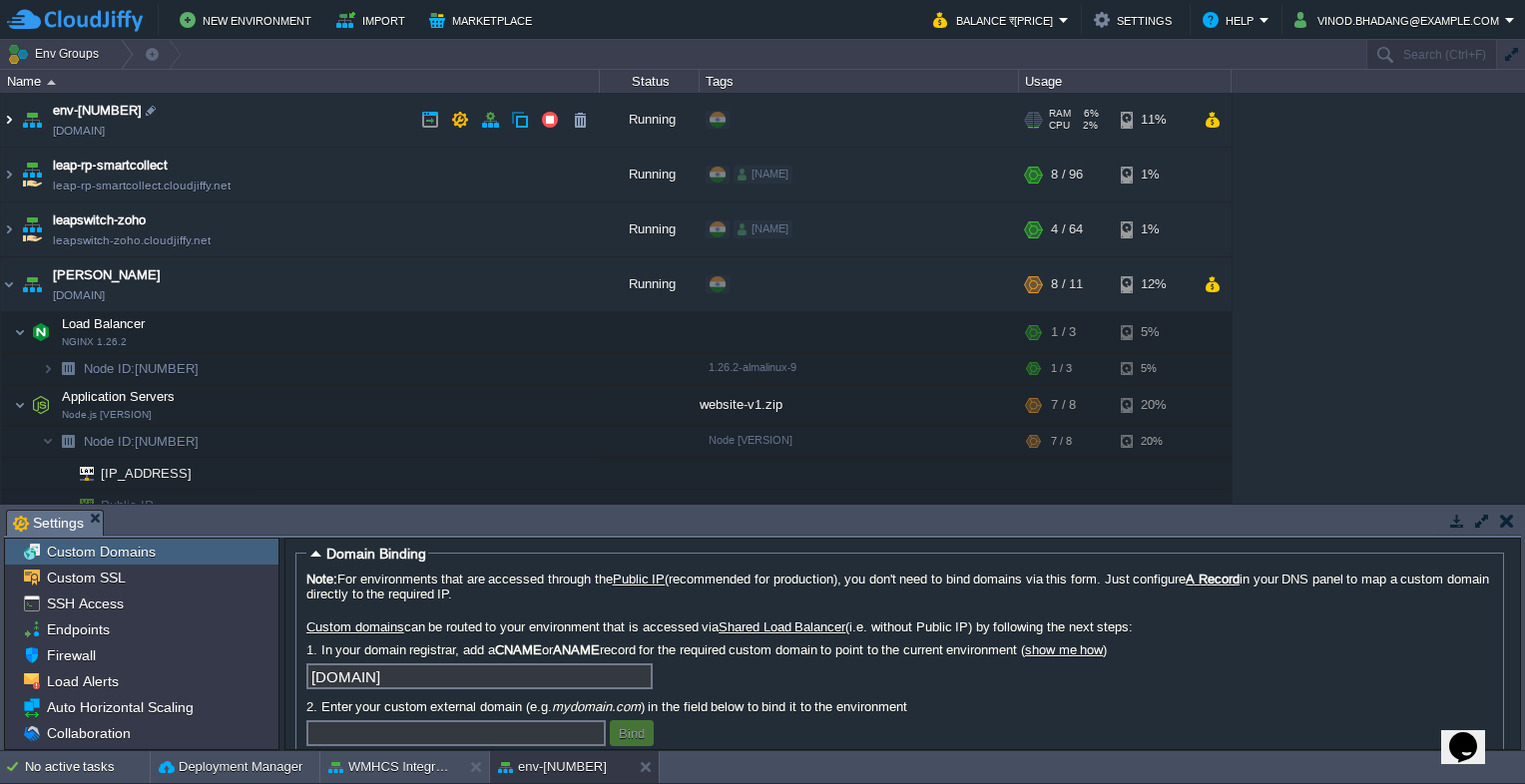 click at bounding box center [9, 120] 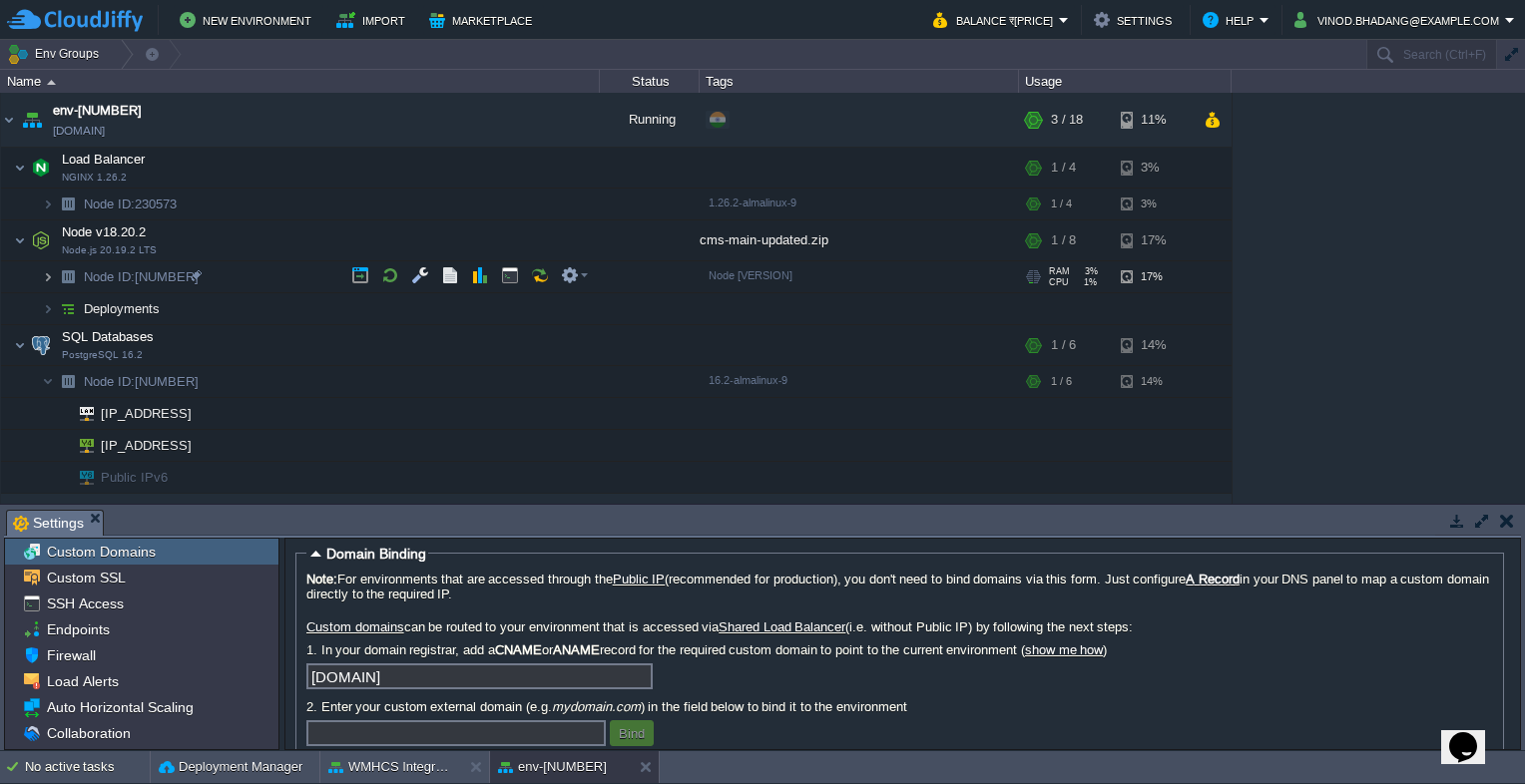 click at bounding box center (48, 276) 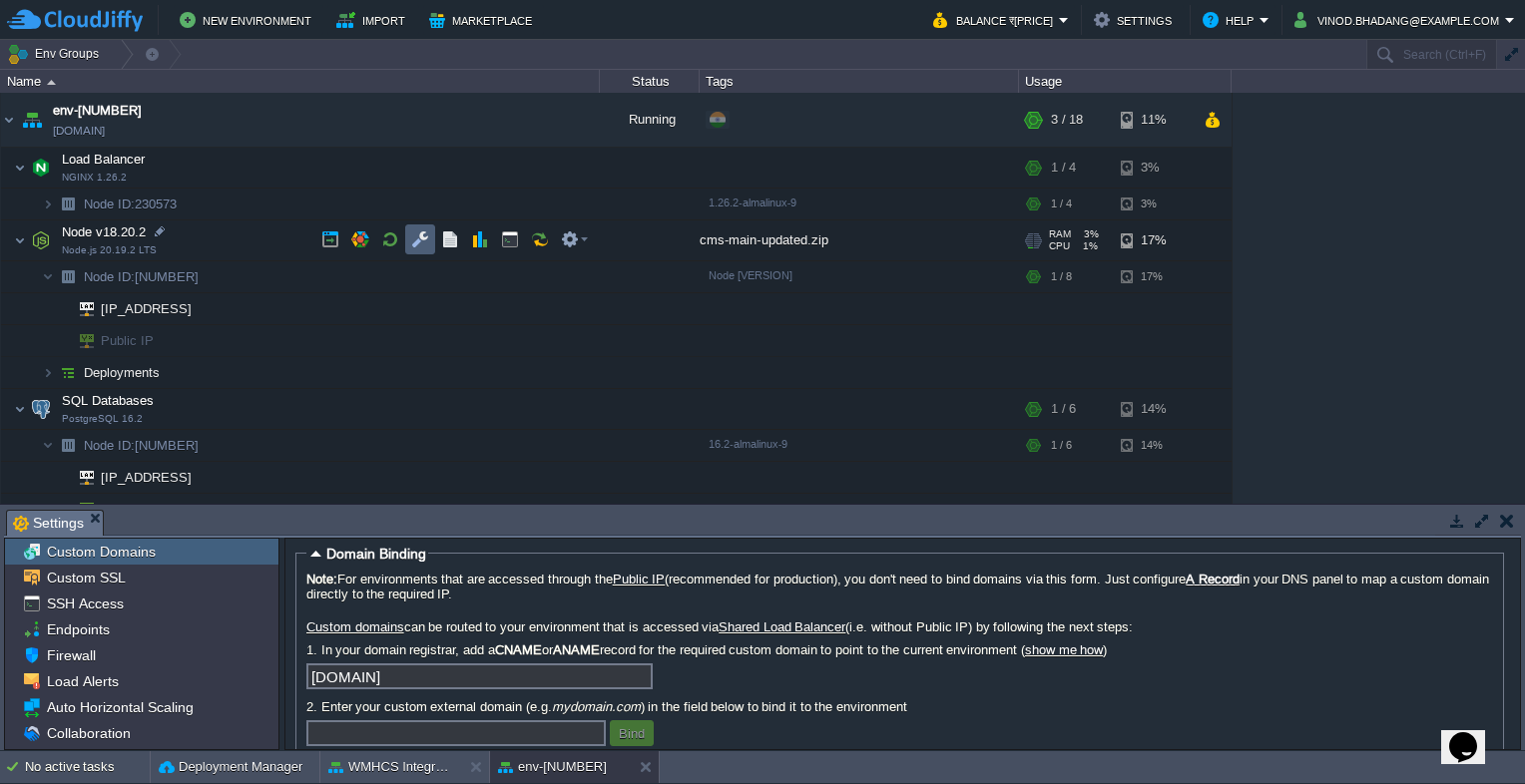 click at bounding box center [420, 239] 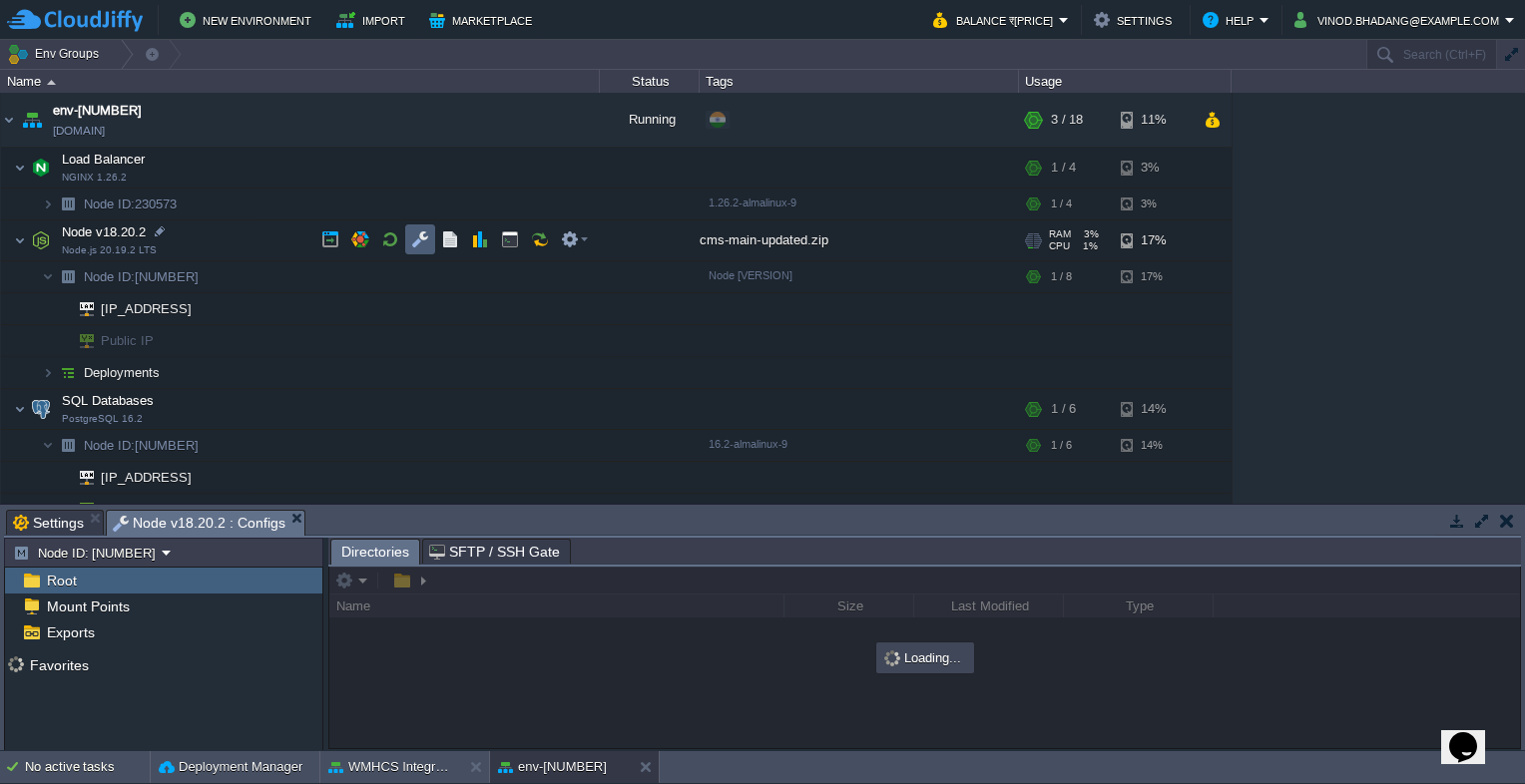 click at bounding box center [420, 239] 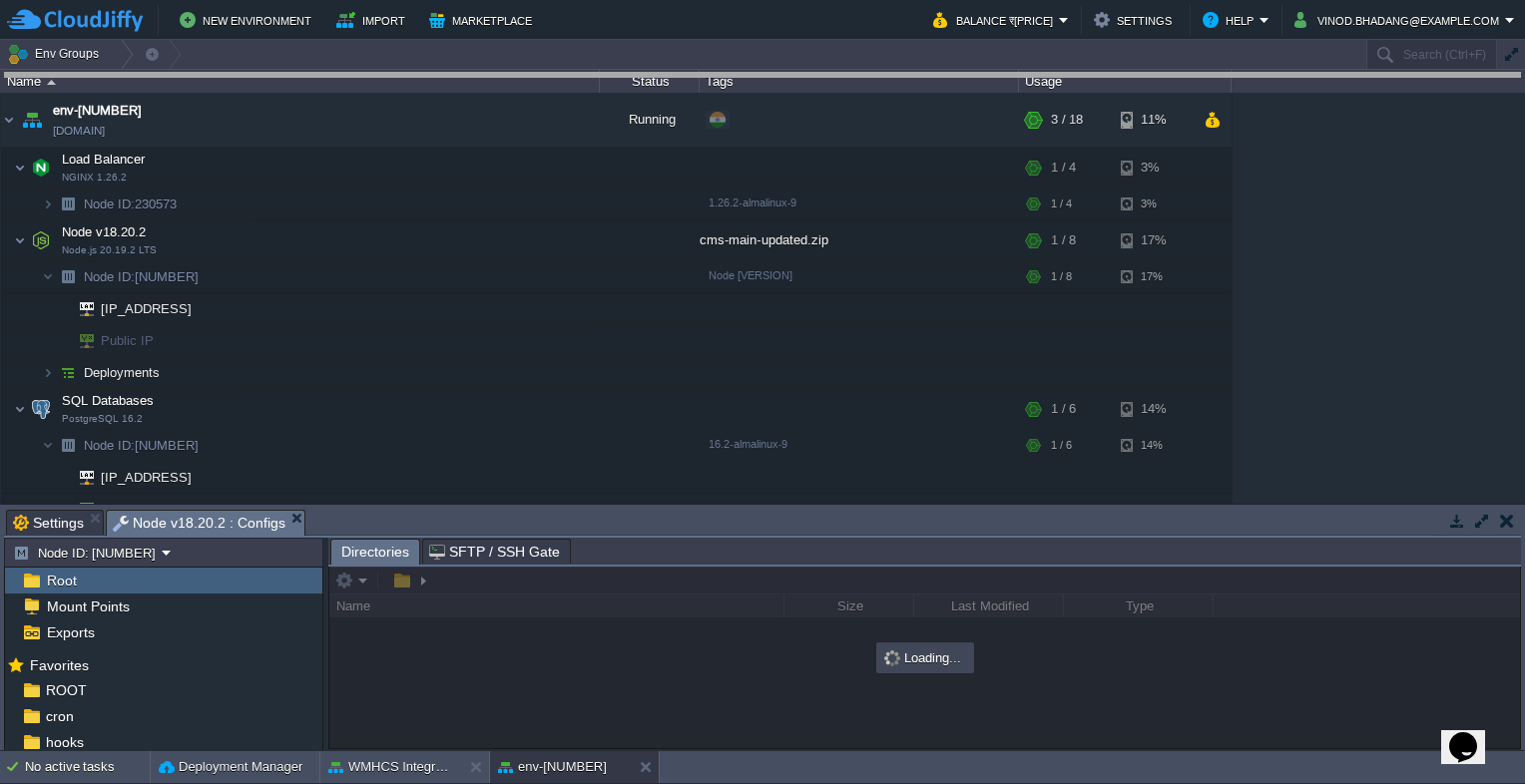 drag, startPoint x: 603, startPoint y: 526, endPoint x: 644, endPoint y: 57, distance: 470.7887 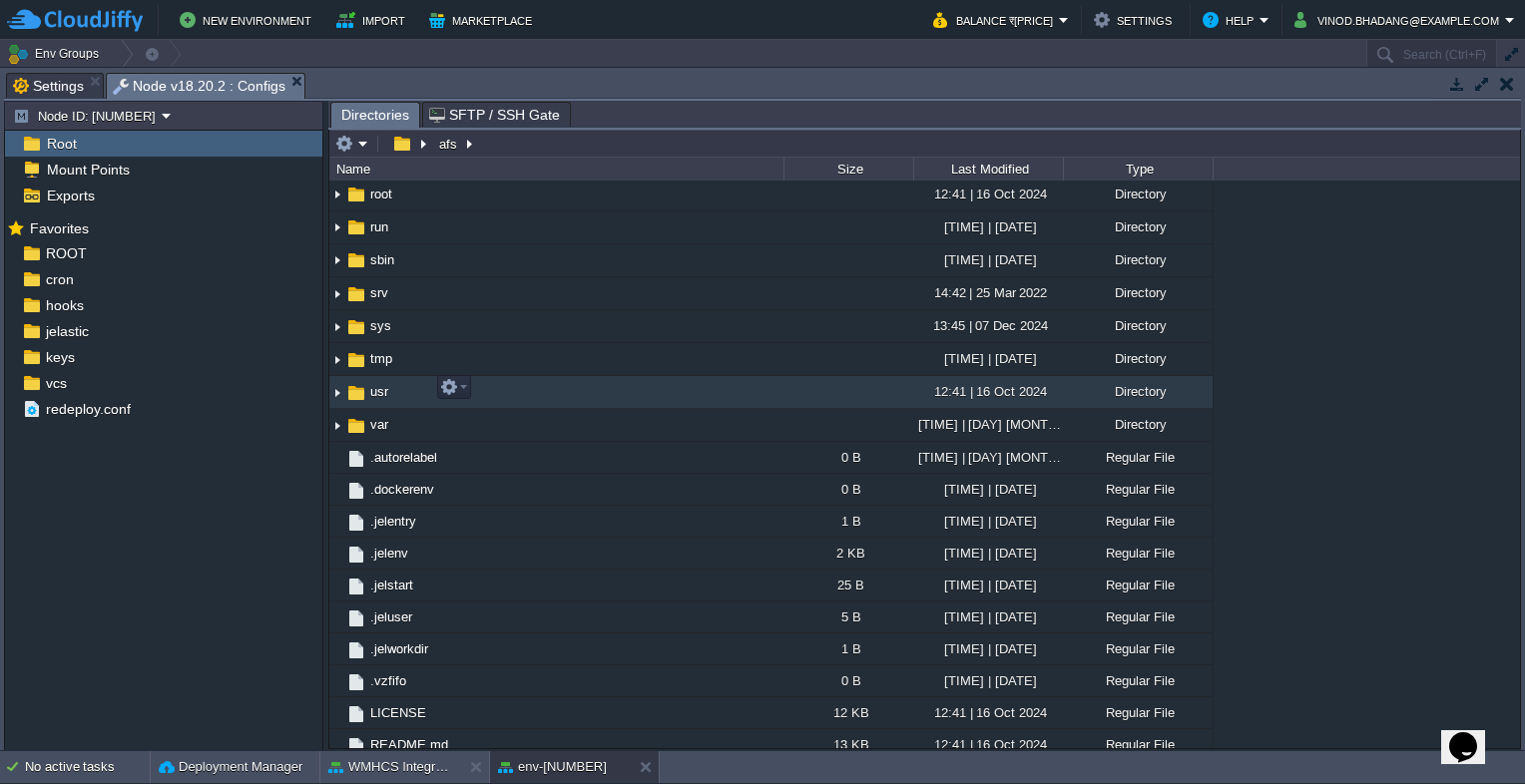 scroll, scrollTop: 403, scrollLeft: 0, axis: vertical 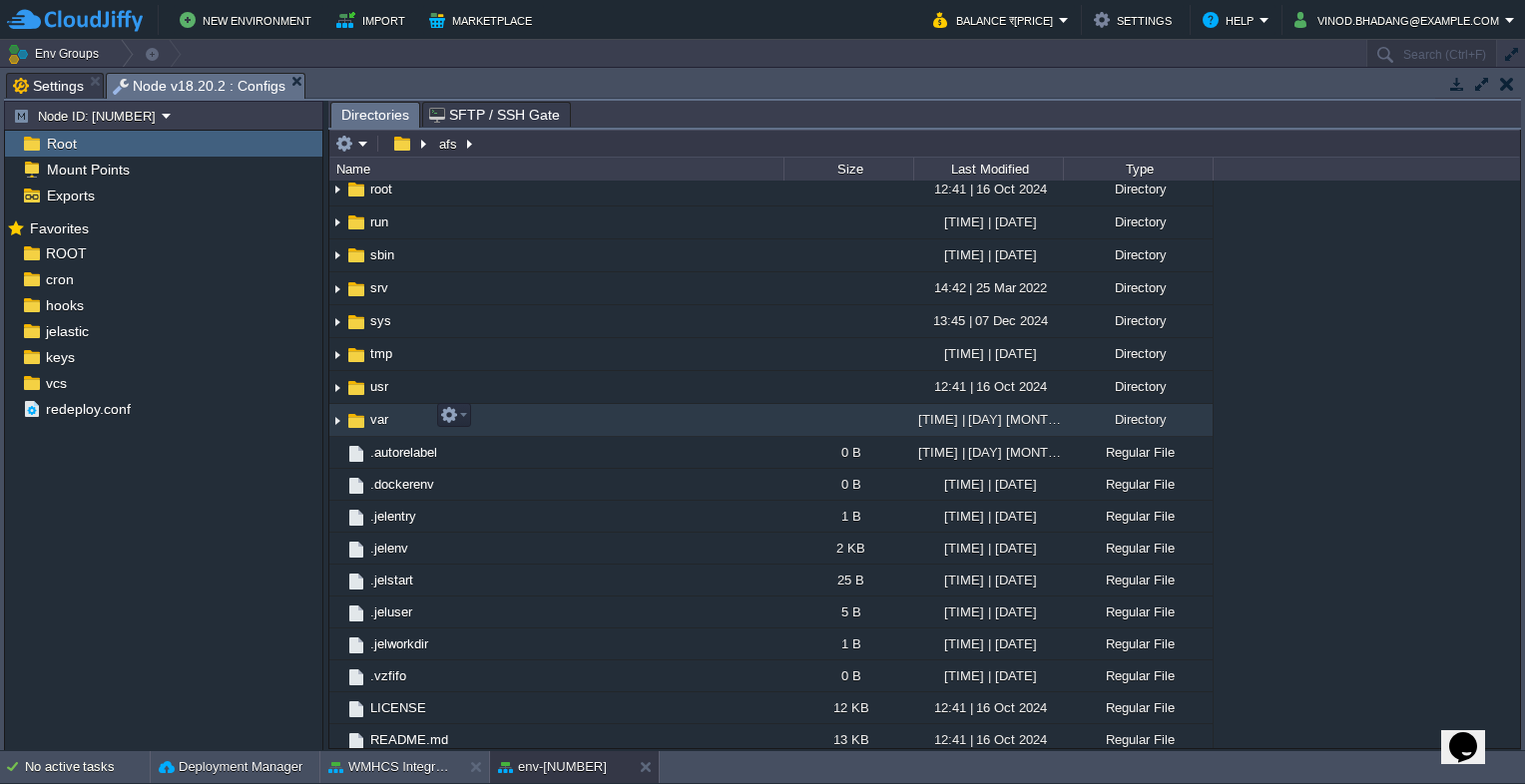 click on "var" at bounding box center (379, 419) 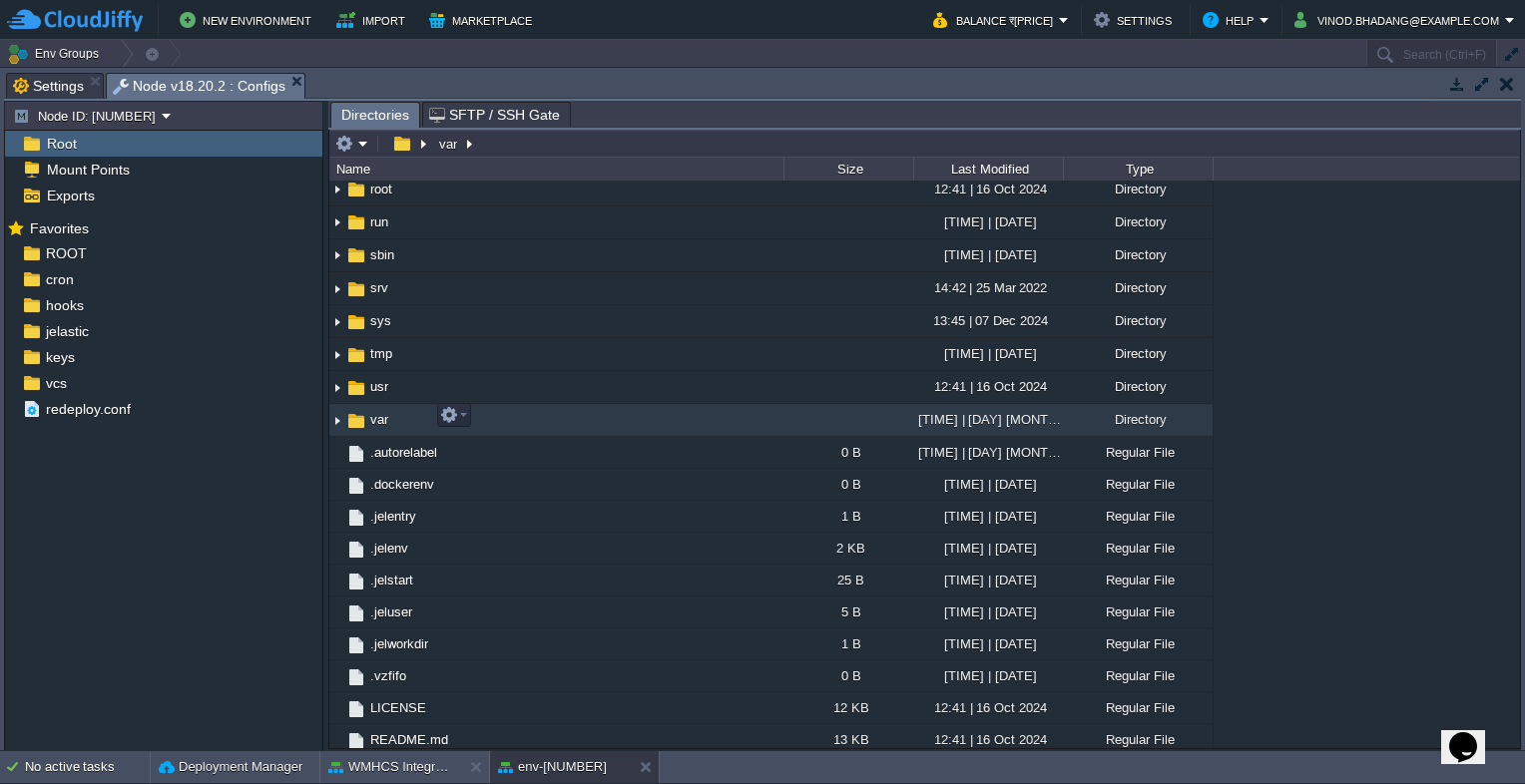 click at bounding box center (337, 420) 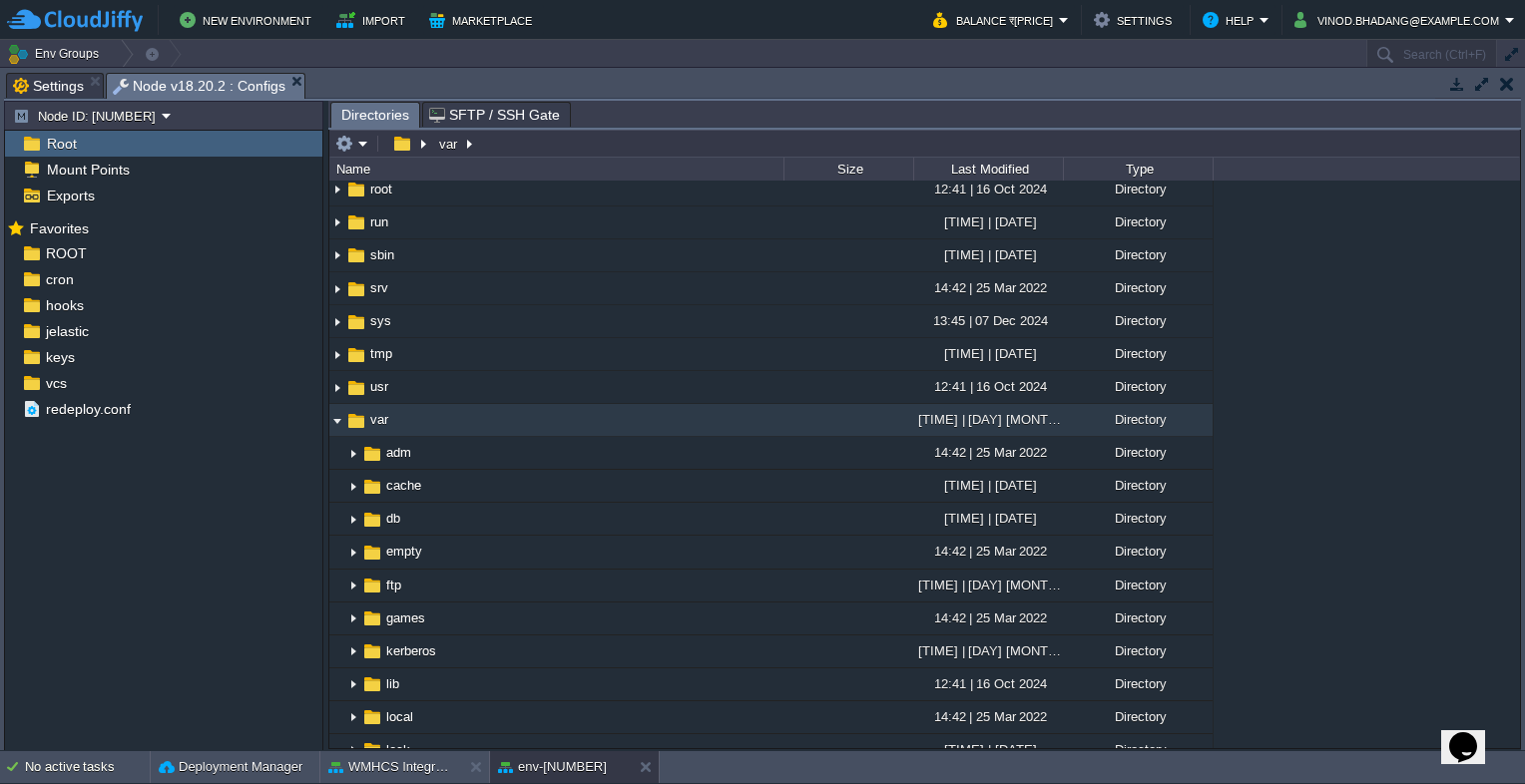 click at bounding box center (337, 420) 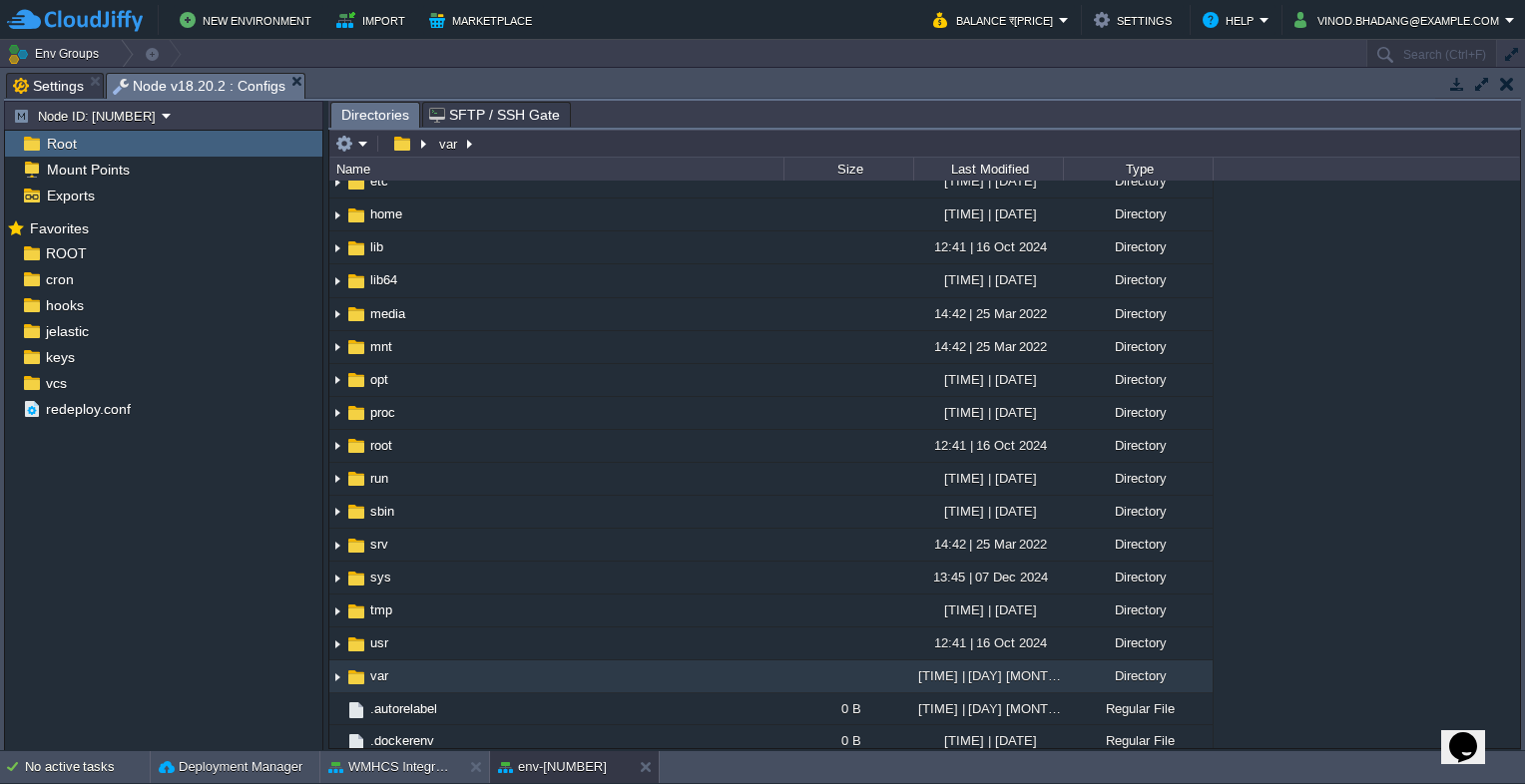 scroll, scrollTop: 0, scrollLeft: 0, axis: both 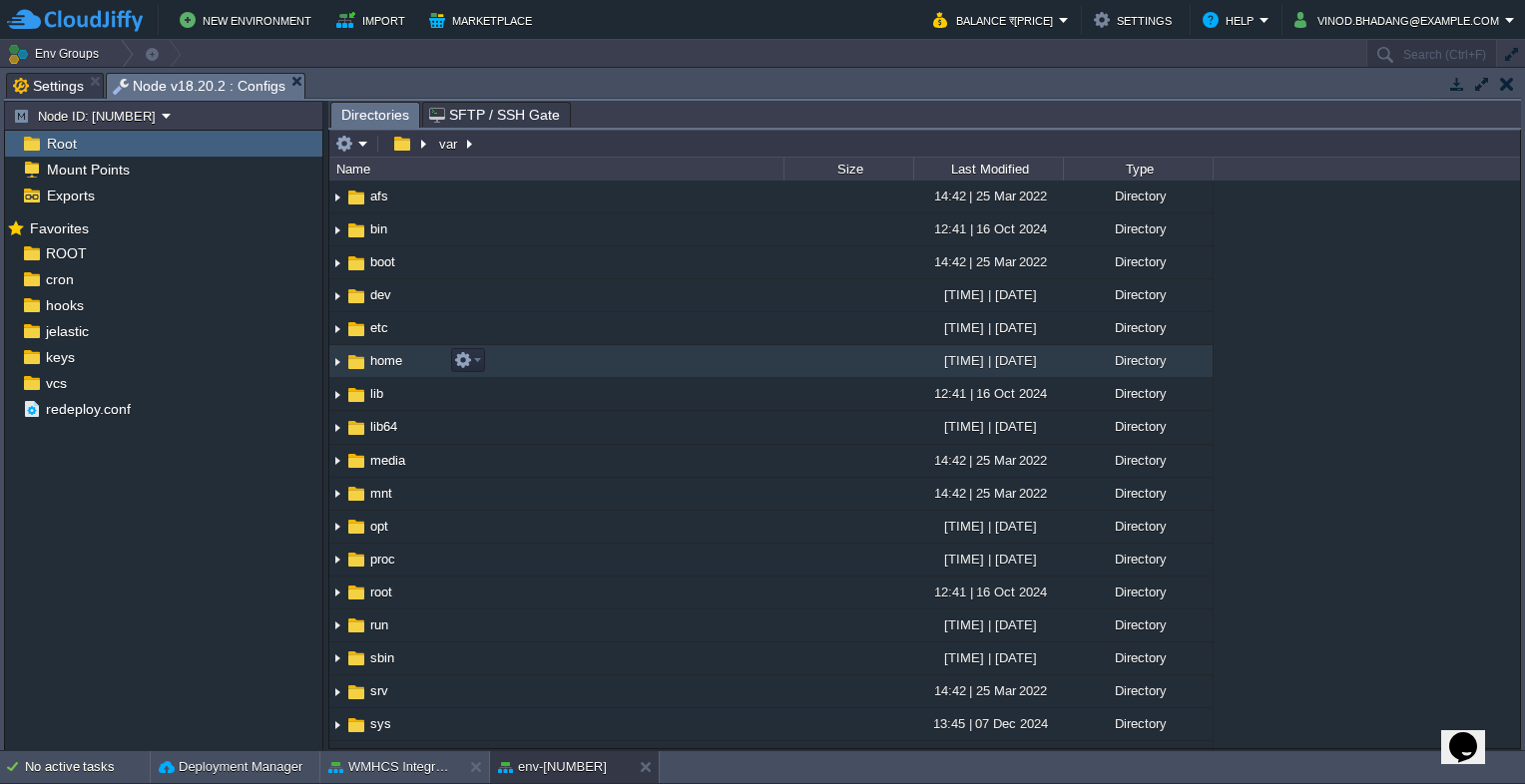 click at bounding box center (337, 361) 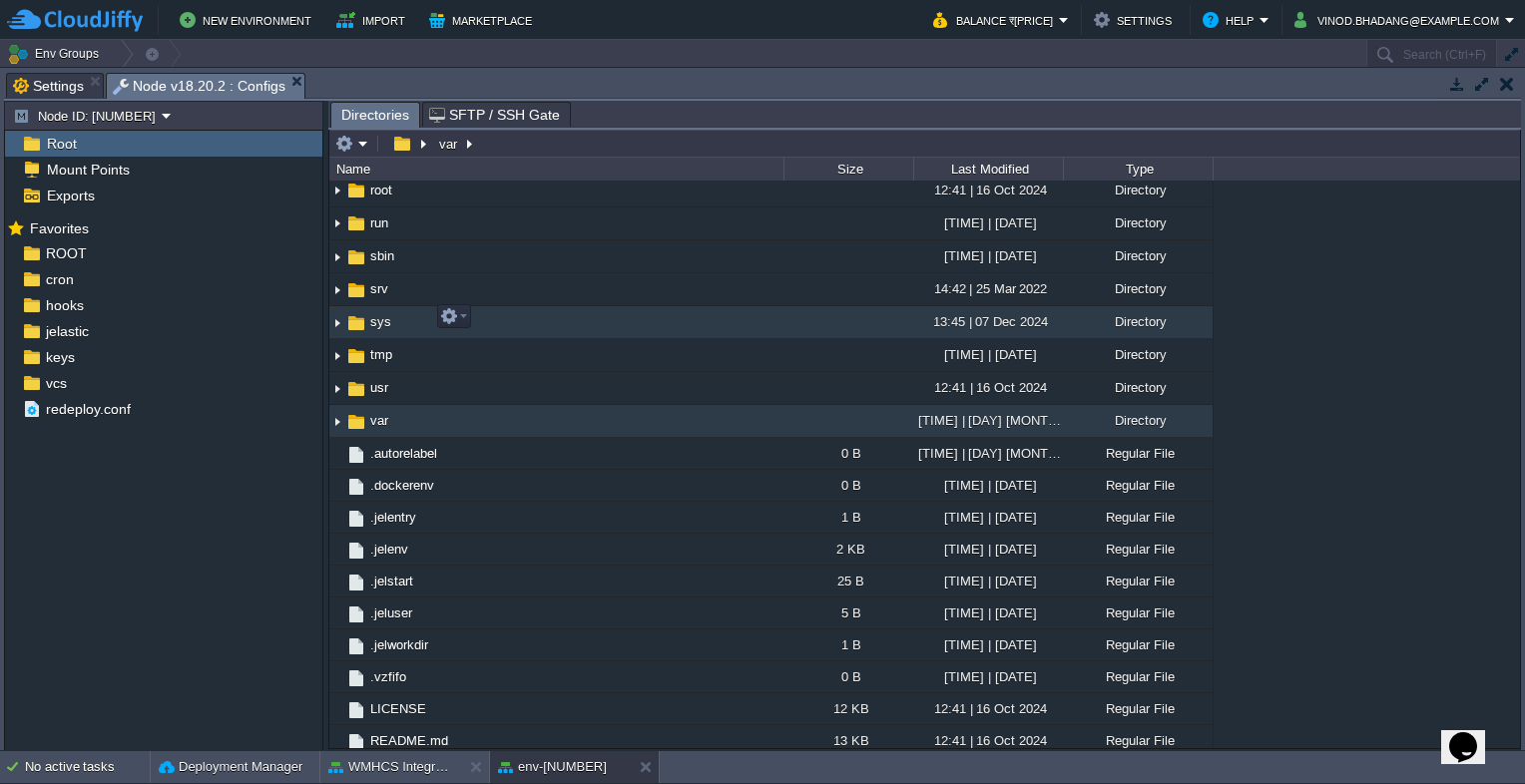 scroll, scrollTop: 0, scrollLeft: 0, axis: both 